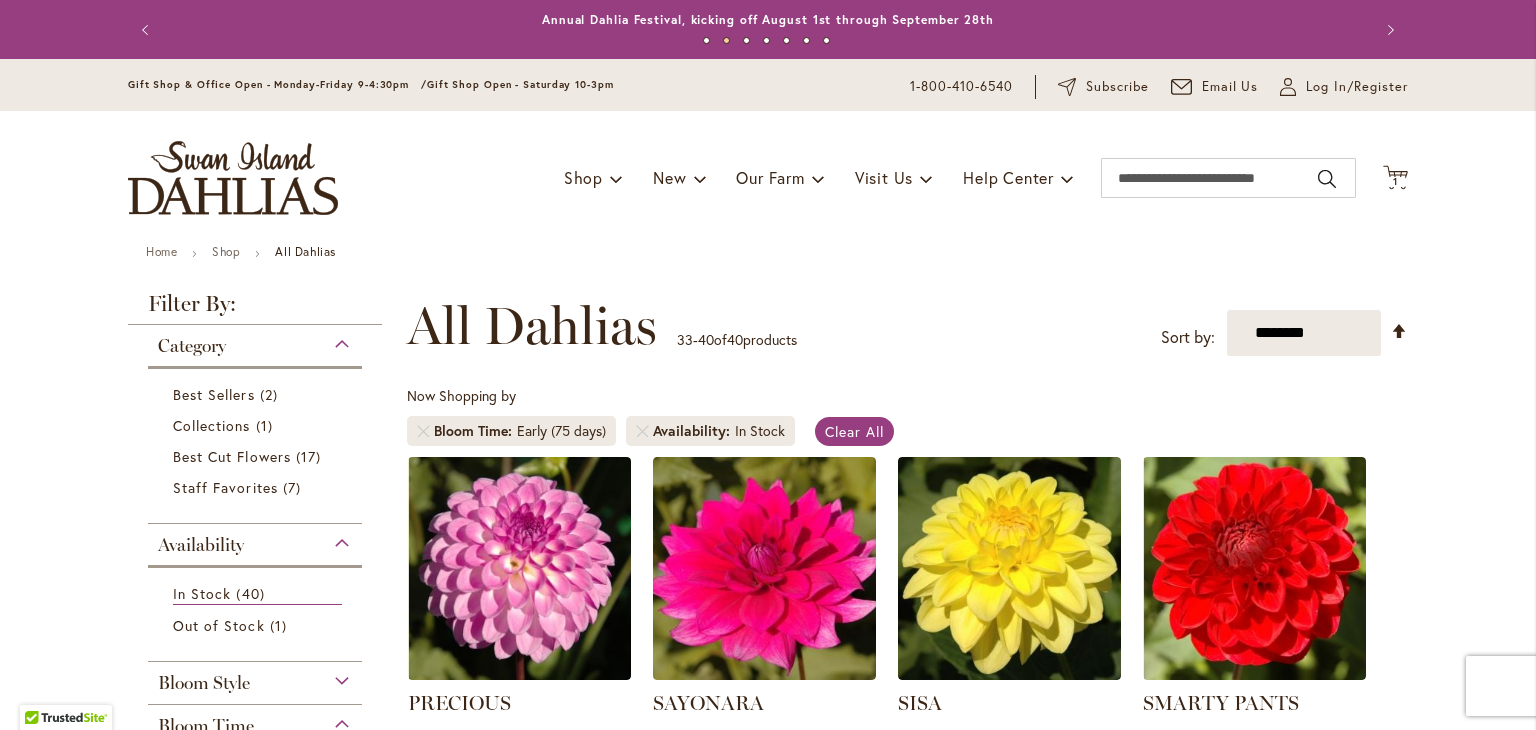 scroll, scrollTop: 0, scrollLeft: 0, axis: both 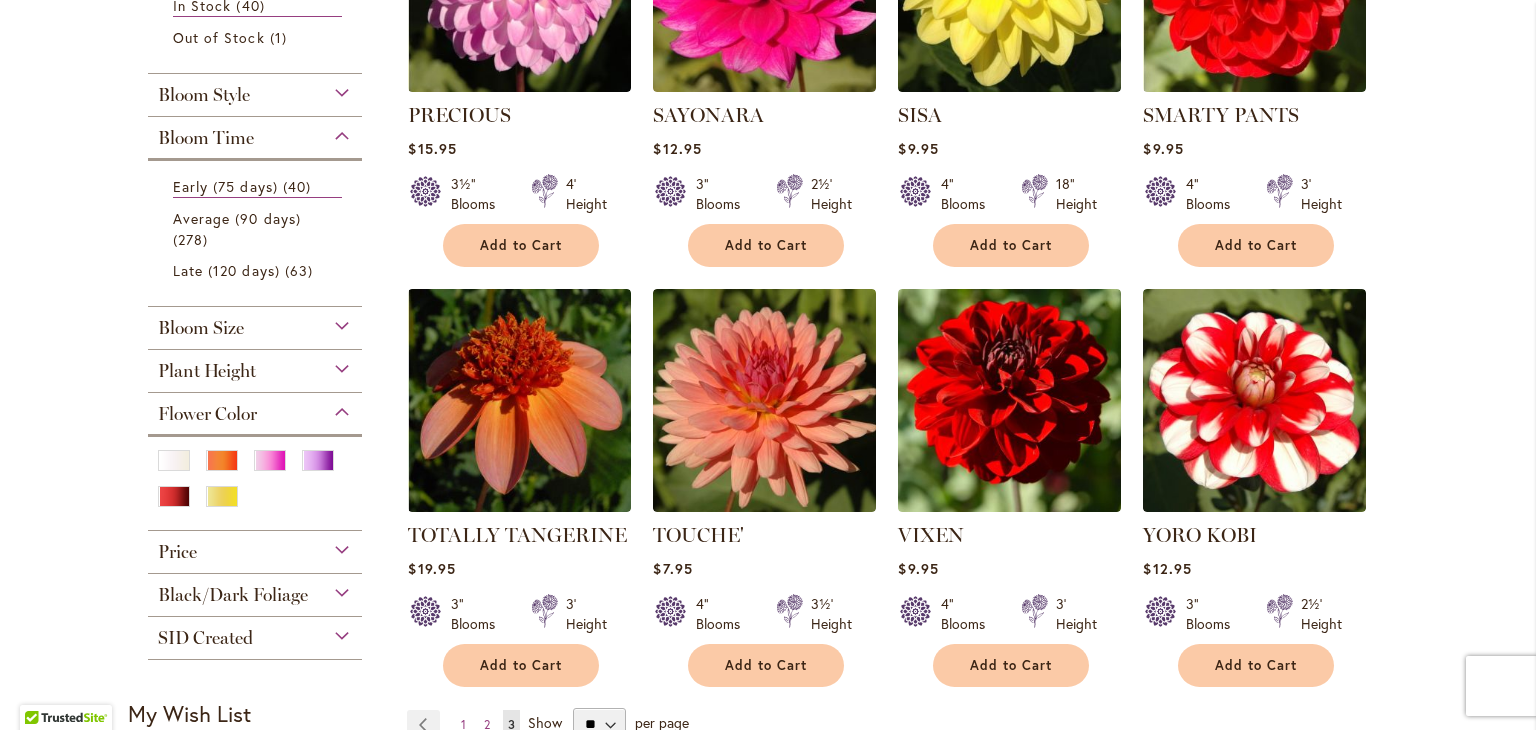 click on "Plant Height" at bounding box center [255, 366] 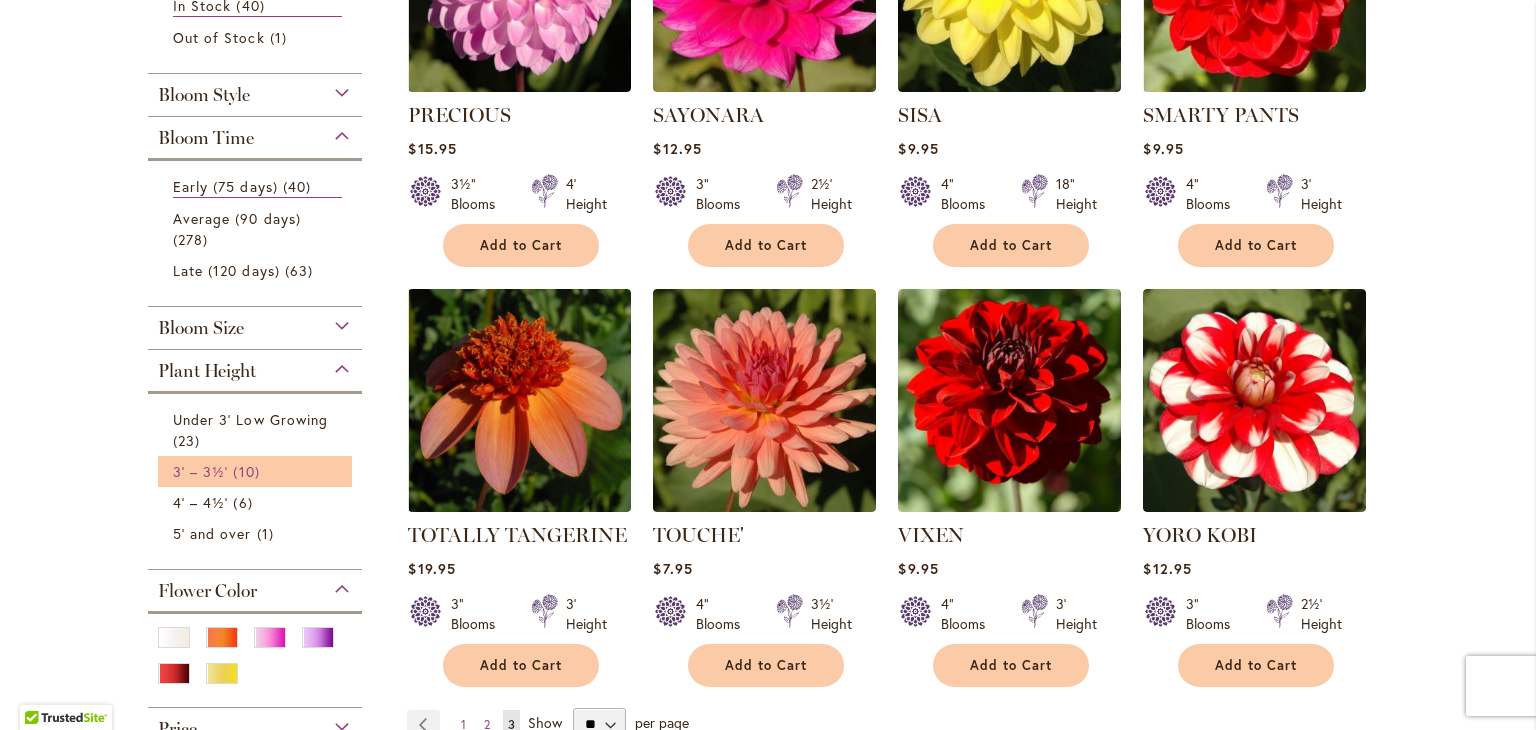 click on "3' – 3½'" at bounding box center [200, 471] 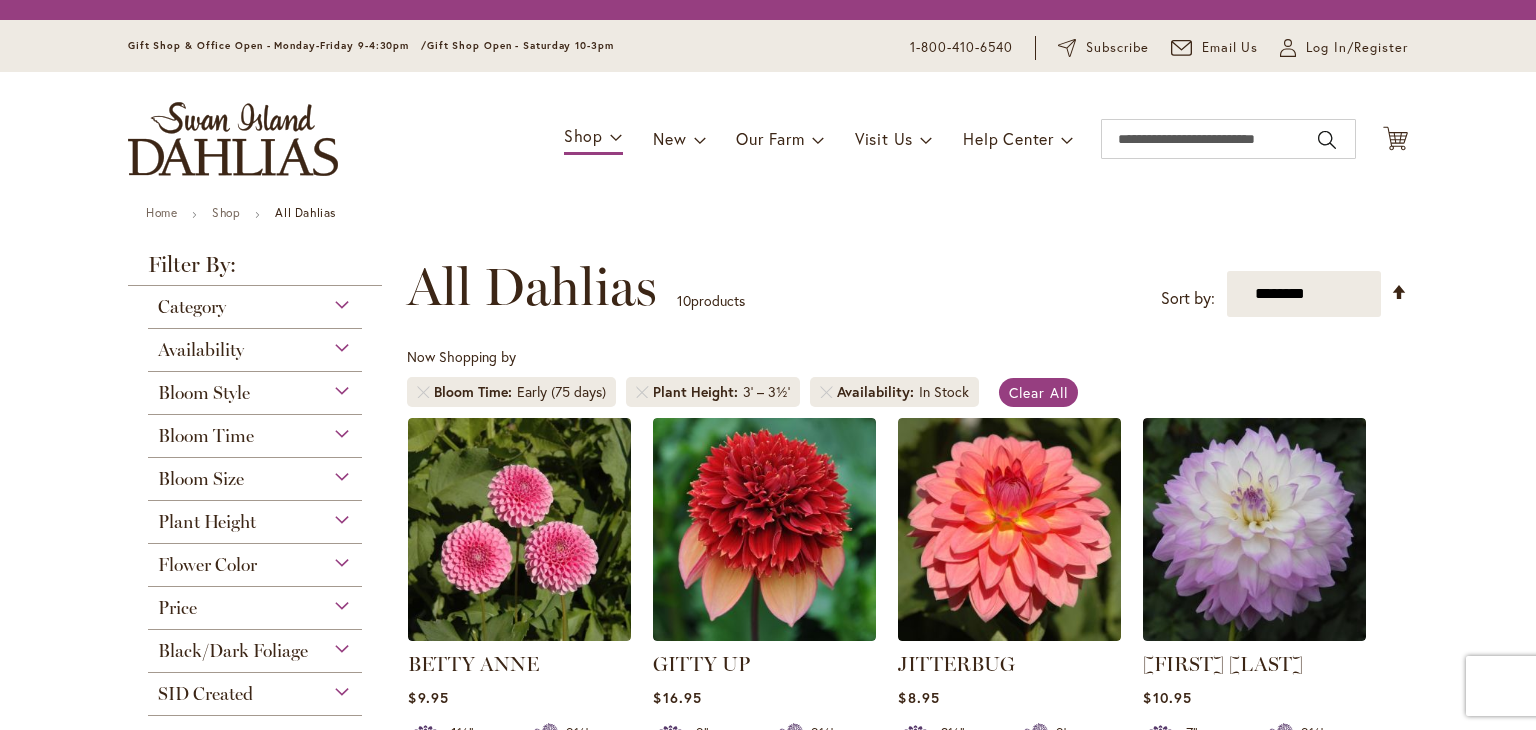 scroll, scrollTop: 0, scrollLeft: 0, axis: both 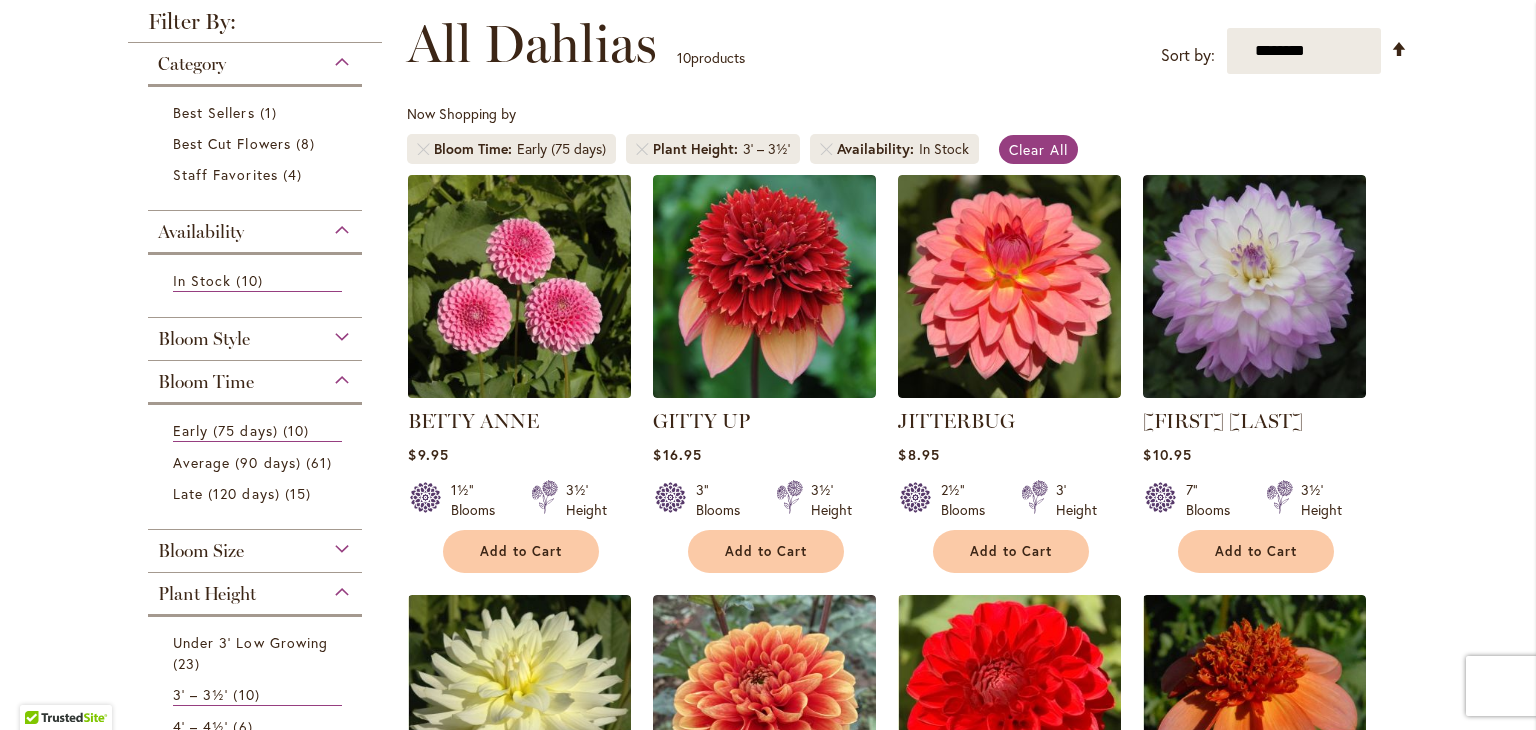click at bounding box center (520, 286) 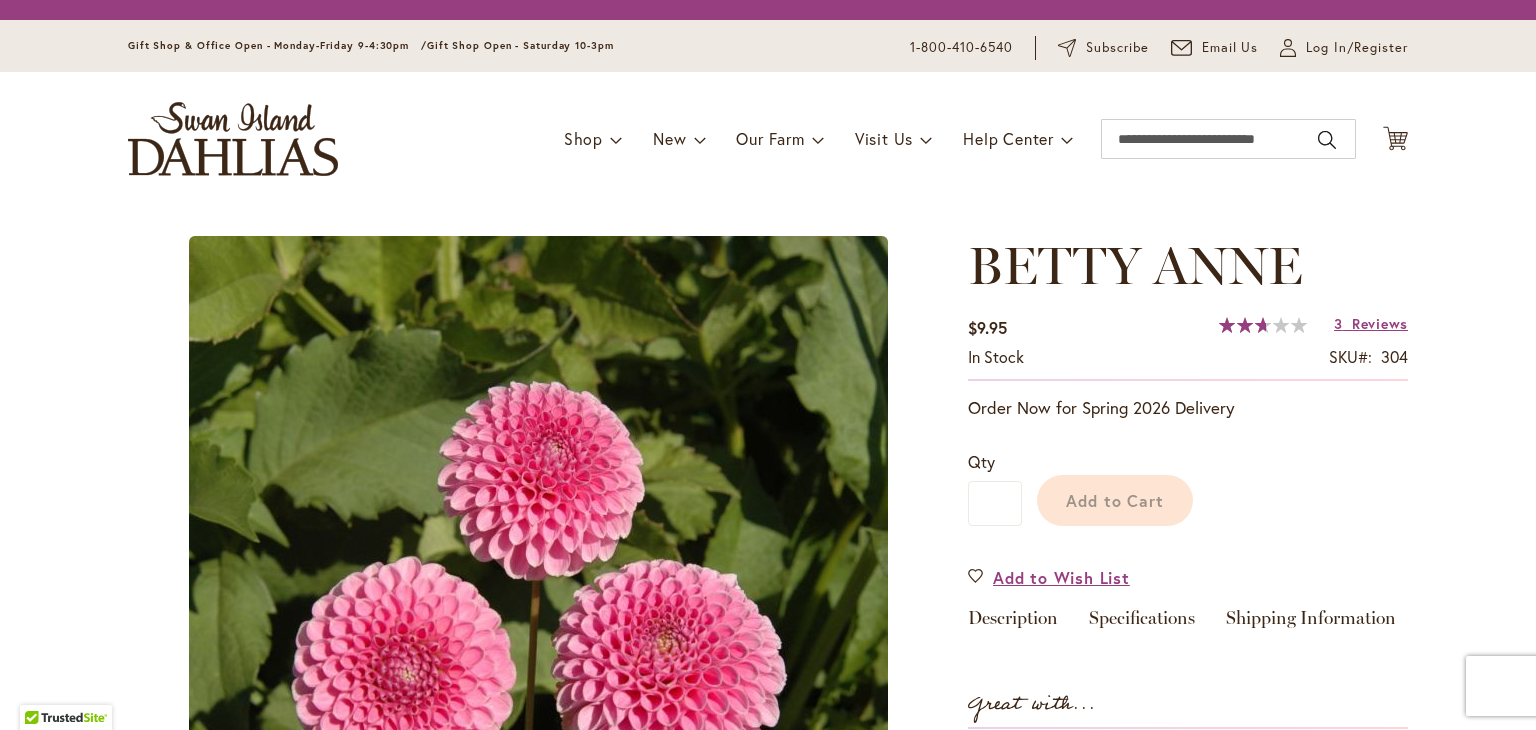 scroll, scrollTop: 0, scrollLeft: 0, axis: both 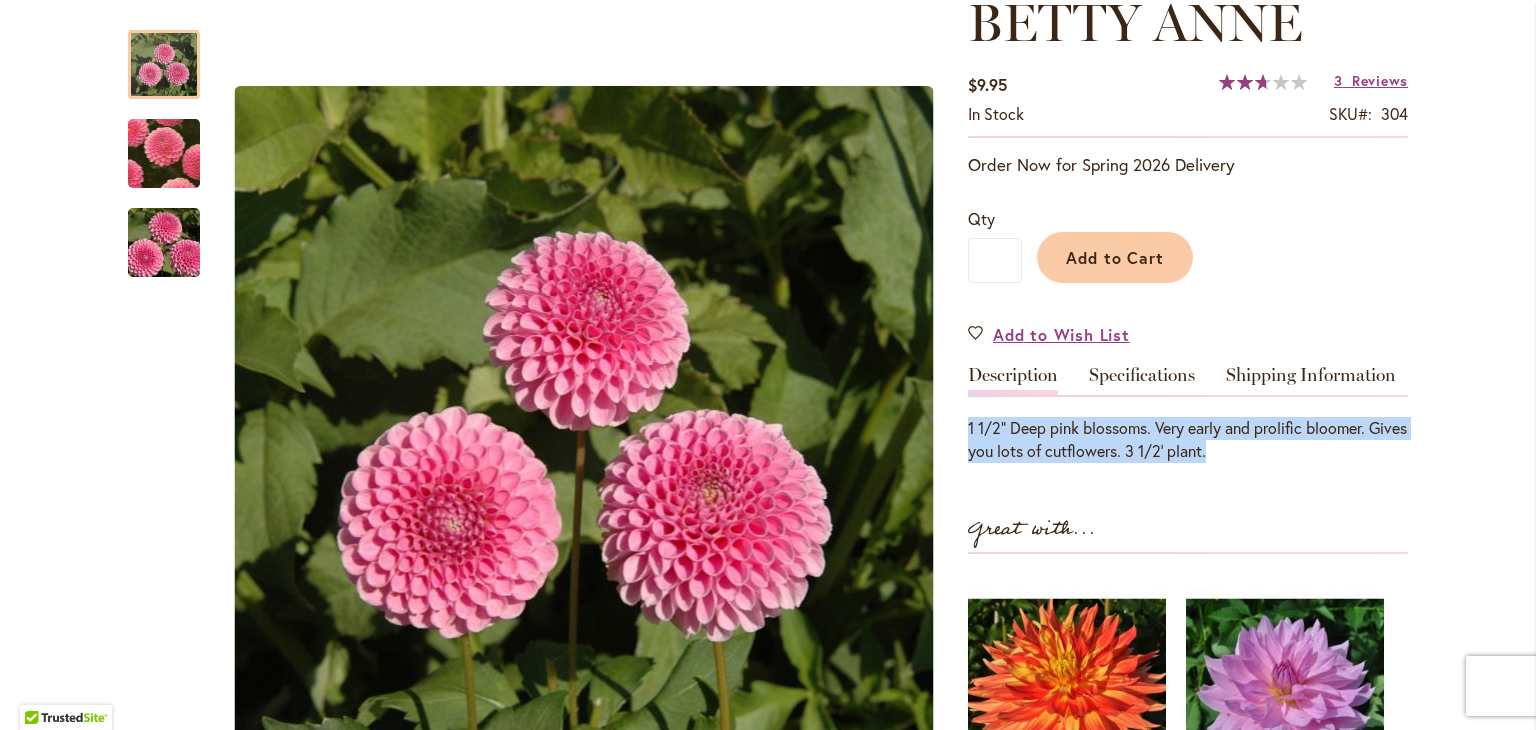 drag, startPoint x: 1247, startPoint y: 446, endPoint x: 959, endPoint y: 434, distance: 288.24988 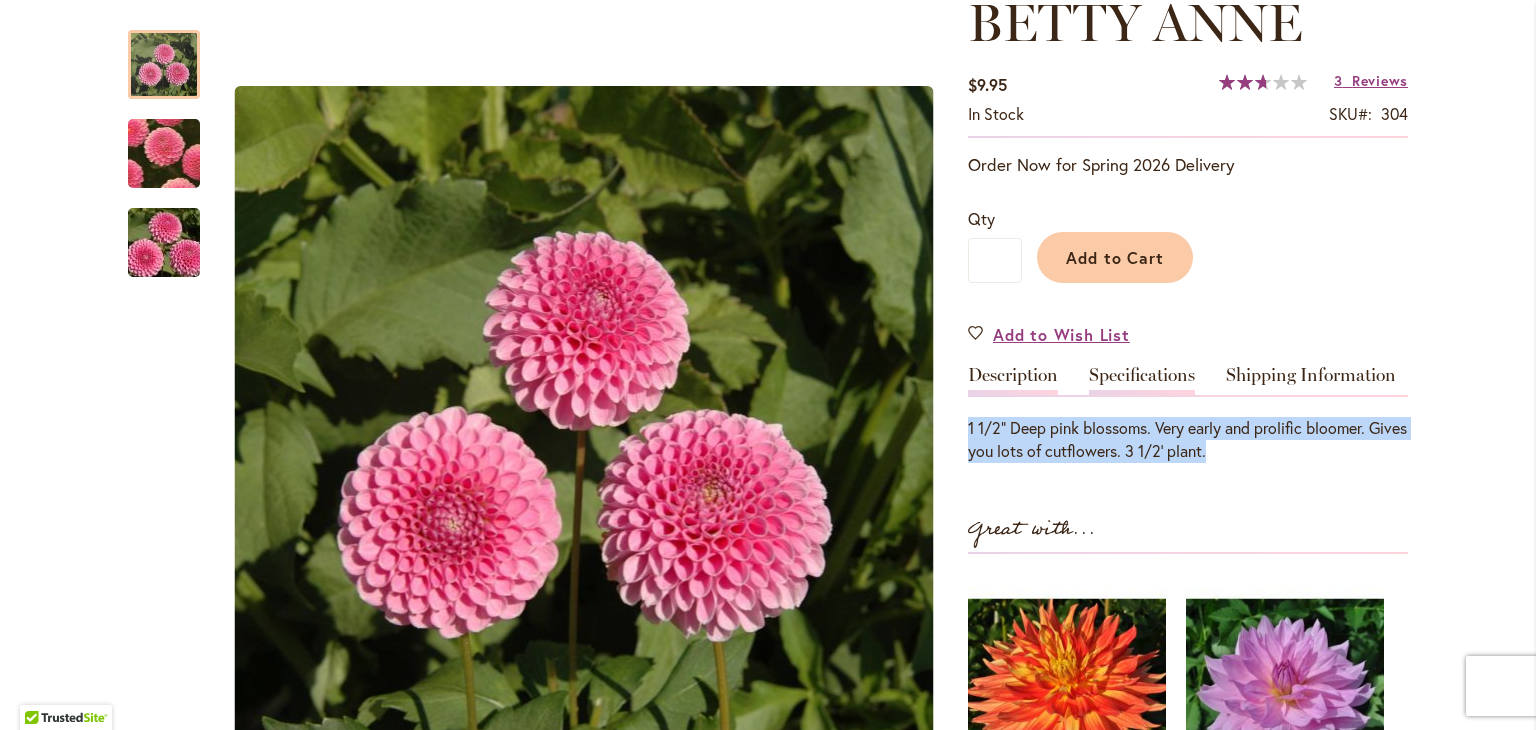 click on "Specifications" at bounding box center [1142, 380] 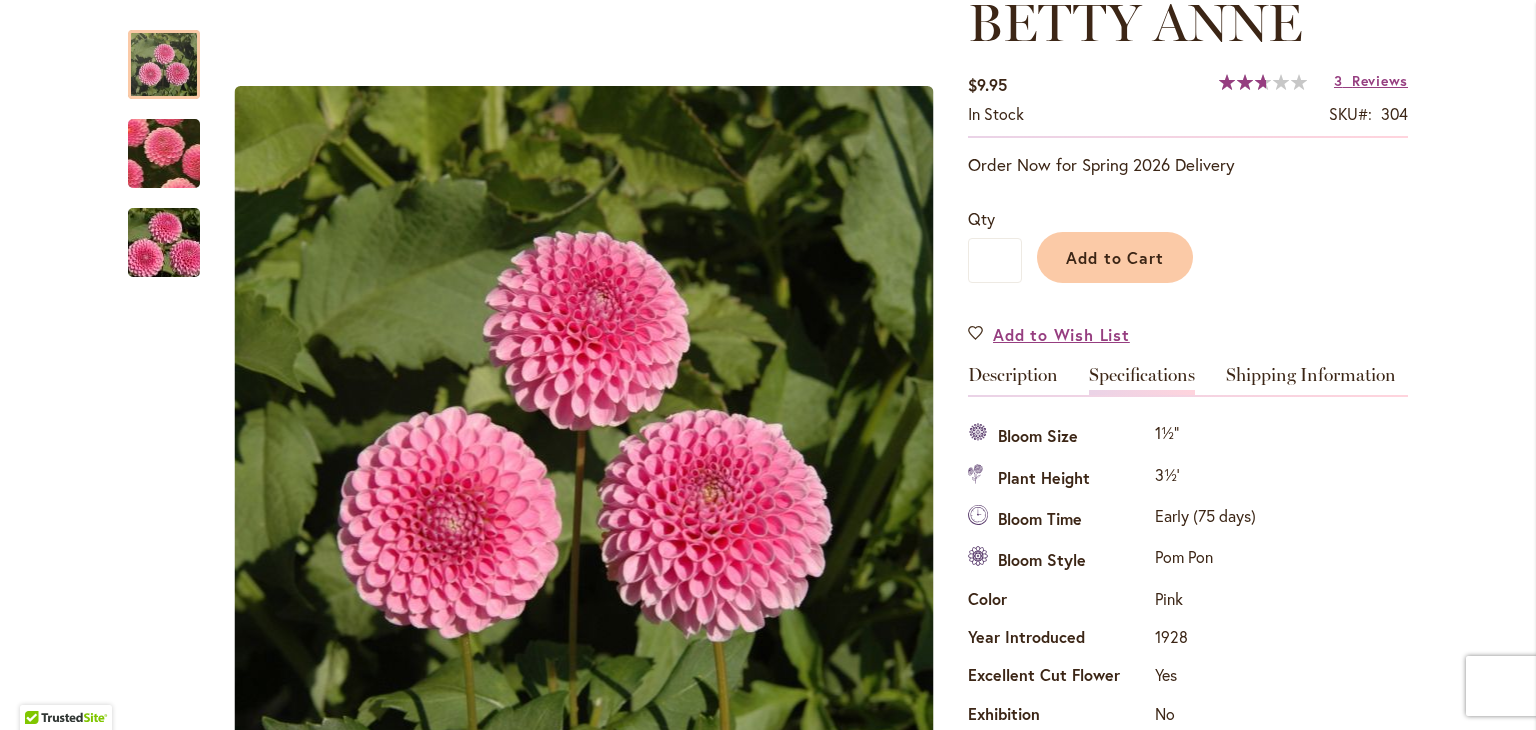 scroll, scrollTop: 664, scrollLeft: 0, axis: vertical 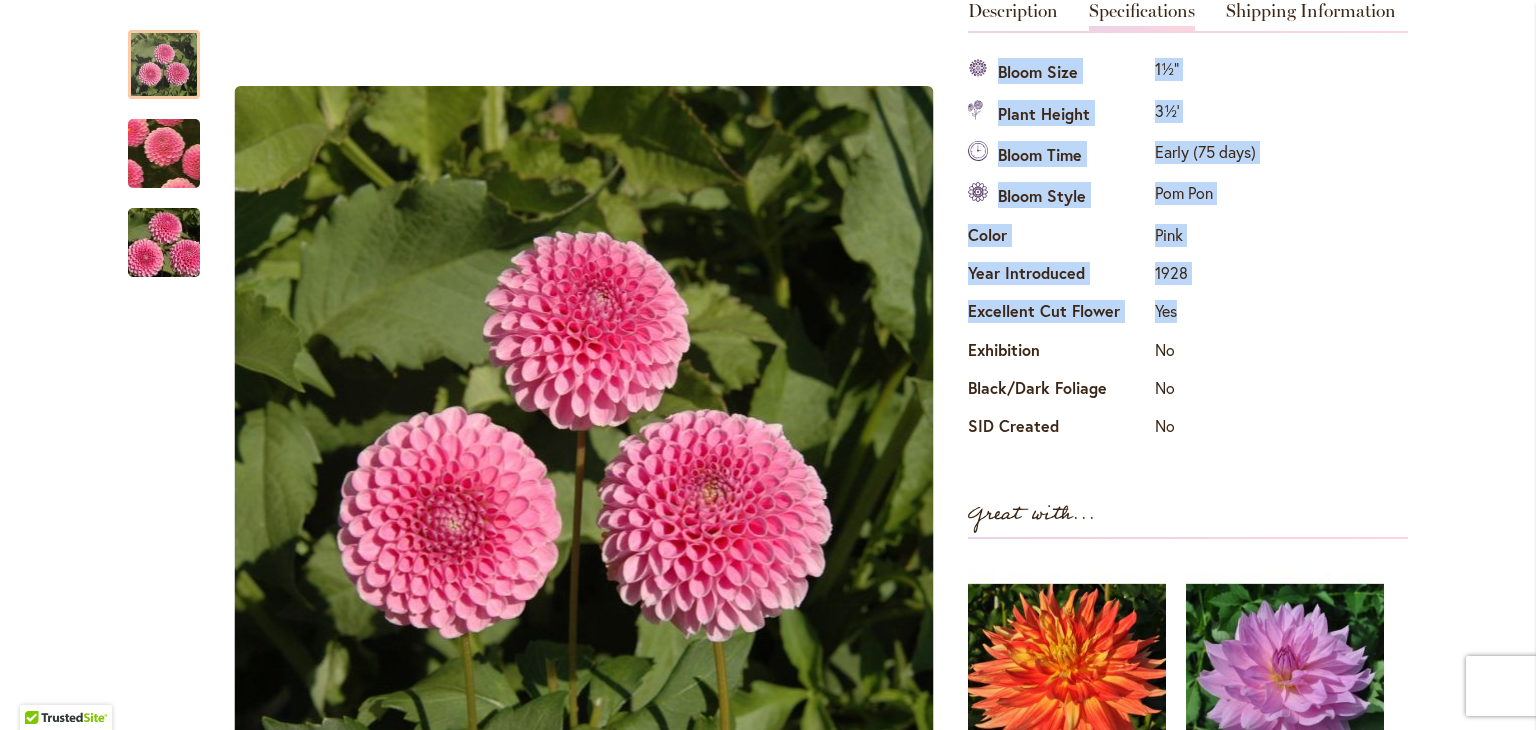 drag, startPoint x: 956, startPoint y: 69, endPoint x: 1184, endPoint y: 313, distance: 333.9461 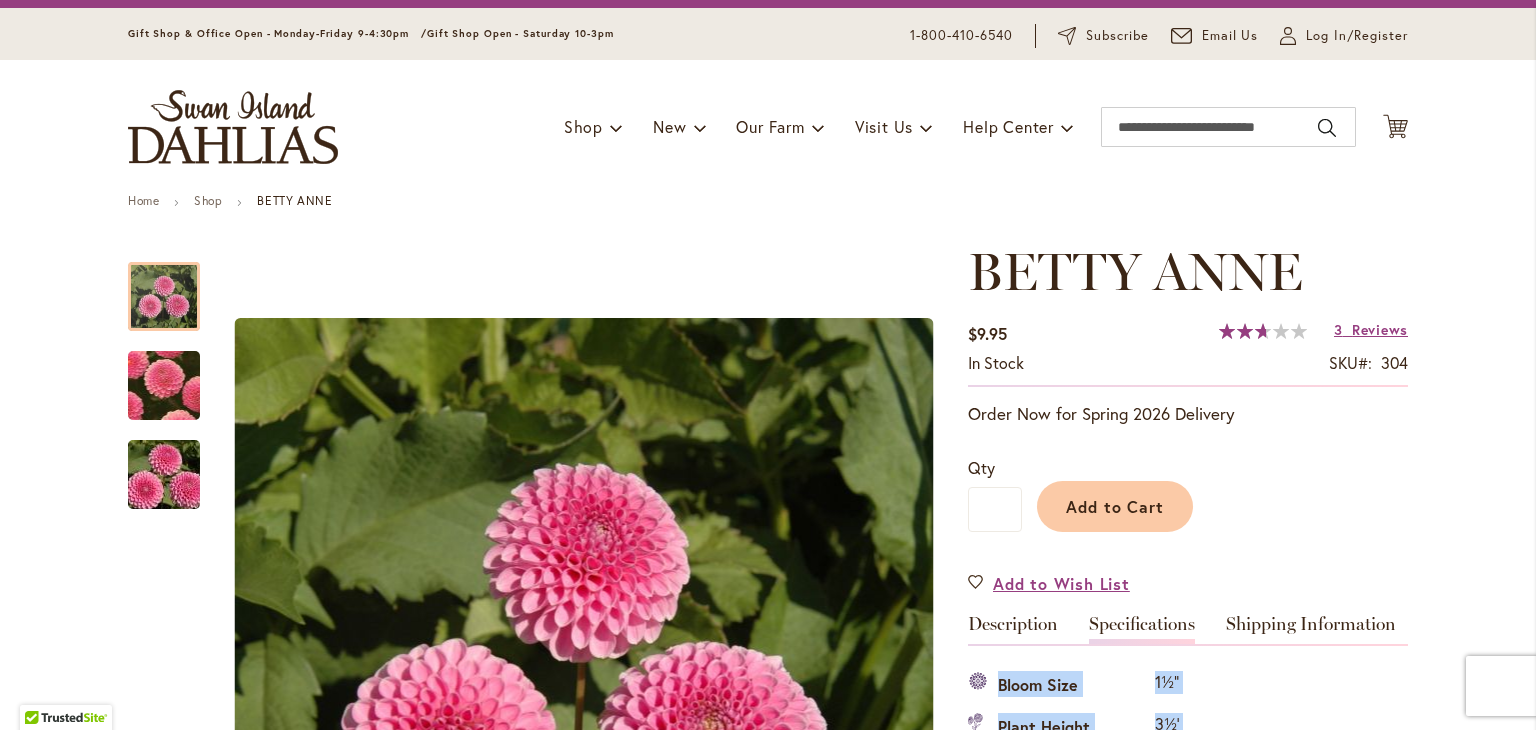 scroll, scrollTop: 25, scrollLeft: 0, axis: vertical 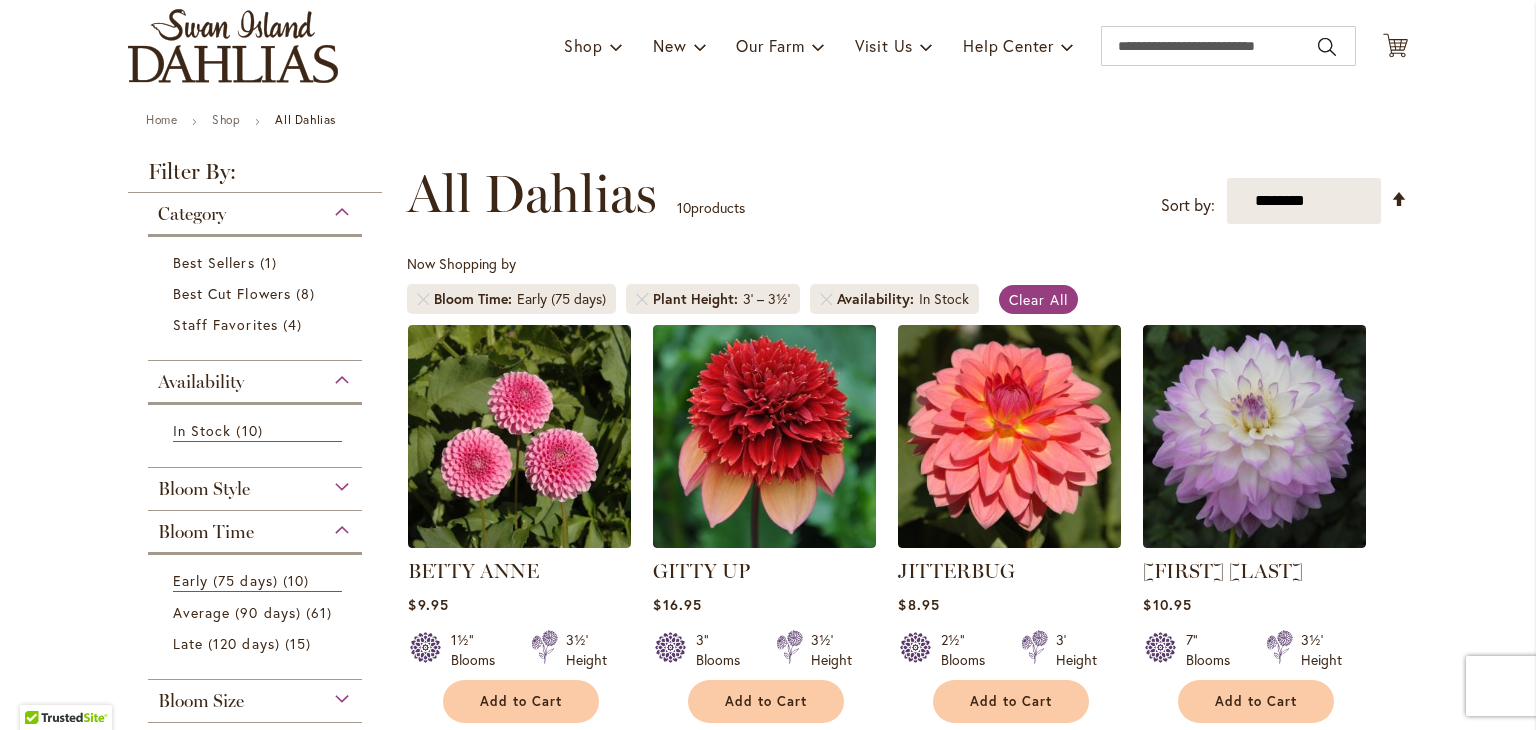 click on "Category" at bounding box center [255, 209] 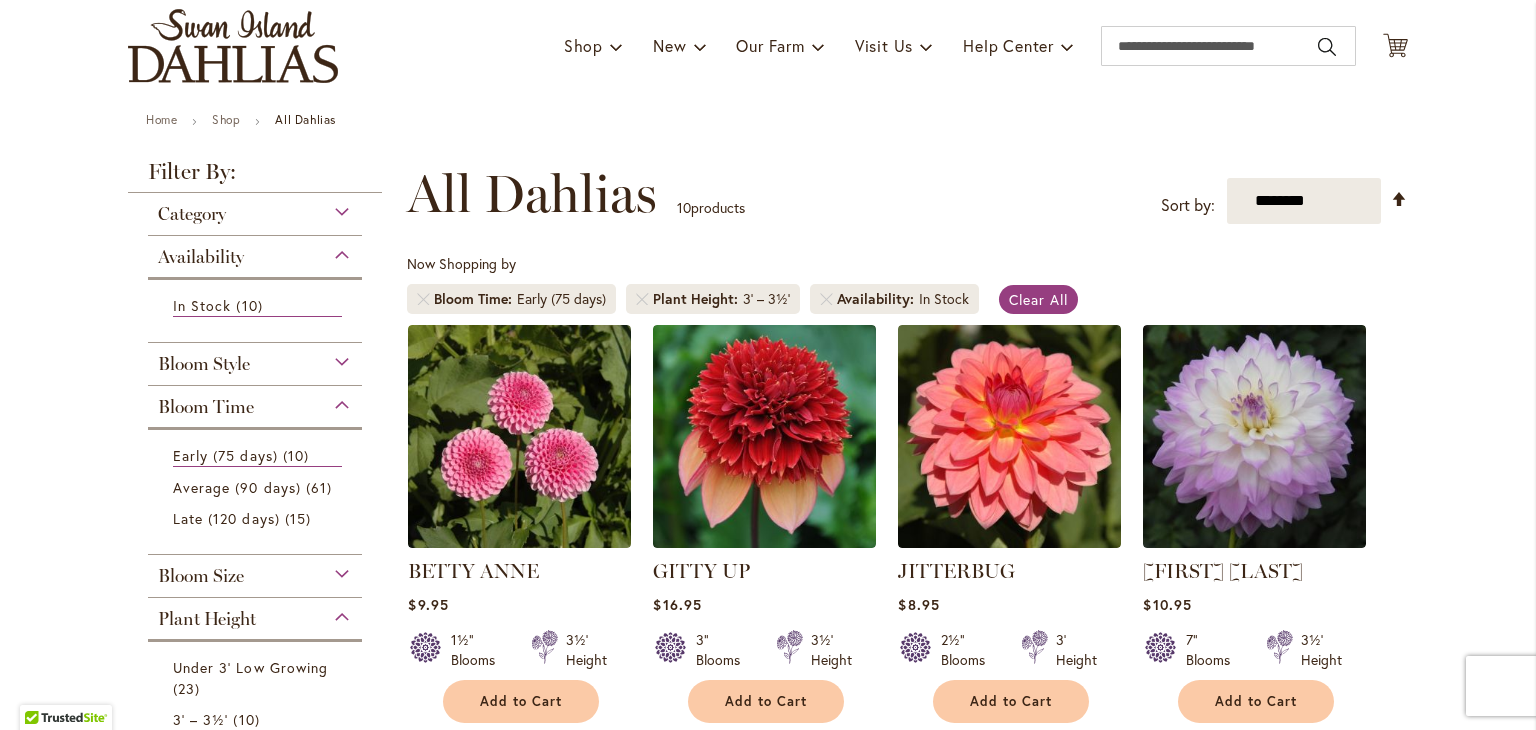 click on "Category" at bounding box center [255, 209] 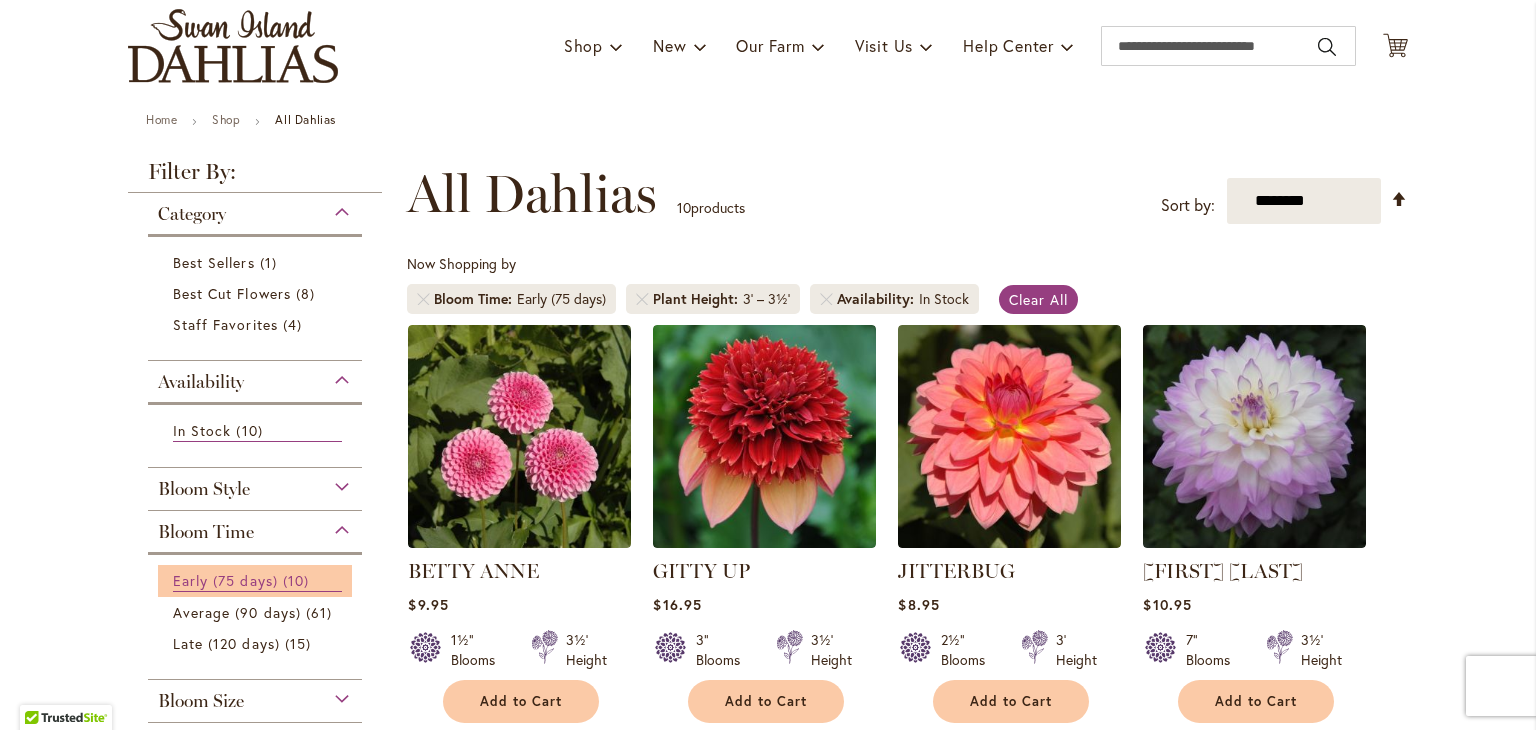 click on "10
items" at bounding box center [298, 580] 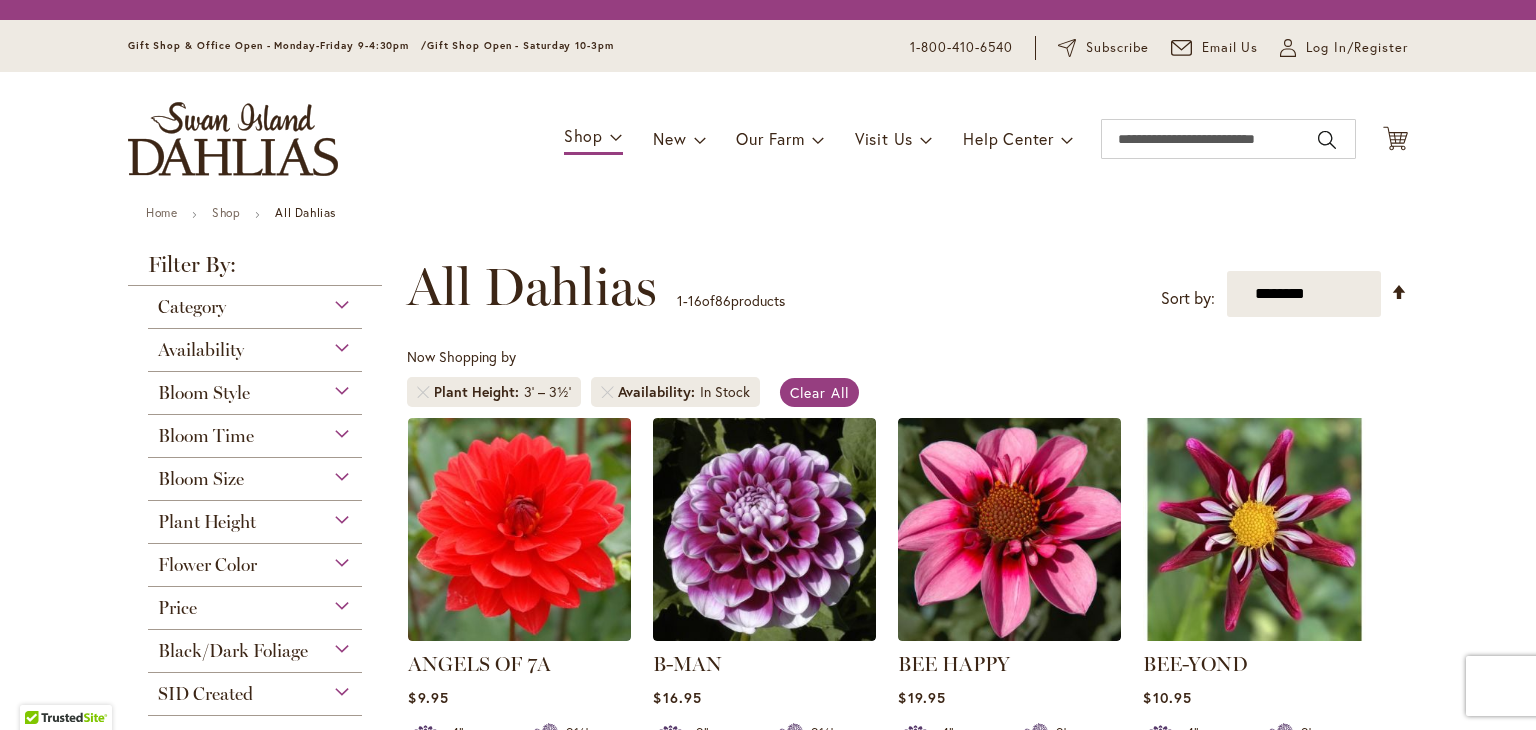 scroll, scrollTop: 0, scrollLeft: 0, axis: both 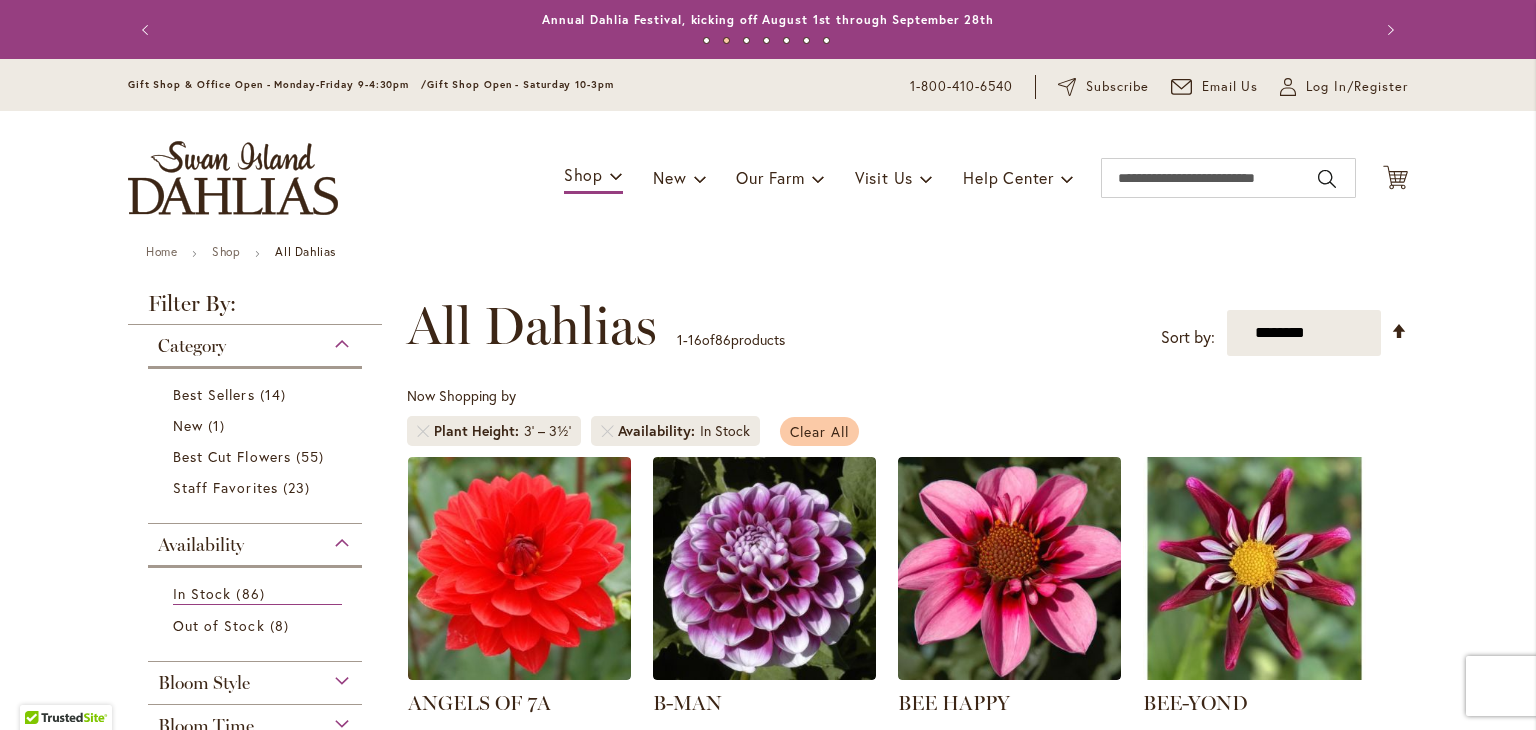 click on "Clear All" at bounding box center (819, 431) 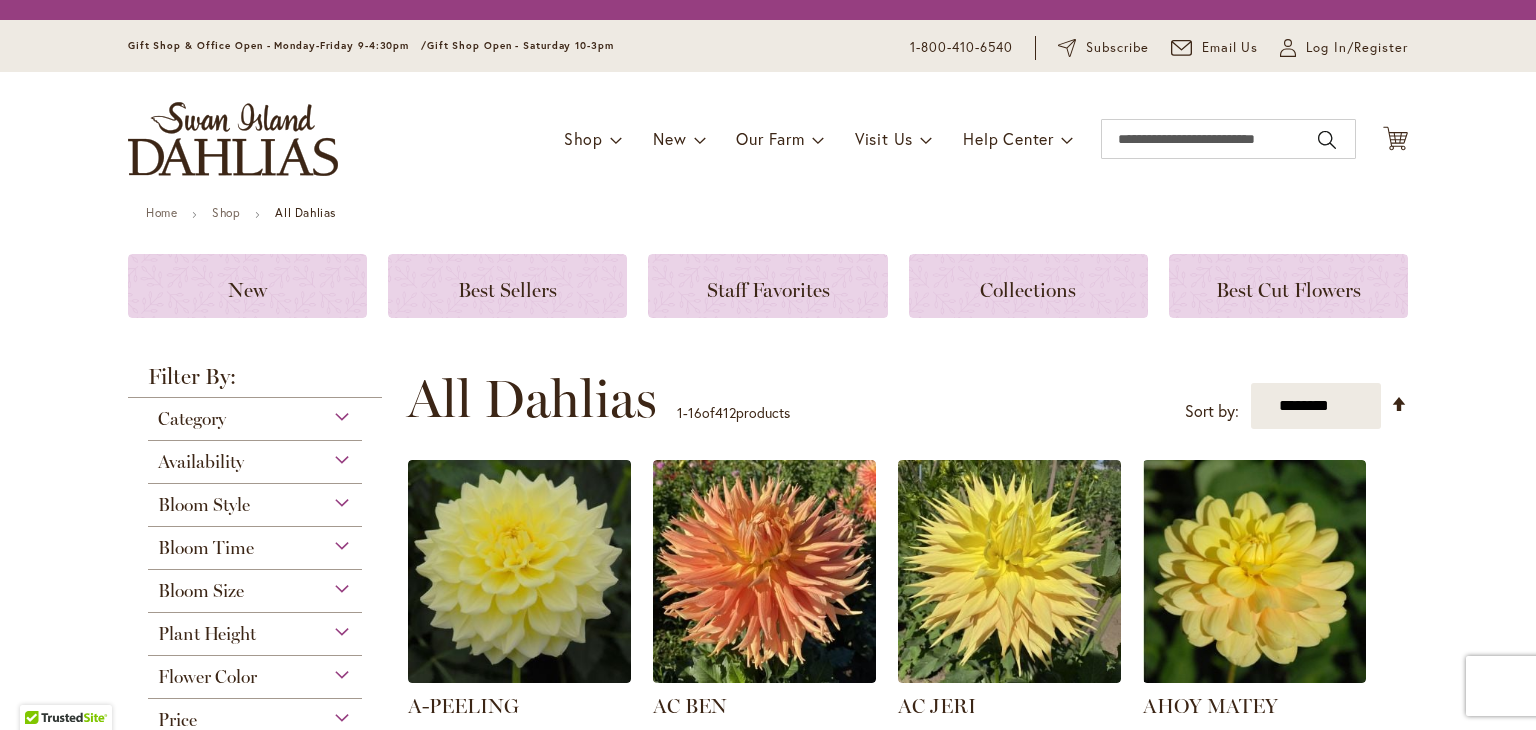 scroll, scrollTop: 0, scrollLeft: 0, axis: both 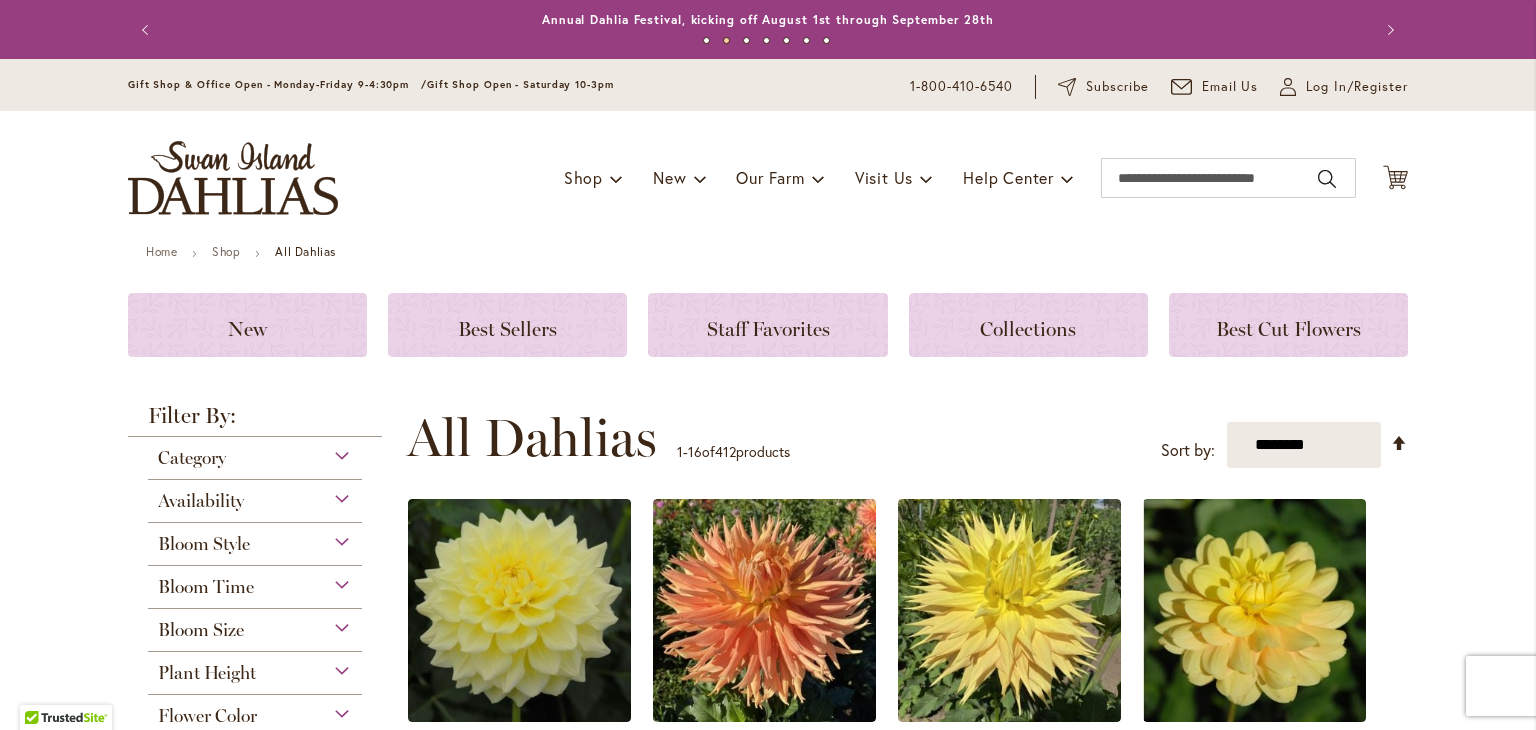 click on "Bloom Time" at bounding box center (255, 582) 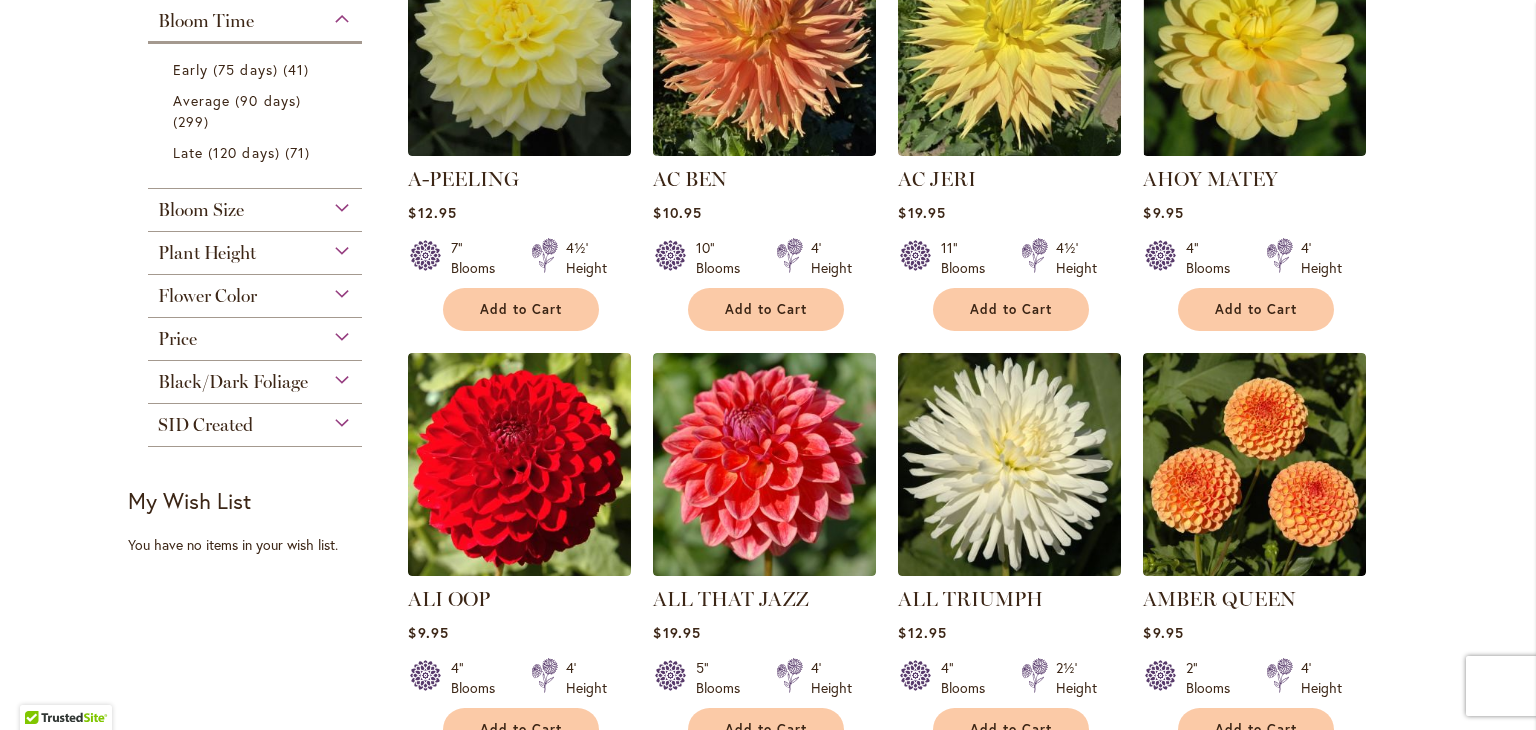 click on "Bloom Size" at bounding box center [255, 205] 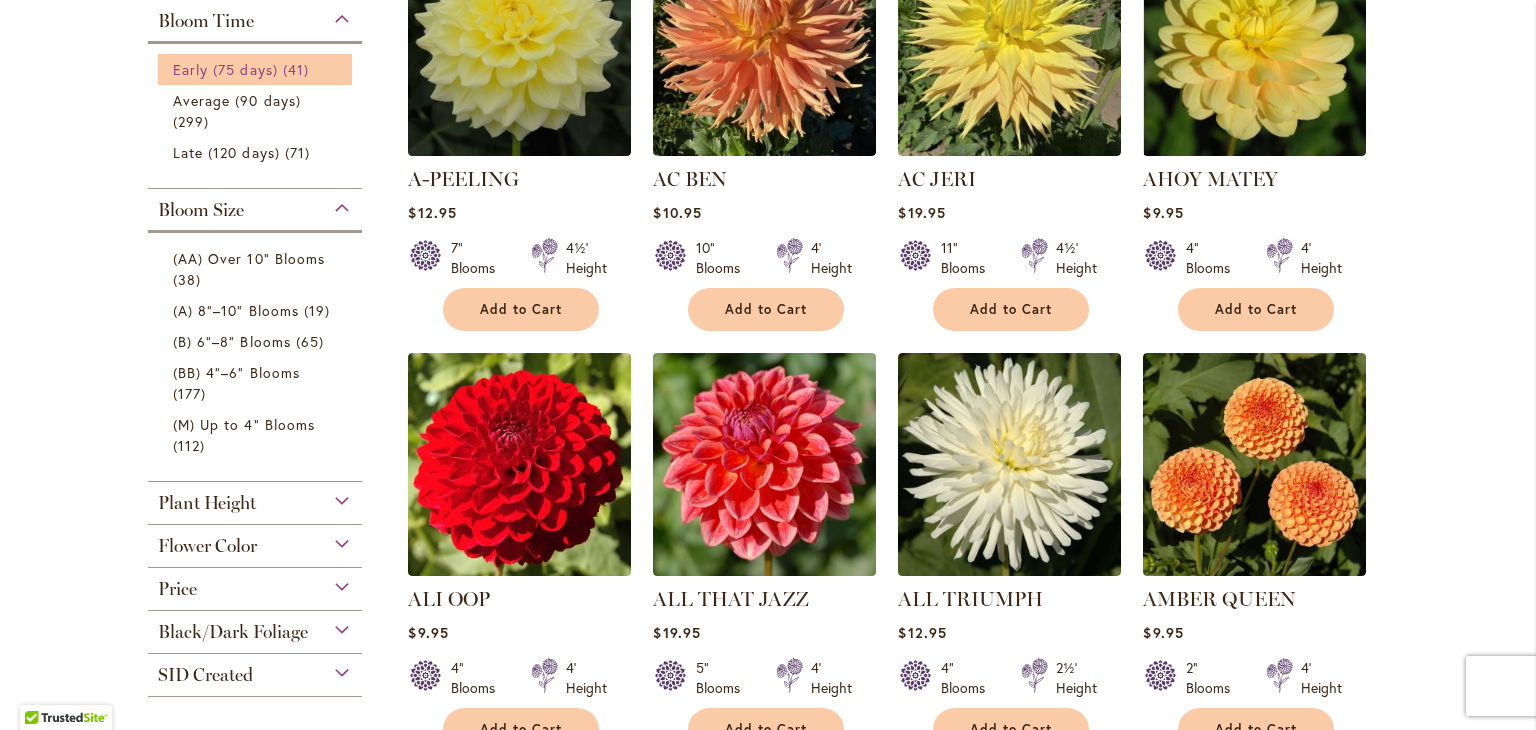 click on "41
items" at bounding box center (298, 69) 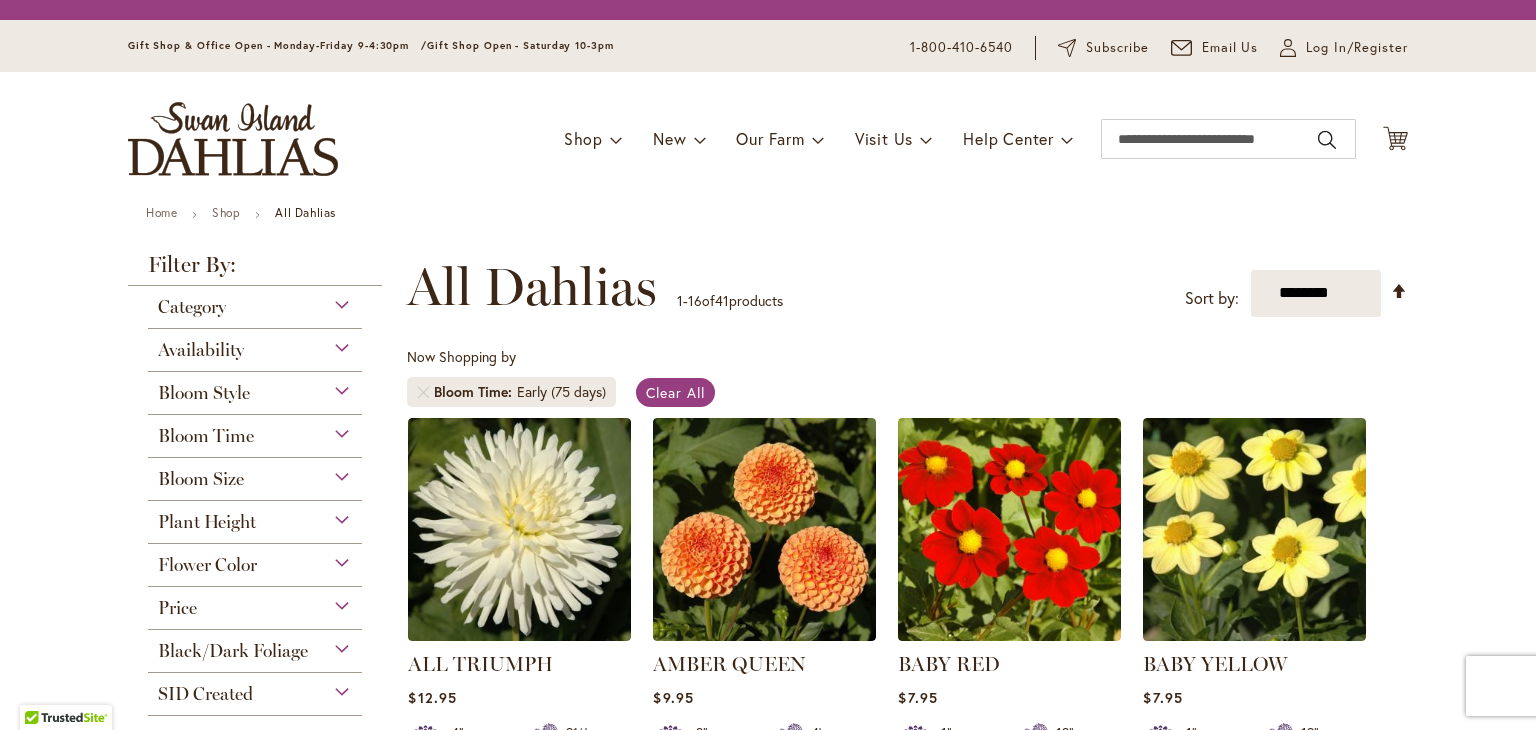 scroll, scrollTop: 0, scrollLeft: 0, axis: both 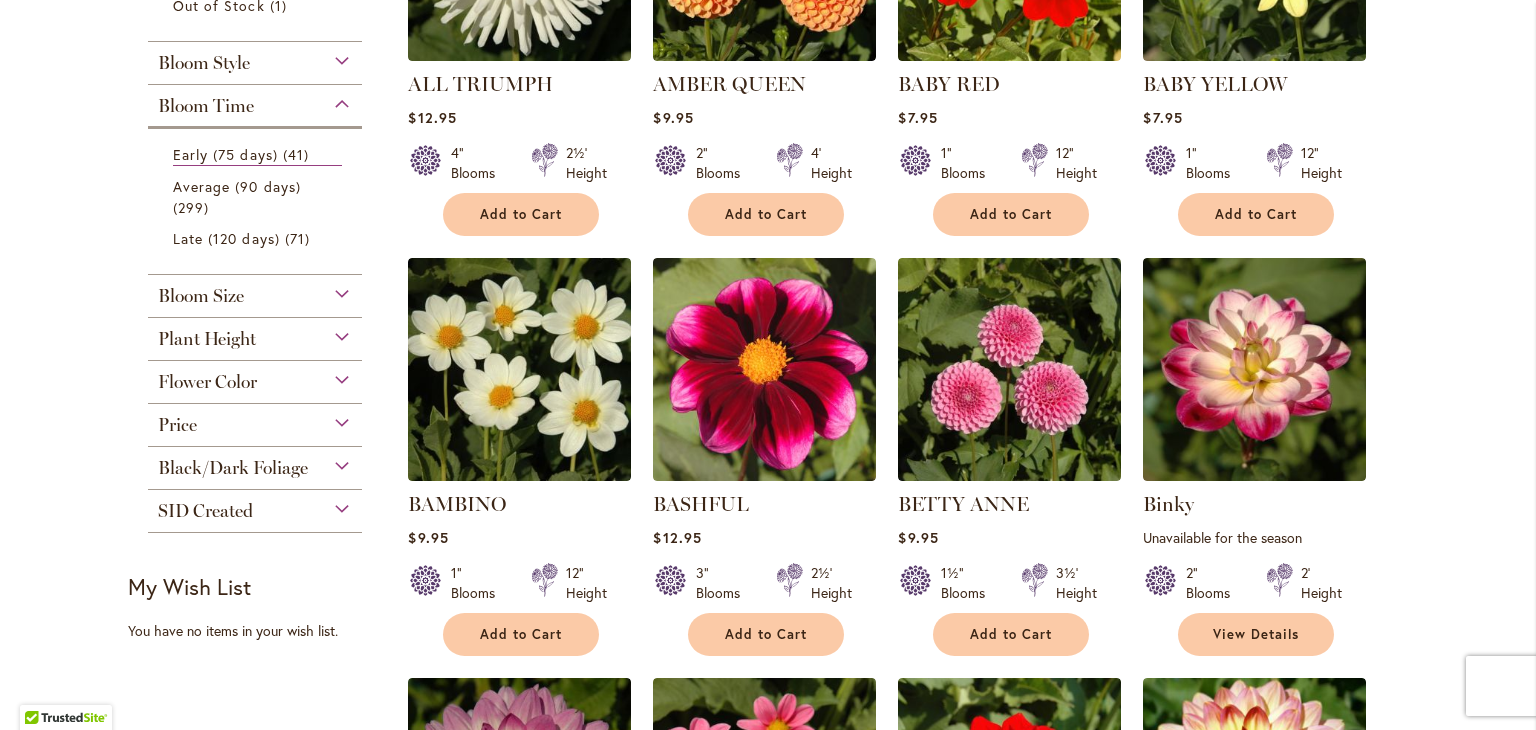click on "Plant Height" at bounding box center [255, 334] 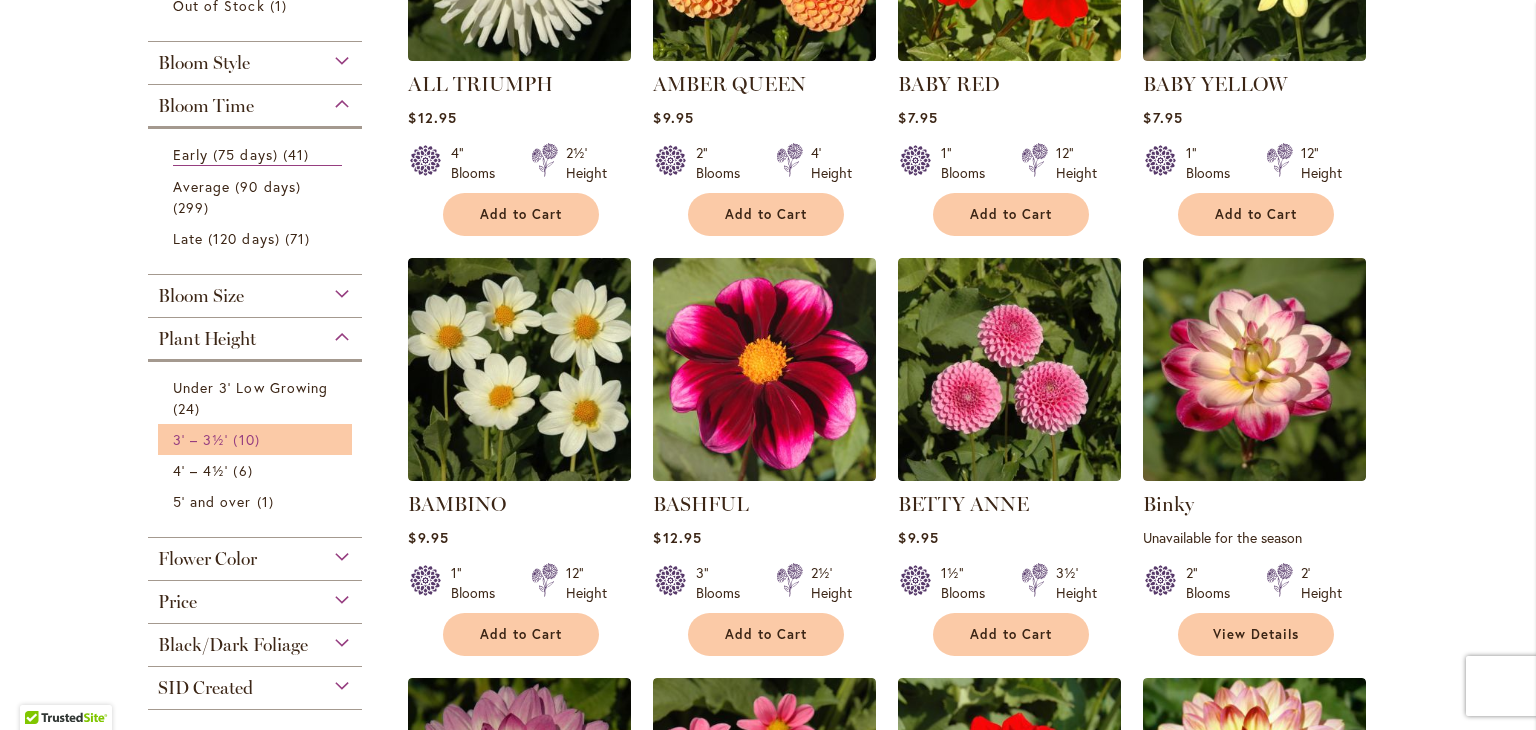 click on "10
items" at bounding box center (248, 439) 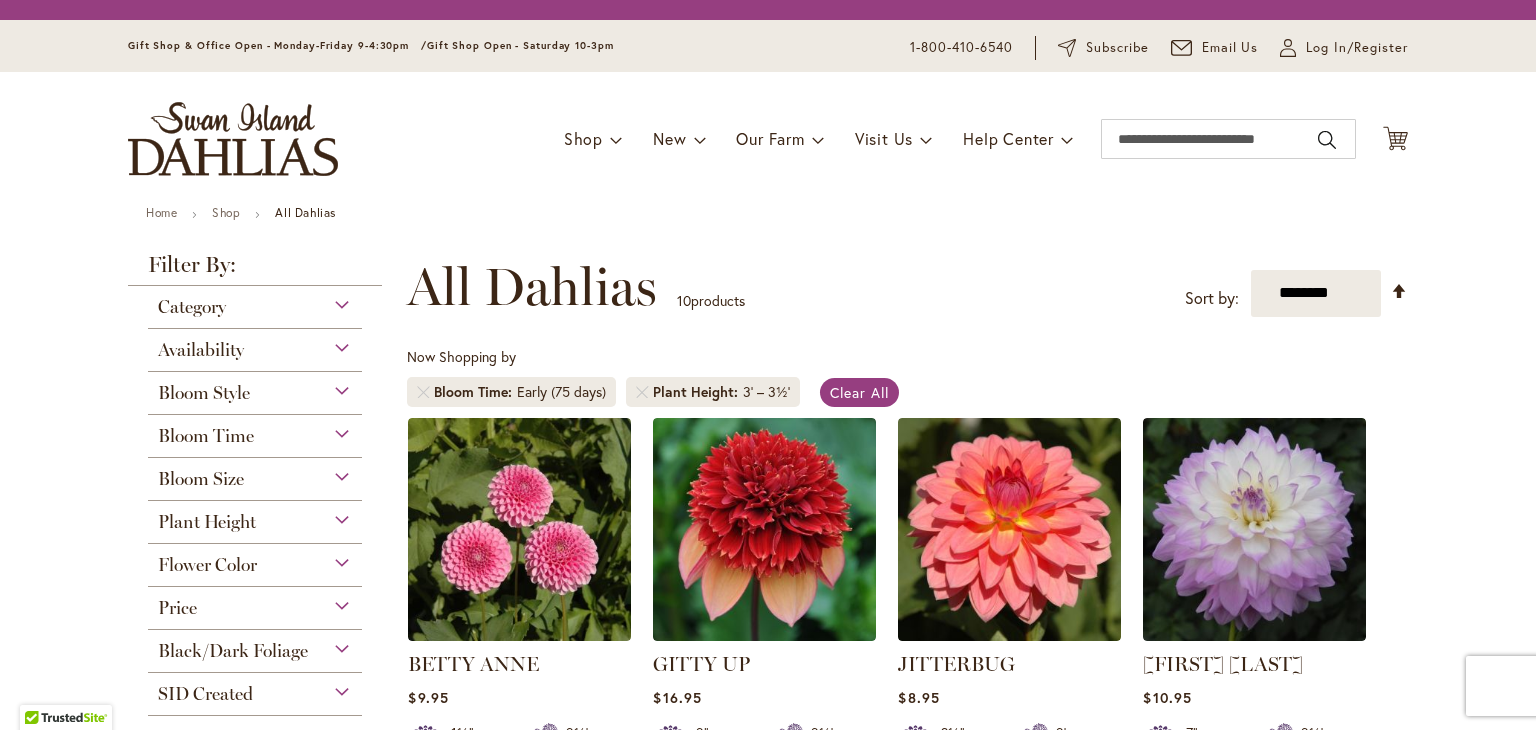 scroll, scrollTop: 0, scrollLeft: 0, axis: both 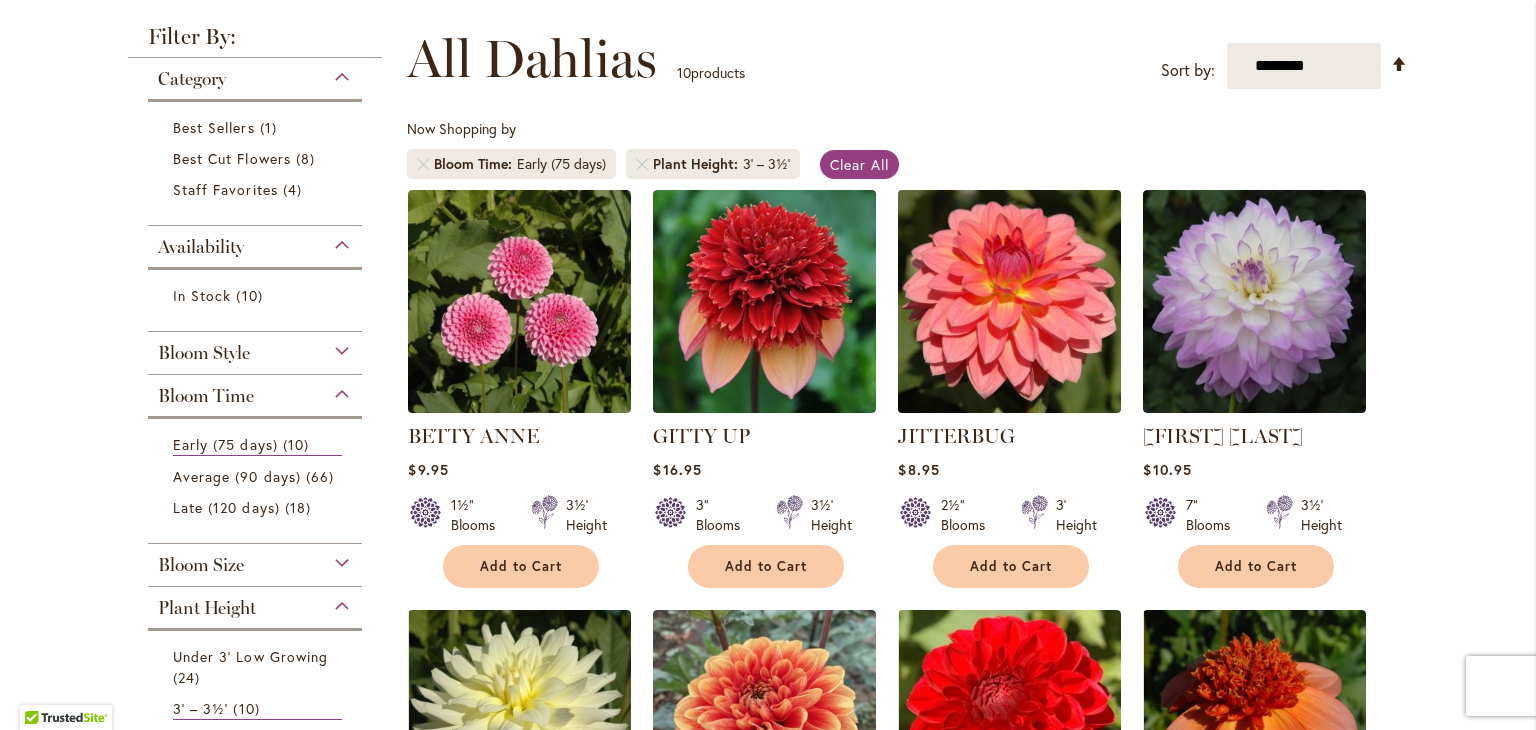 click at bounding box center (1010, 301) 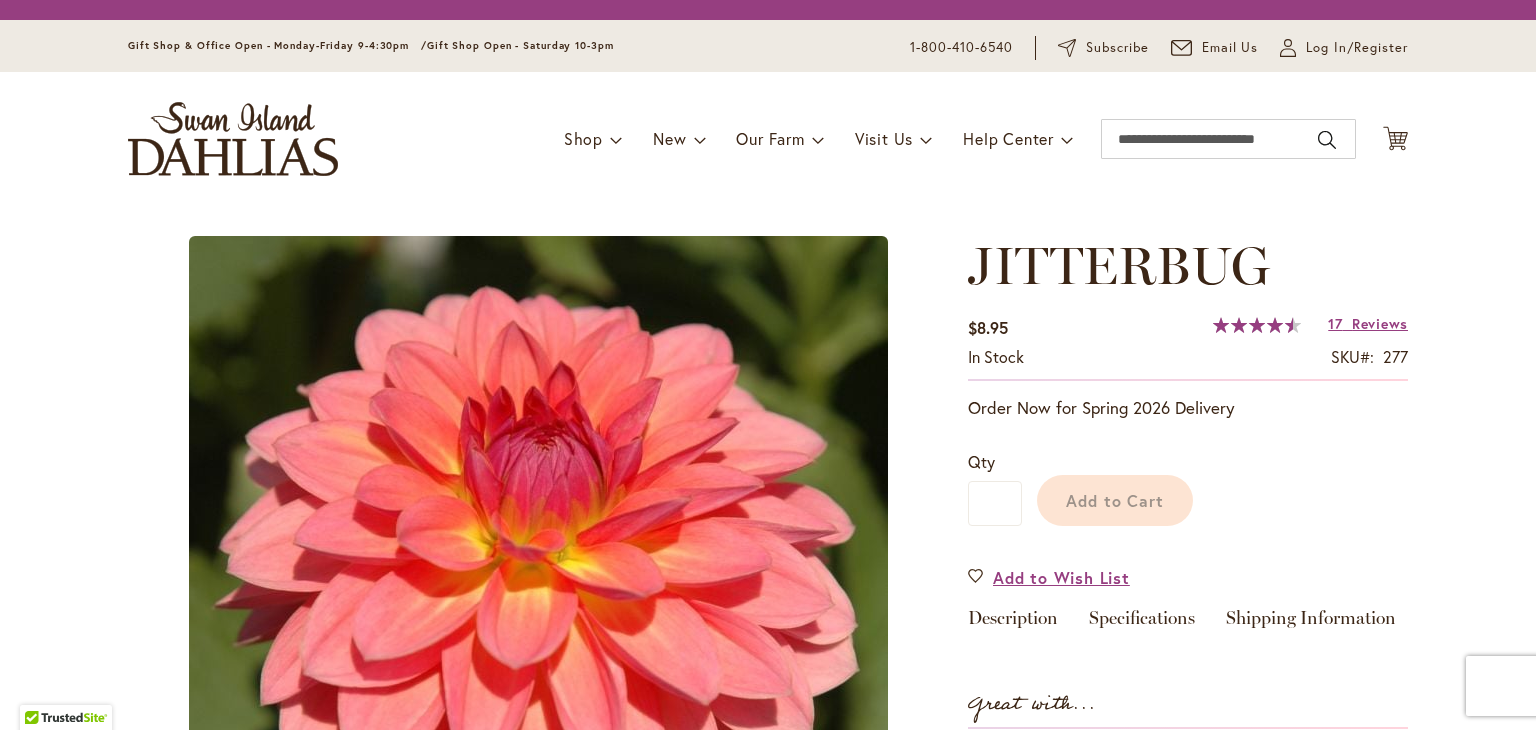 scroll, scrollTop: 0, scrollLeft: 0, axis: both 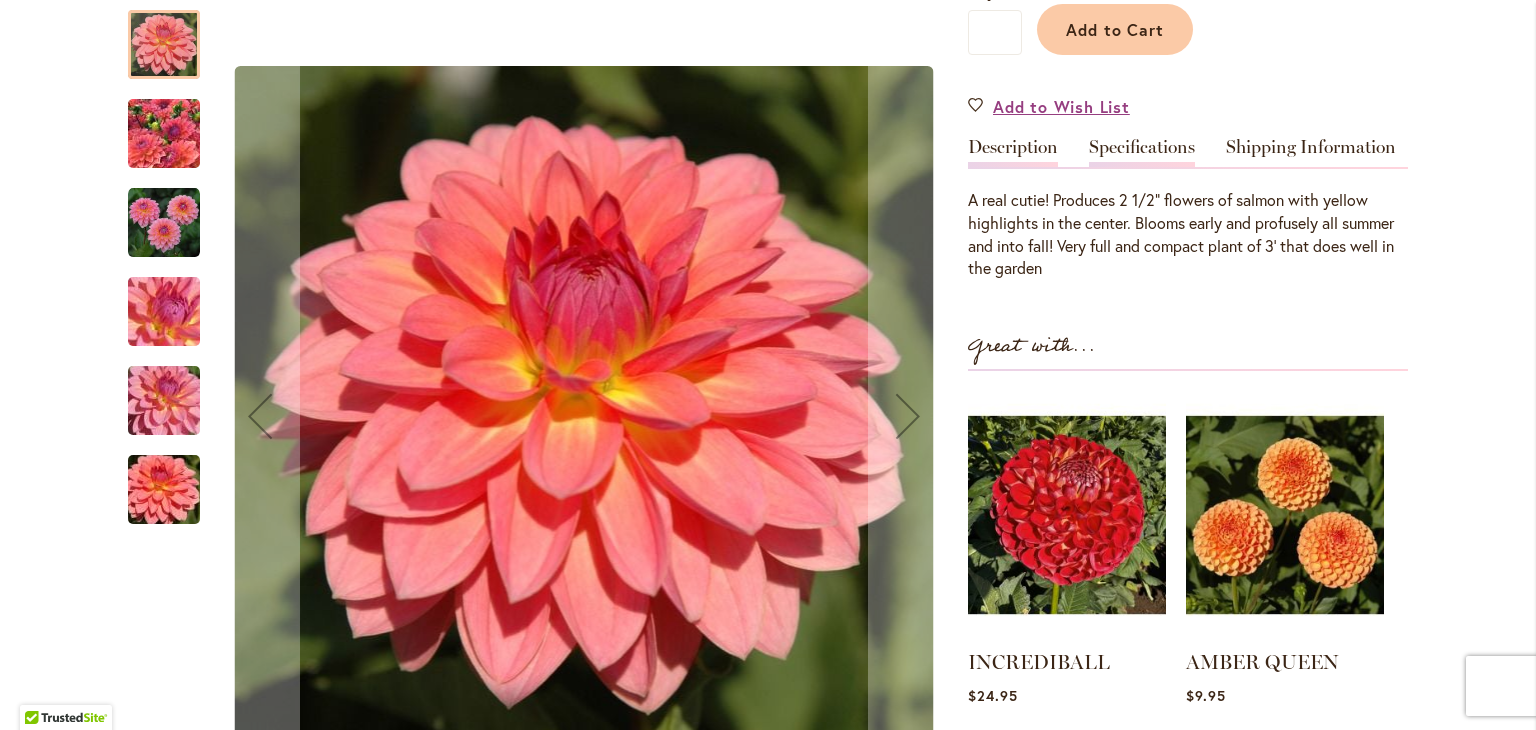 click on "Specifications" at bounding box center [1142, 152] 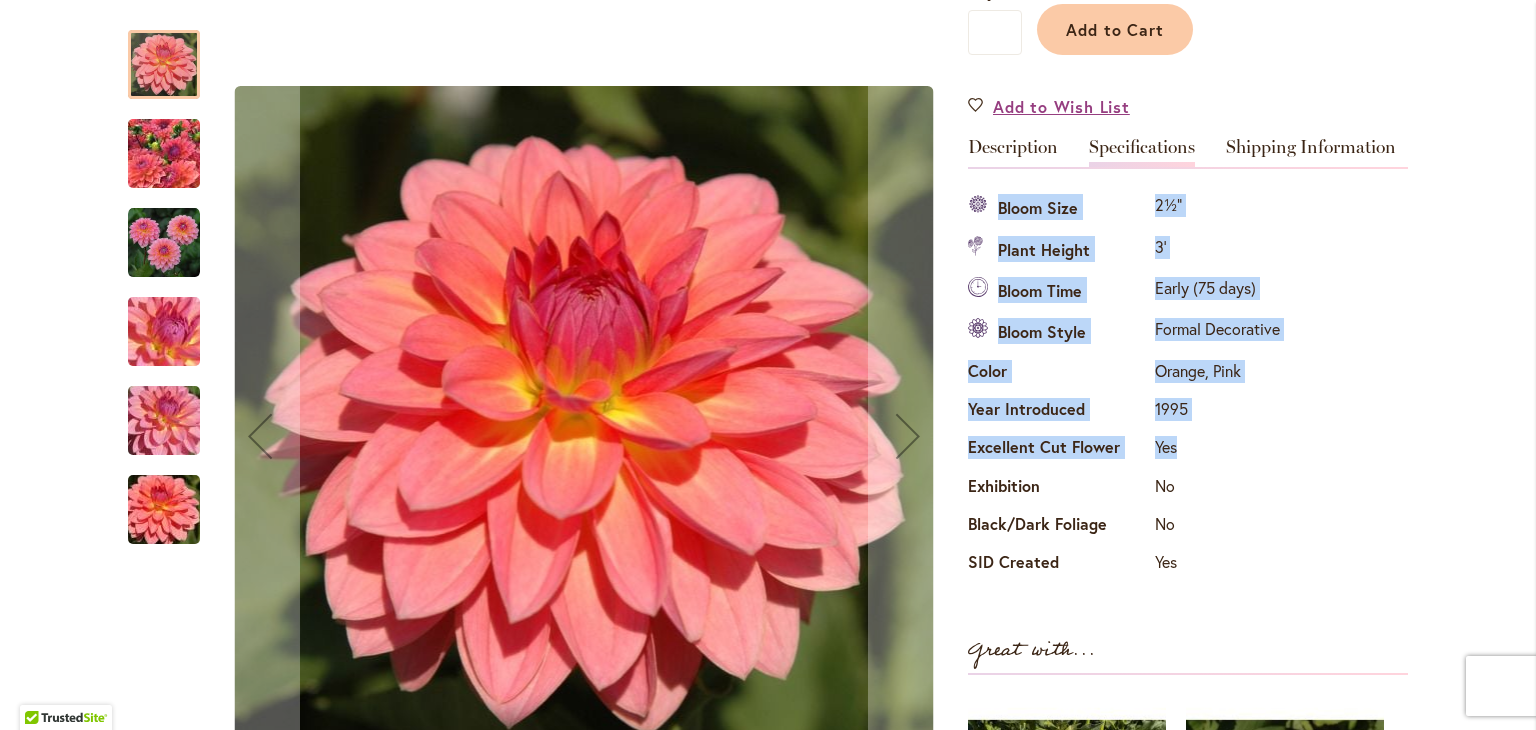 drag, startPoint x: 962, startPoint y: 205, endPoint x: 1188, endPoint y: 429, distance: 318.2012 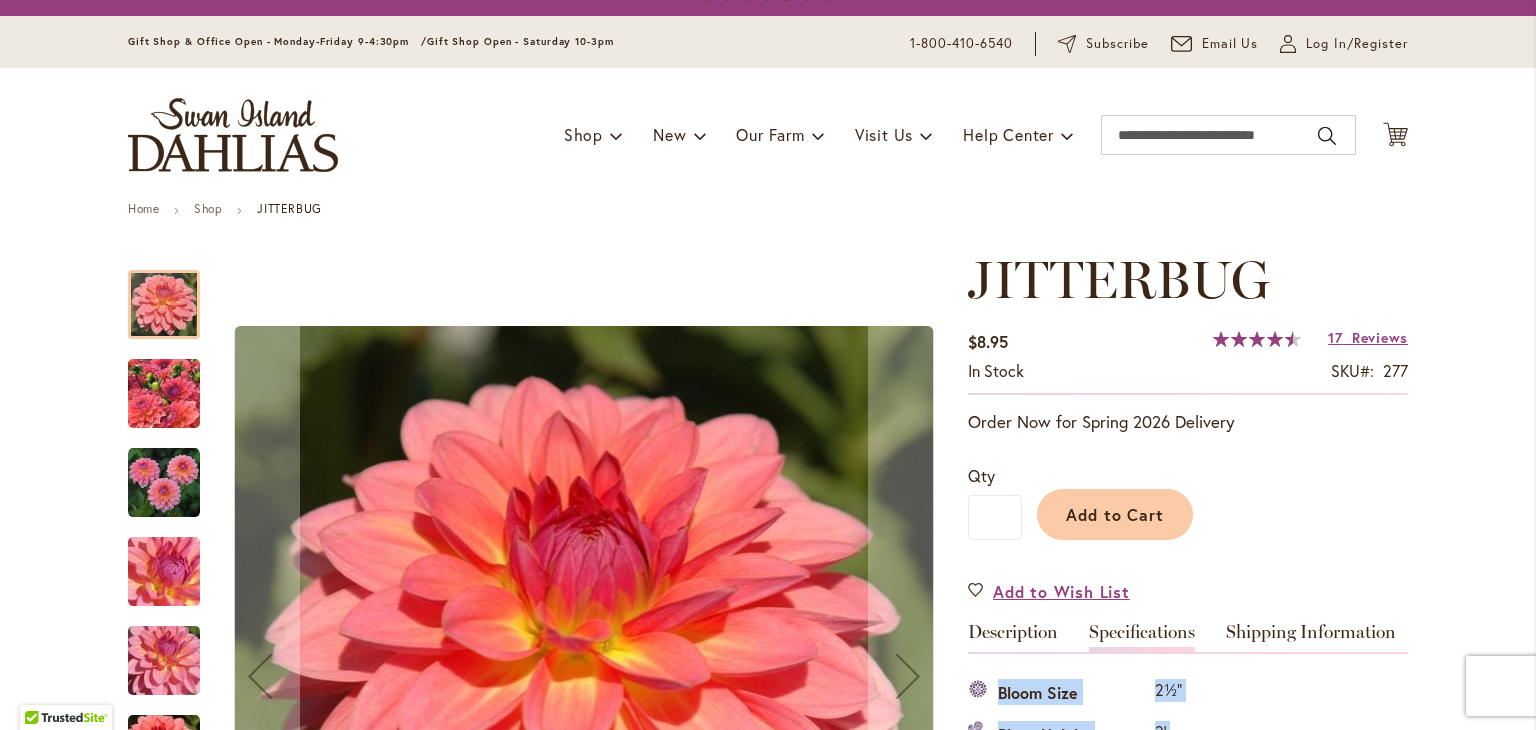 scroll, scrollTop: 13, scrollLeft: 0, axis: vertical 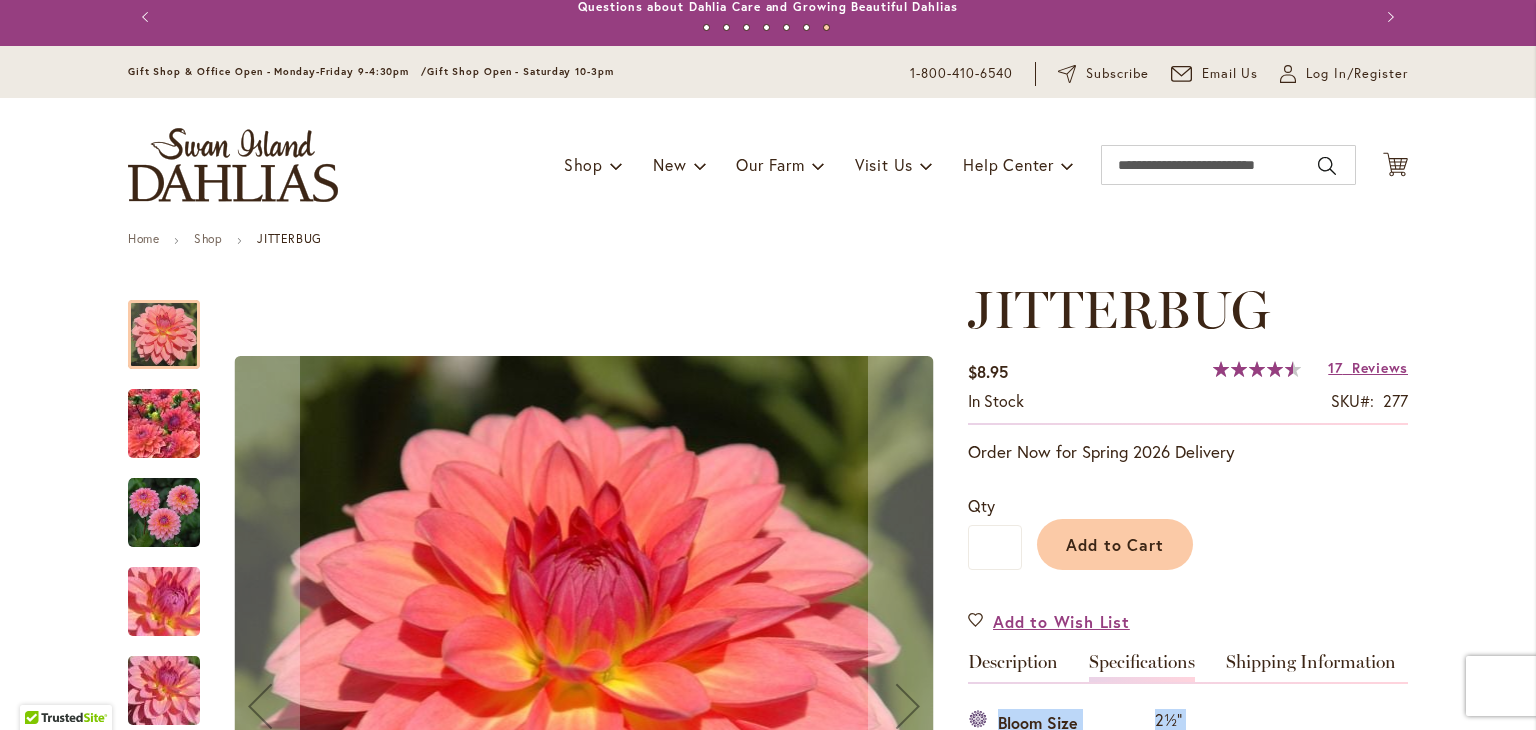 click at bounding box center (164, 513) 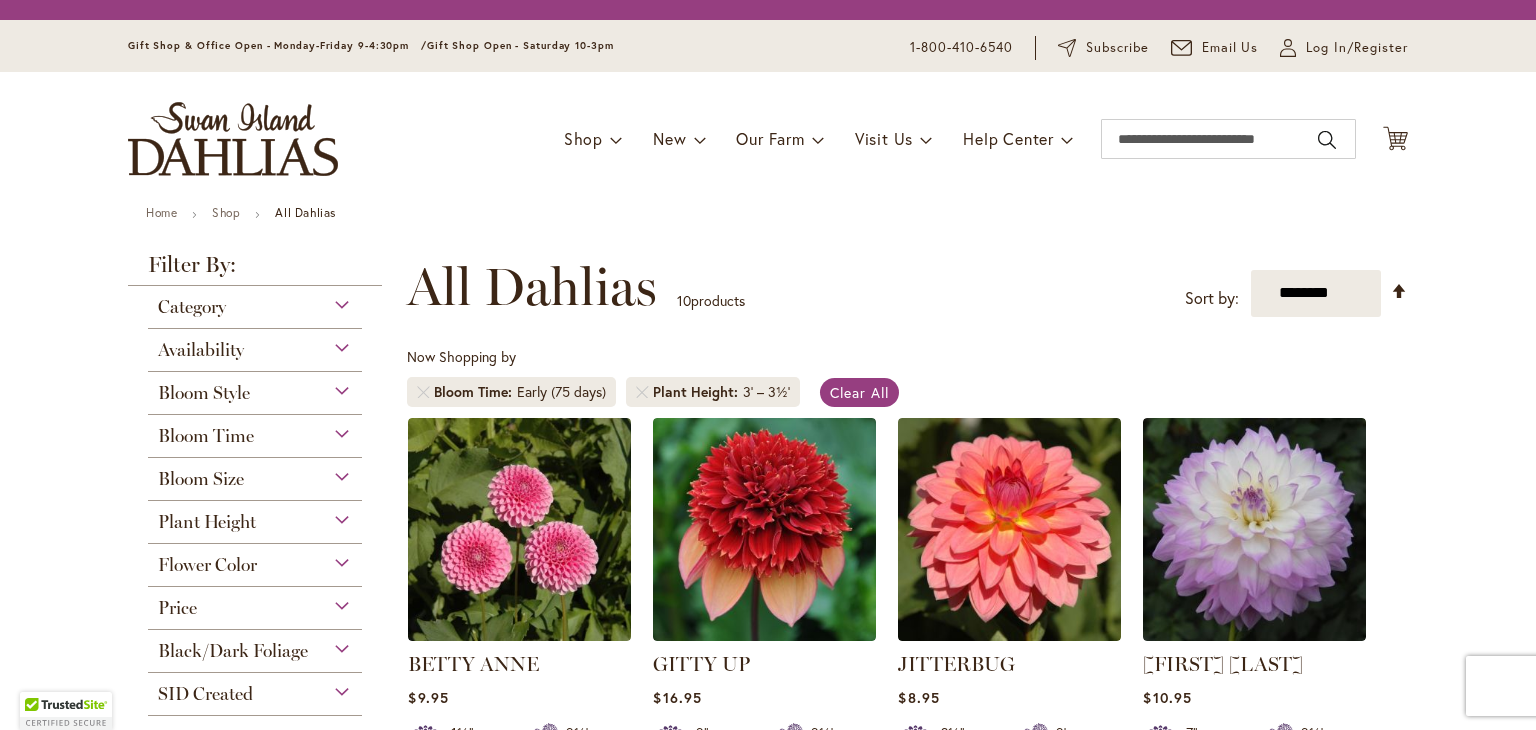 scroll, scrollTop: 0, scrollLeft: 0, axis: both 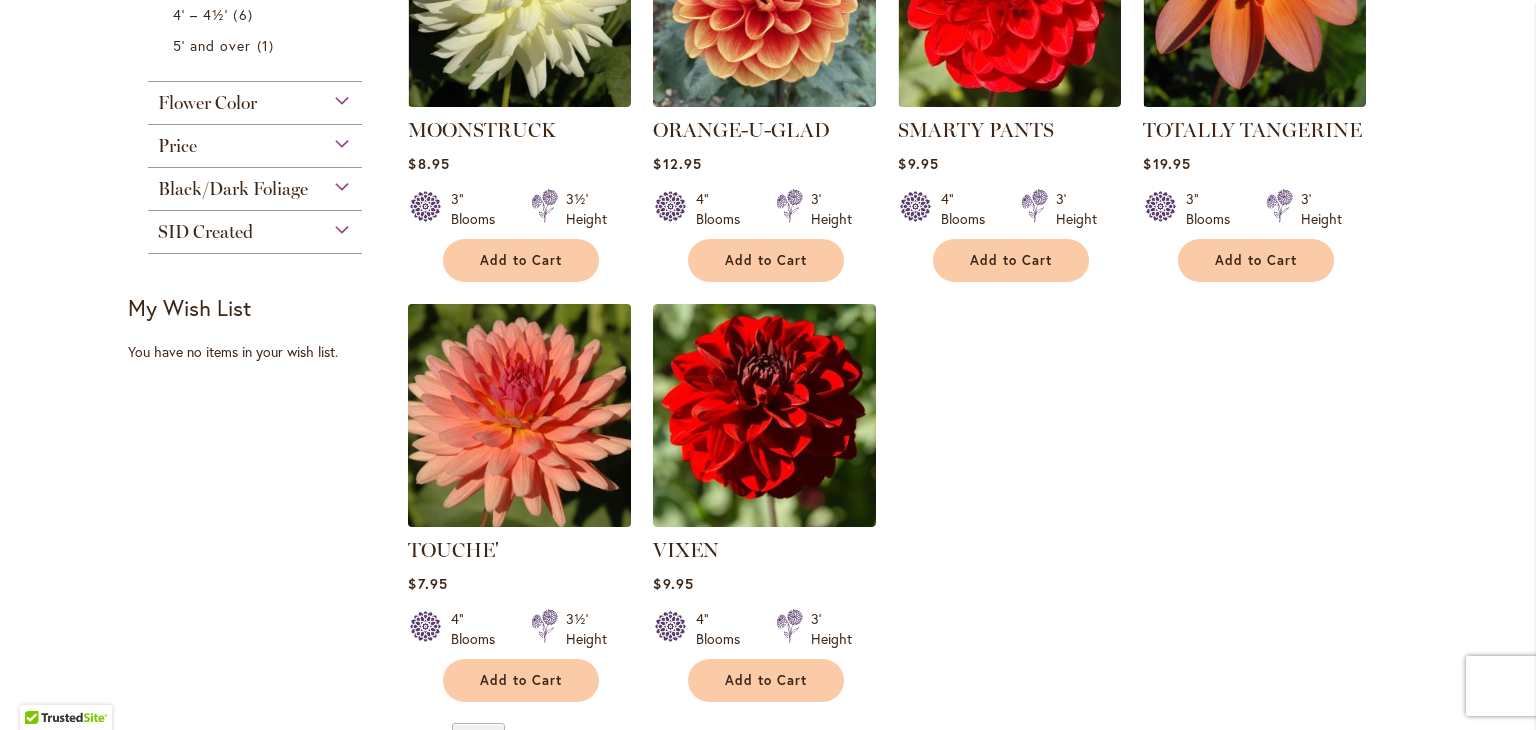 click at bounding box center [520, 415] 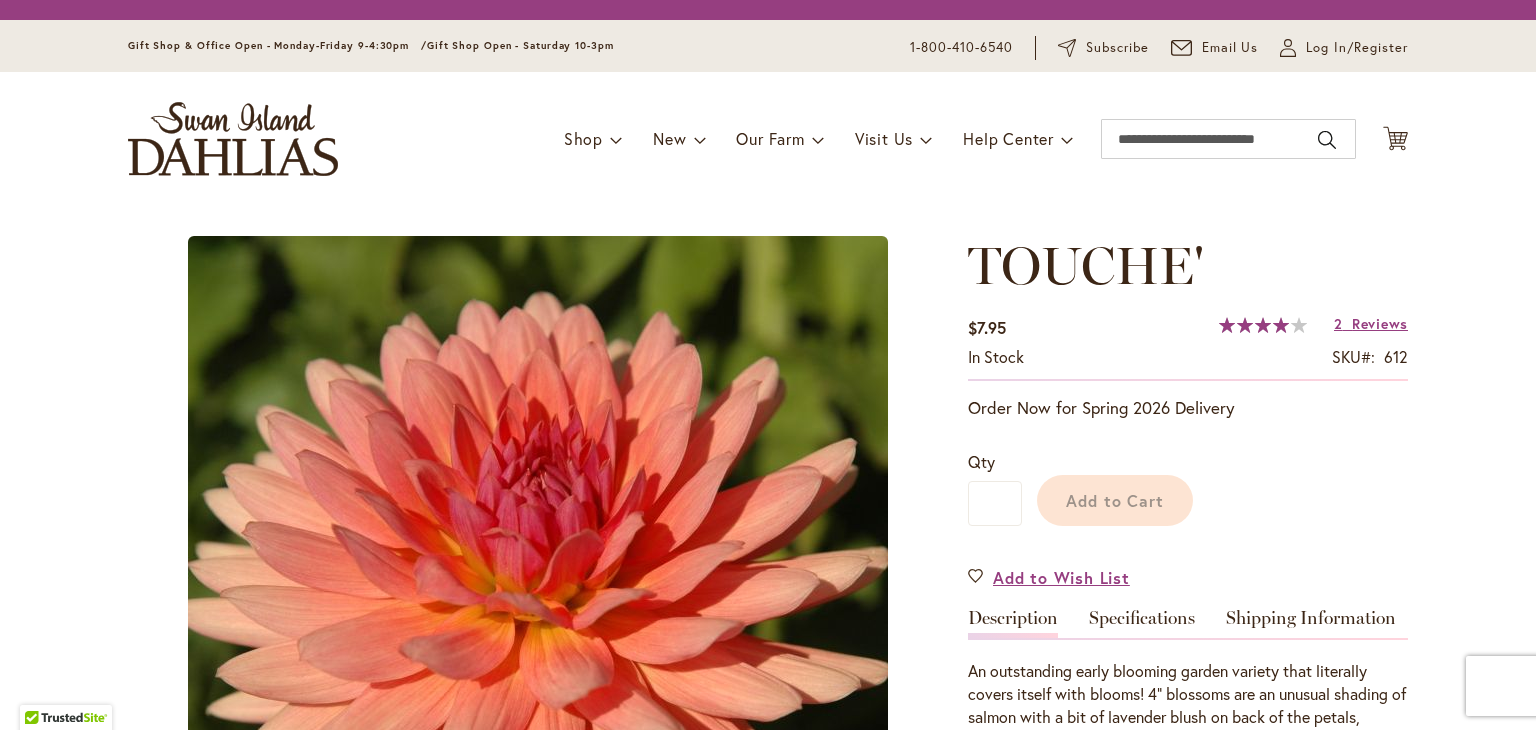 scroll, scrollTop: 0, scrollLeft: 0, axis: both 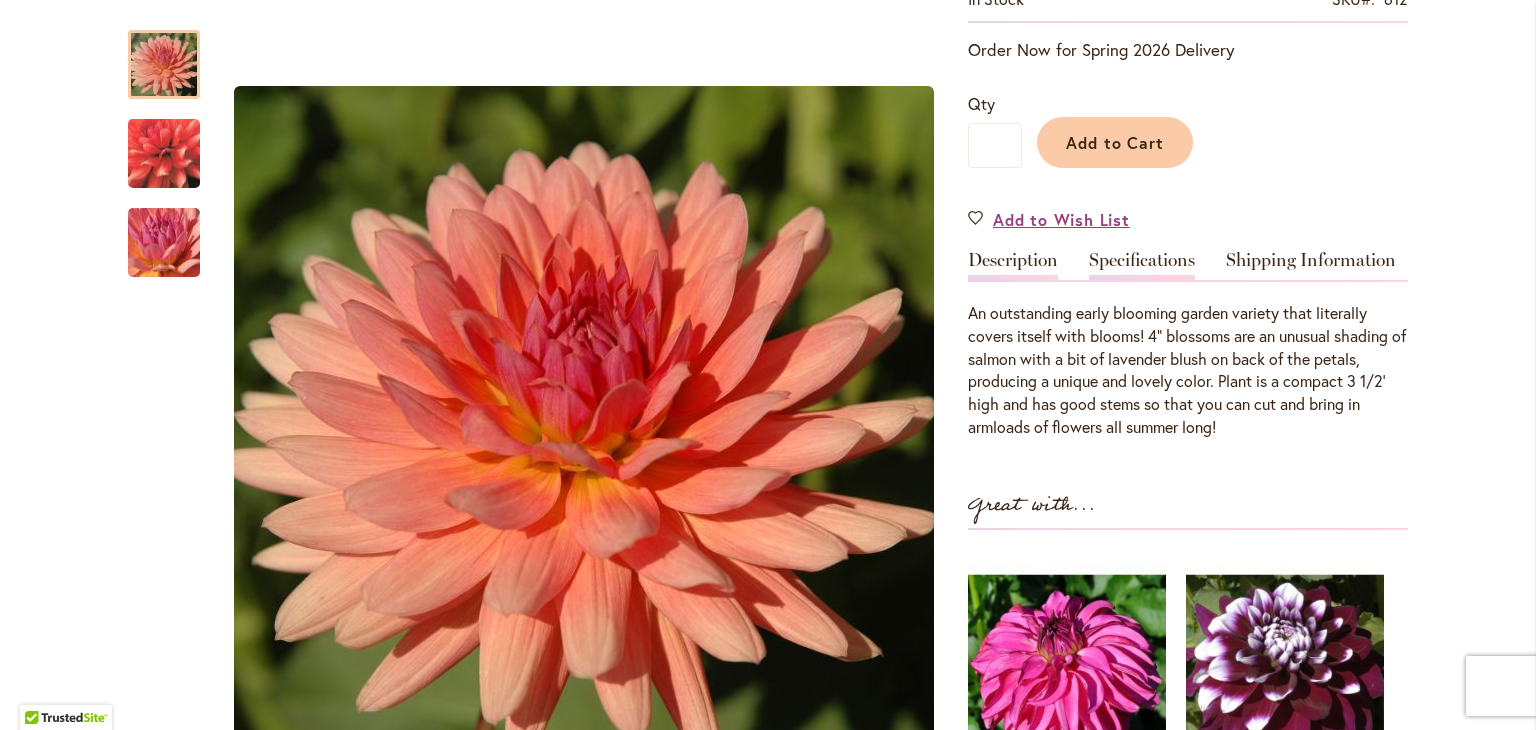 click on "Specifications" at bounding box center (1142, 265) 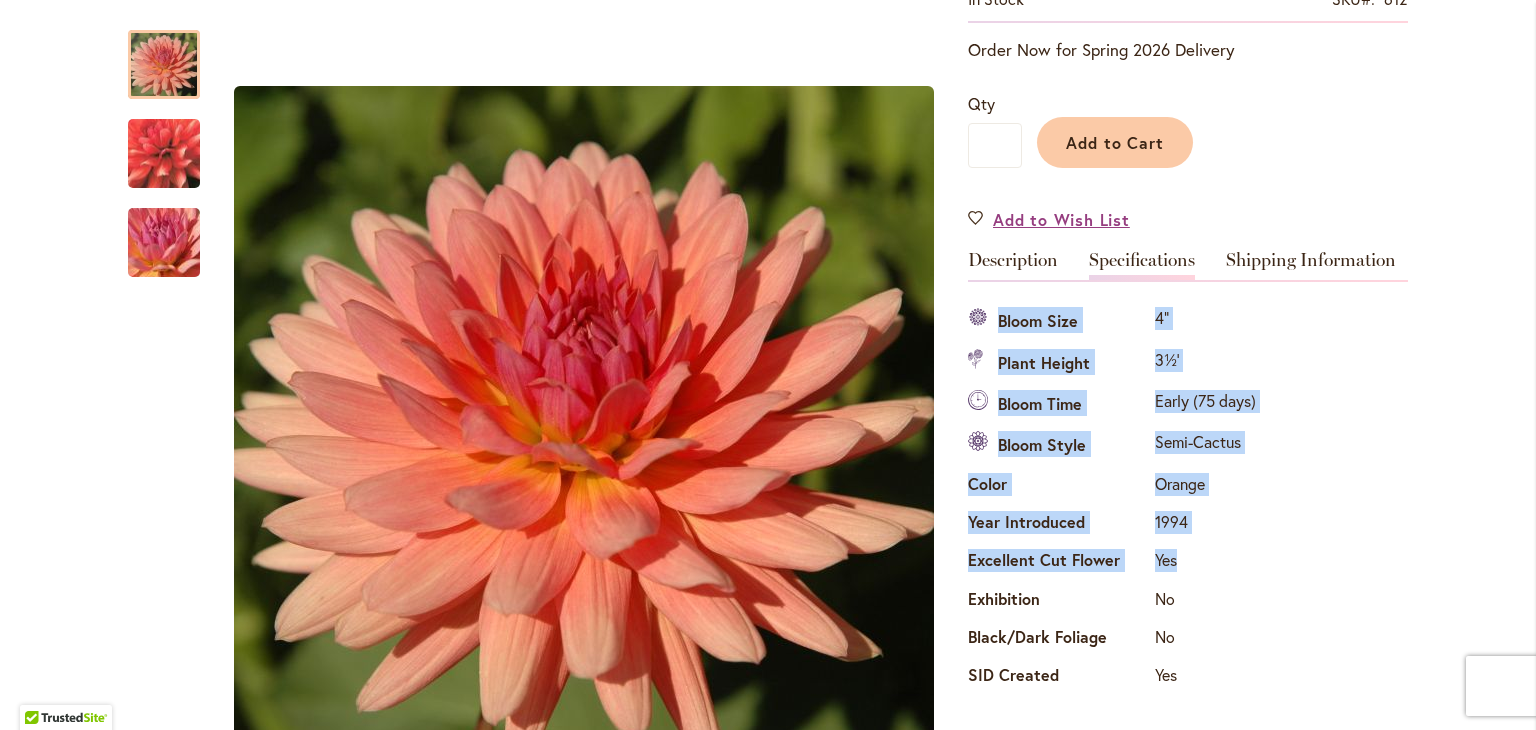 drag, startPoint x: 953, startPoint y: 325, endPoint x: 1192, endPoint y: 546, distance: 325.51804 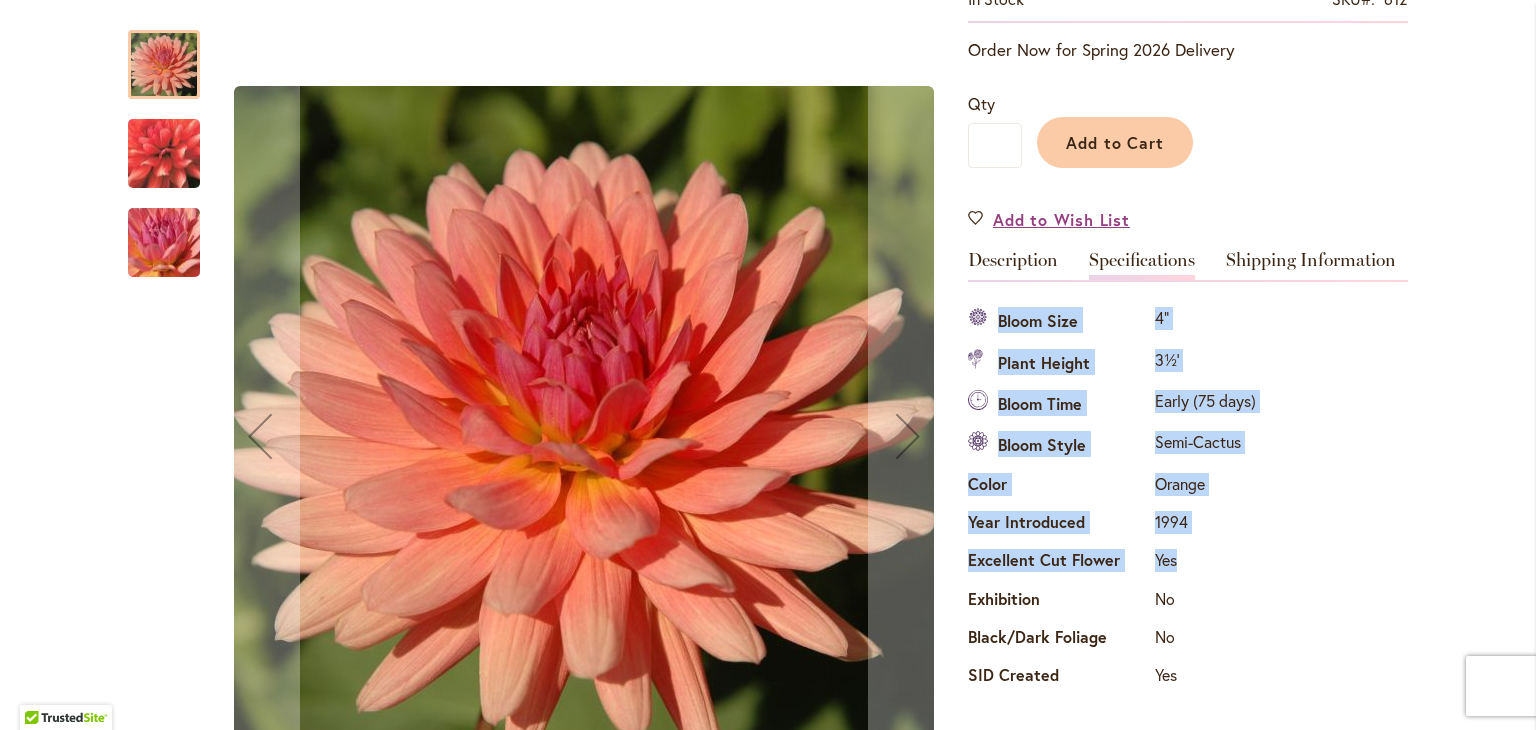 drag, startPoint x: 614, startPoint y: 331, endPoint x: 156, endPoint y: 49, distance: 537.855 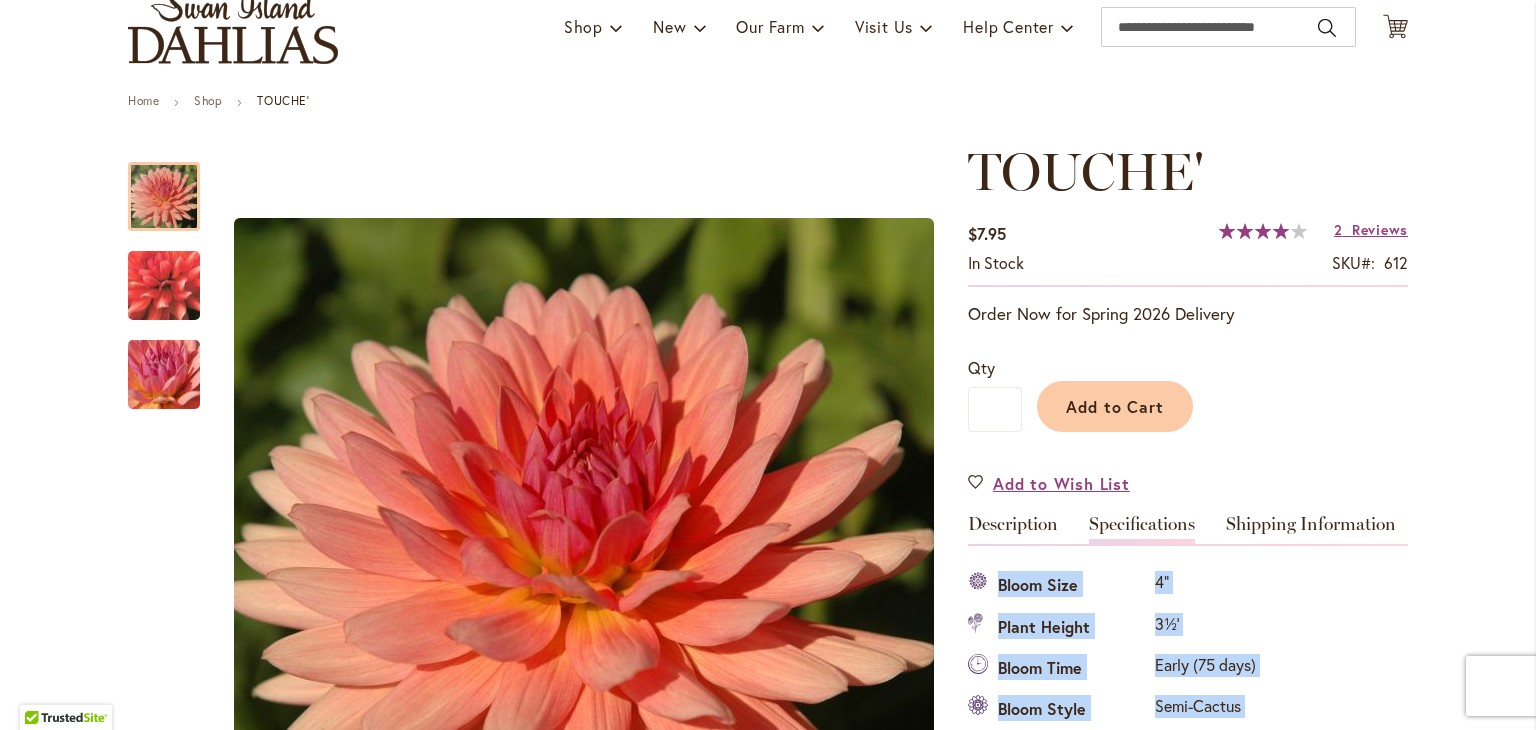 scroll, scrollTop: 0, scrollLeft: 0, axis: both 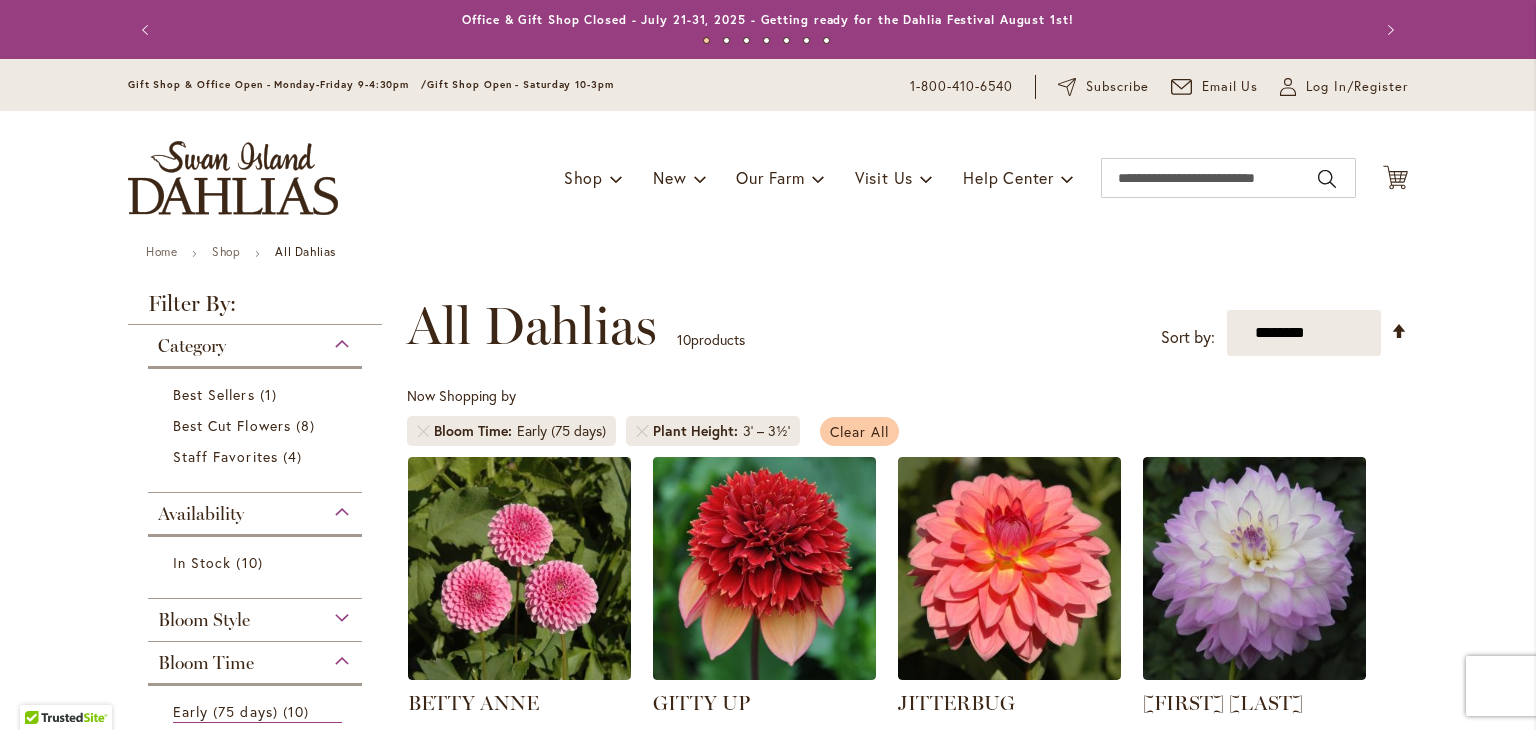 click on "Clear All" at bounding box center (859, 431) 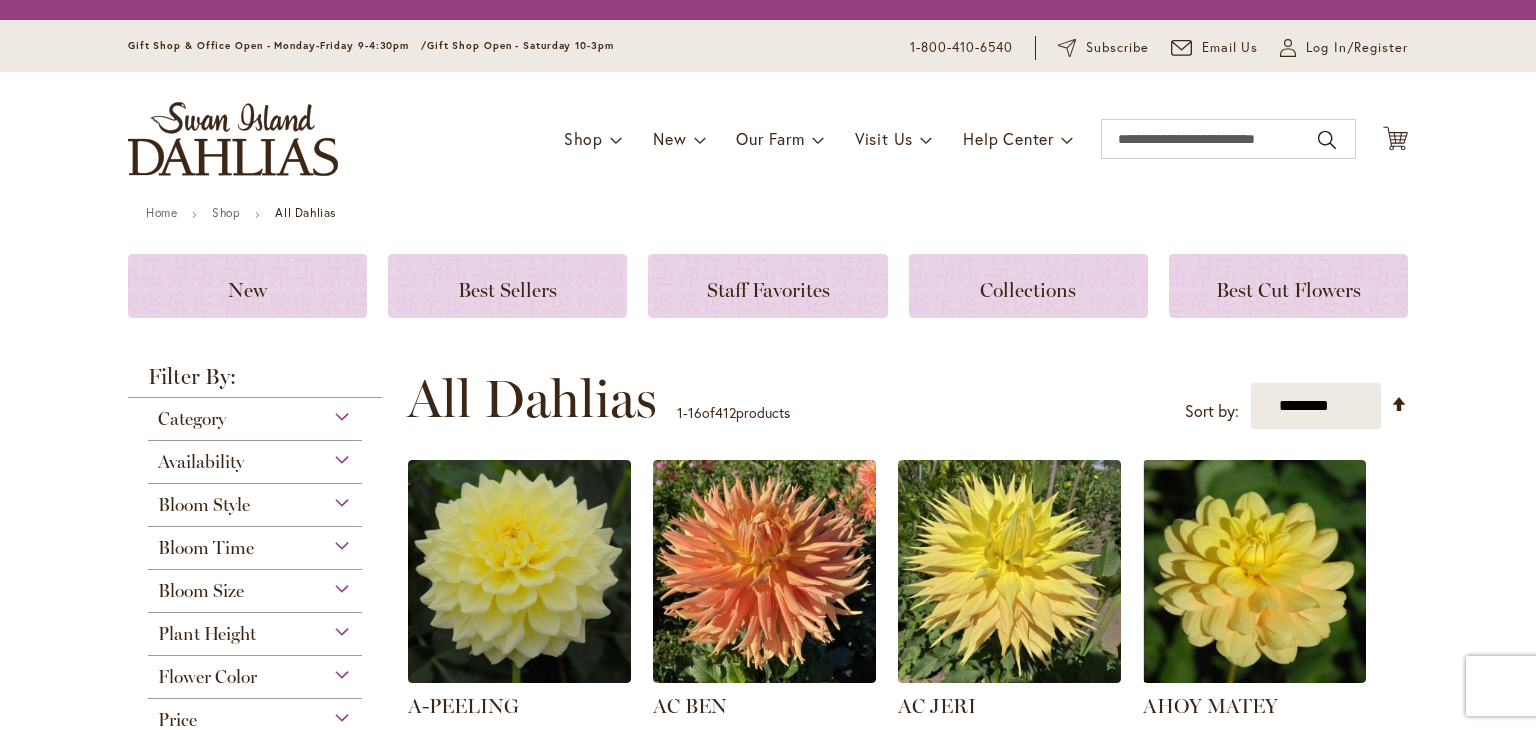 scroll, scrollTop: 0, scrollLeft: 0, axis: both 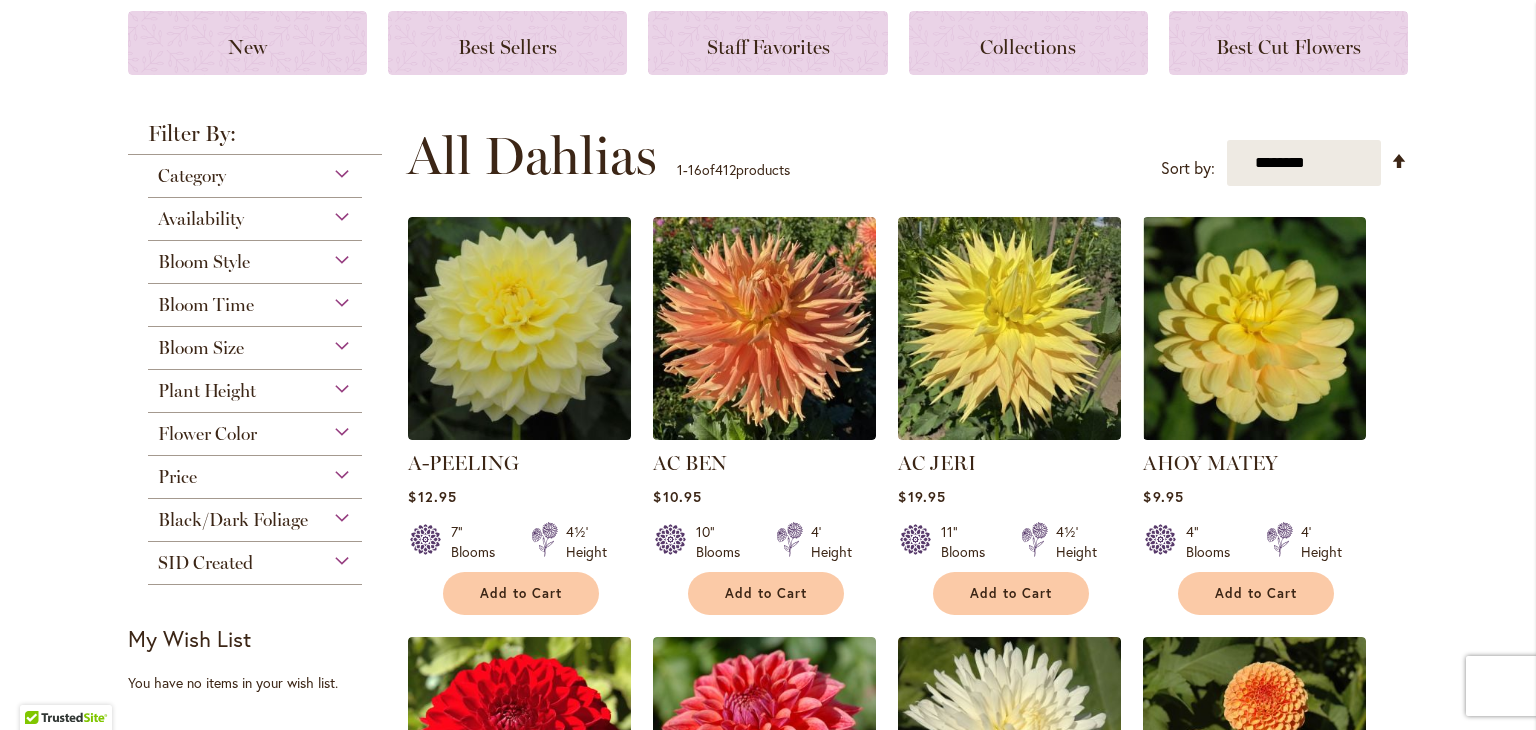 click on "Flower Color" at bounding box center (207, 434) 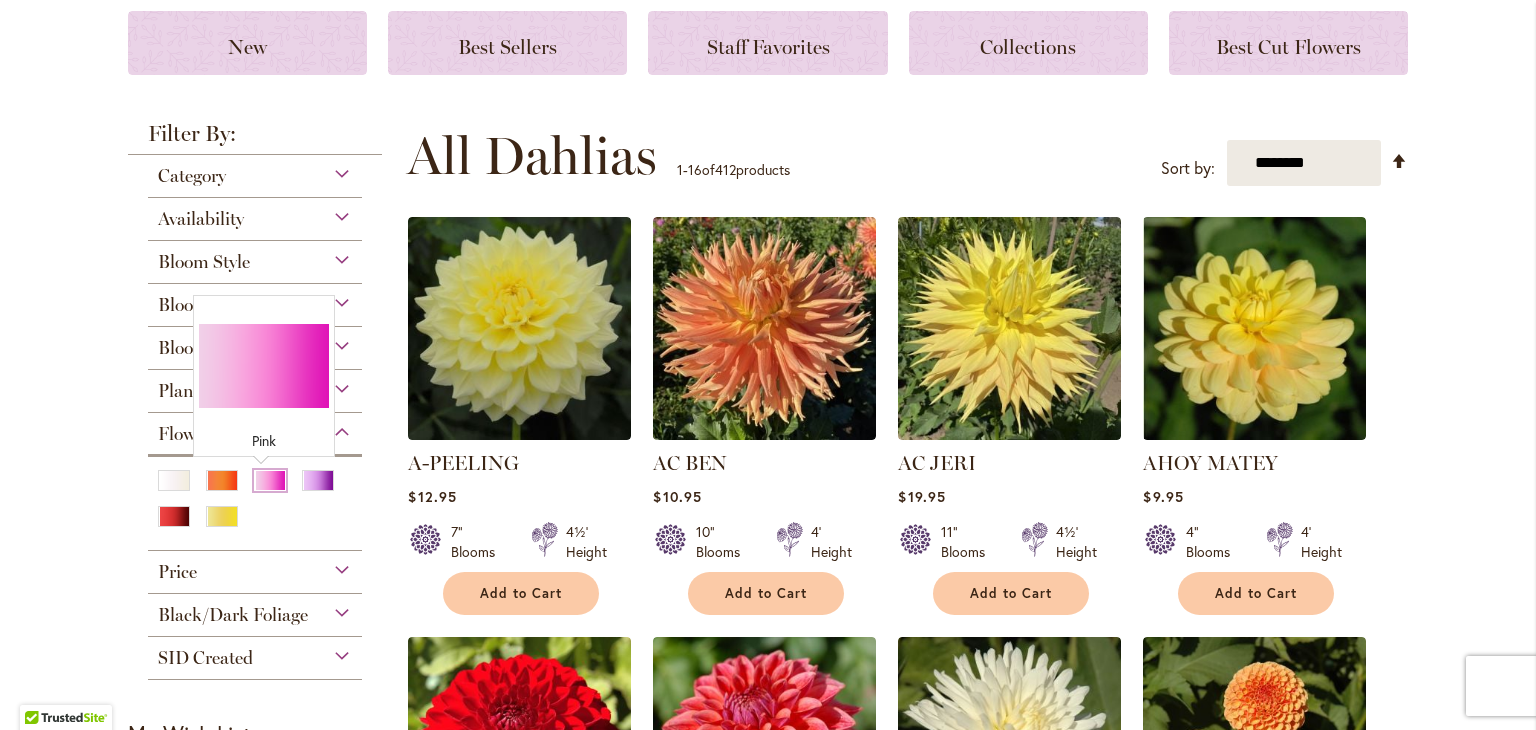 click at bounding box center (270, 480) 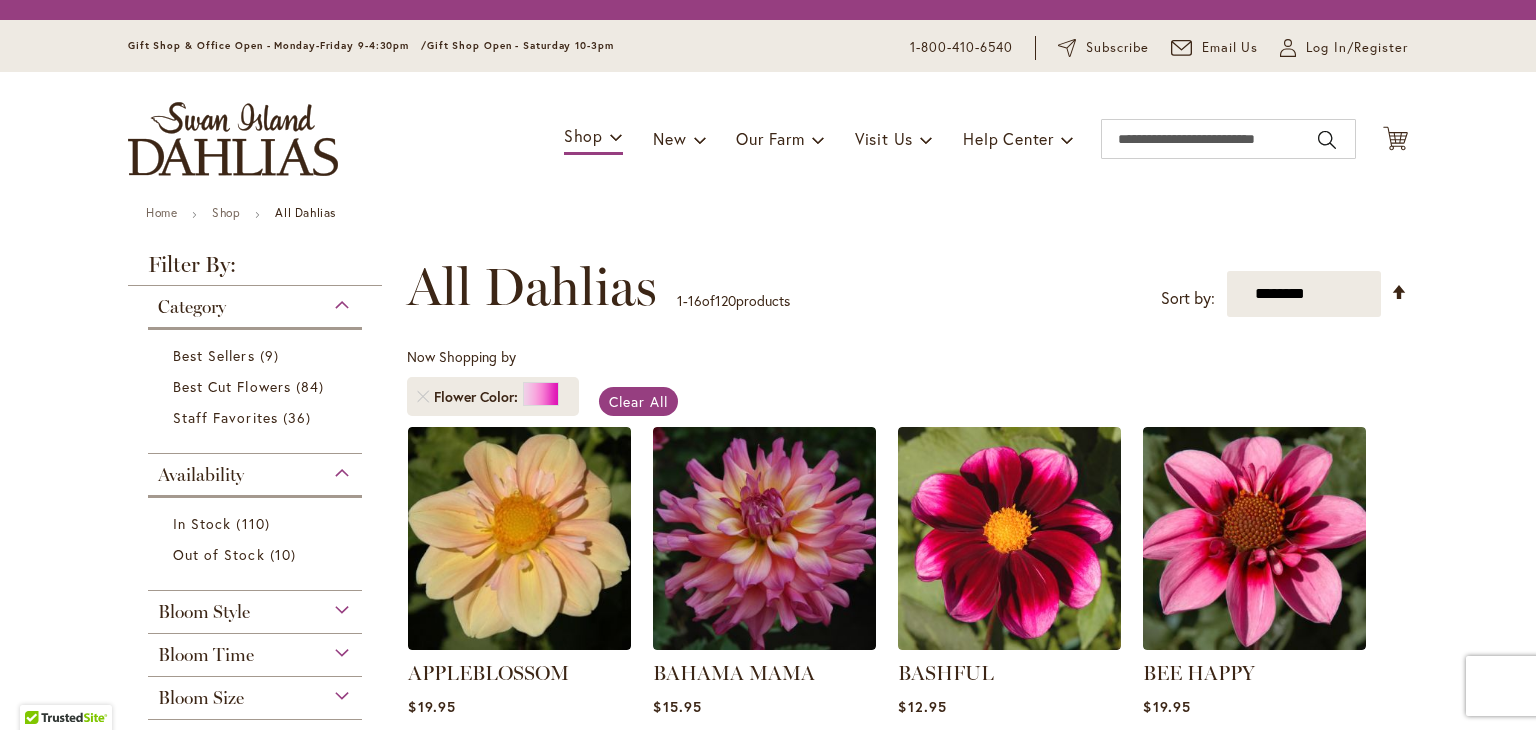 scroll, scrollTop: 0, scrollLeft: 0, axis: both 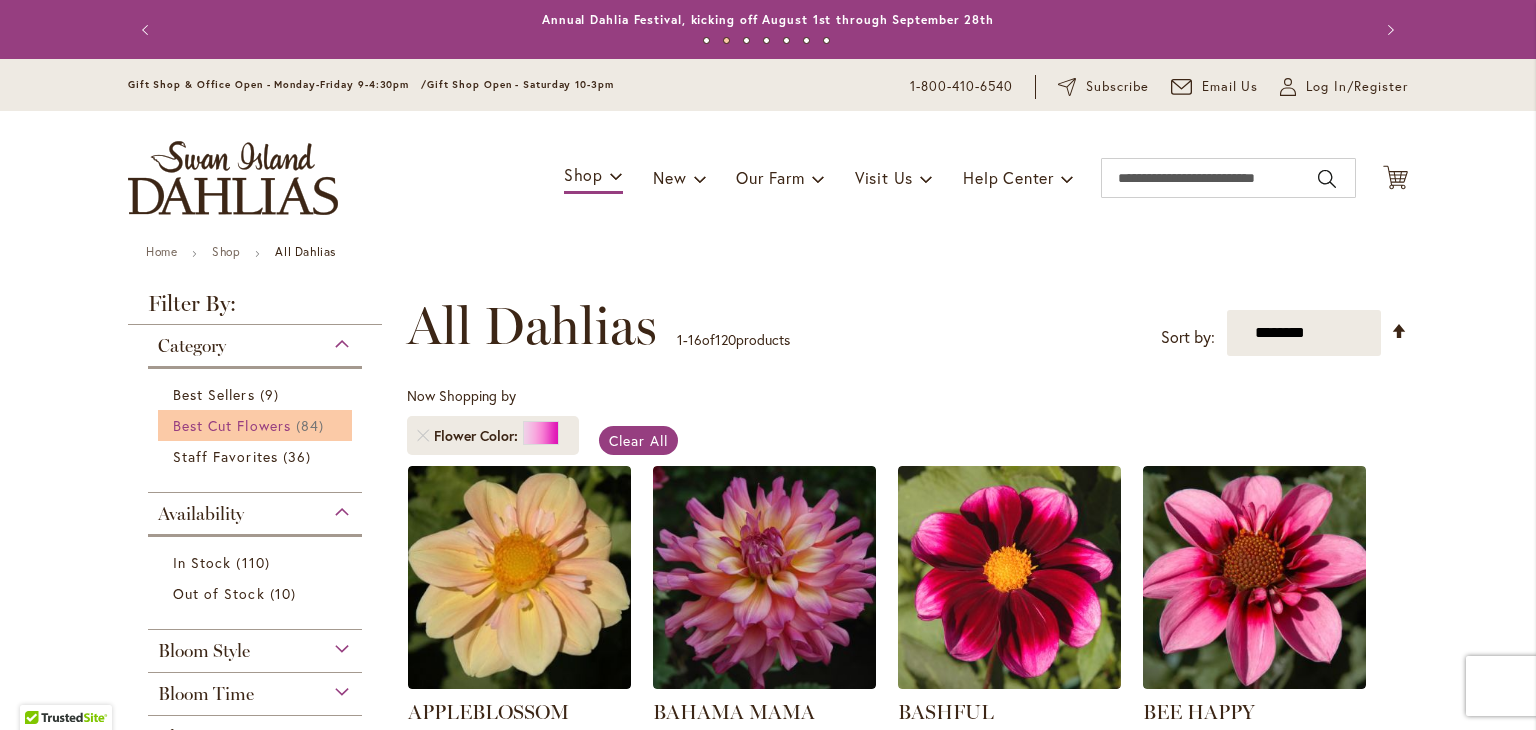 click on "Best Cut Flowers
84
items" at bounding box center (257, 425) 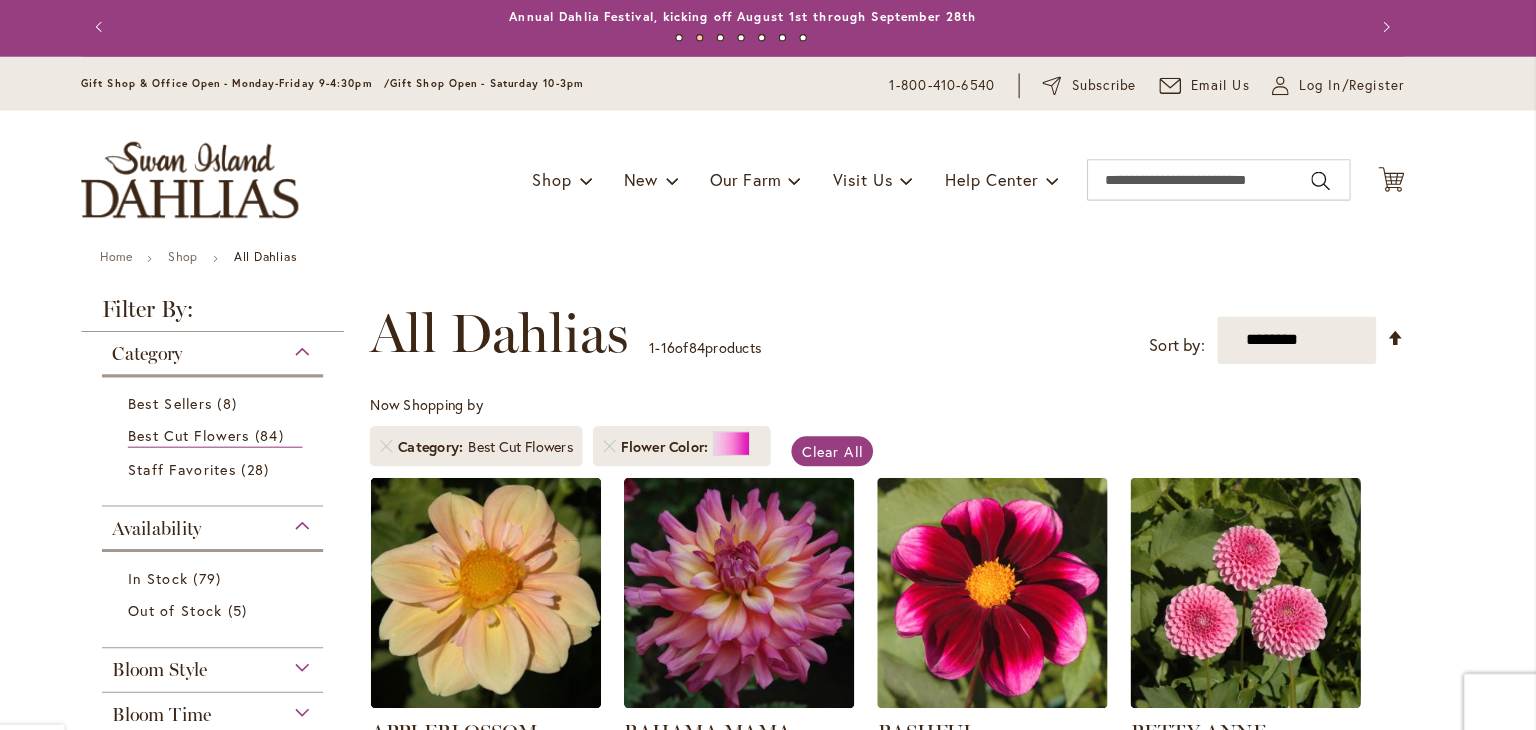 scroll, scrollTop: 0, scrollLeft: 0, axis: both 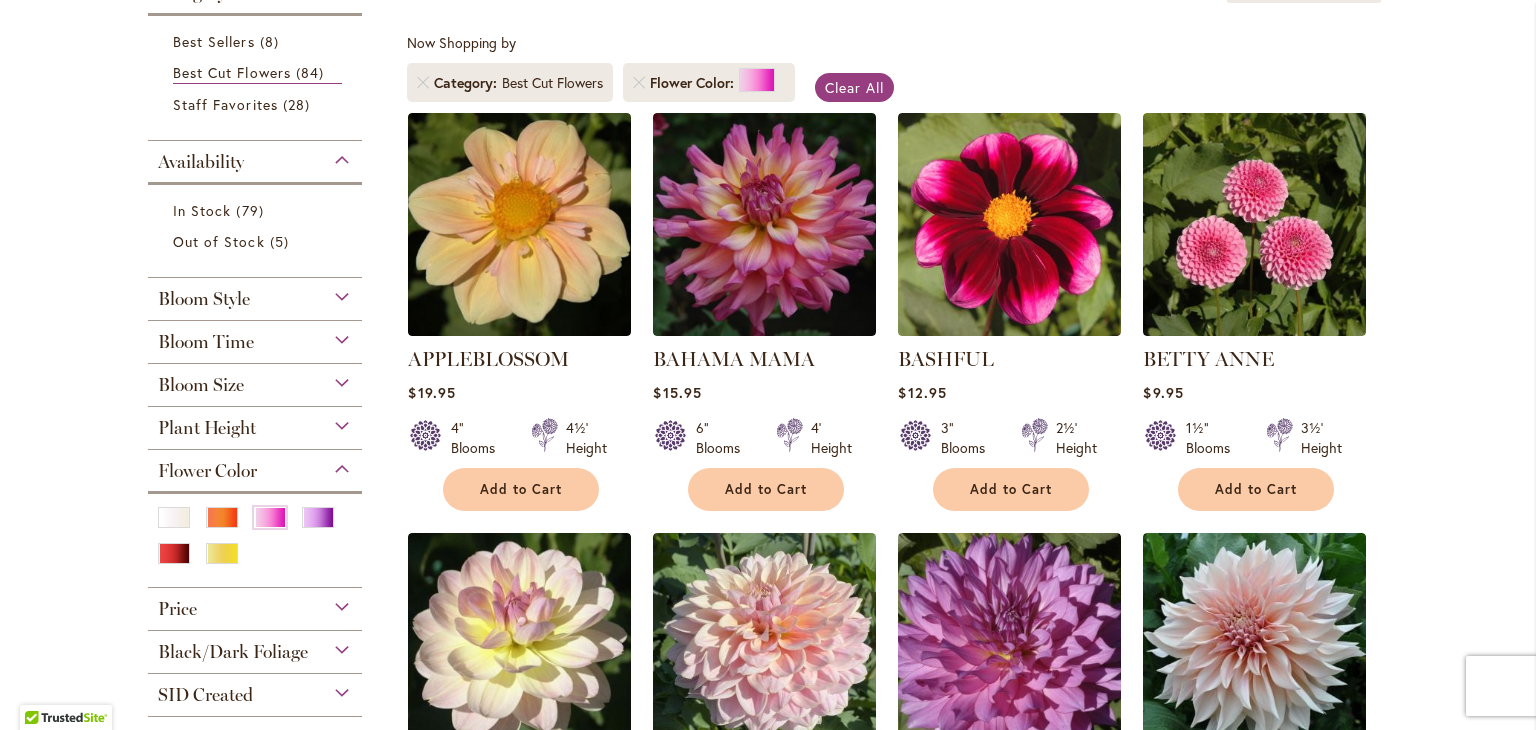 click on "Plant Height" at bounding box center [255, 423] 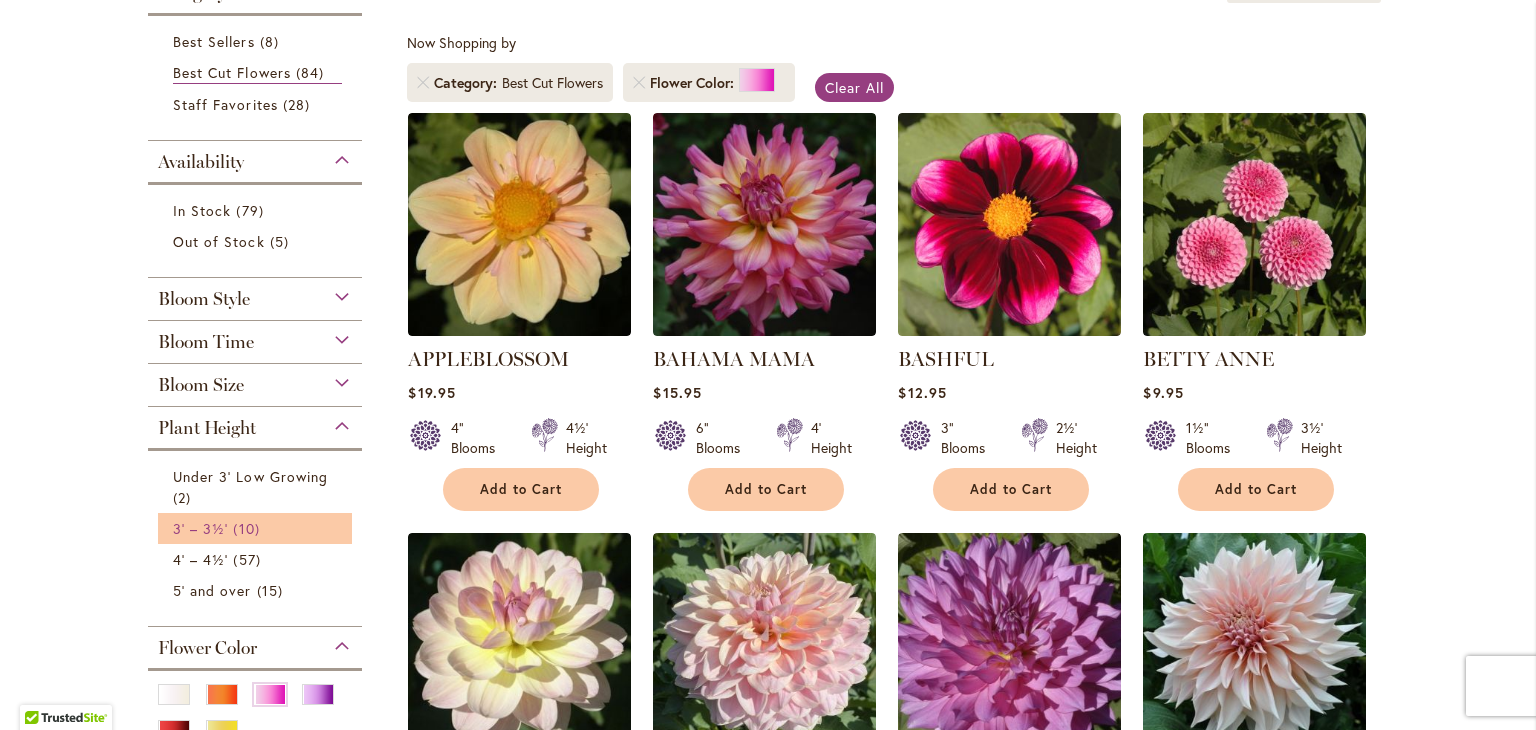 click on "10
items" at bounding box center [248, 528] 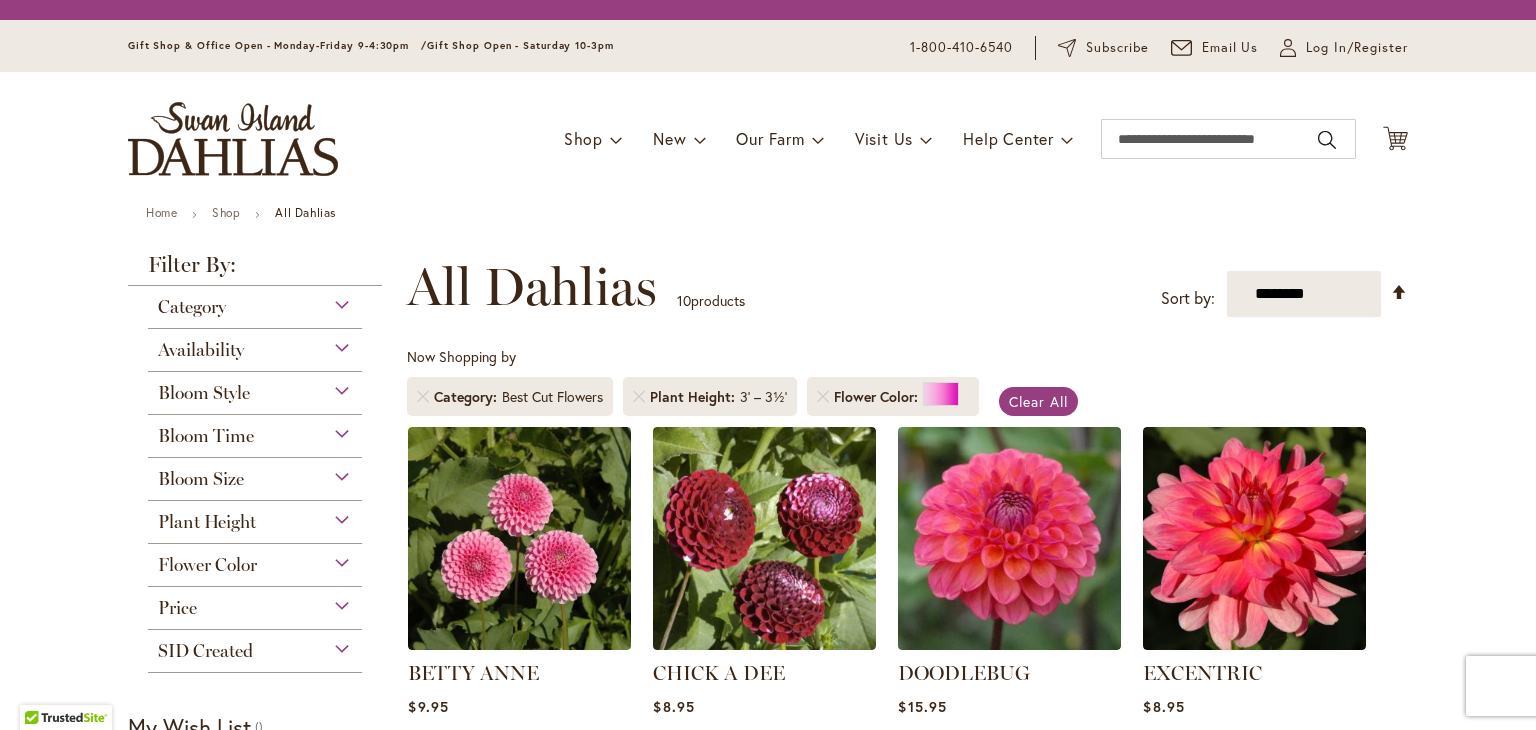 scroll, scrollTop: 0, scrollLeft: 0, axis: both 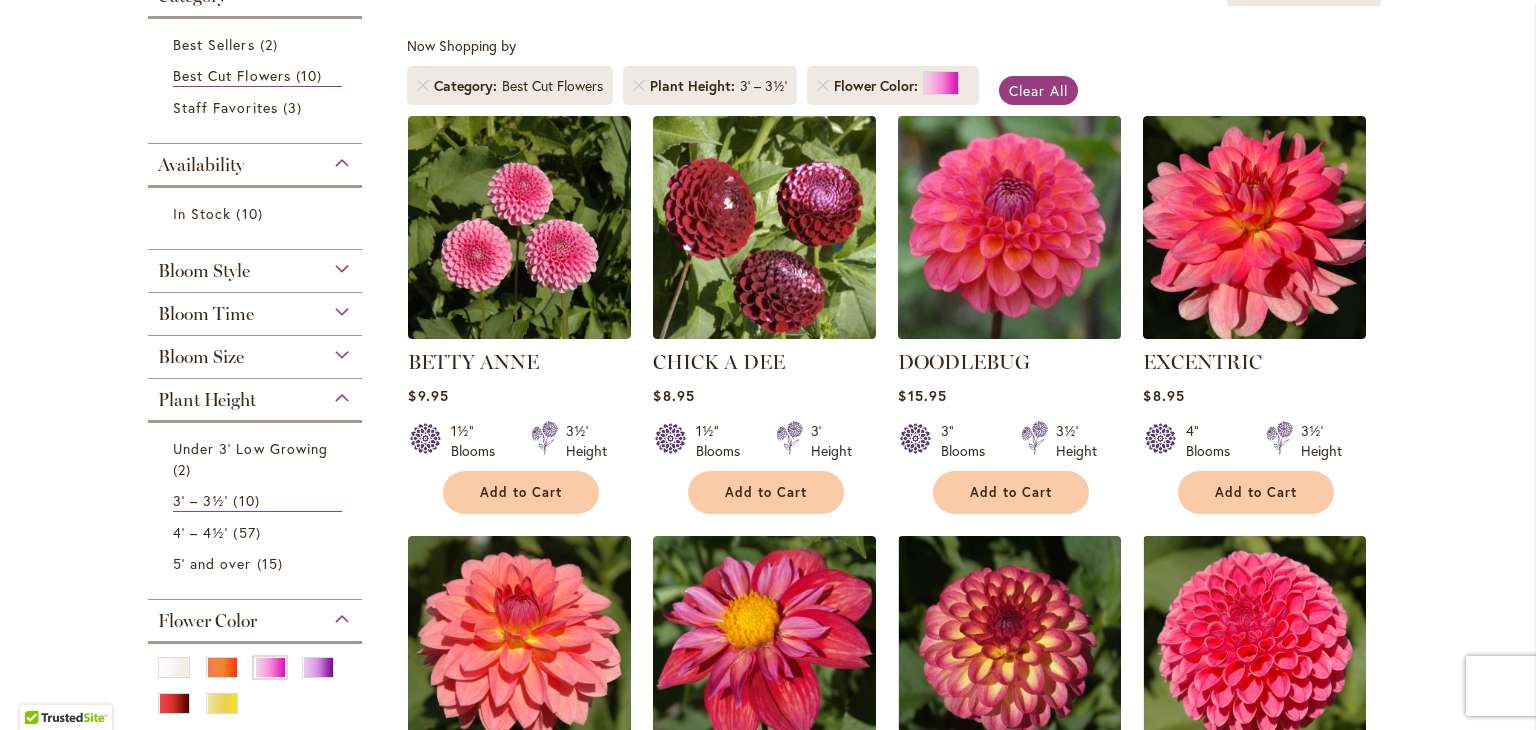 click at bounding box center (1010, 227) 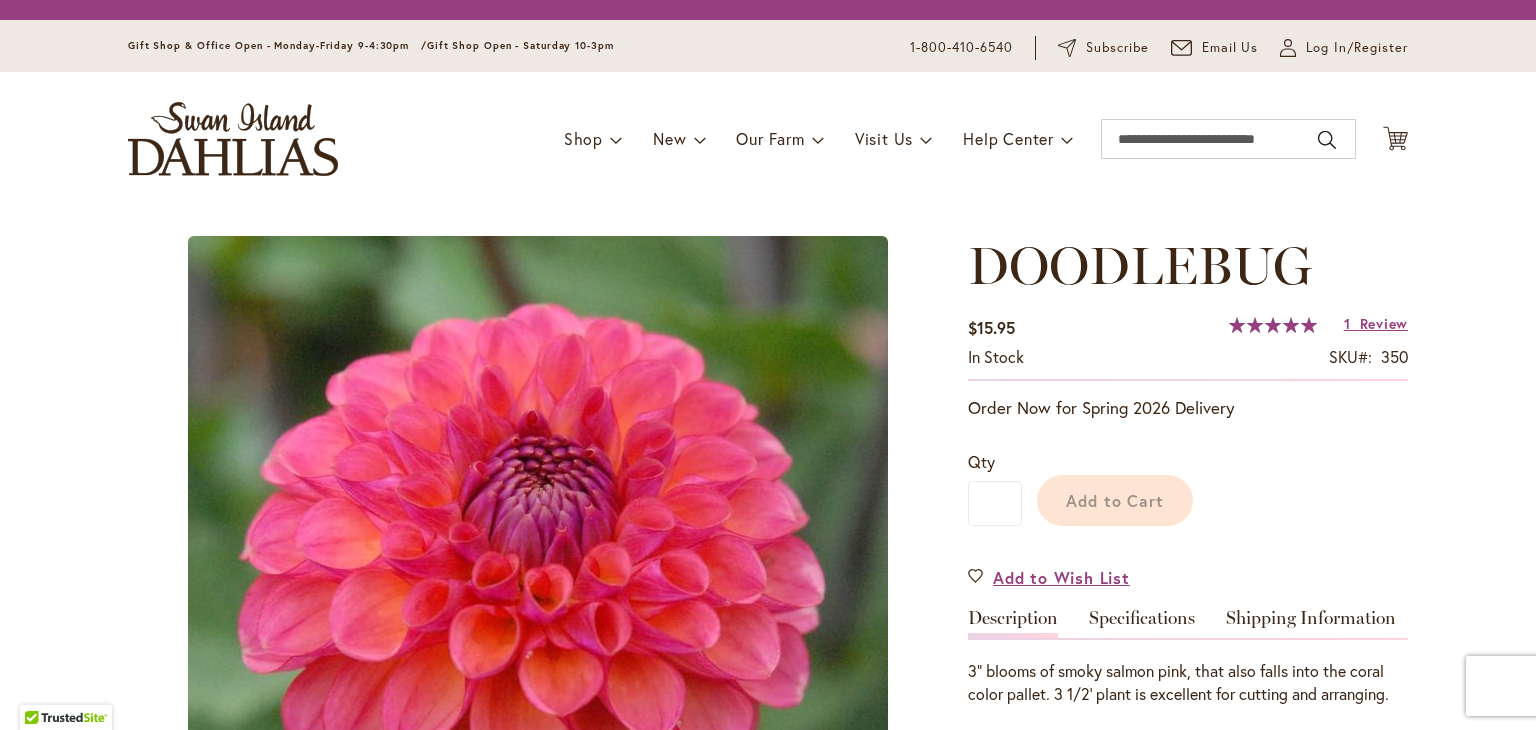 scroll, scrollTop: 0, scrollLeft: 0, axis: both 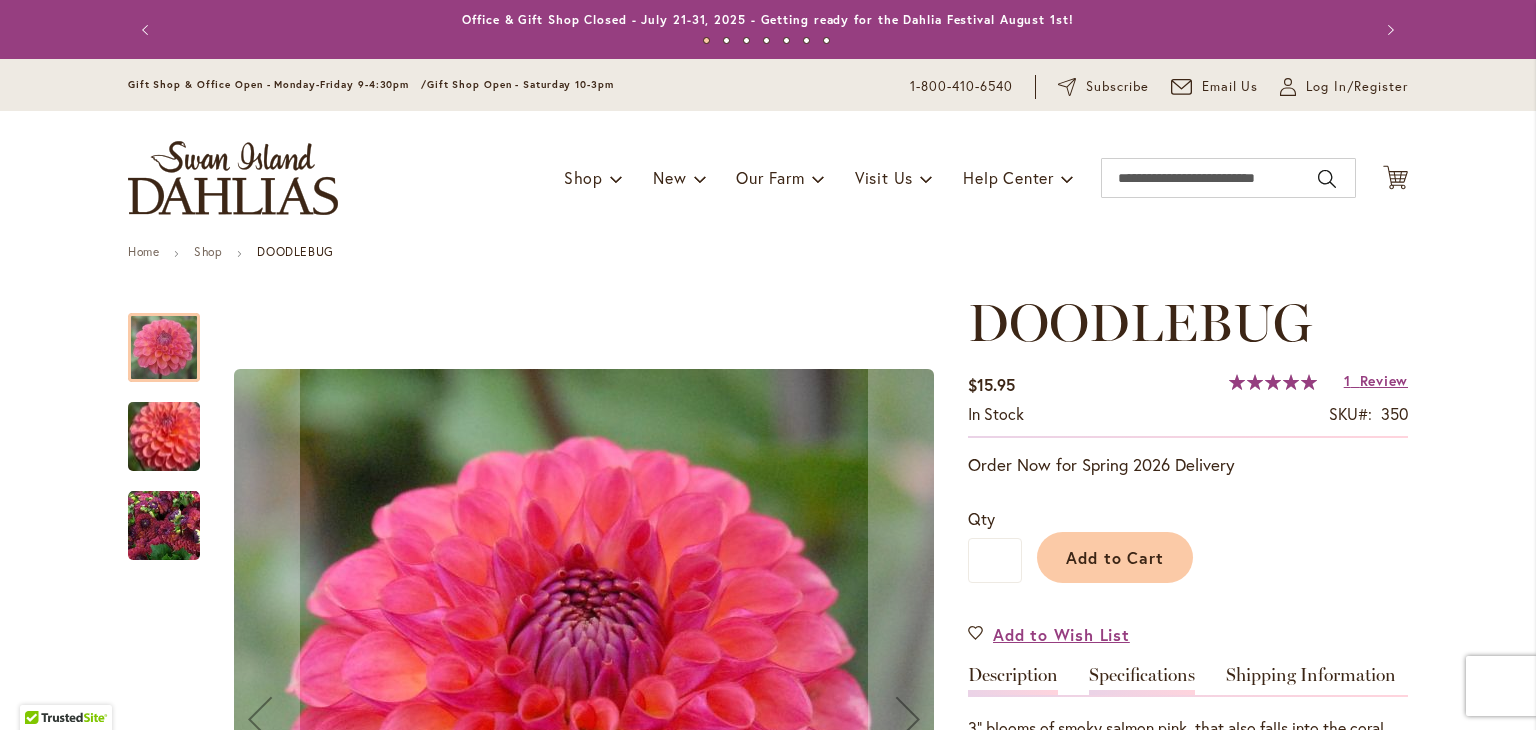 click on "Specifications" at bounding box center (1142, 680) 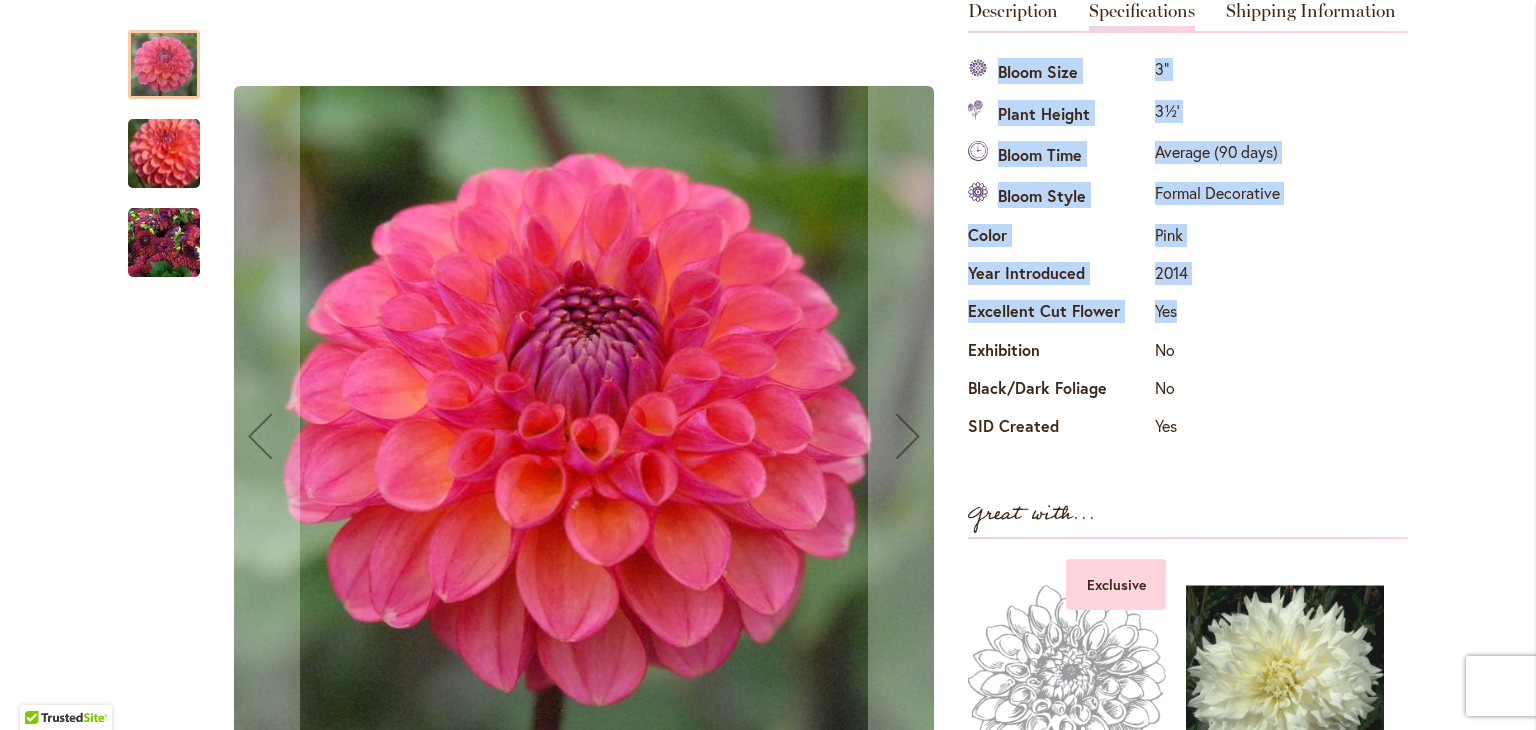 drag, startPoint x: 977, startPoint y: 69, endPoint x: 1176, endPoint y: 311, distance: 313.31296 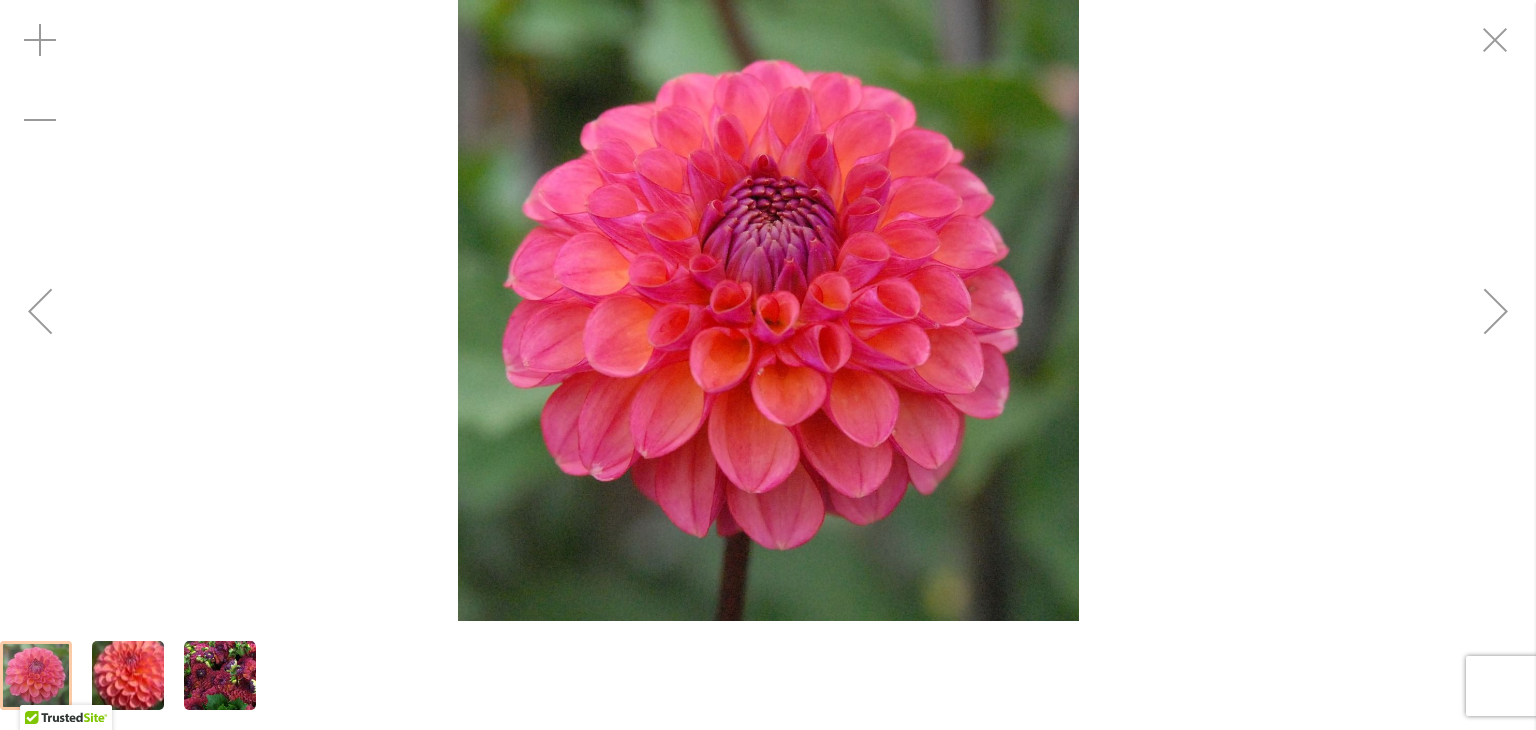 click at bounding box center [768, 310] 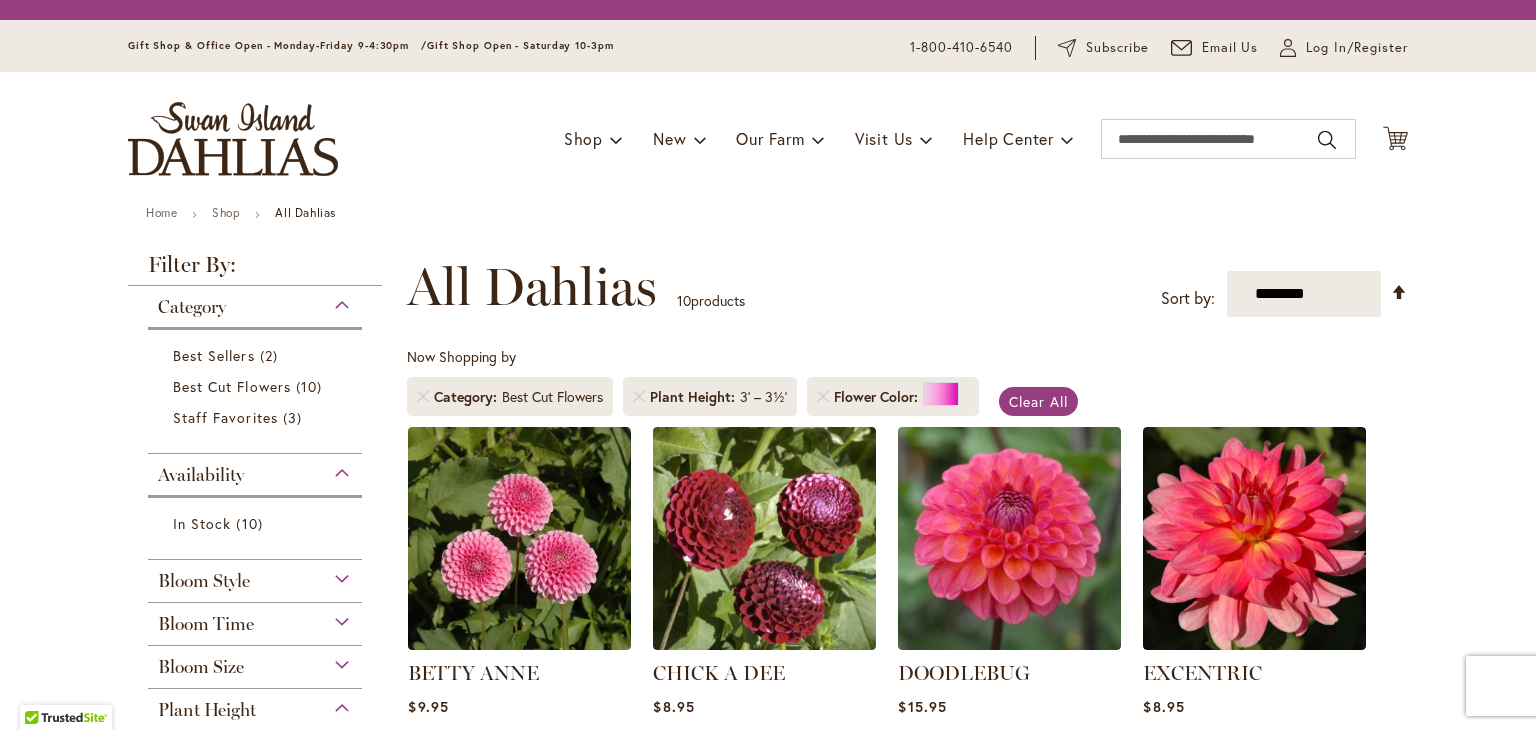 scroll, scrollTop: 0, scrollLeft: 0, axis: both 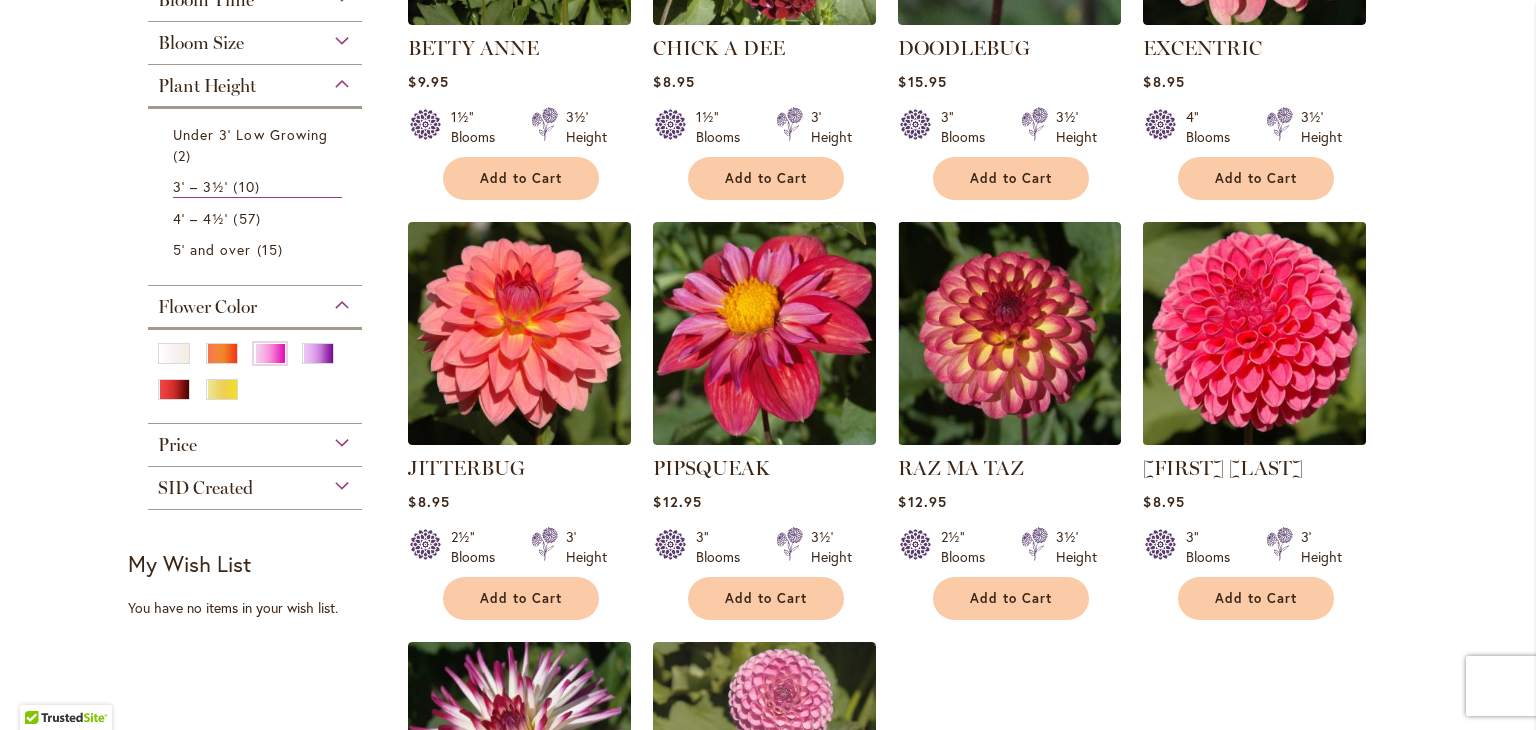 click at bounding box center (1255, 333) 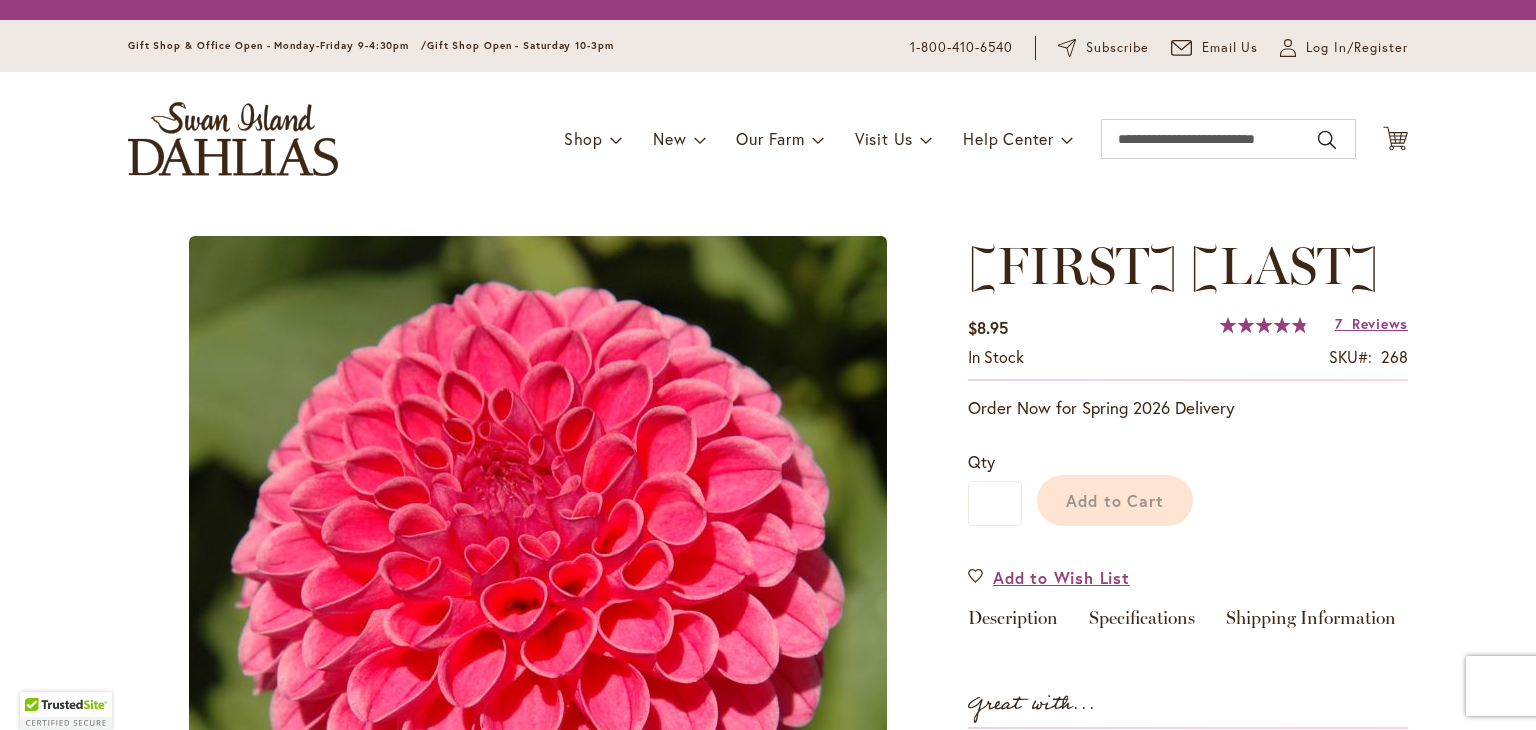 scroll, scrollTop: 0, scrollLeft: 0, axis: both 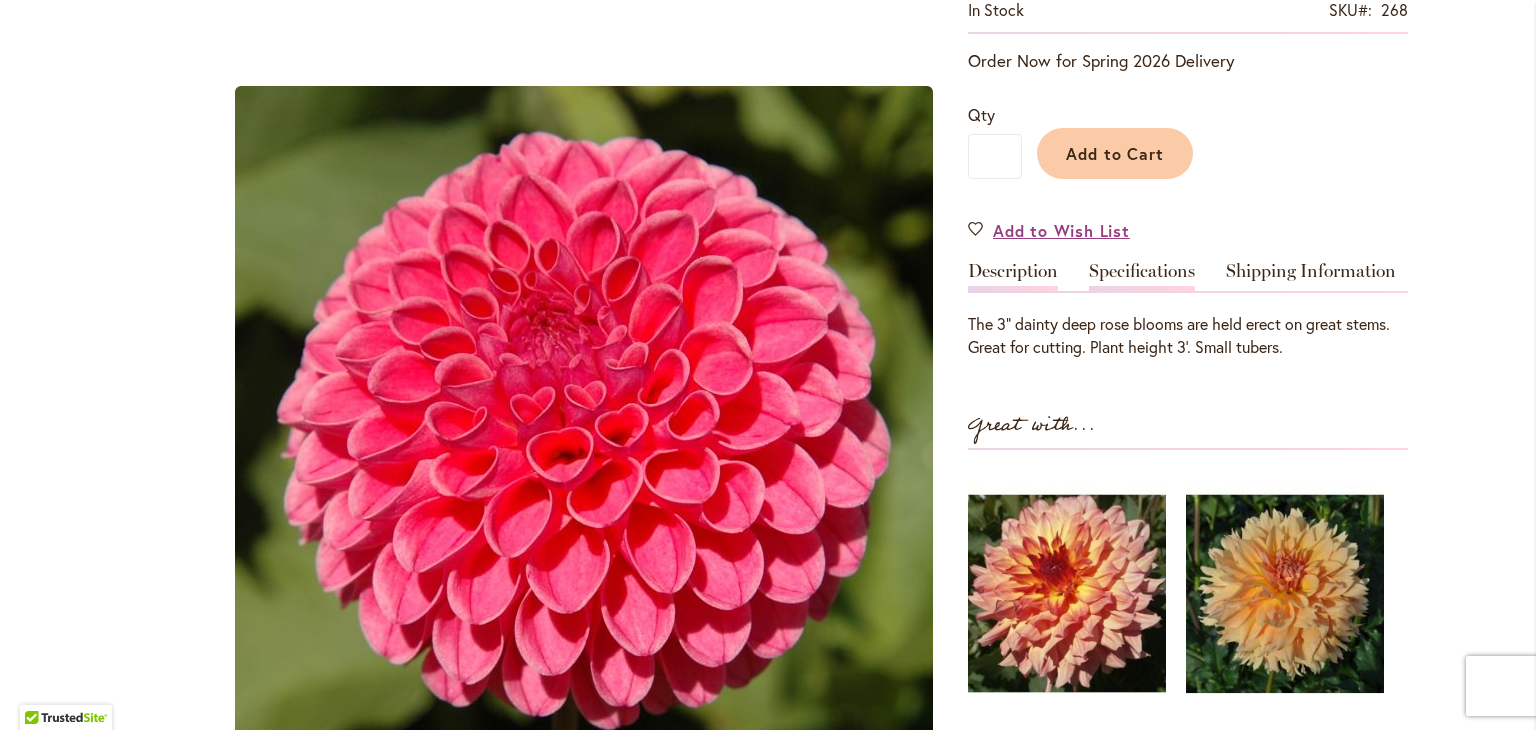 click on "Specifications" at bounding box center (1142, 276) 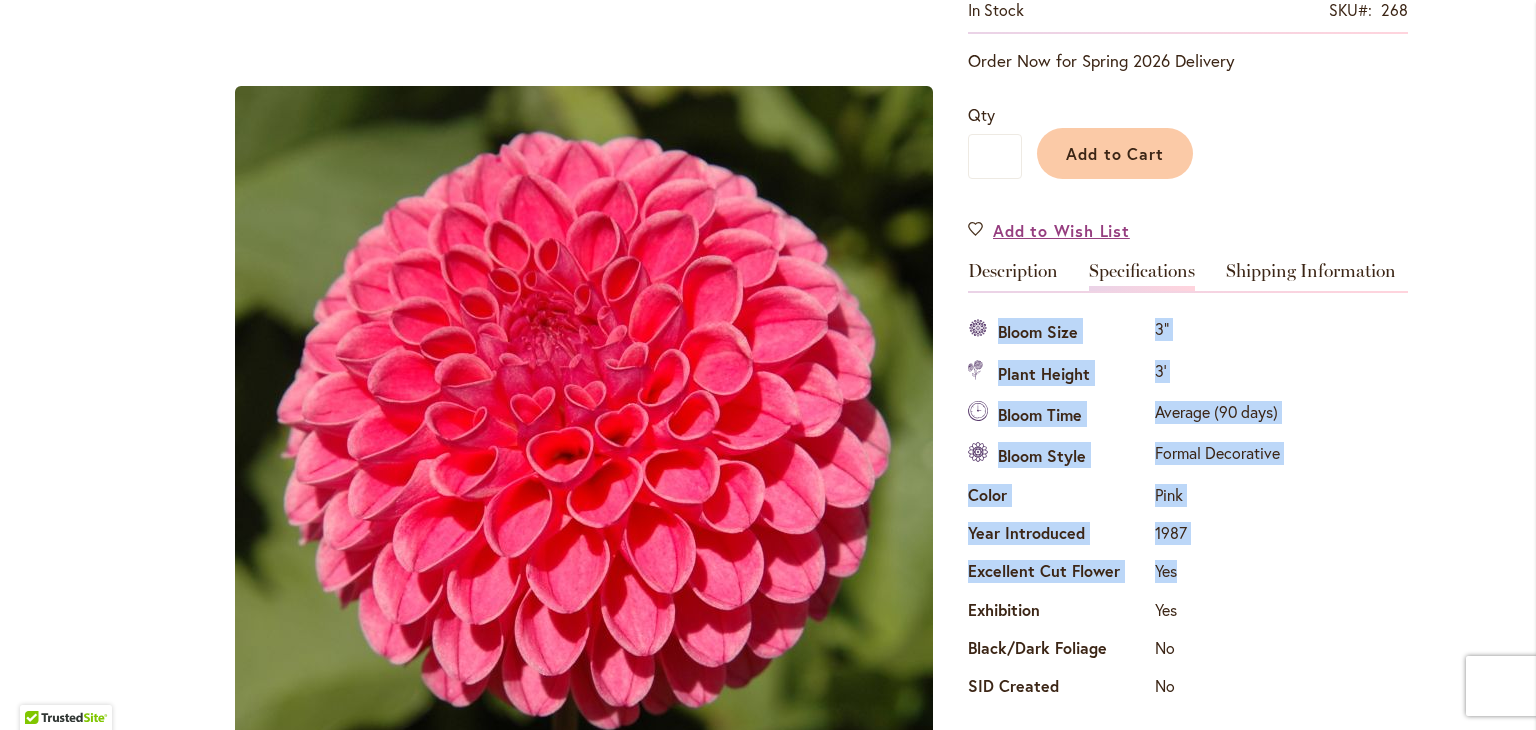 drag, startPoint x: 987, startPoint y: 333, endPoint x: 1193, endPoint y: 560, distance: 306.5371 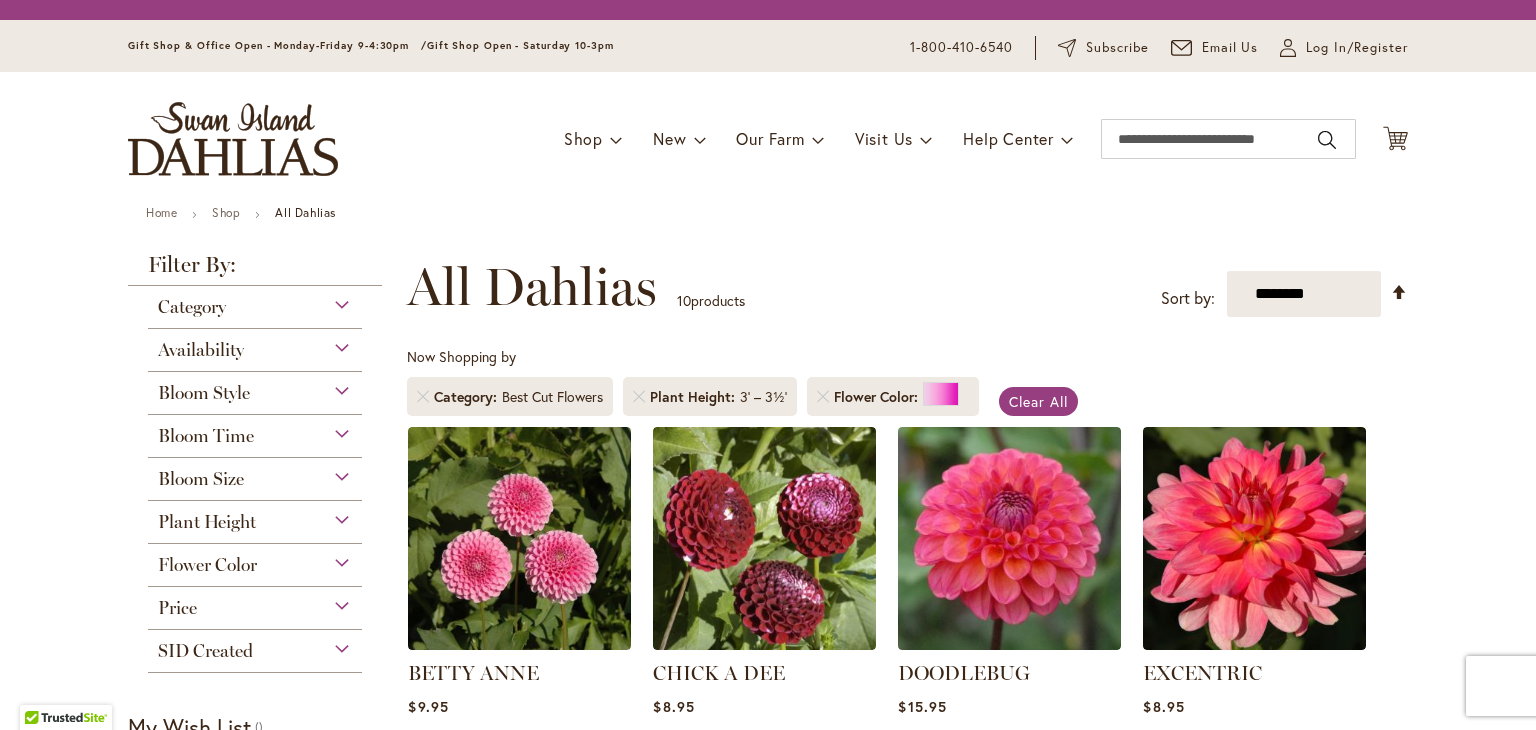 scroll, scrollTop: 0, scrollLeft: 0, axis: both 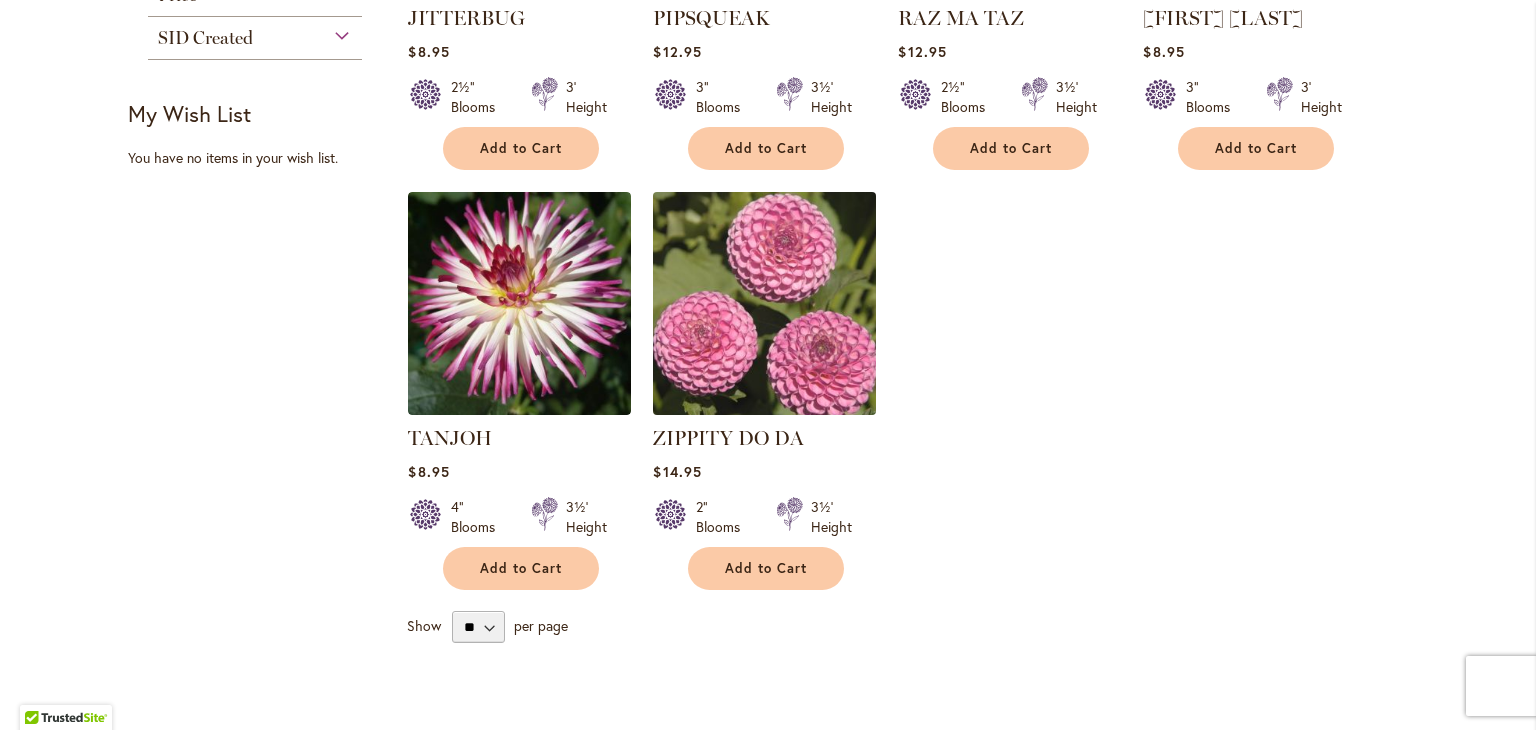 click at bounding box center (765, 303) 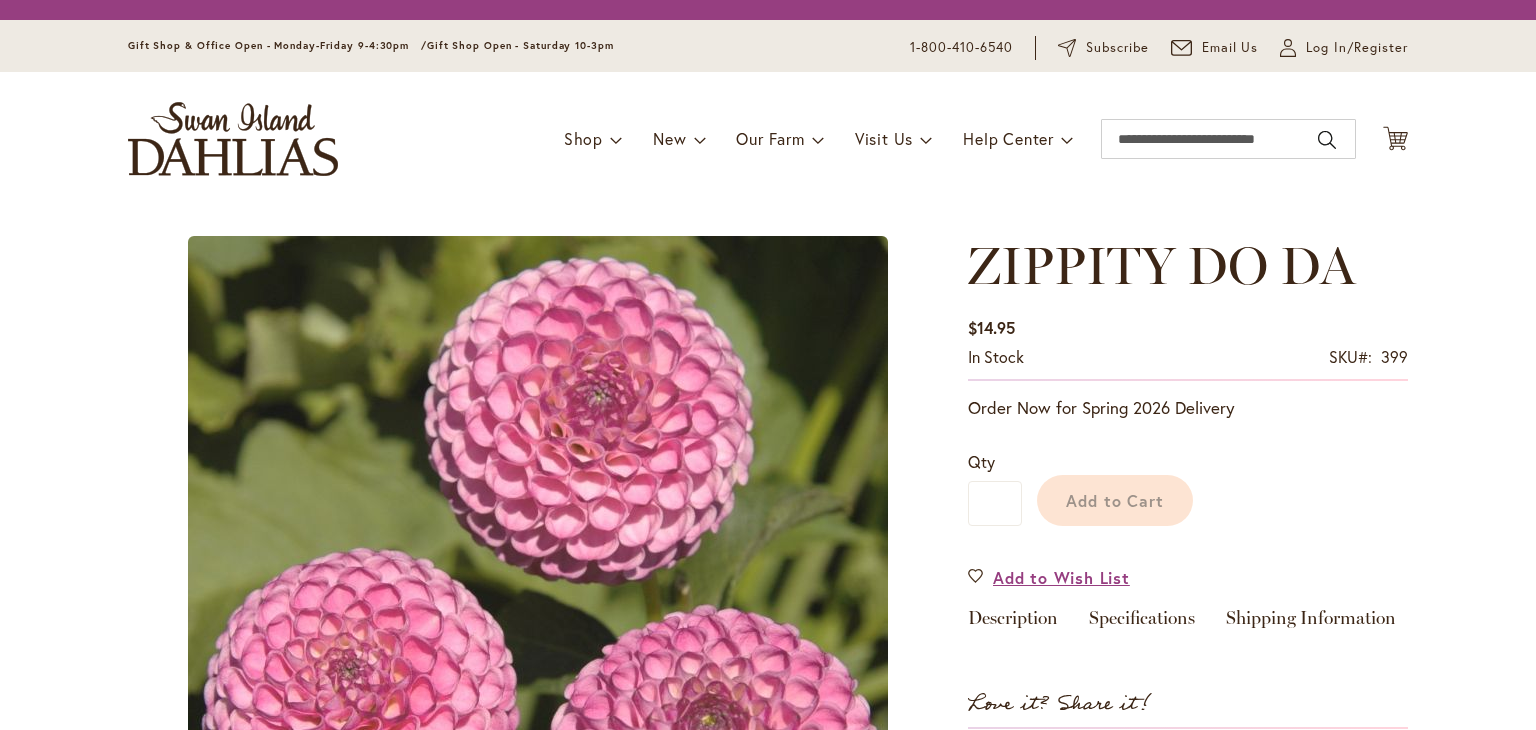 scroll, scrollTop: 0, scrollLeft: 0, axis: both 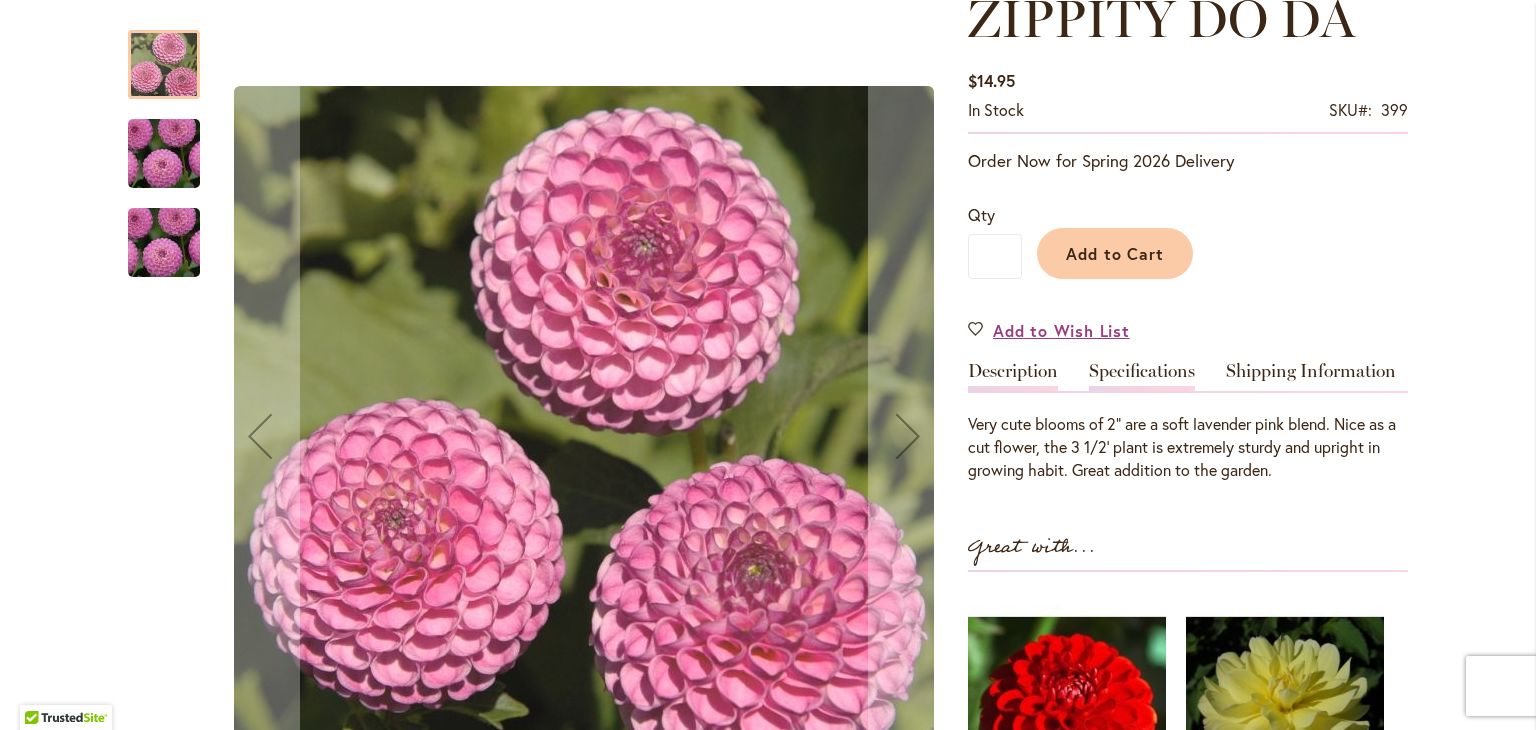 click on "Specifications" at bounding box center (1142, 376) 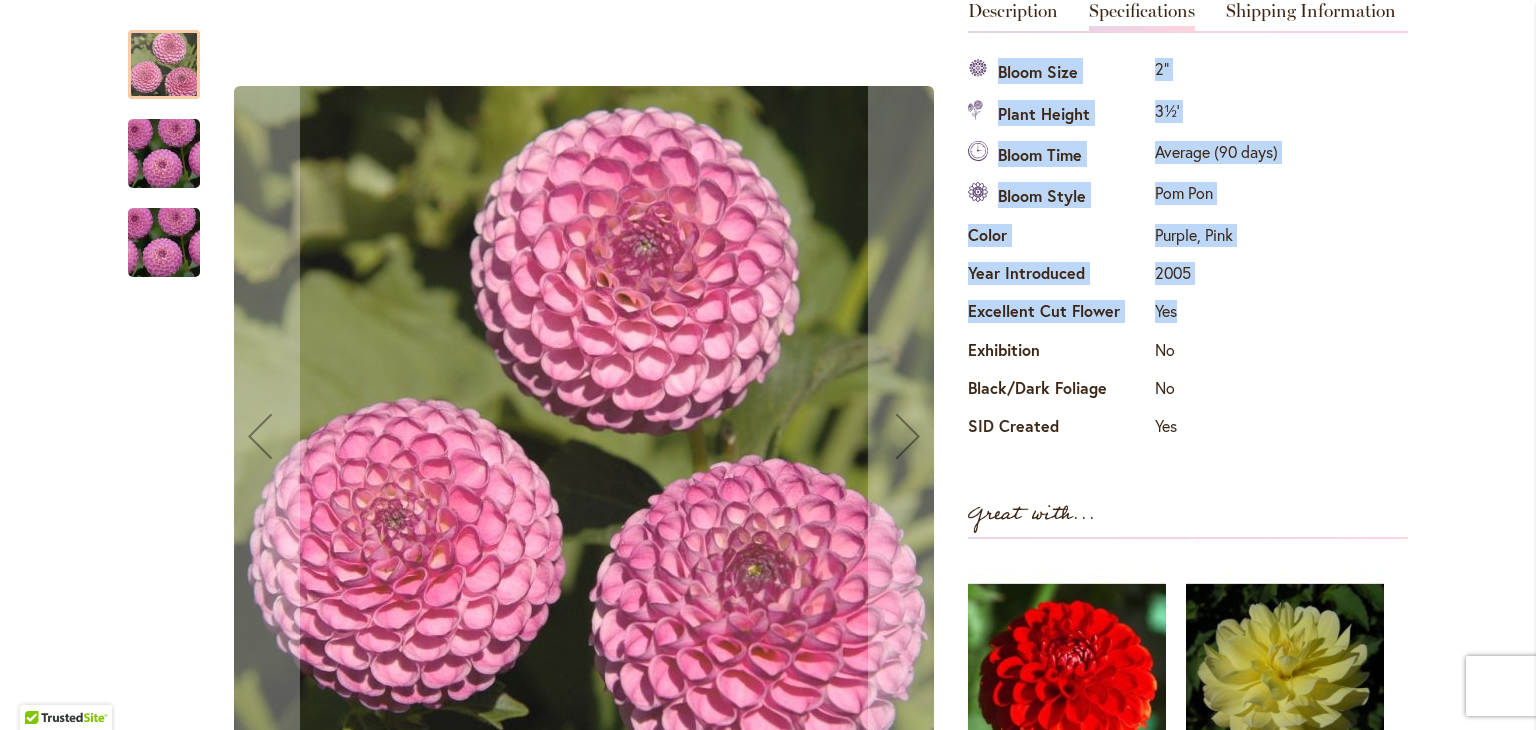 drag, startPoint x: 976, startPoint y: 74, endPoint x: 1192, endPoint y: 317, distance: 325.12305 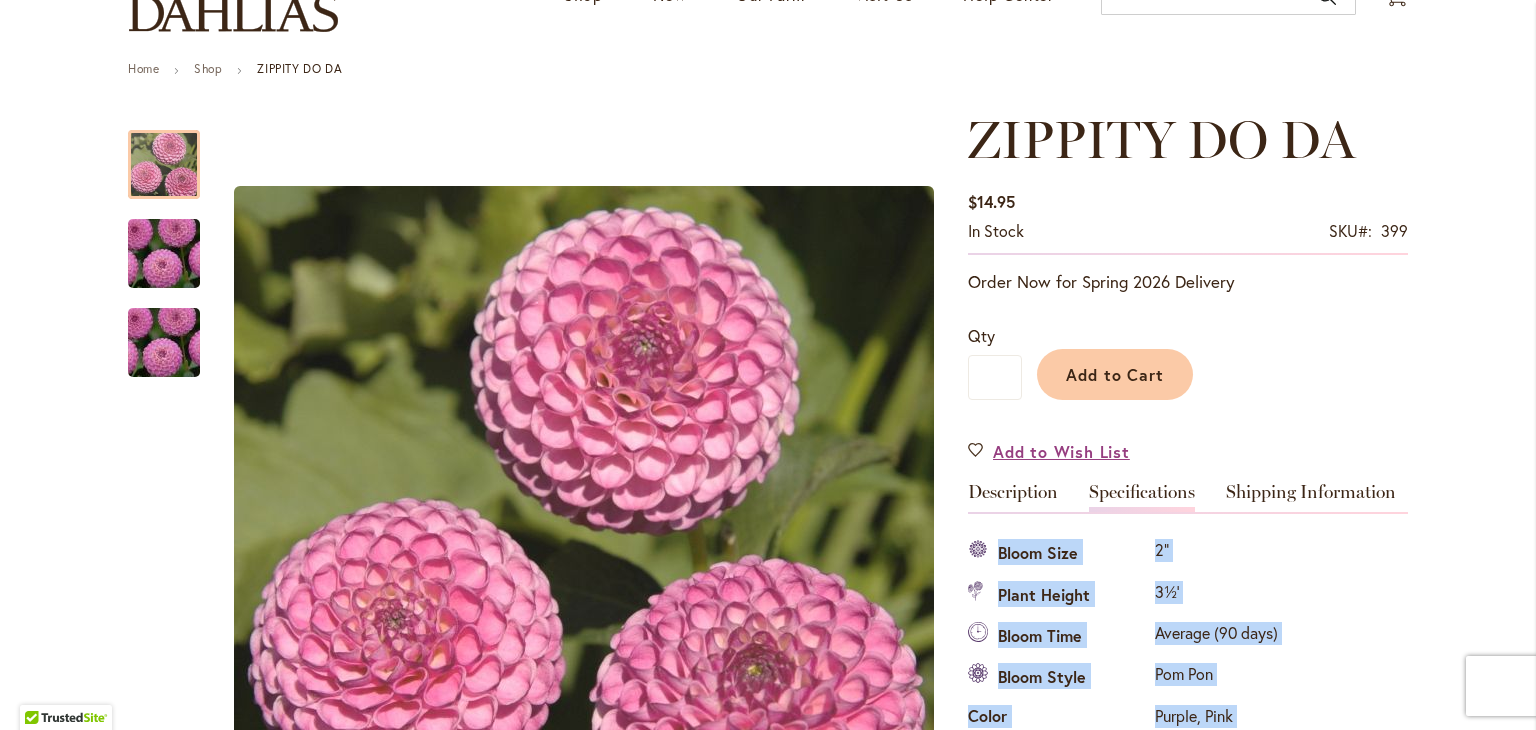 scroll, scrollTop: 60, scrollLeft: 0, axis: vertical 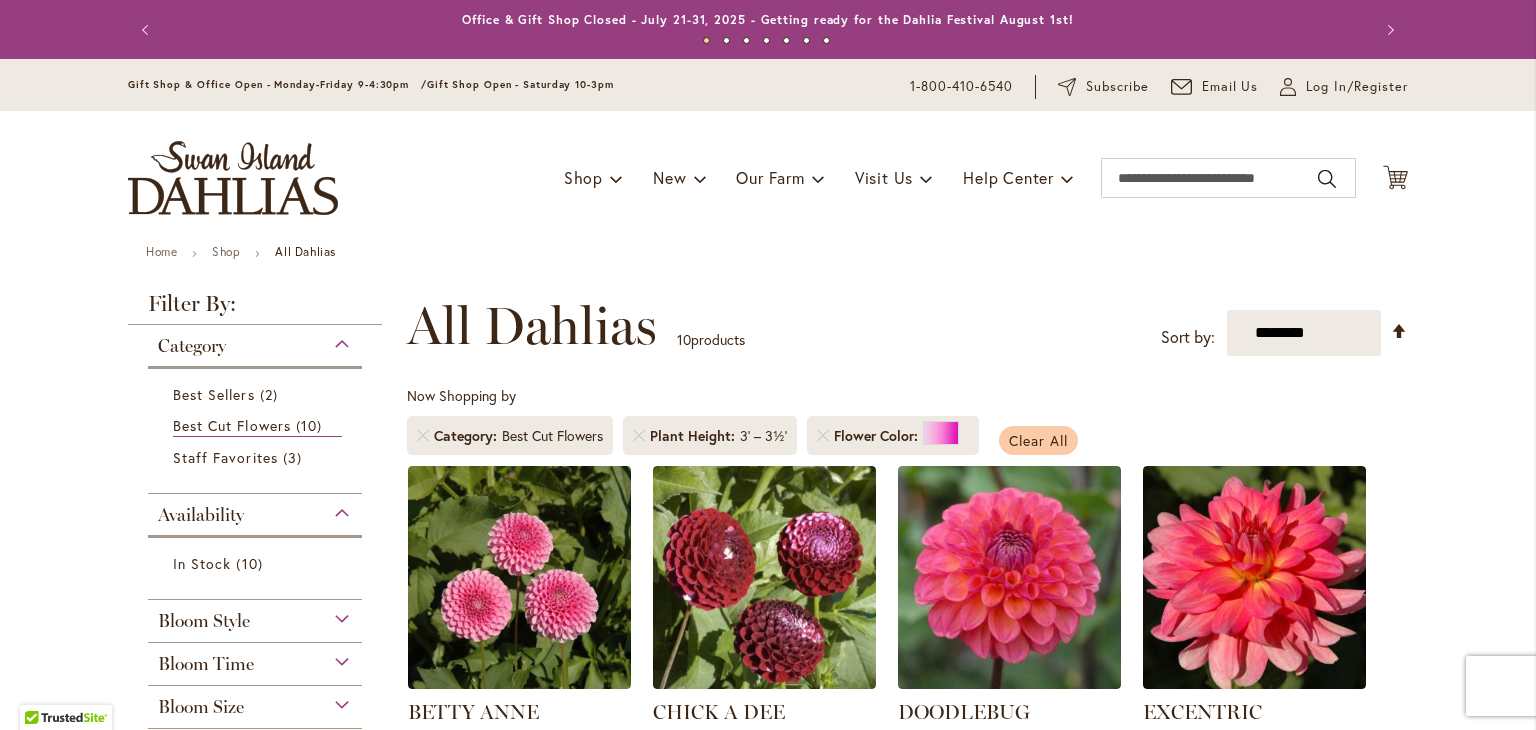 click on "Clear All" at bounding box center (1038, 440) 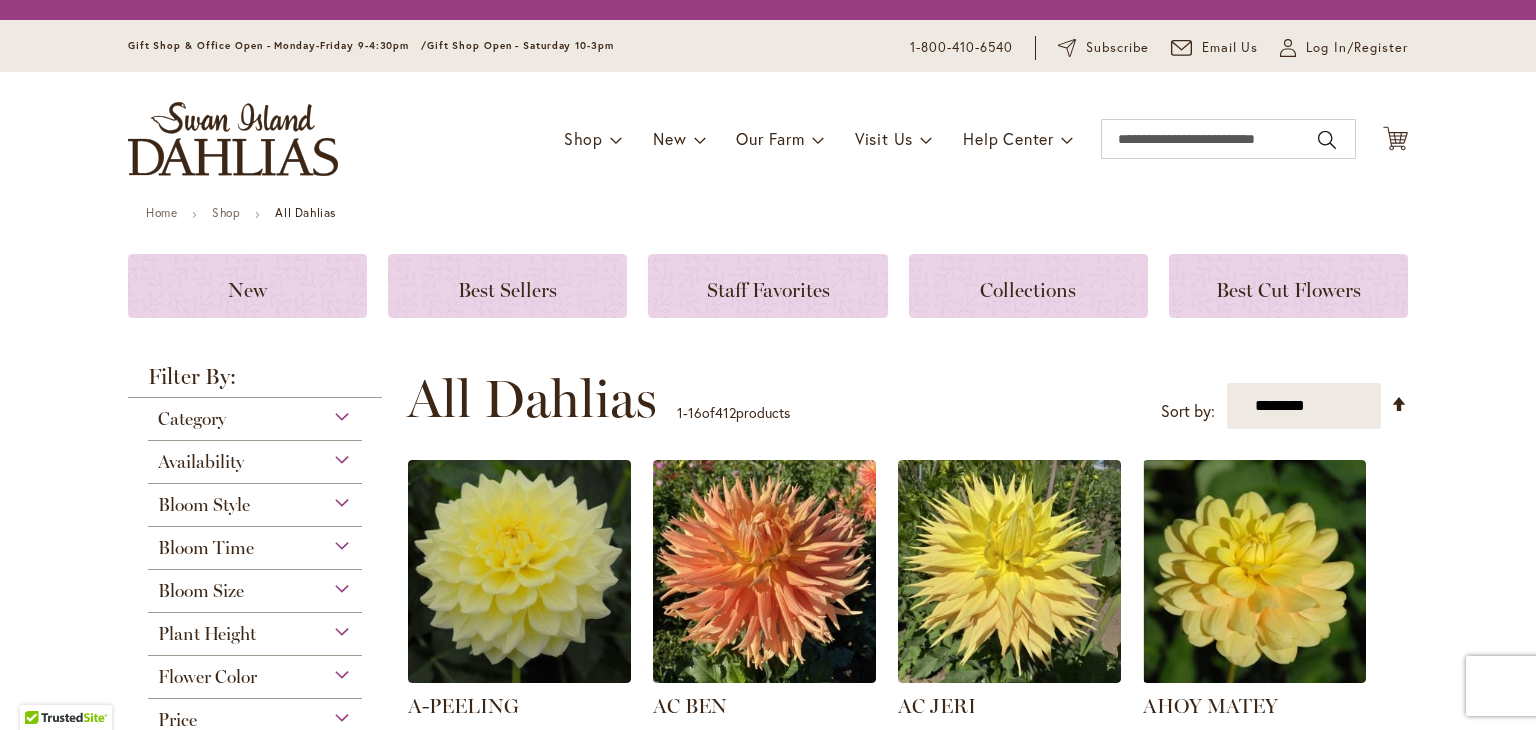 scroll, scrollTop: 0, scrollLeft: 0, axis: both 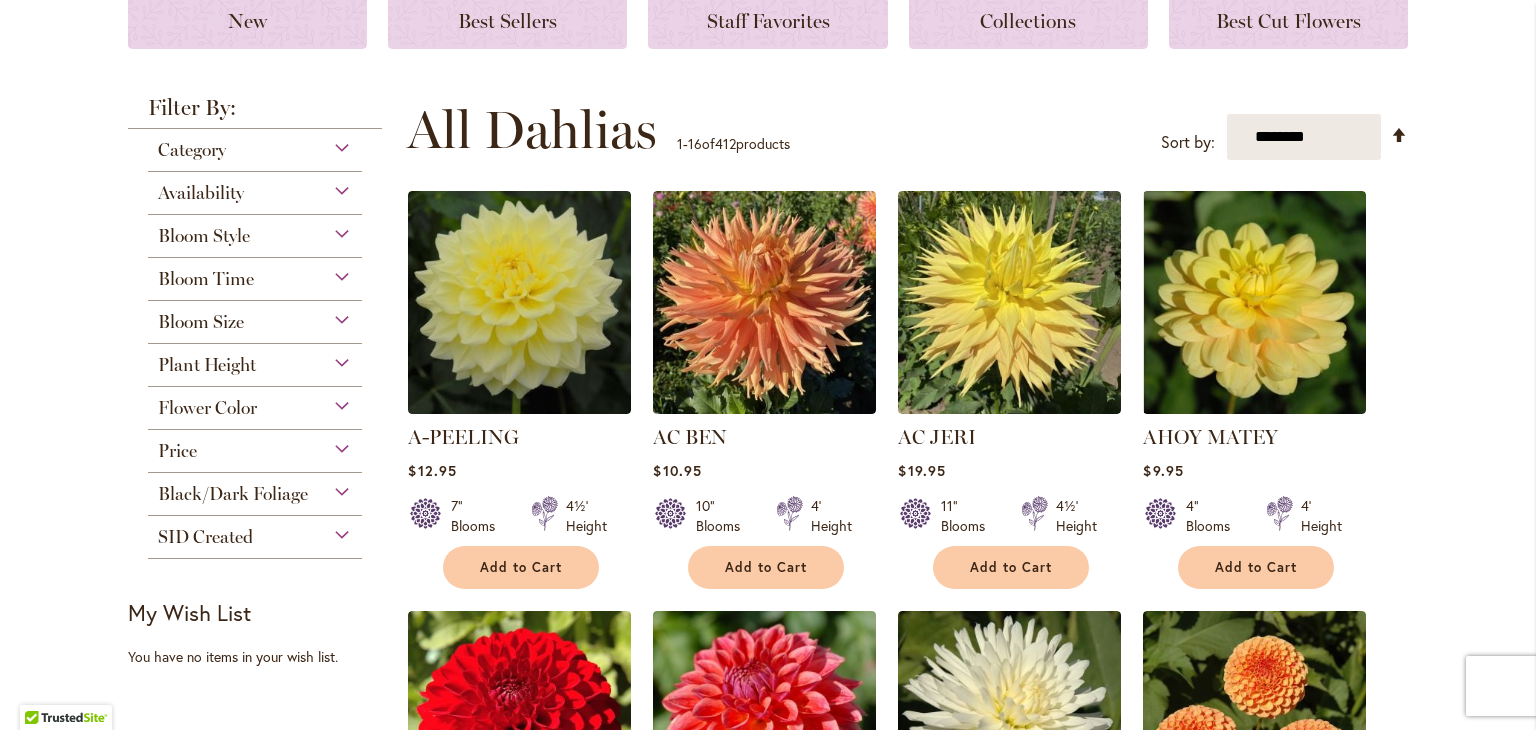 click on "Flower Color" at bounding box center (207, 408) 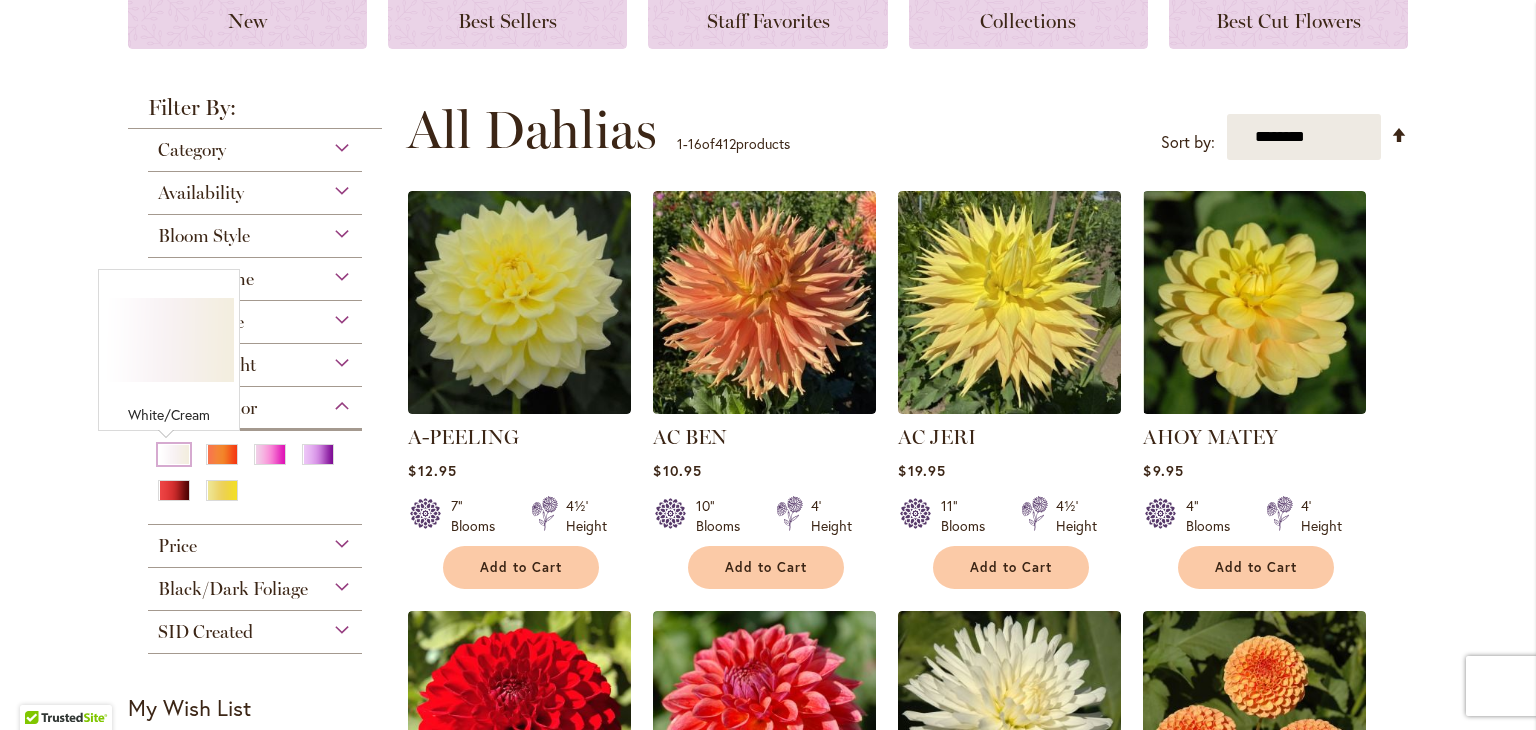 click at bounding box center (174, 454) 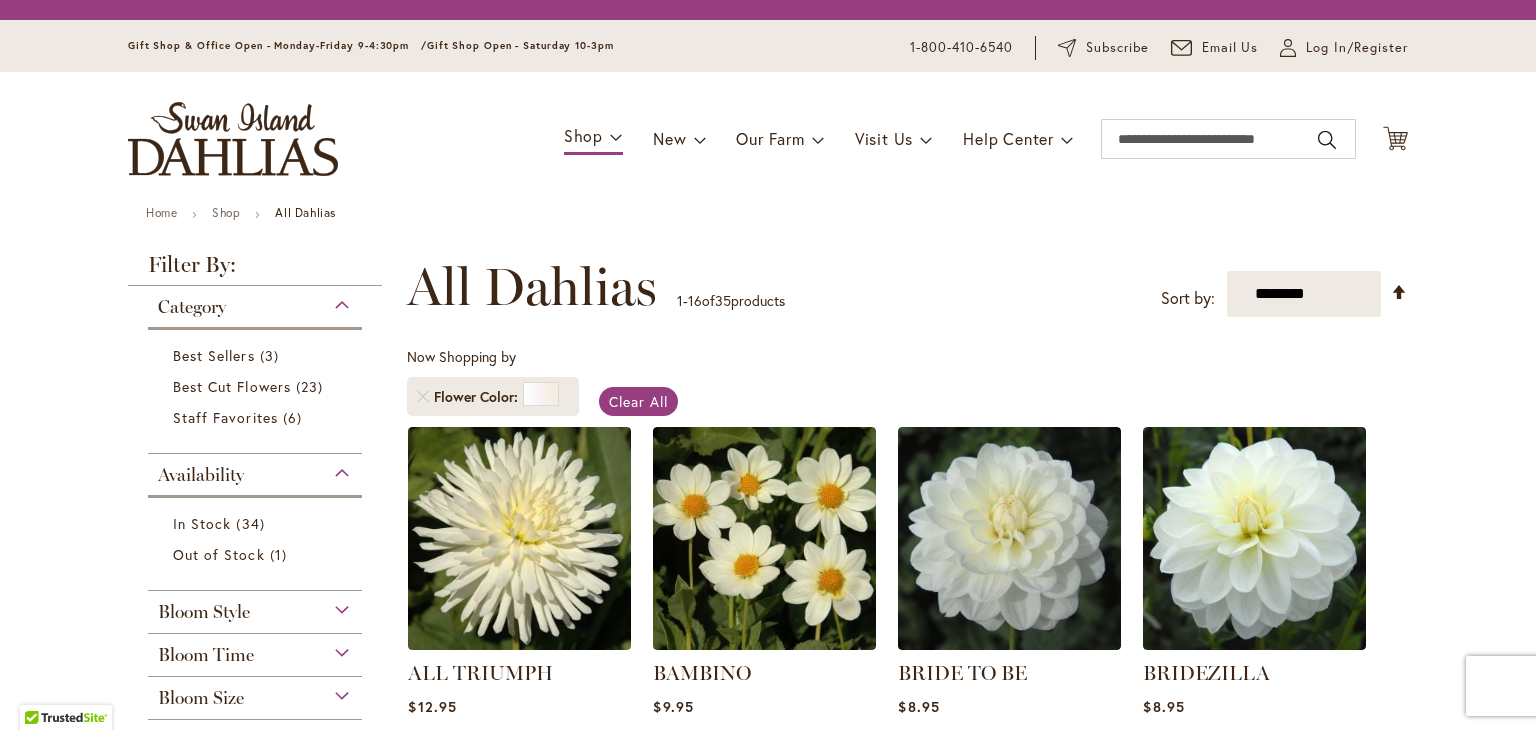 scroll, scrollTop: 0, scrollLeft: 0, axis: both 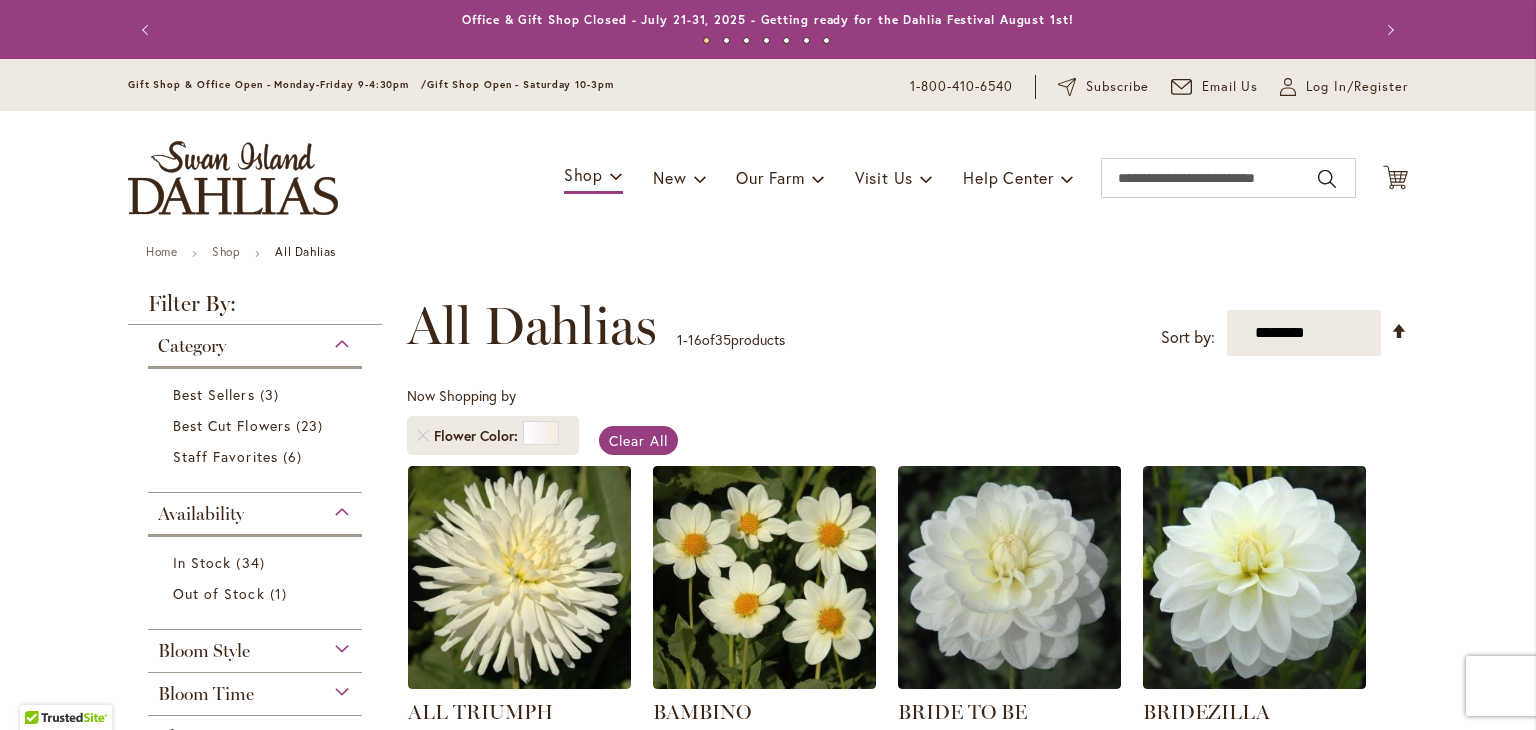 click on "Bloom Time" at bounding box center (255, 689) 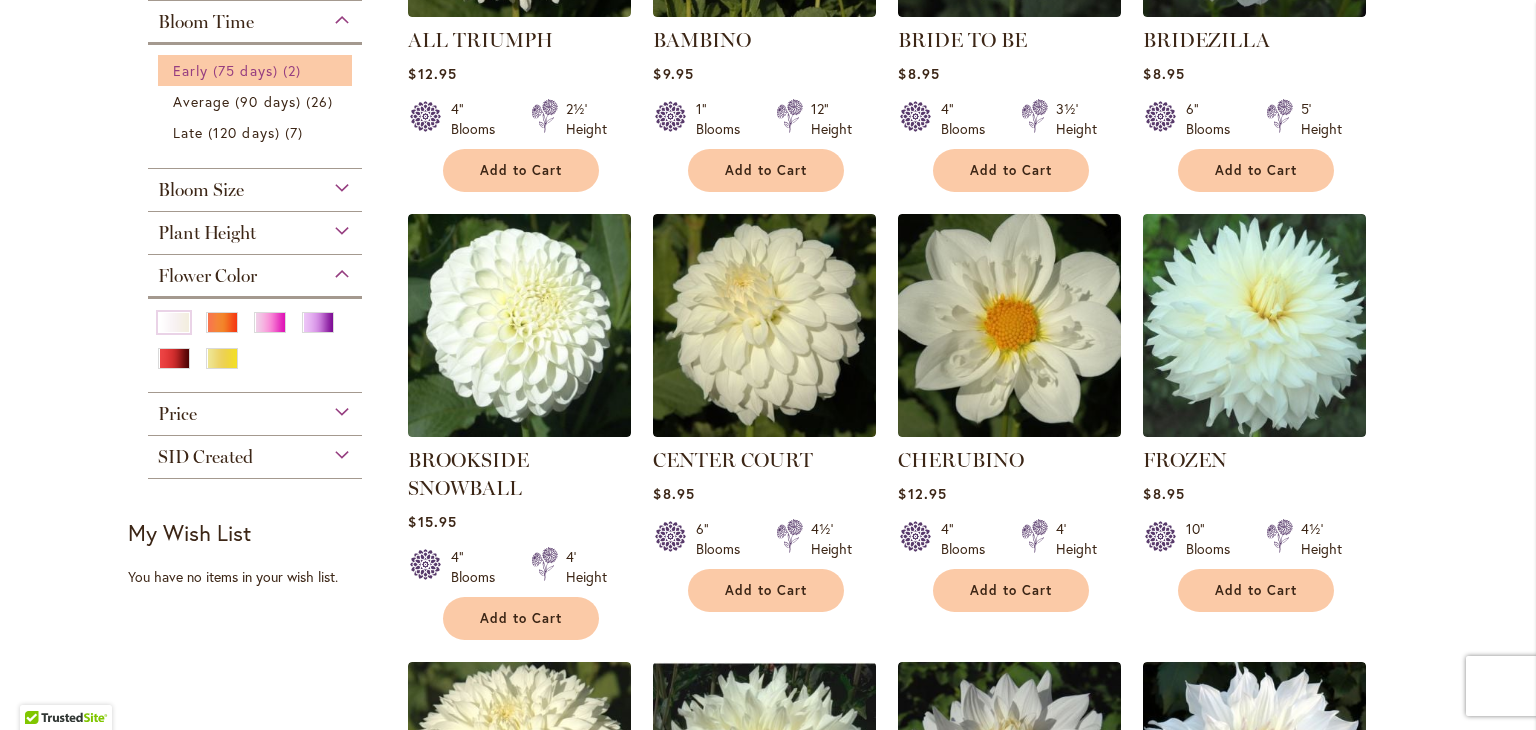 click on "Early (75 days)" at bounding box center (225, 70) 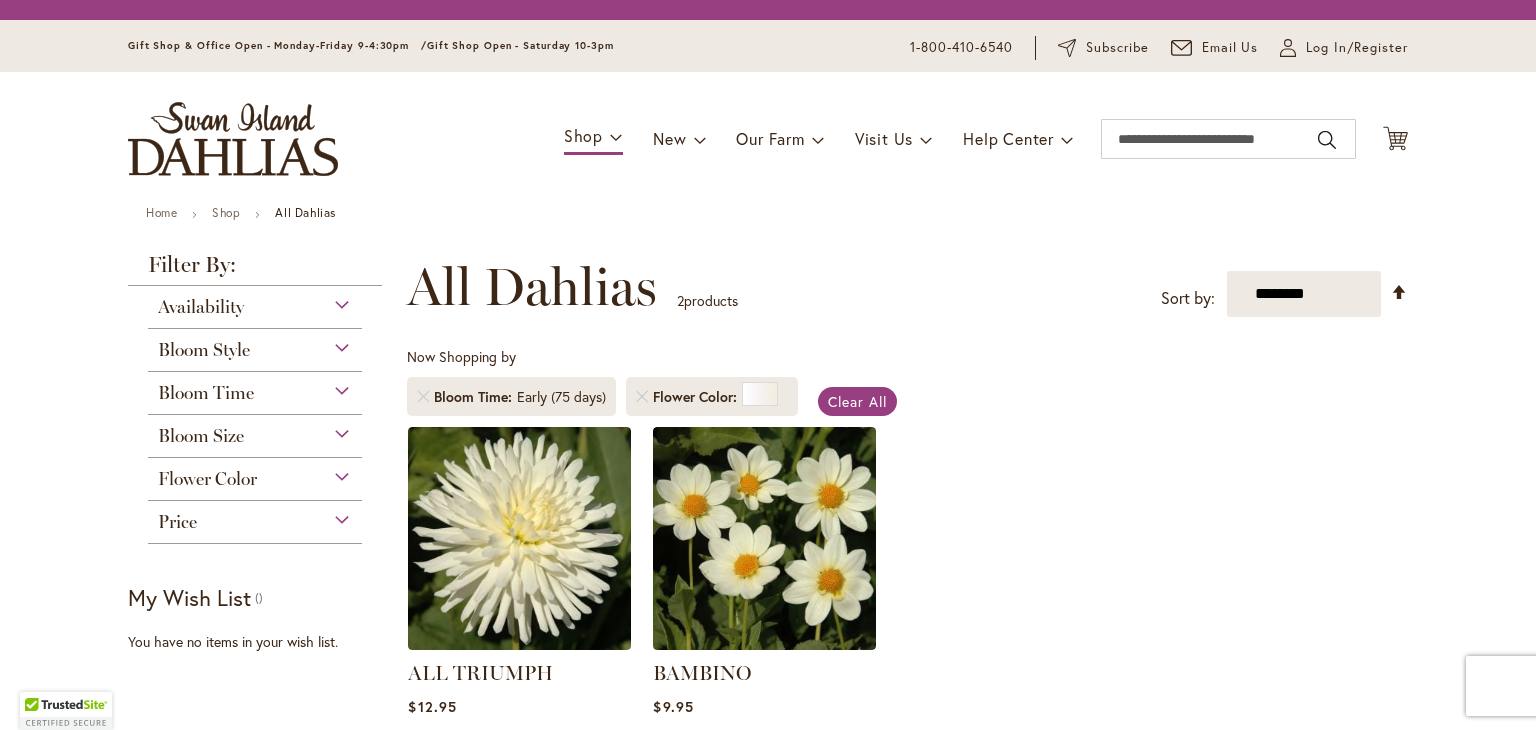 scroll, scrollTop: 0, scrollLeft: 0, axis: both 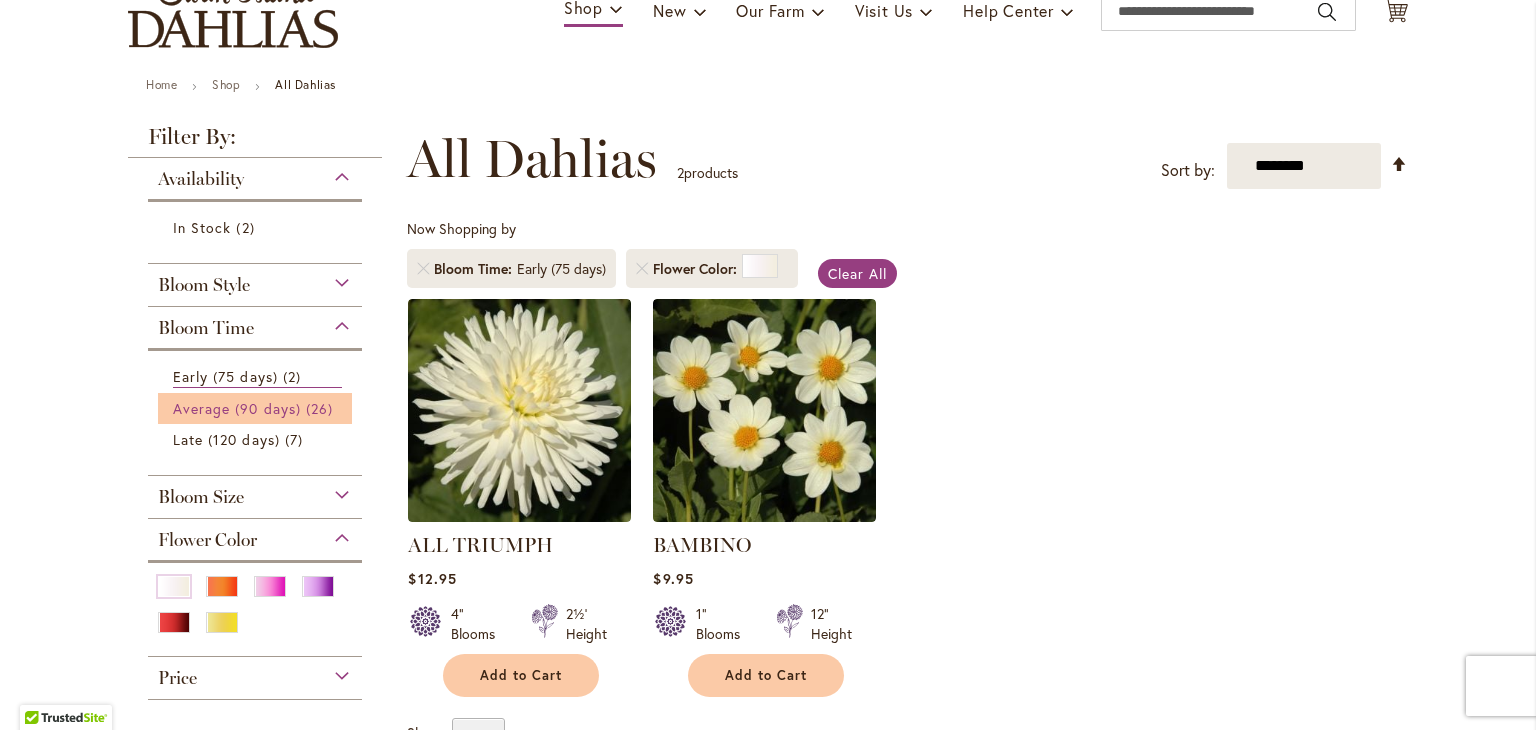 click on "Average (90 days)" at bounding box center [237, 408] 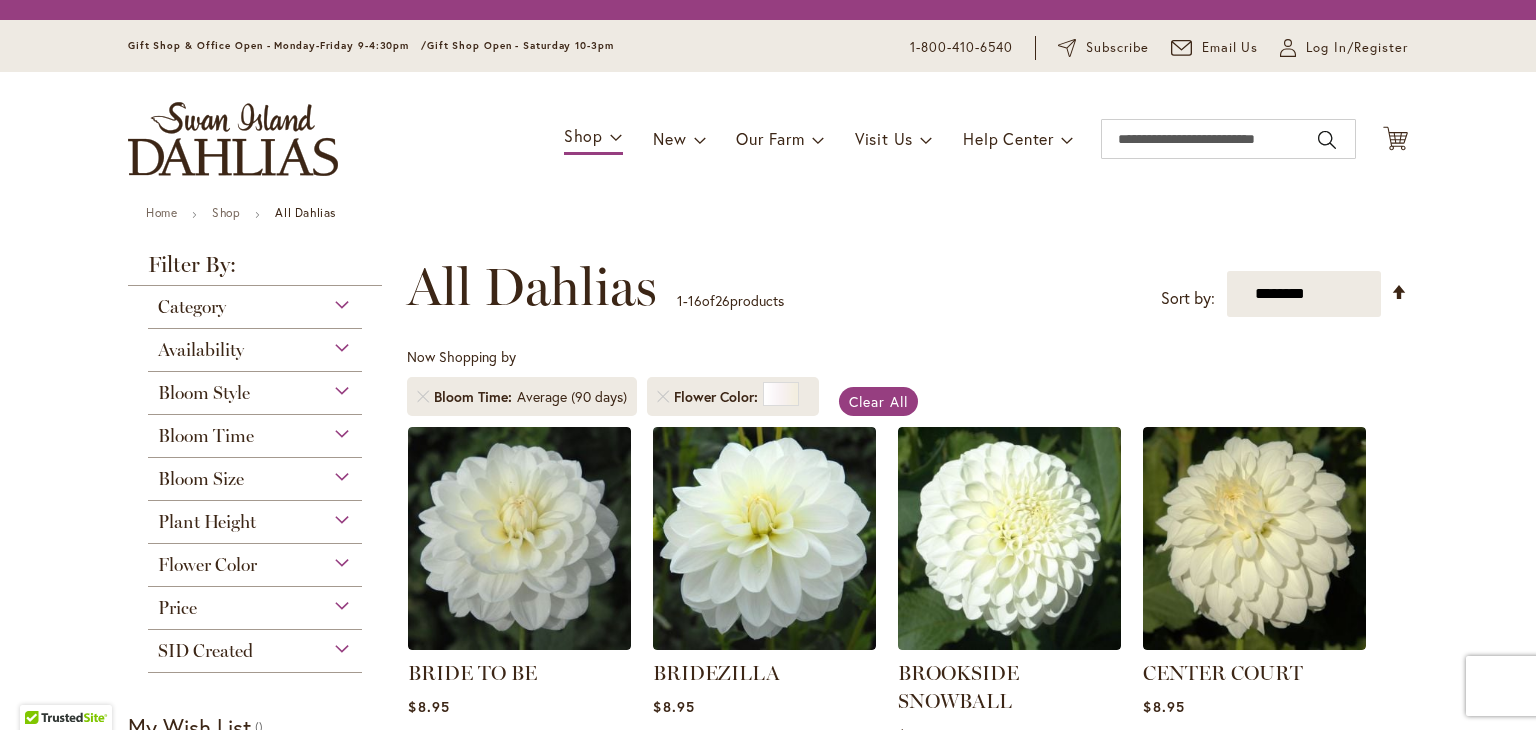 scroll, scrollTop: 0, scrollLeft: 0, axis: both 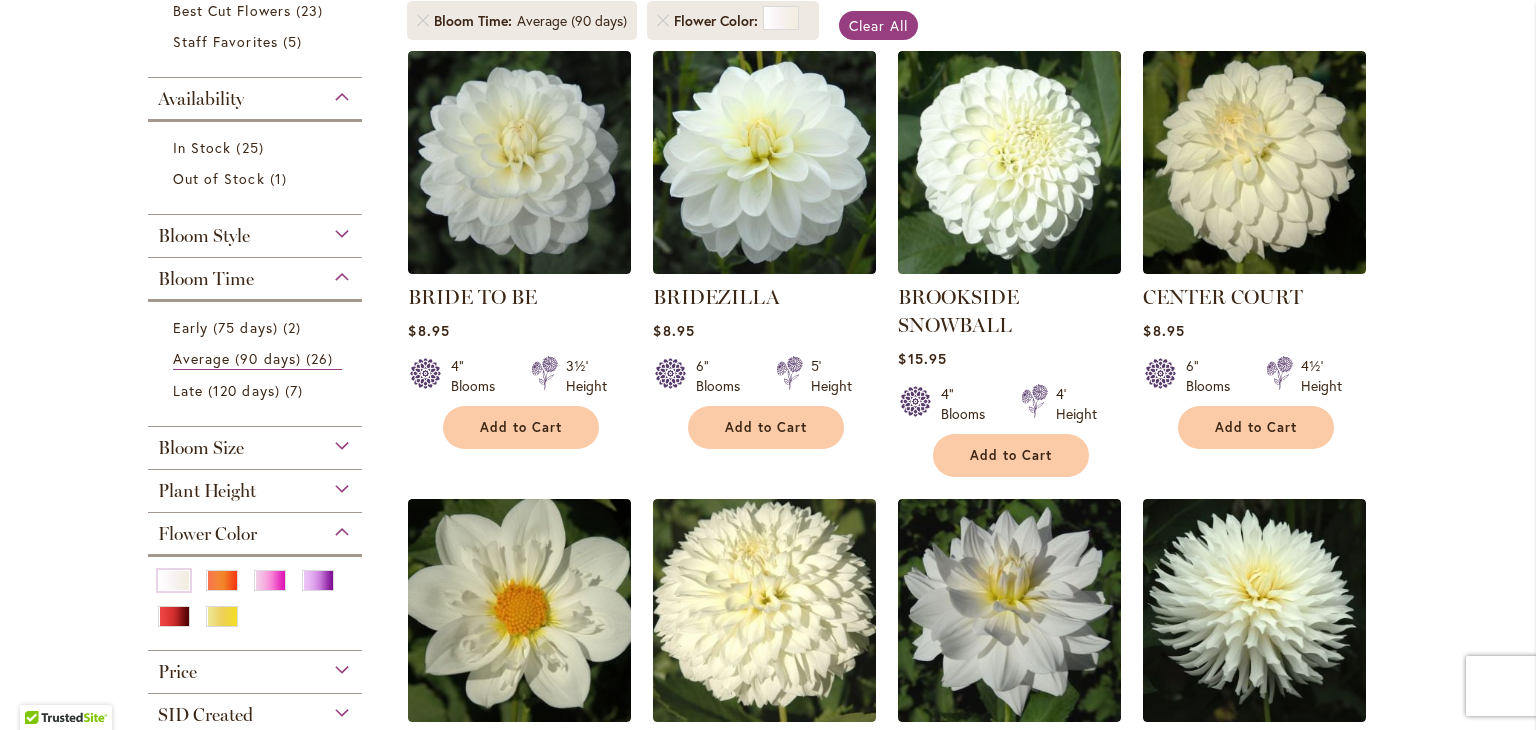 click on "Plant Height" at bounding box center [255, 486] 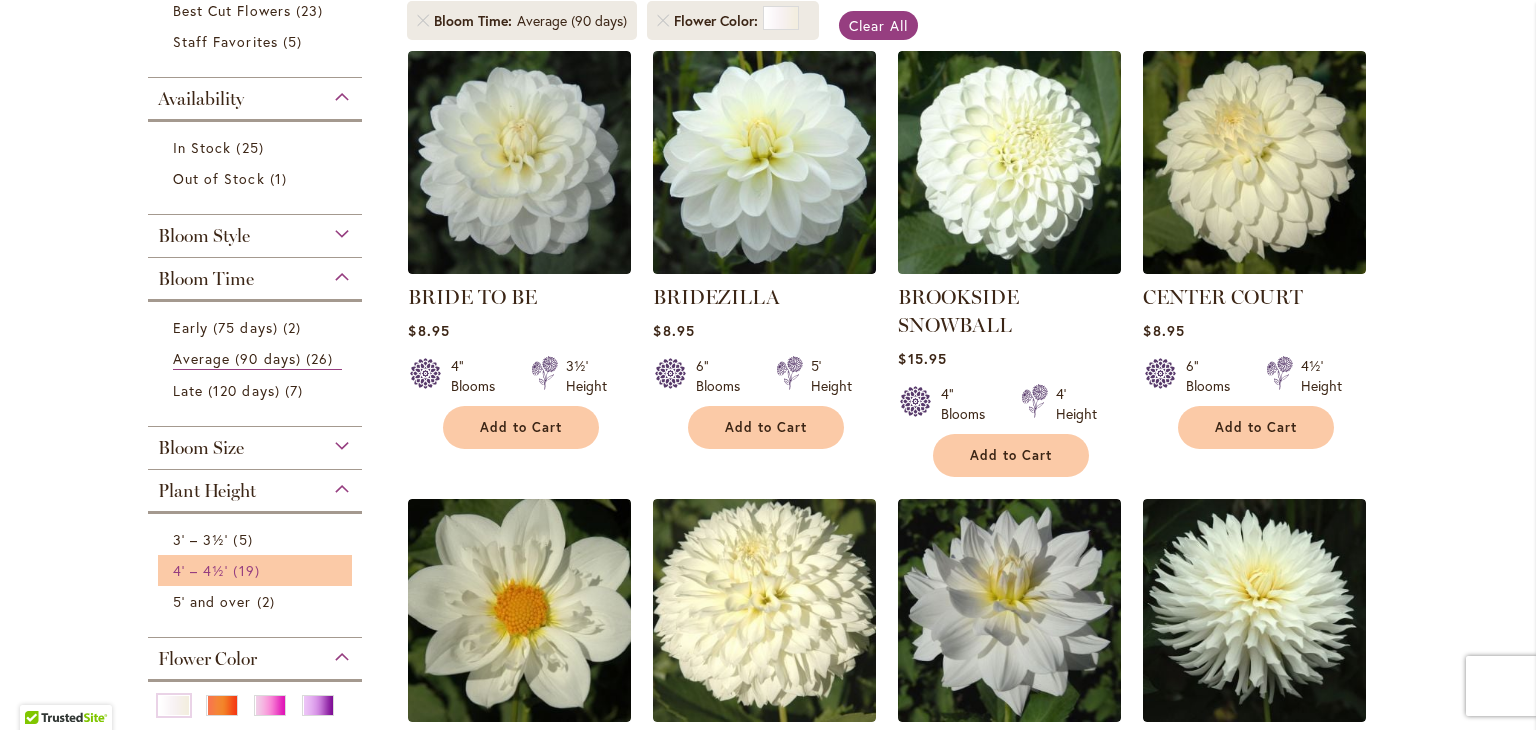 click on "4' – 4½'
19
items" at bounding box center (257, 570) 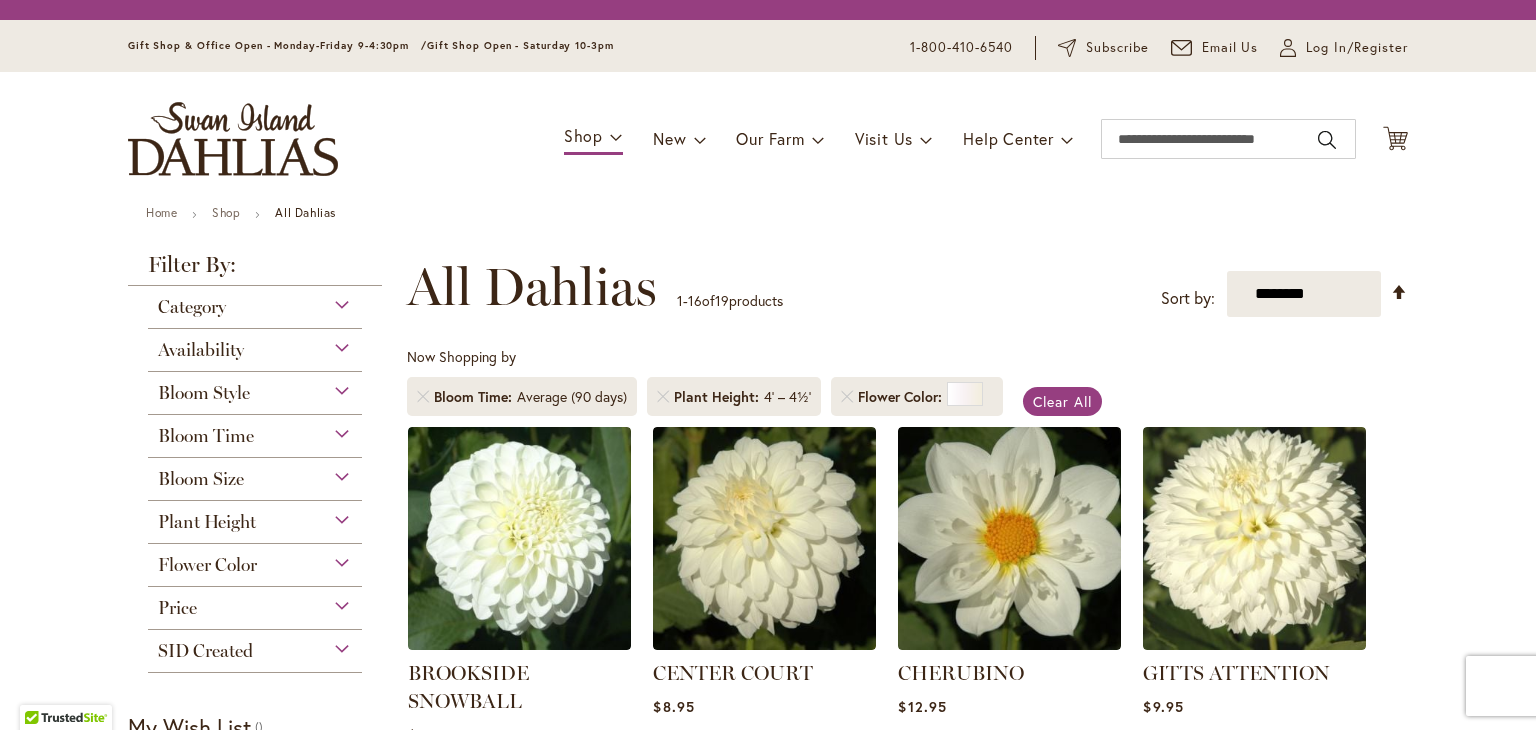 scroll, scrollTop: 0, scrollLeft: 0, axis: both 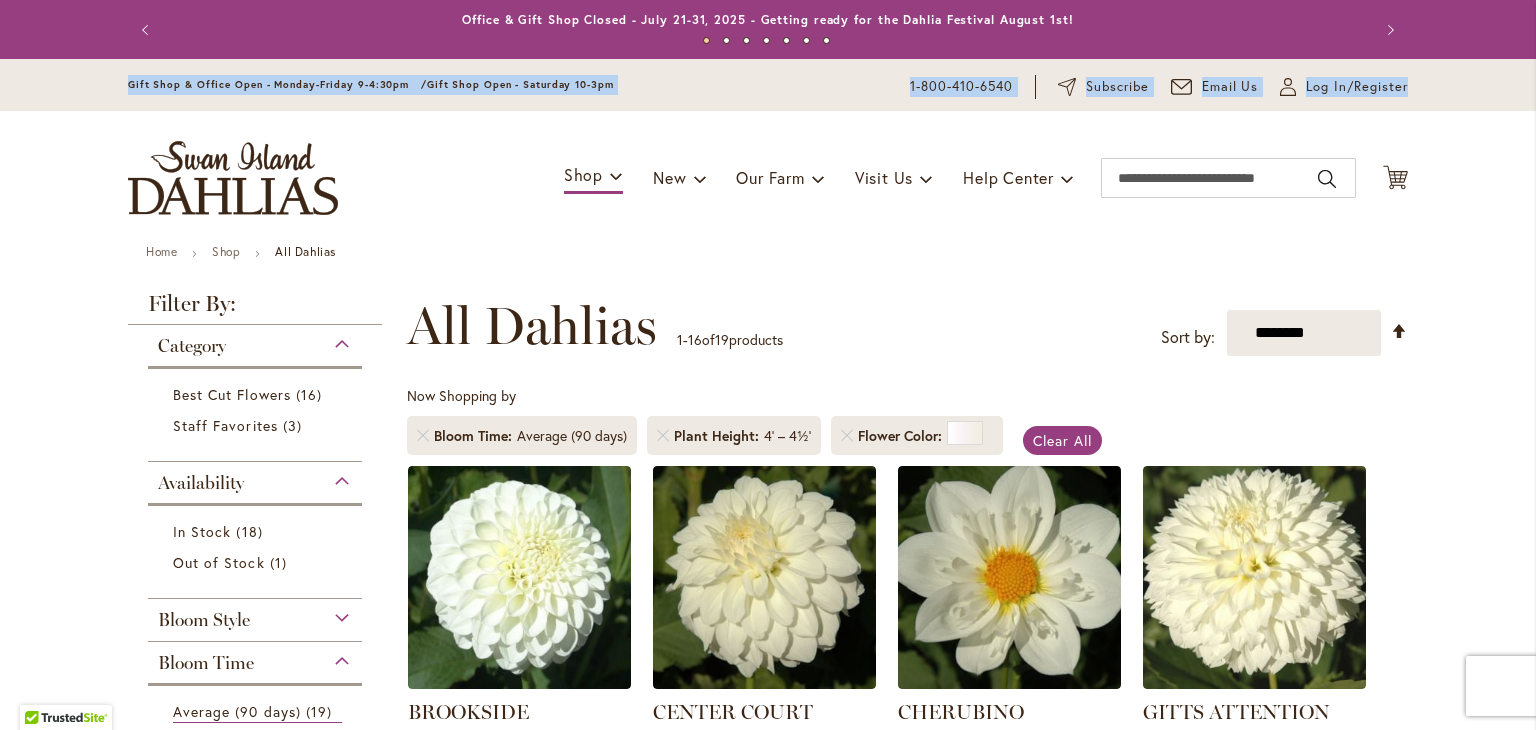 drag, startPoint x: 1520, startPoint y: 50, endPoint x: 1535, endPoint y: 107, distance: 58.940647 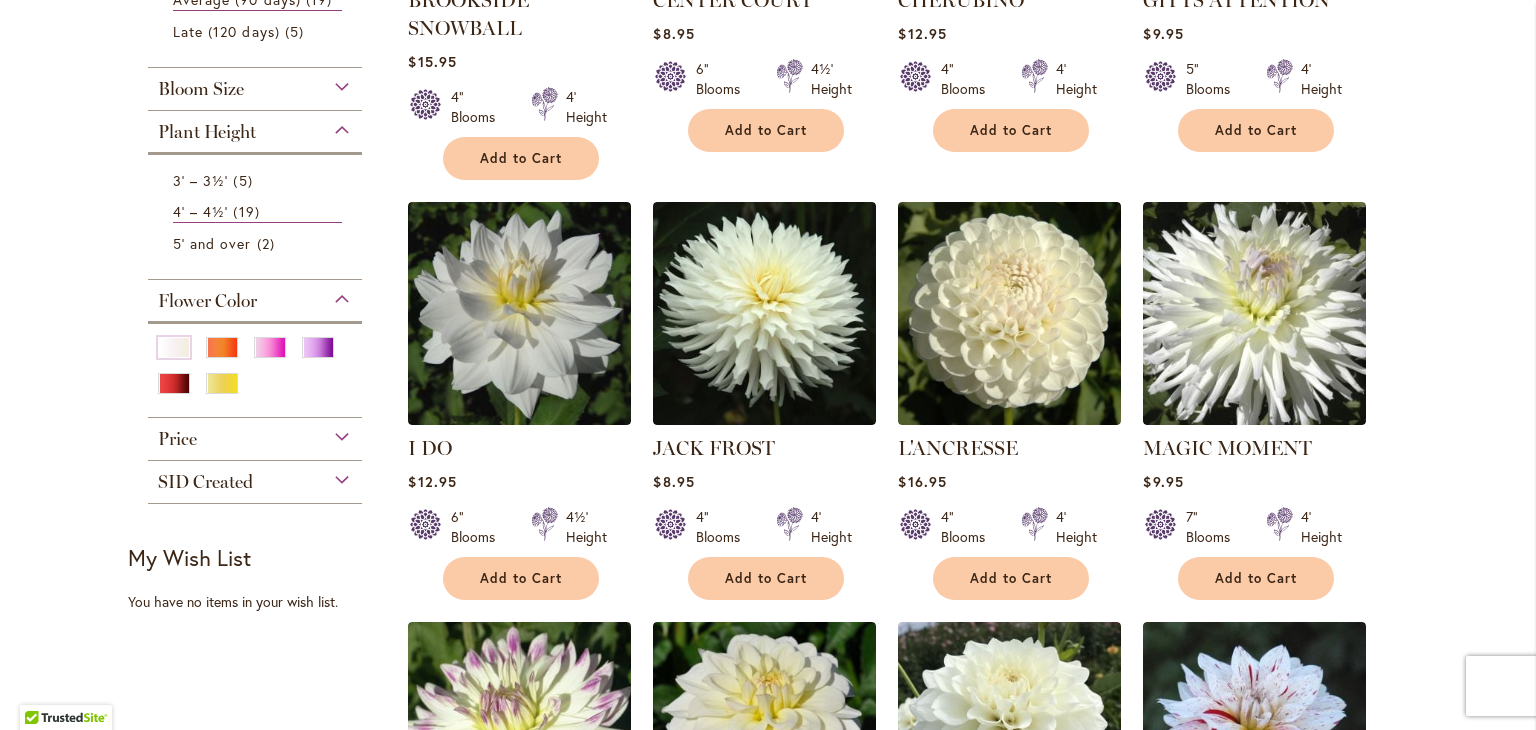 scroll, scrollTop: 745, scrollLeft: 0, axis: vertical 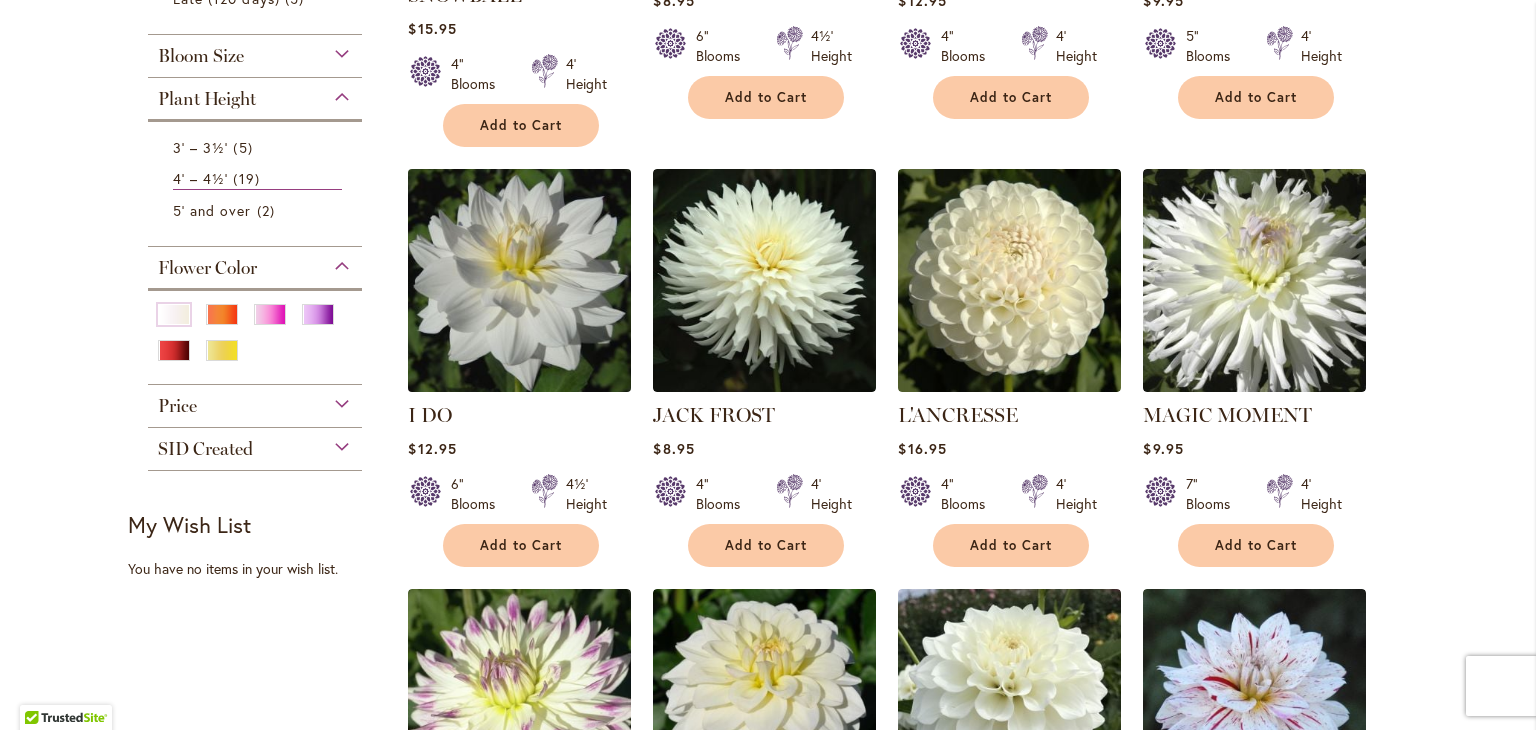 click at bounding box center (520, 280) 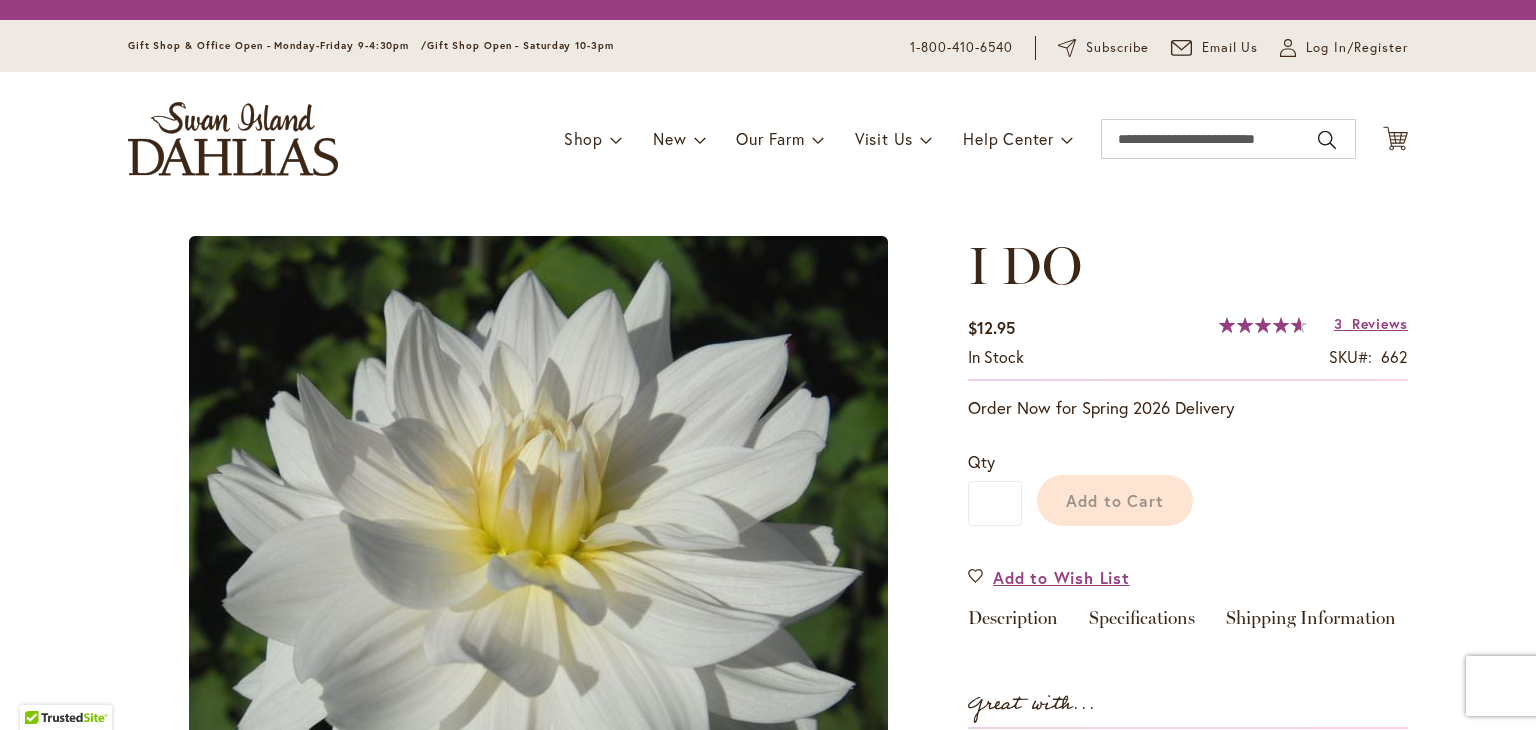 scroll, scrollTop: 0, scrollLeft: 0, axis: both 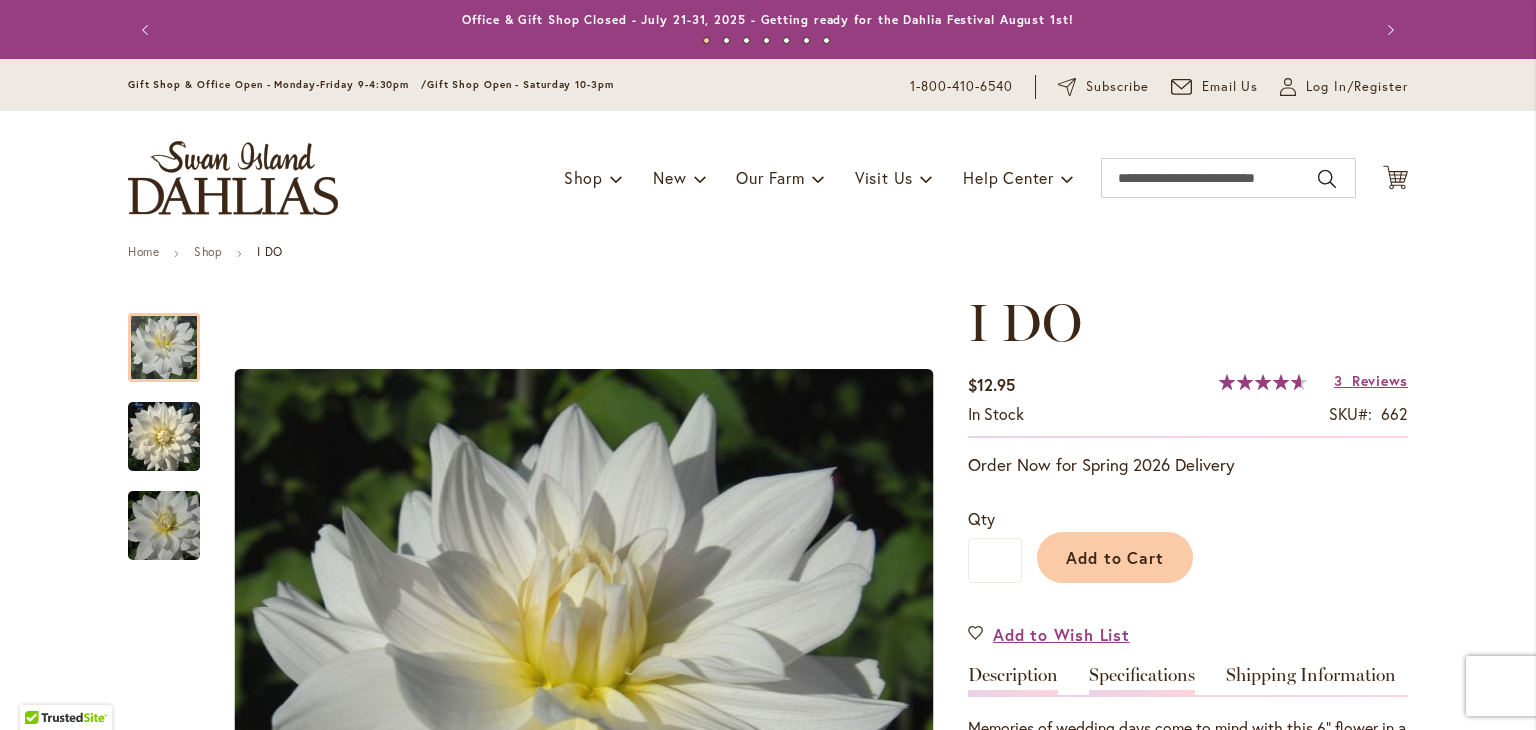 click on "Specifications" at bounding box center (1142, 680) 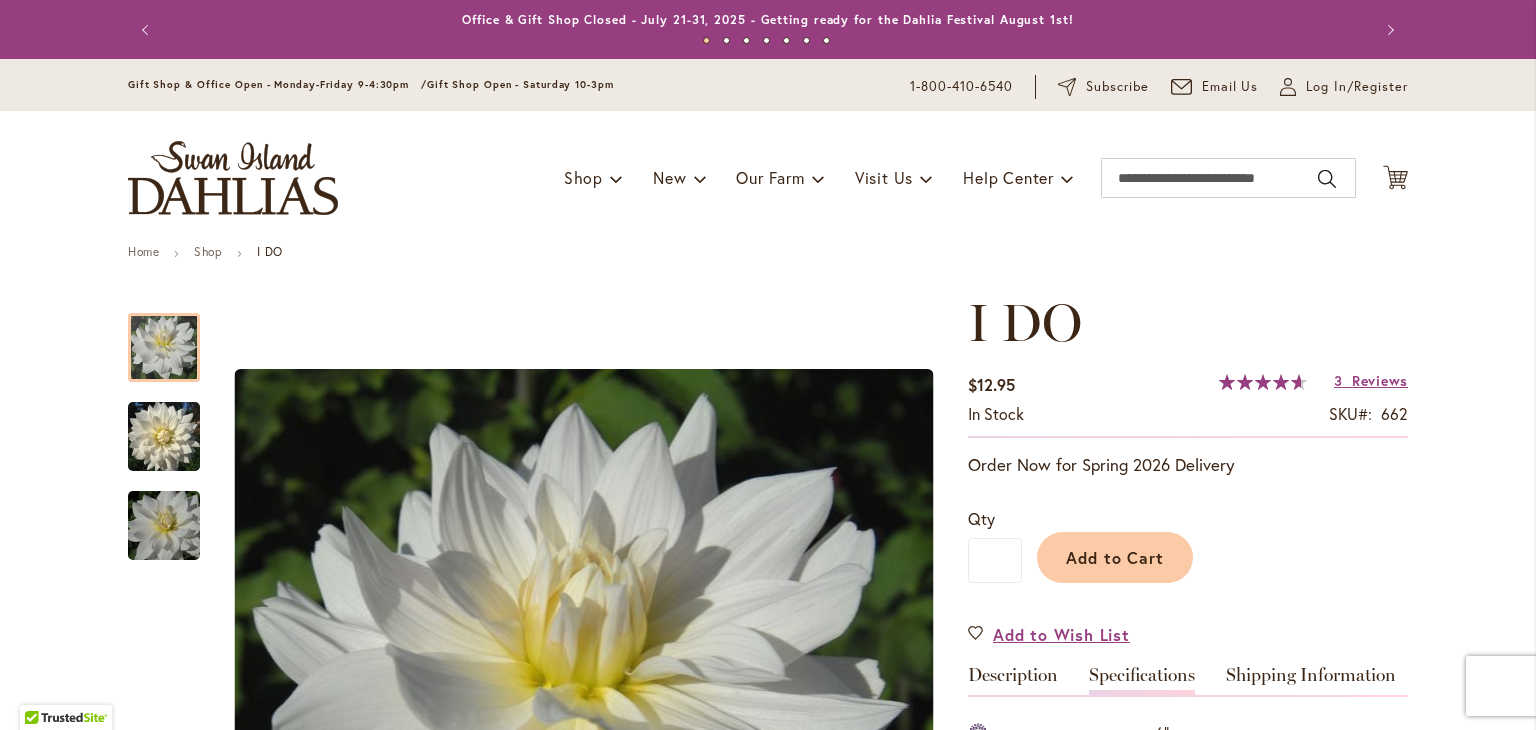 scroll, scrollTop: 664, scrollLeft: 0, axis: vertical 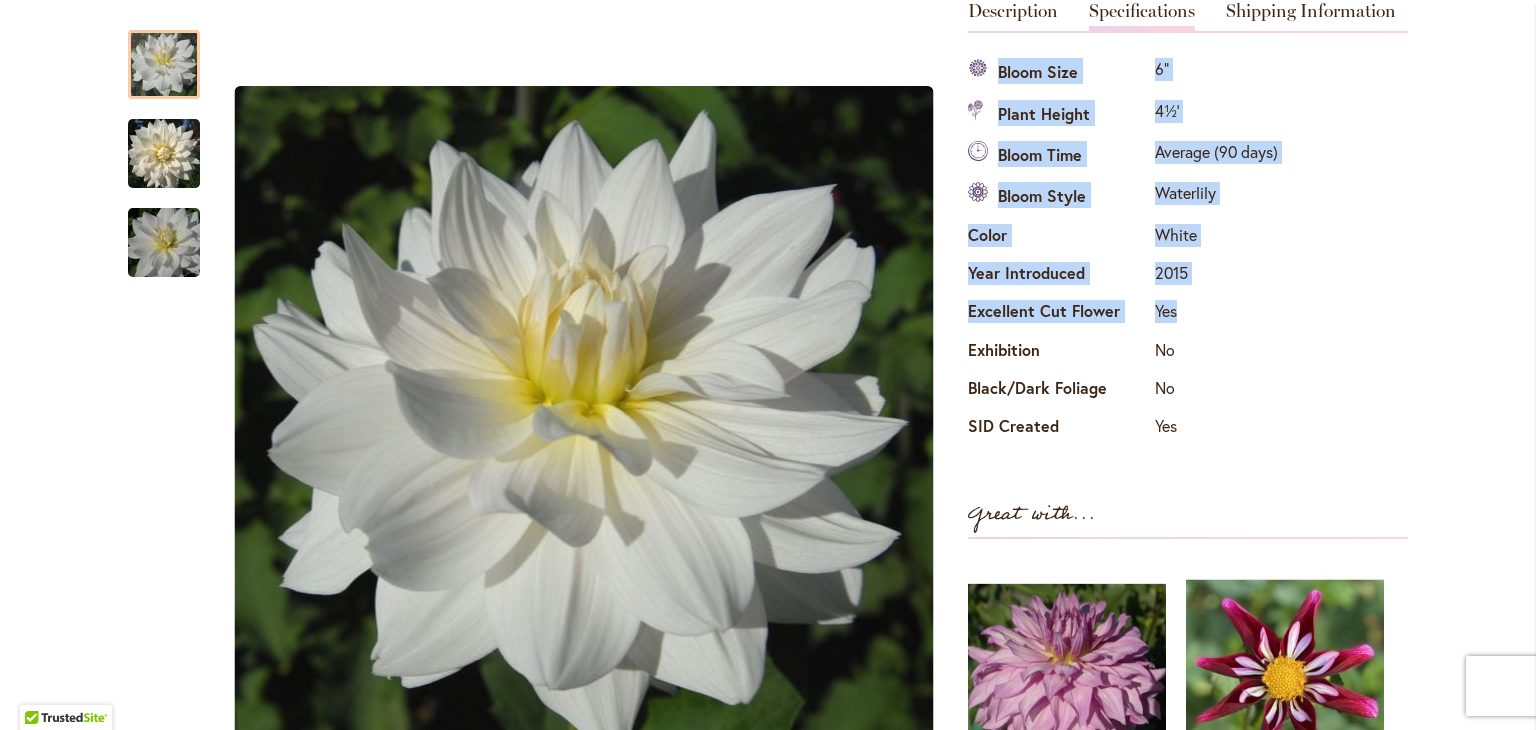 drag, startPoint x: 984, startPoint y: 67, endPoint x: 1179, endPoint y: 308, distance: 310.00967 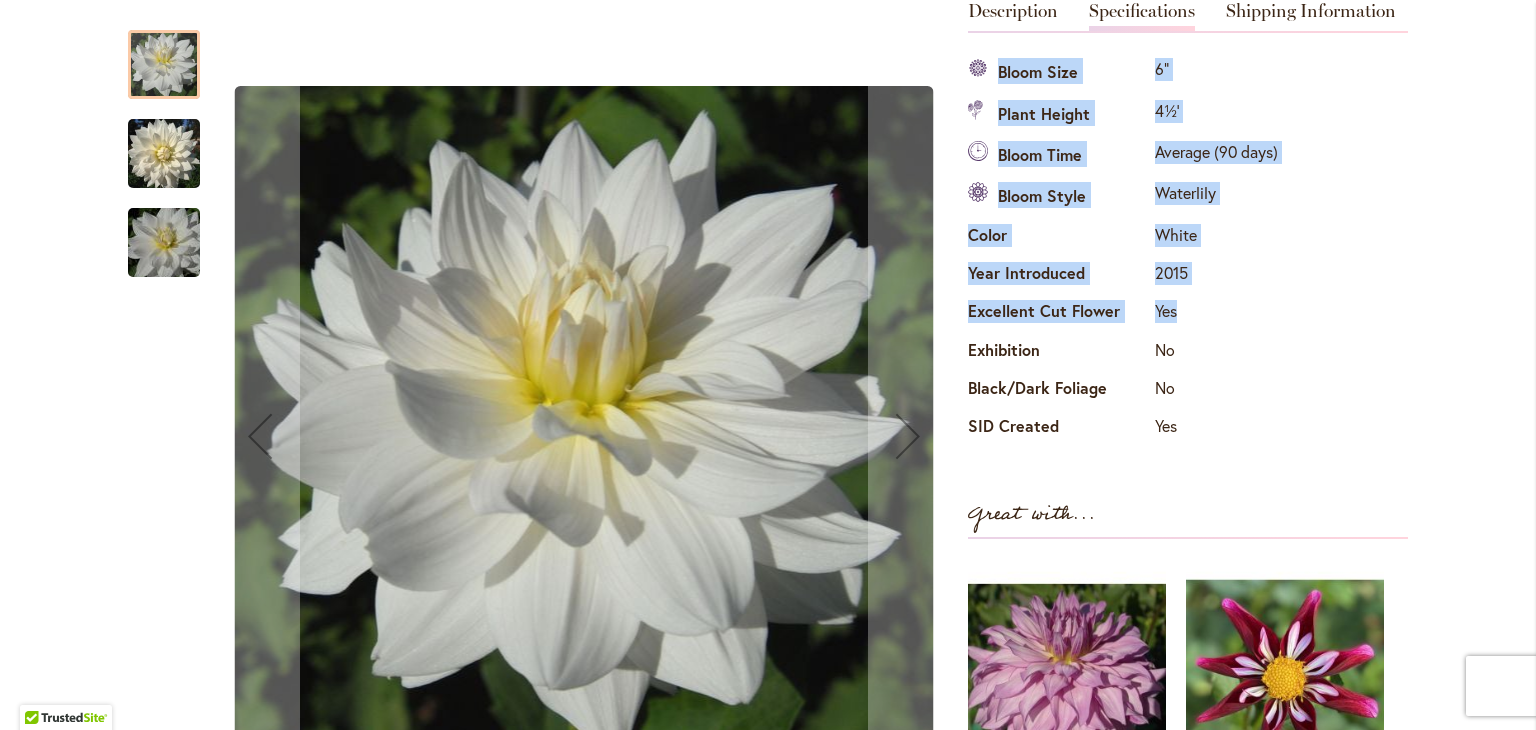 click at bounding box center (164, 153) 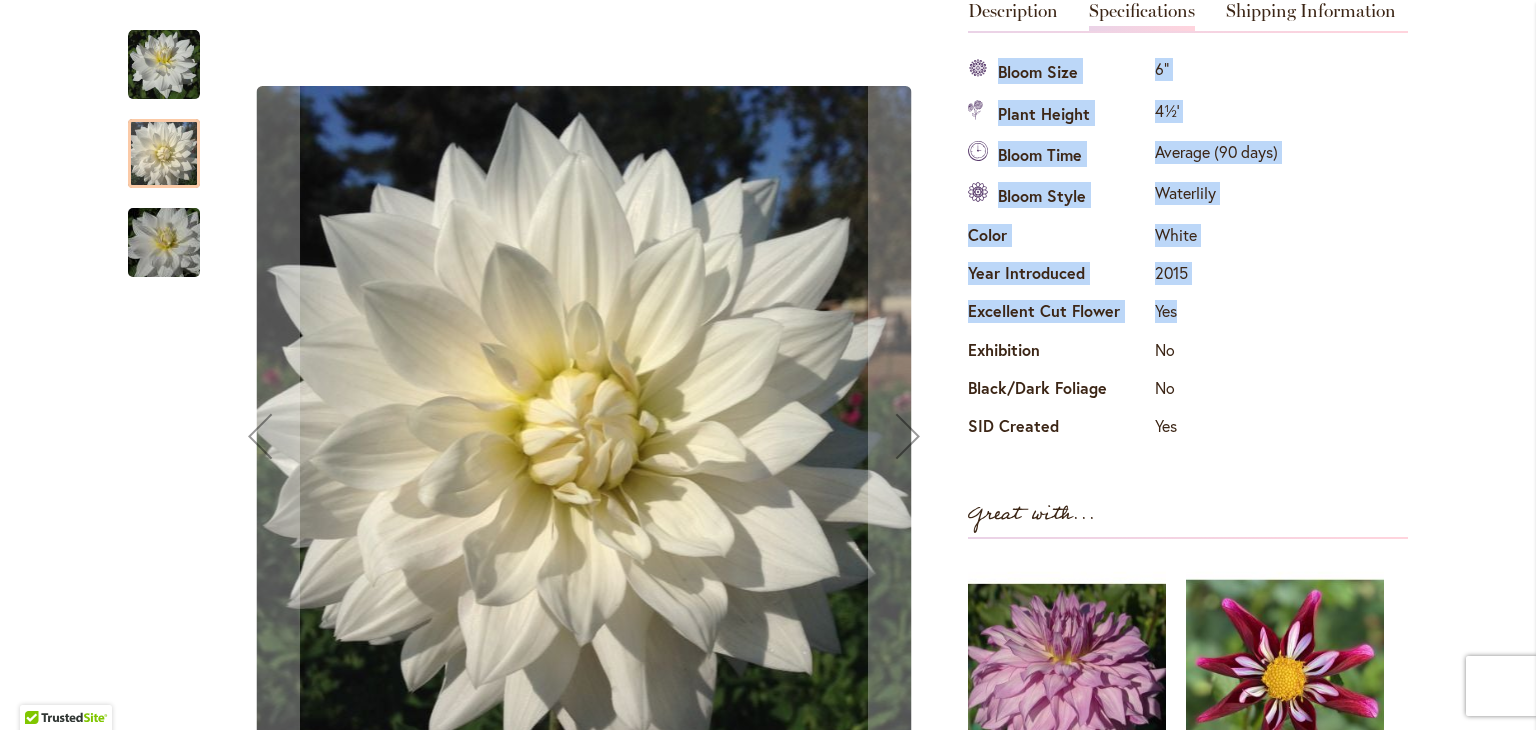 click at bounding box center [164, 243] 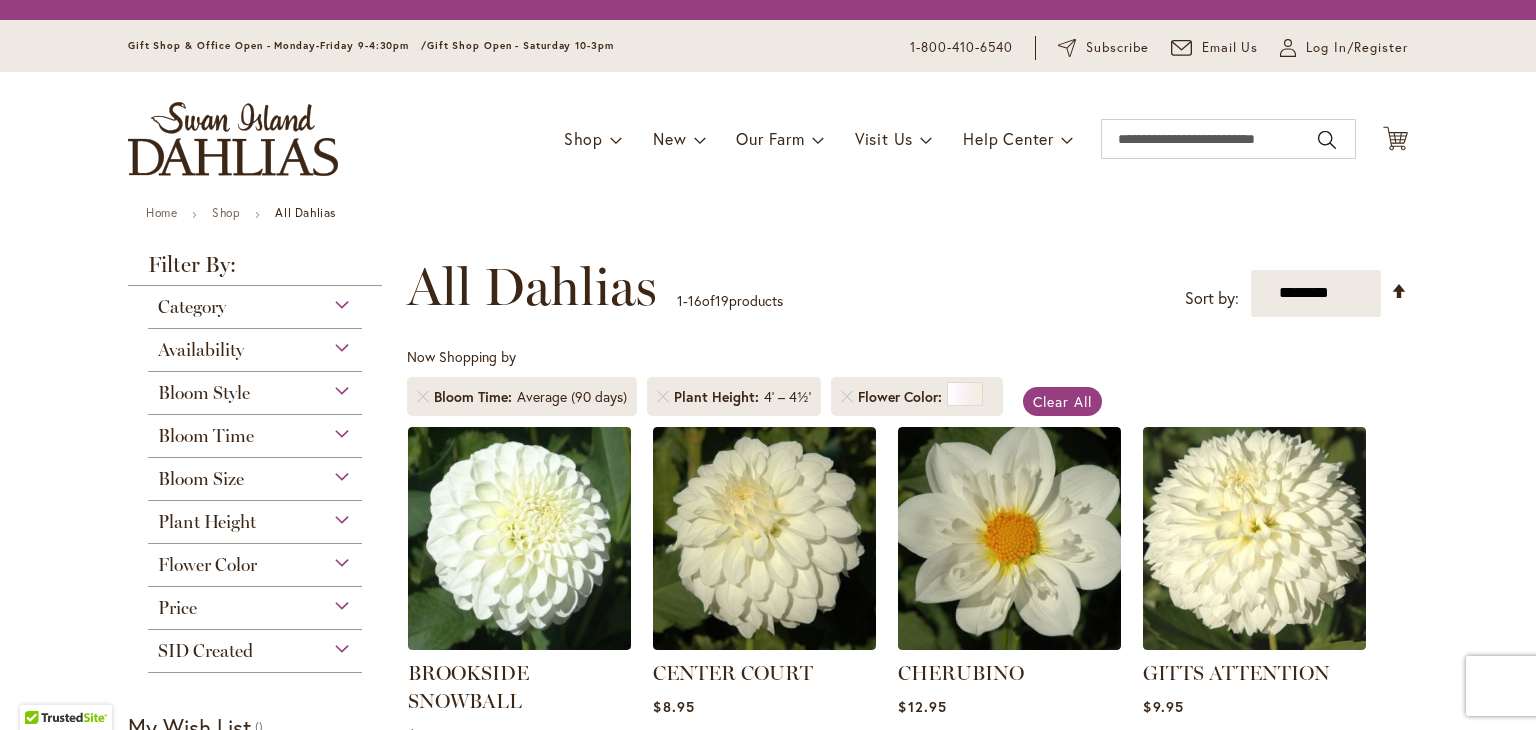 scroll, scrollTop: 0, scrollLeft: 0, axis: both 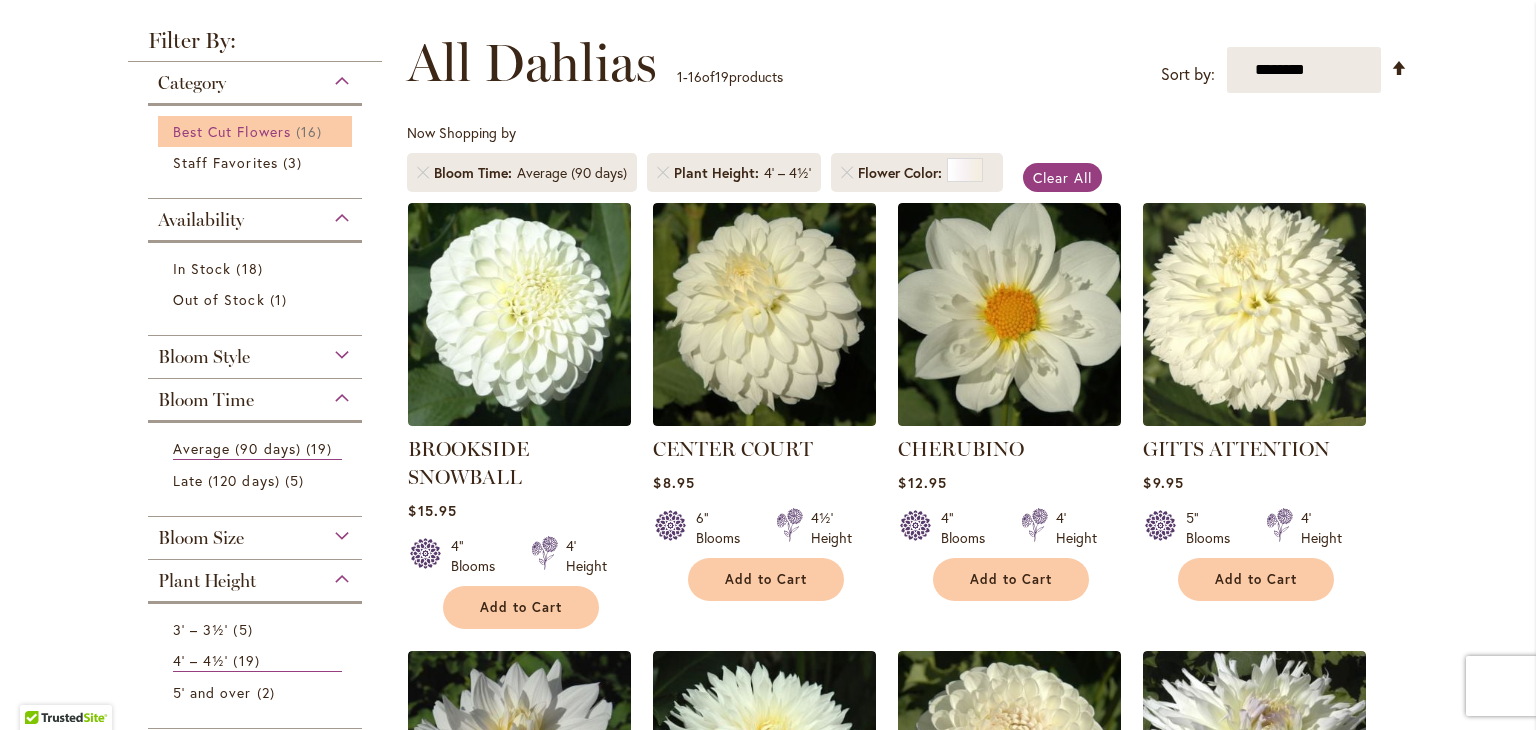 click on "16
items" at bounding box center [311, 131] 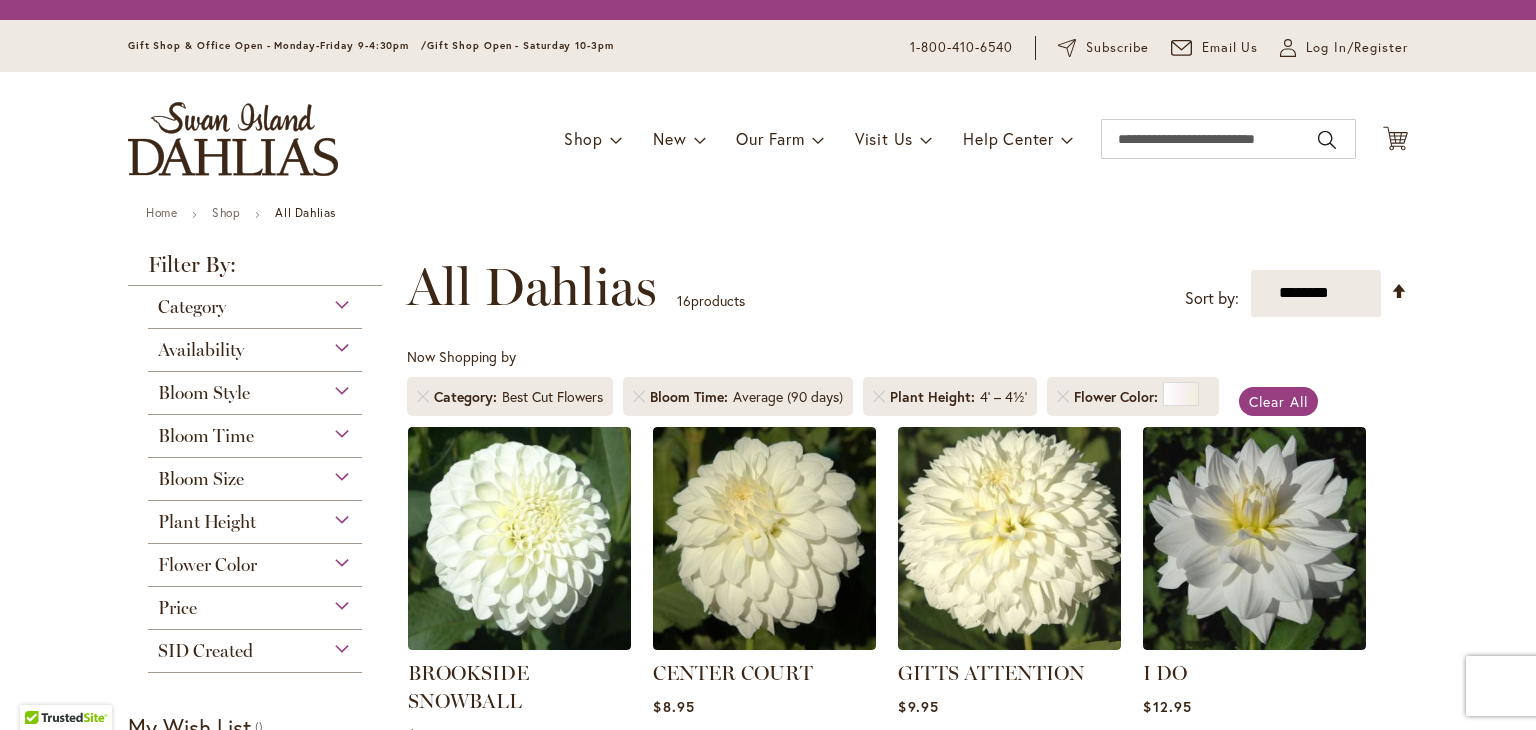 scroll, scrollTop: 0, scrollLeft: 0, axis: both 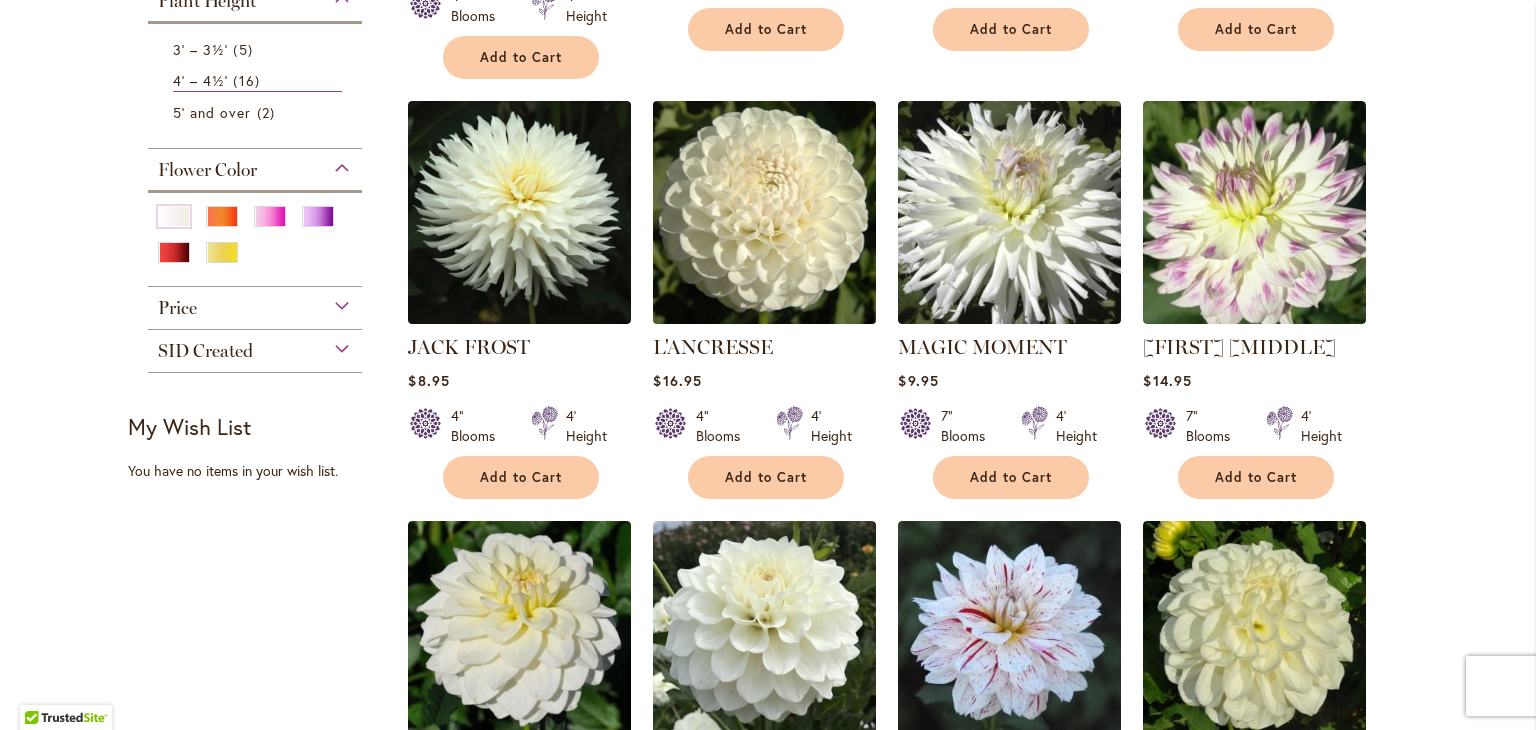 click at bounding box center (765, 212) 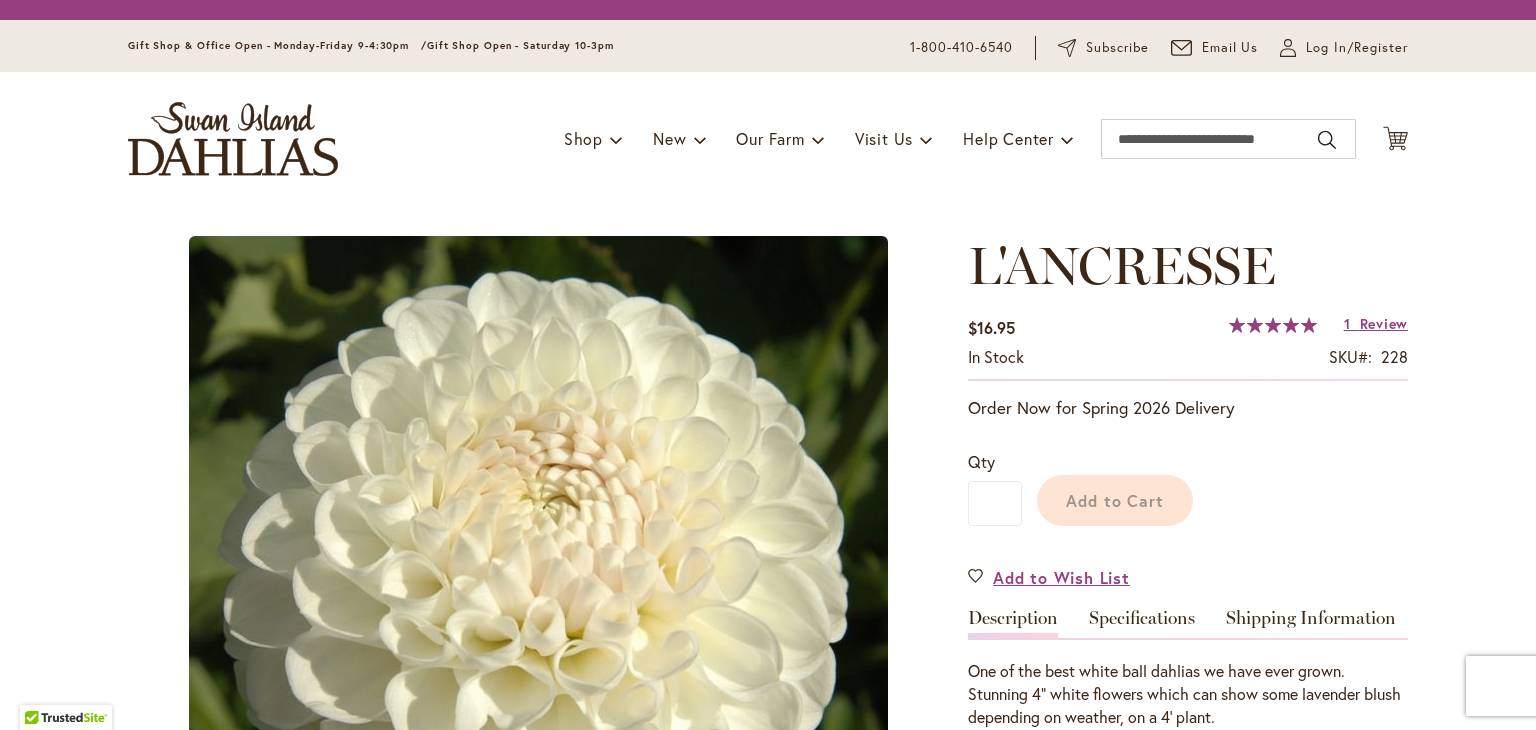 scroll, scrollTop: 0, scrollLeft: 0, axis: both 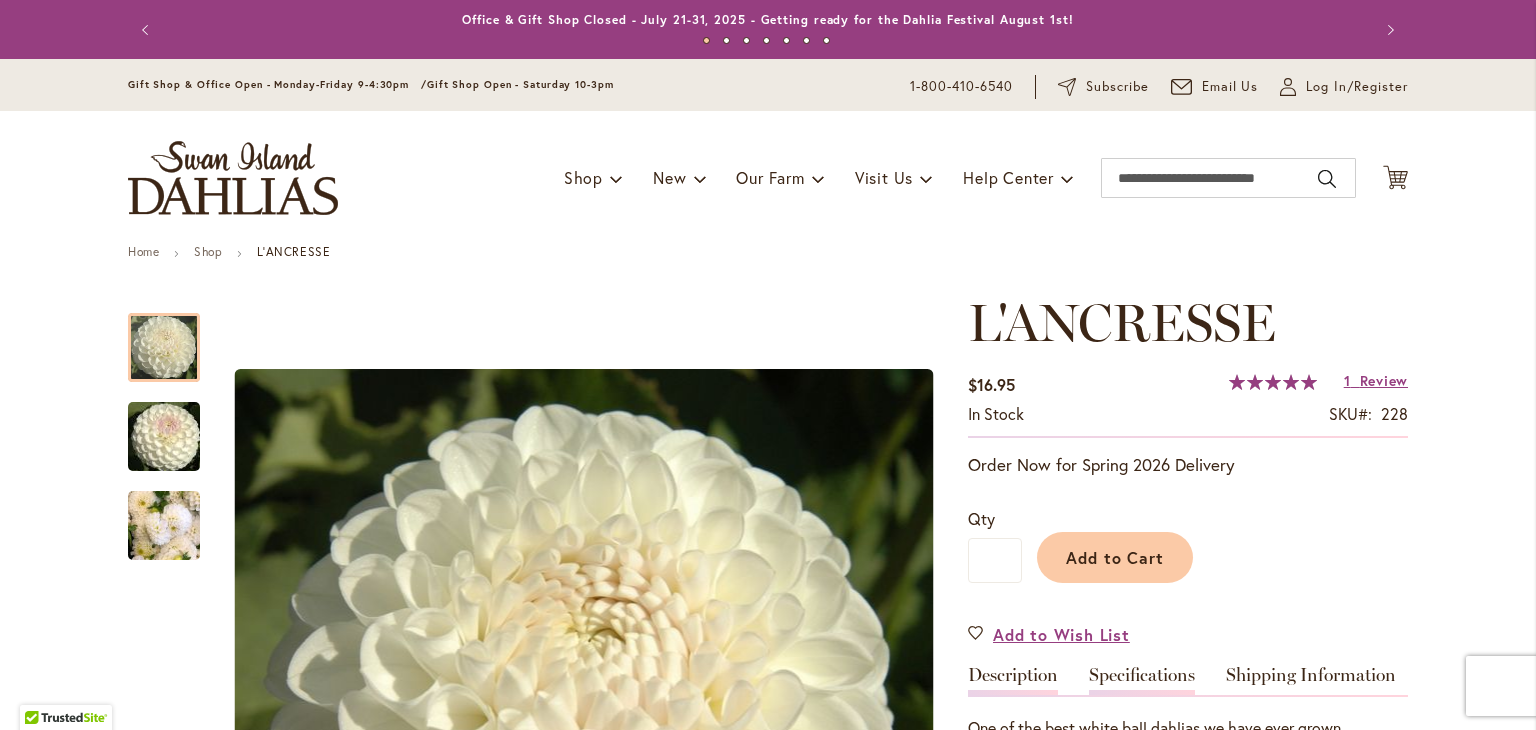 click on "Specifications" at bounding box center (1142, 680) 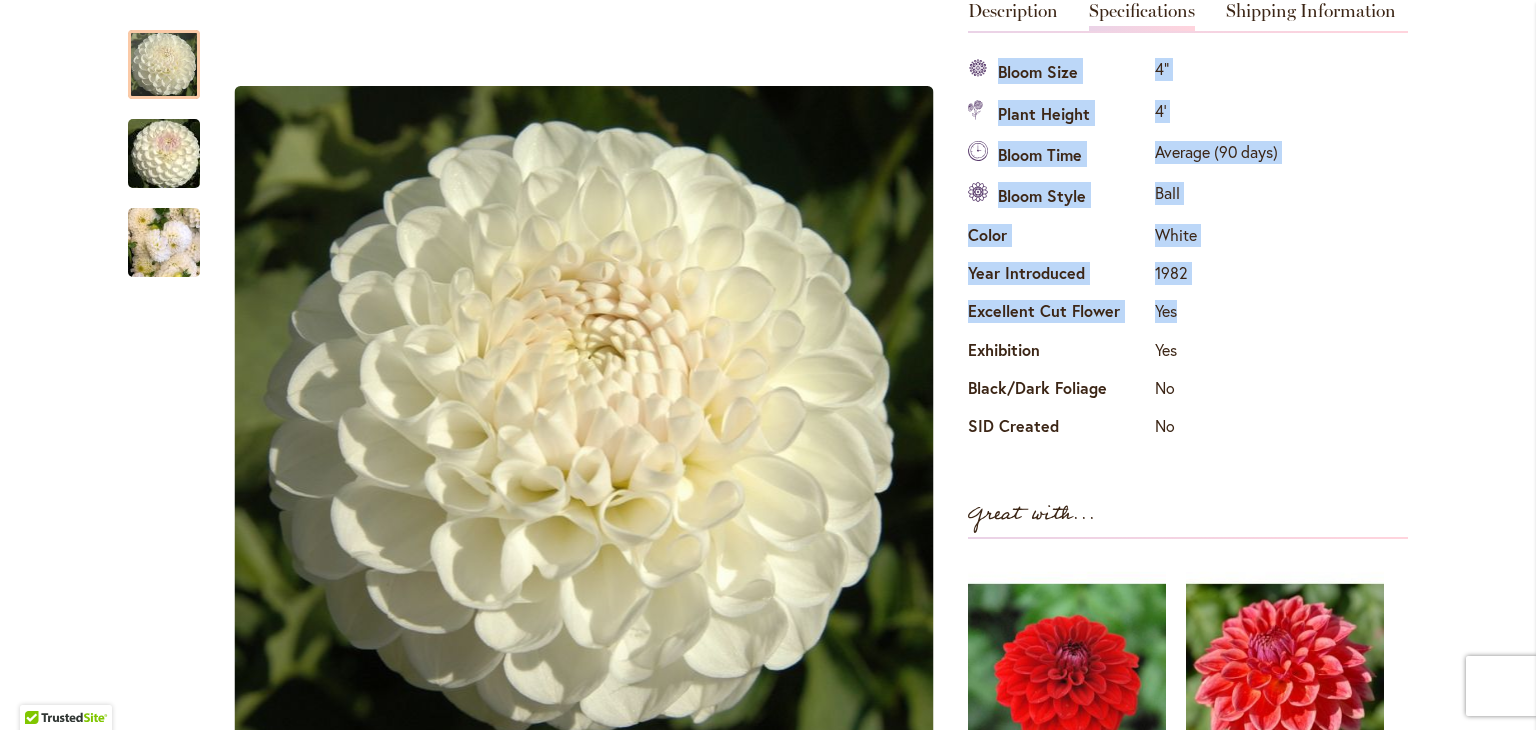 drag, startPoint x: 984, startPoint y: 69, endPoint x: 1189, endPoint y: 303, distance: 311.09644 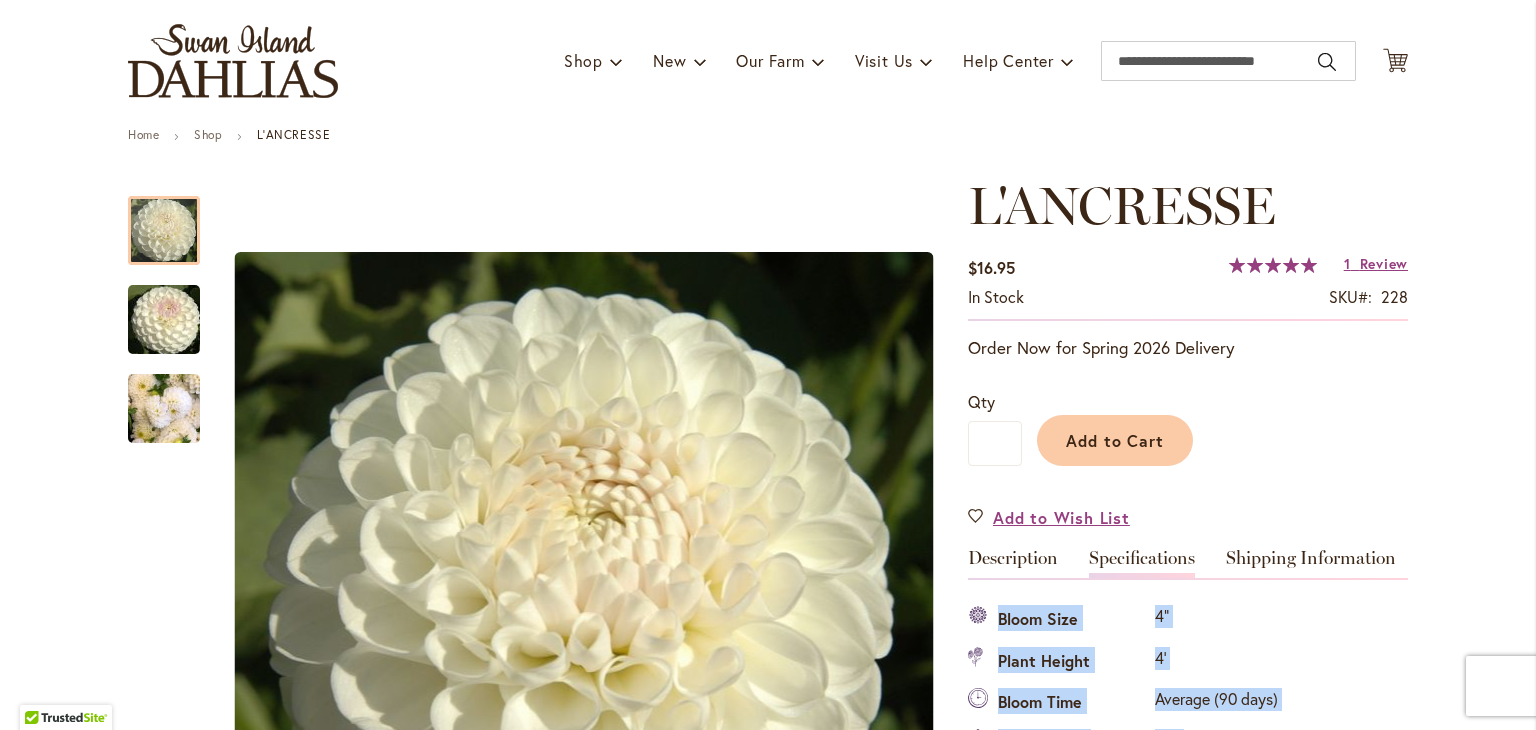 scroll, scrollTop: 69, scrollLeft: 0, axis: vertical 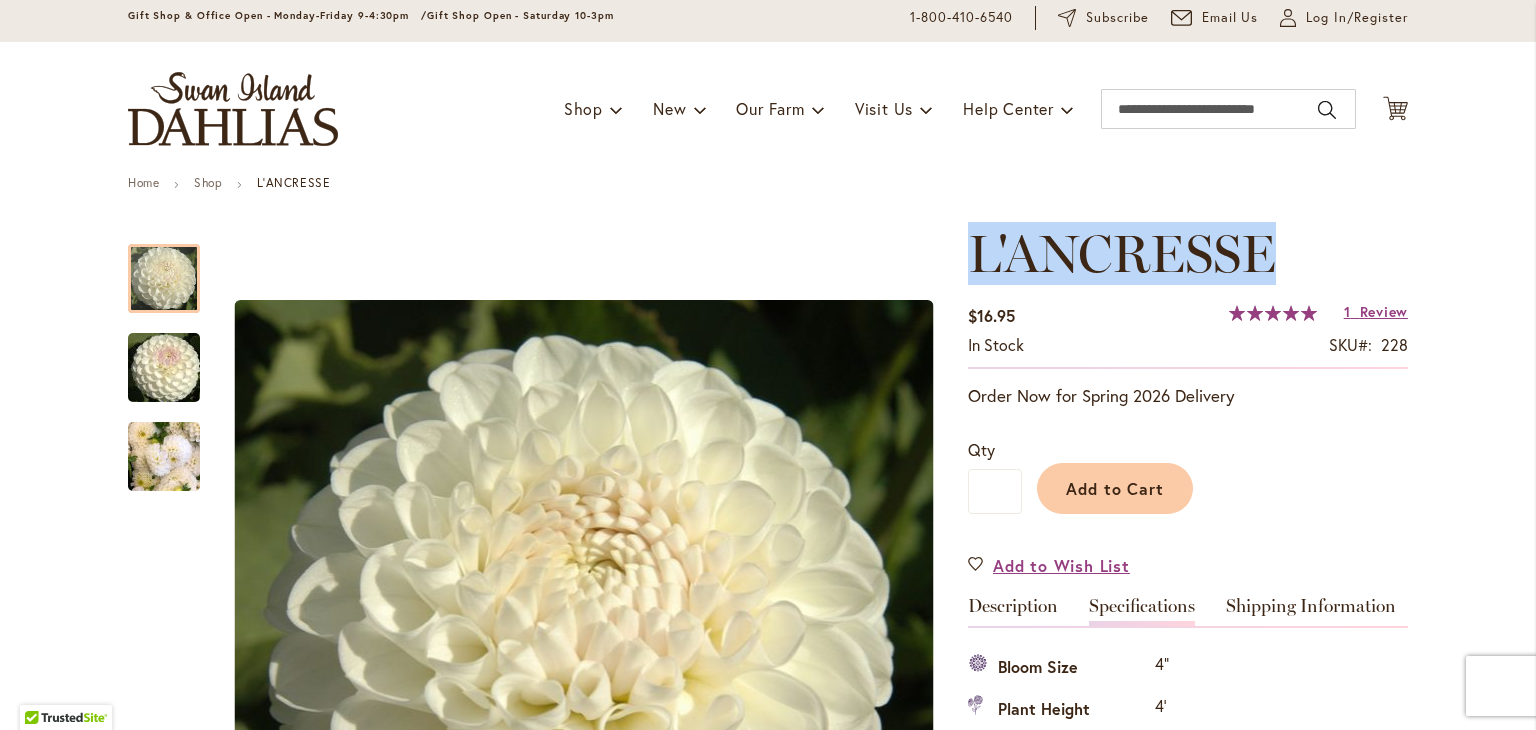 drag, startPoint x: 1281, startPoint y: 241, endPoint x: 963, endPoint y: 262, distance: 318.69263 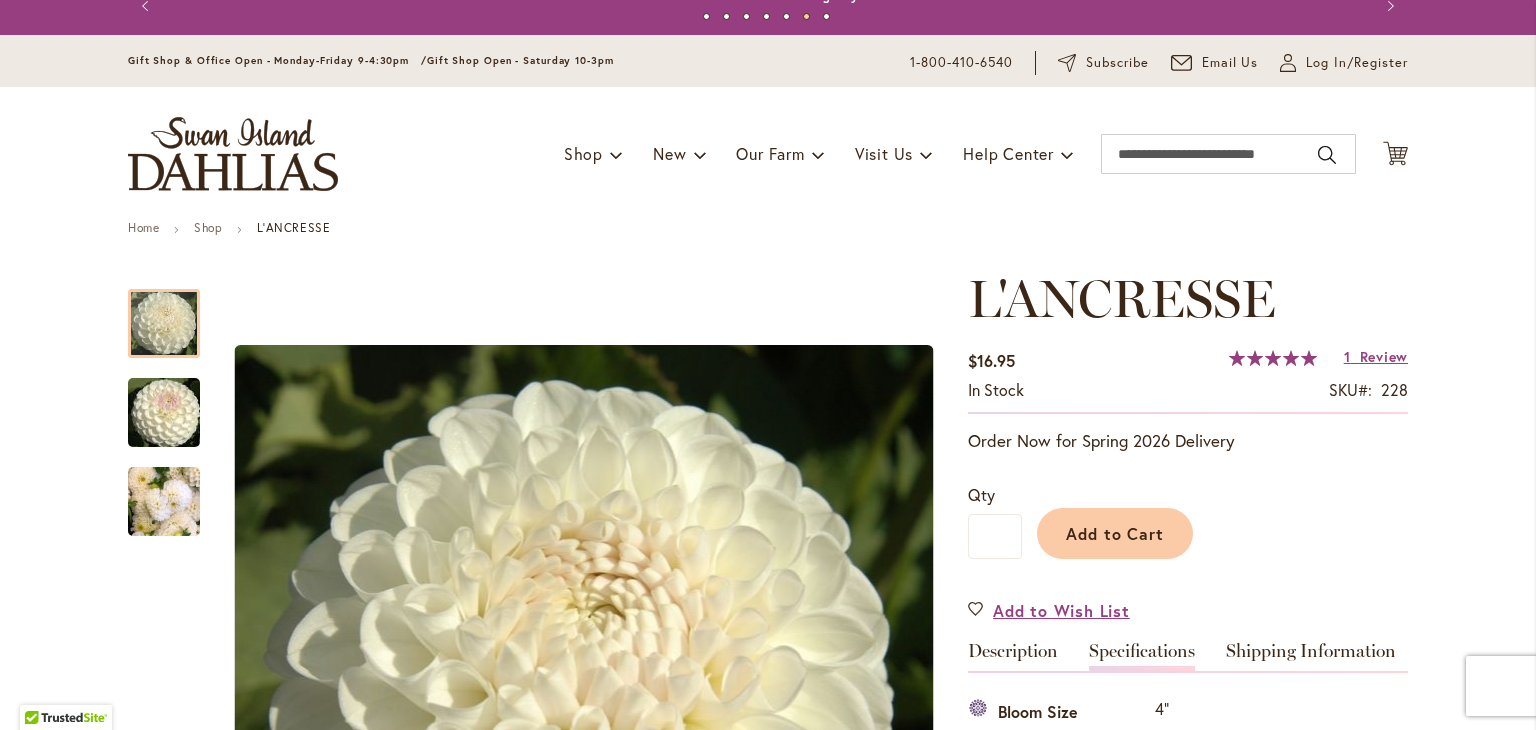 scroll, scrollTop: 11, scrollLeft: 0, axis: vertical 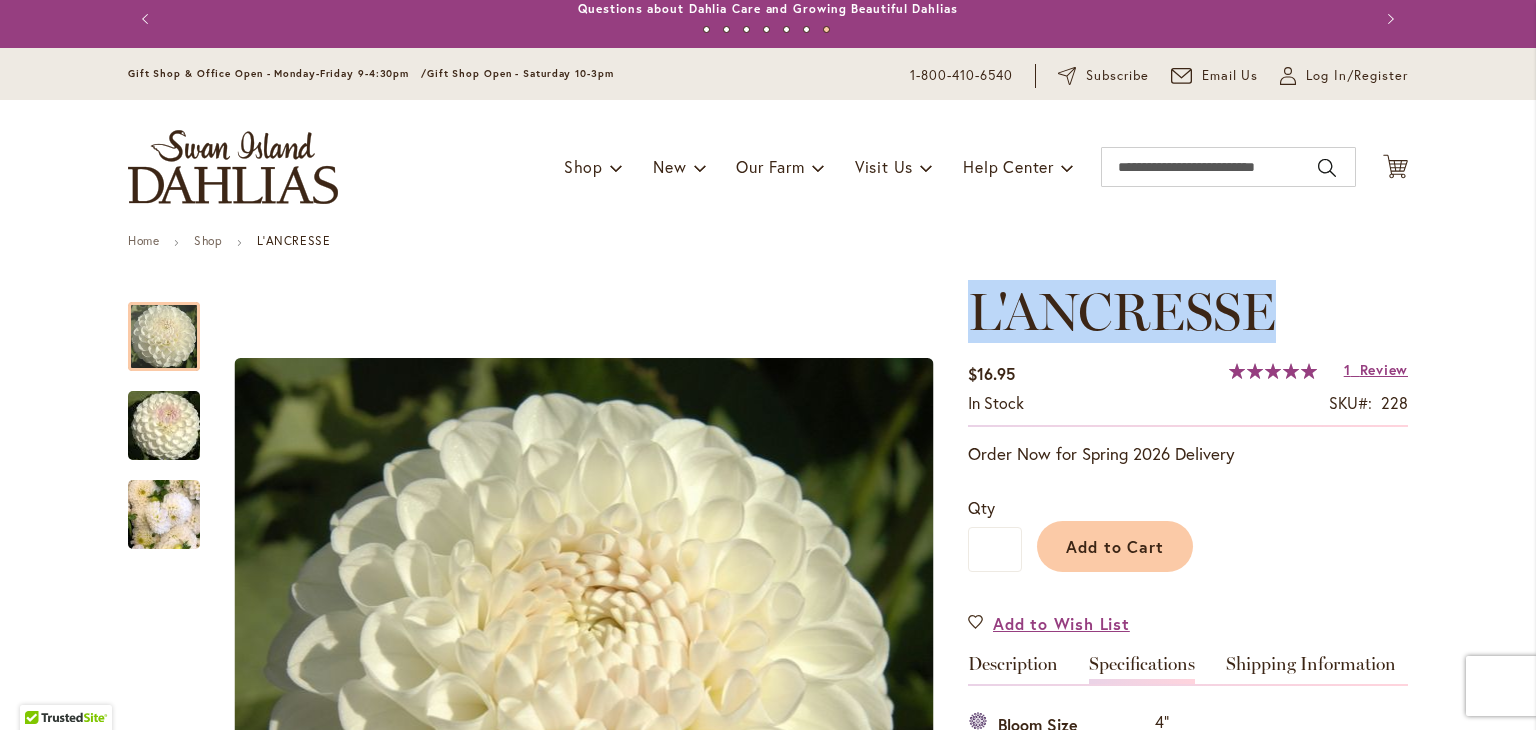 drag, startPoint x: 959, startPoint y: 312, endPoint x: 1261, endPoint y: 284, distance: 303.29523 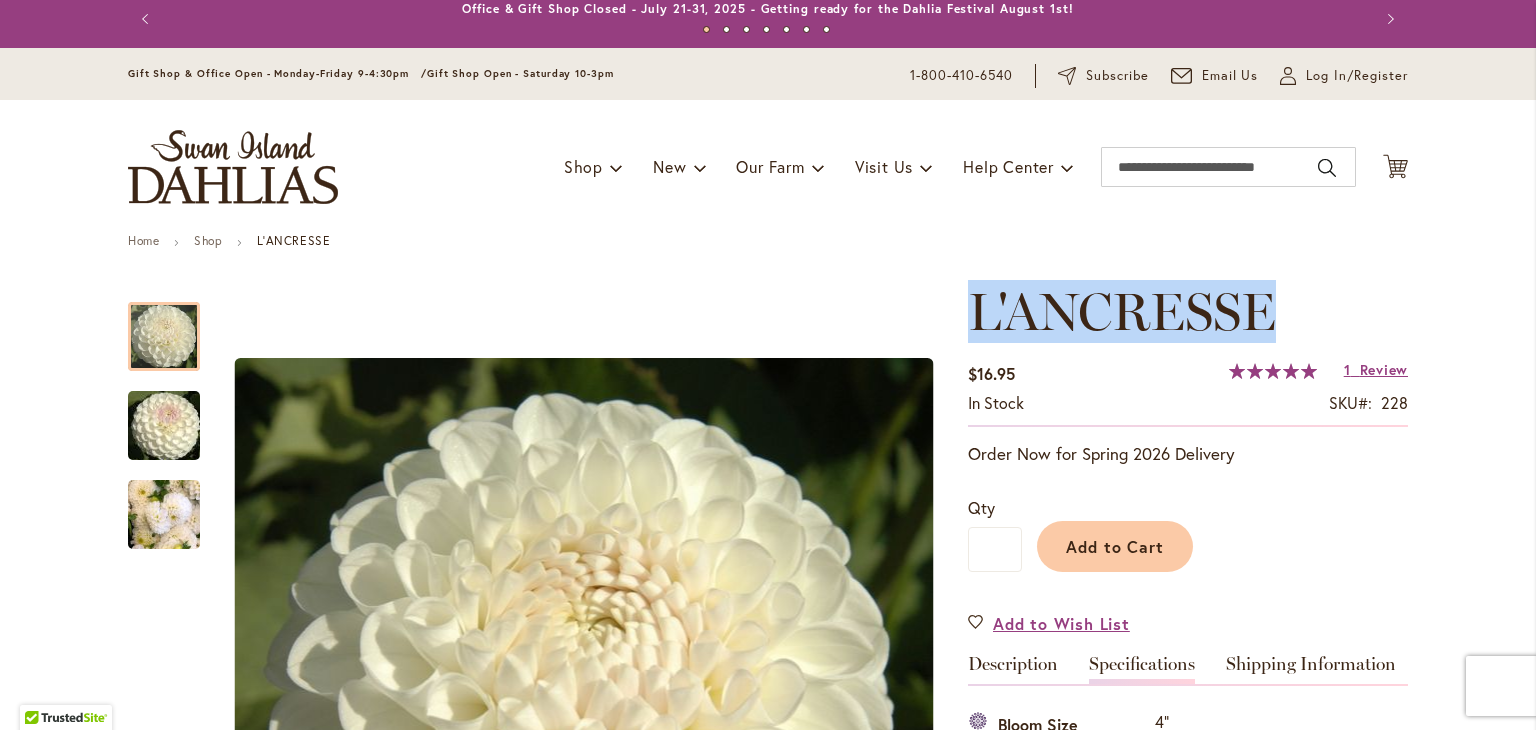 drag, startPoint x: 963, startPoint y: 305, endPoint x: 1272, endPoint y: 292, distance: 309.27335 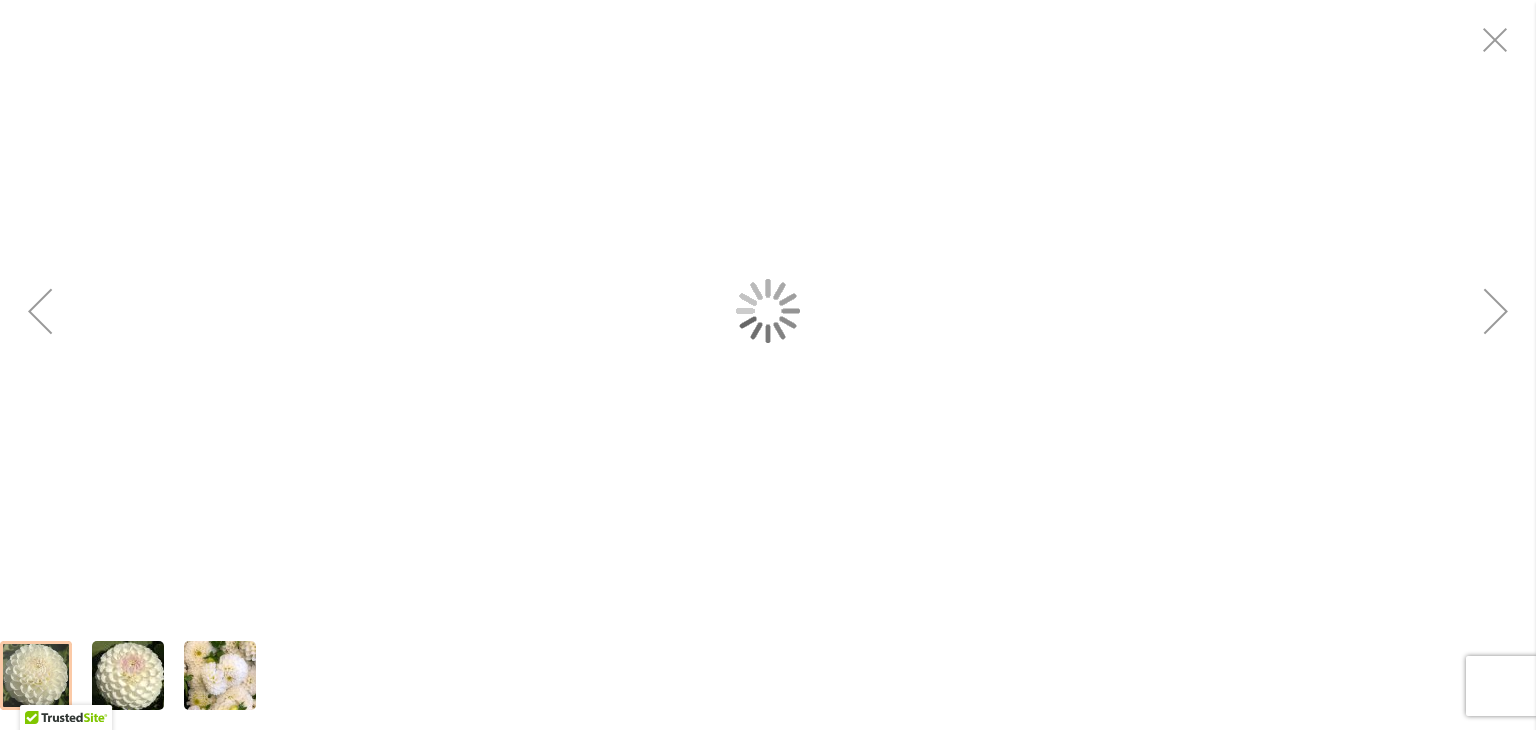 click at bounding box center (768, 310) 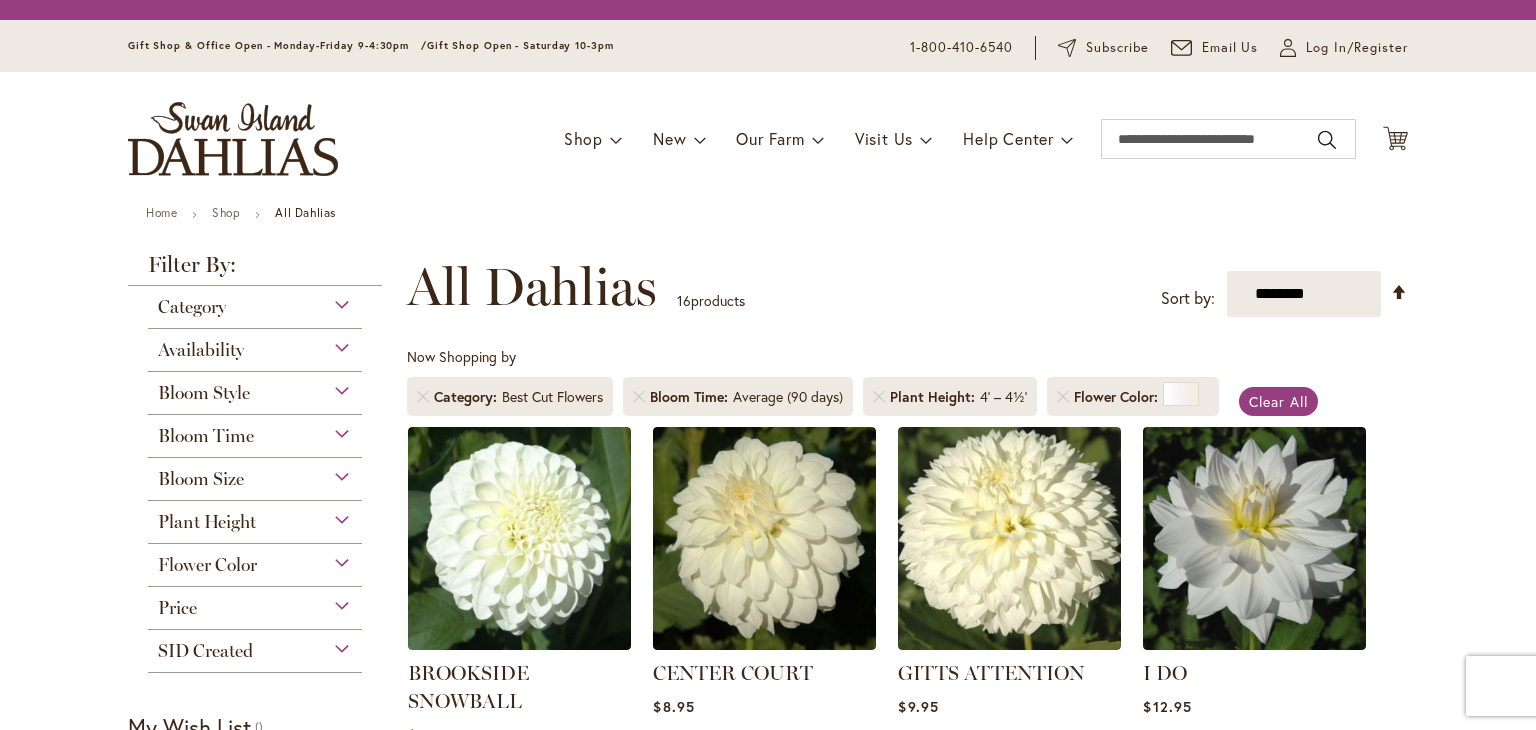 scroll, scrollTop: 0, scrollLeft: 0, axis: both 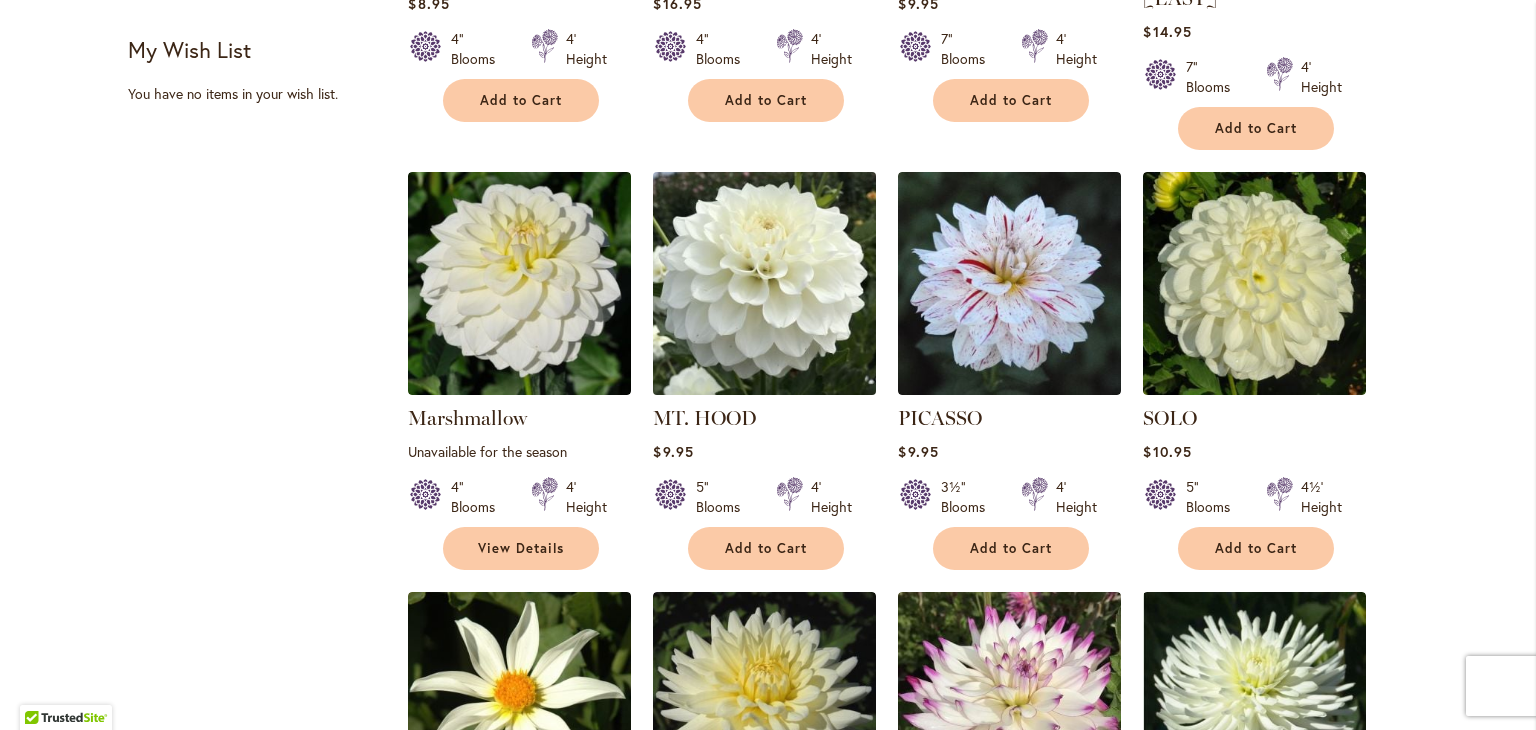 click at bounding box center (765, 283) 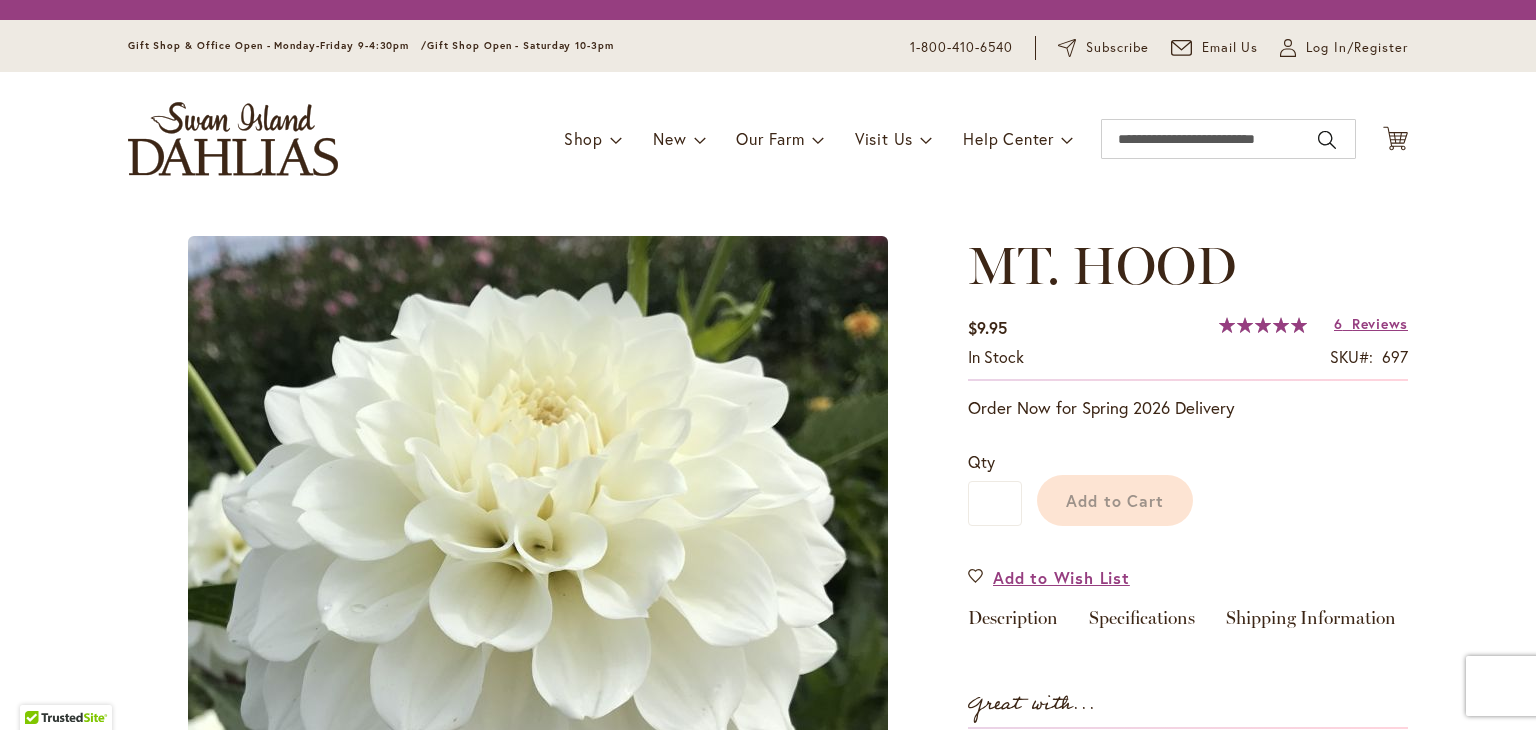 scroll, scrollTop: 0, scrollLeft: 0, axis: both 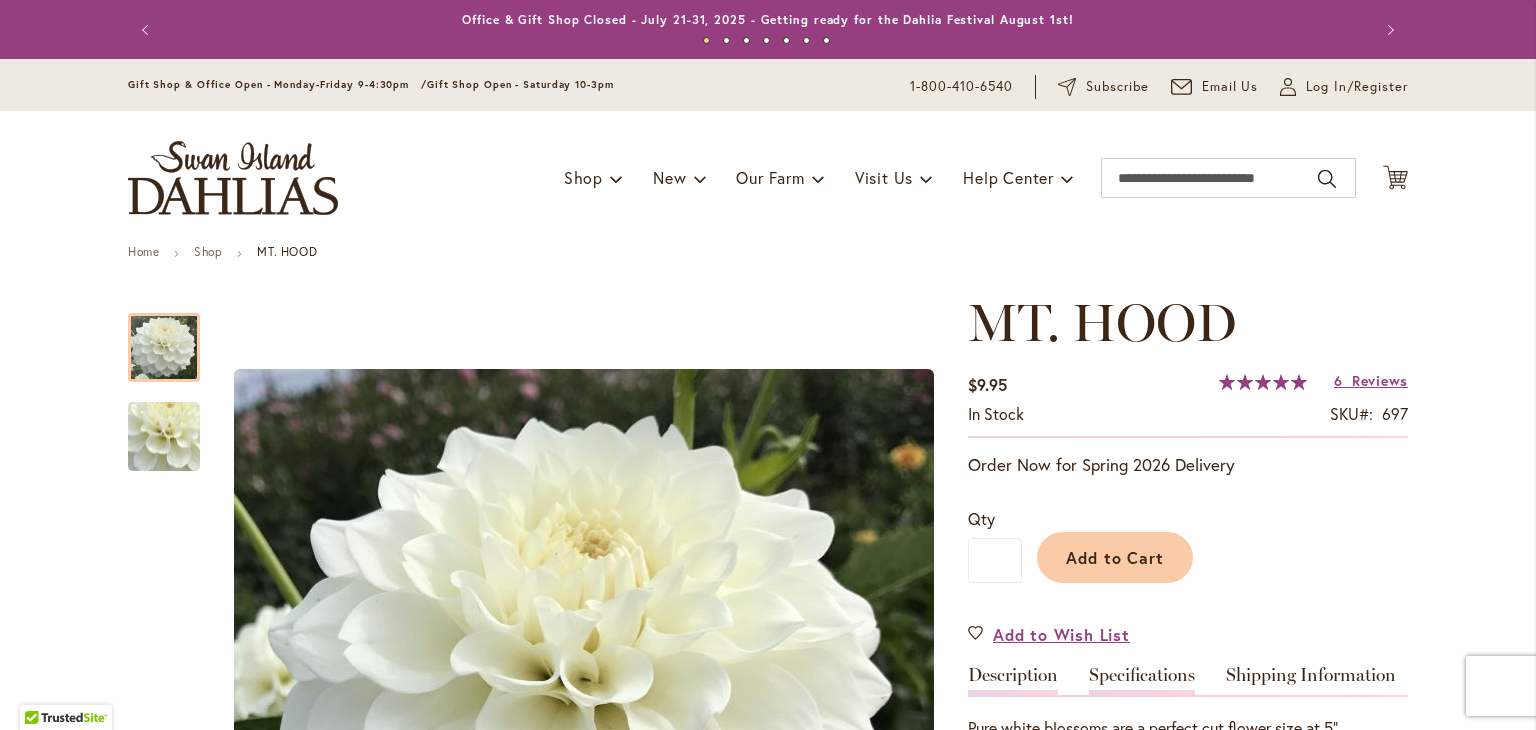 click on "Specifications" at bounding box center (1142, 680) 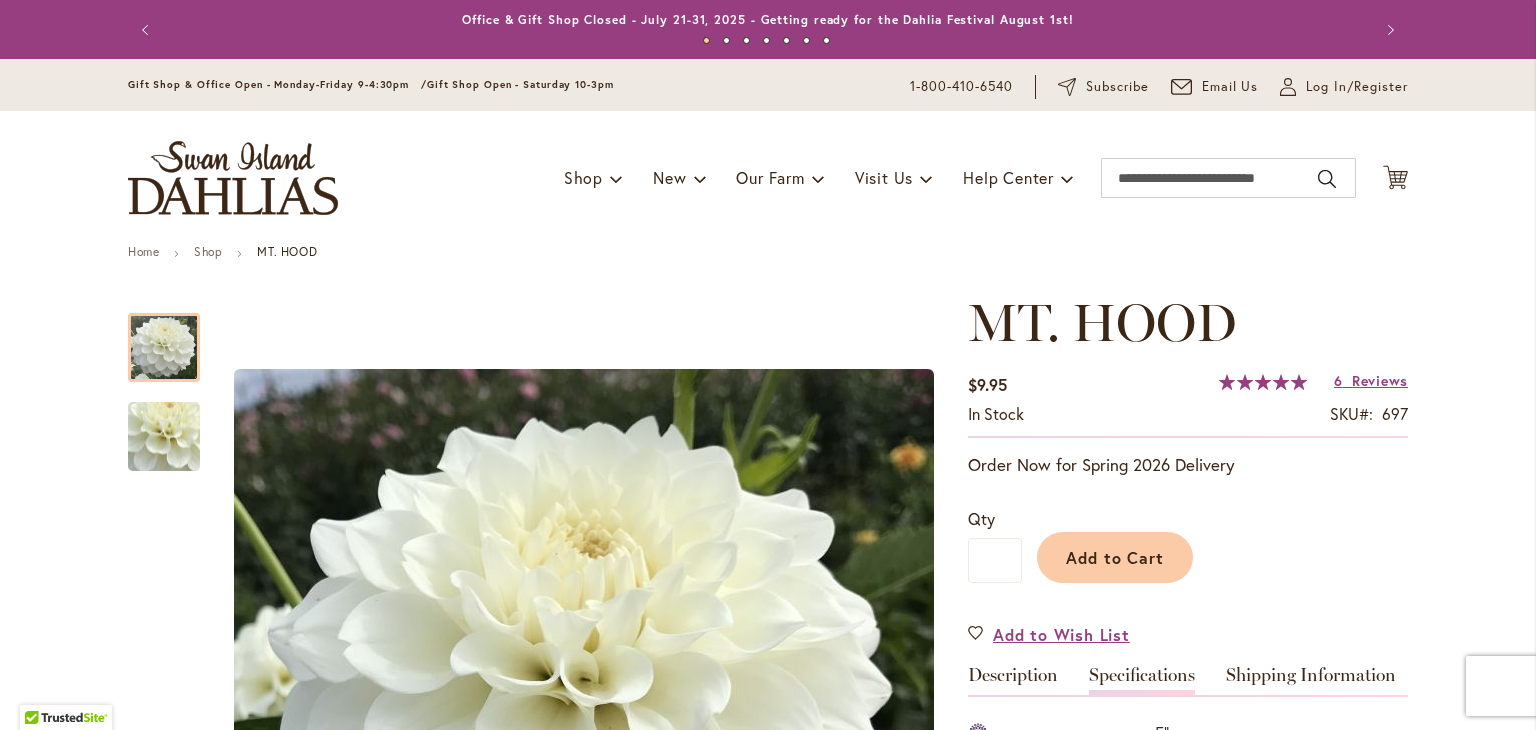 scroll, scrollTop: 664, scrollLeft: 0, axis: vertical 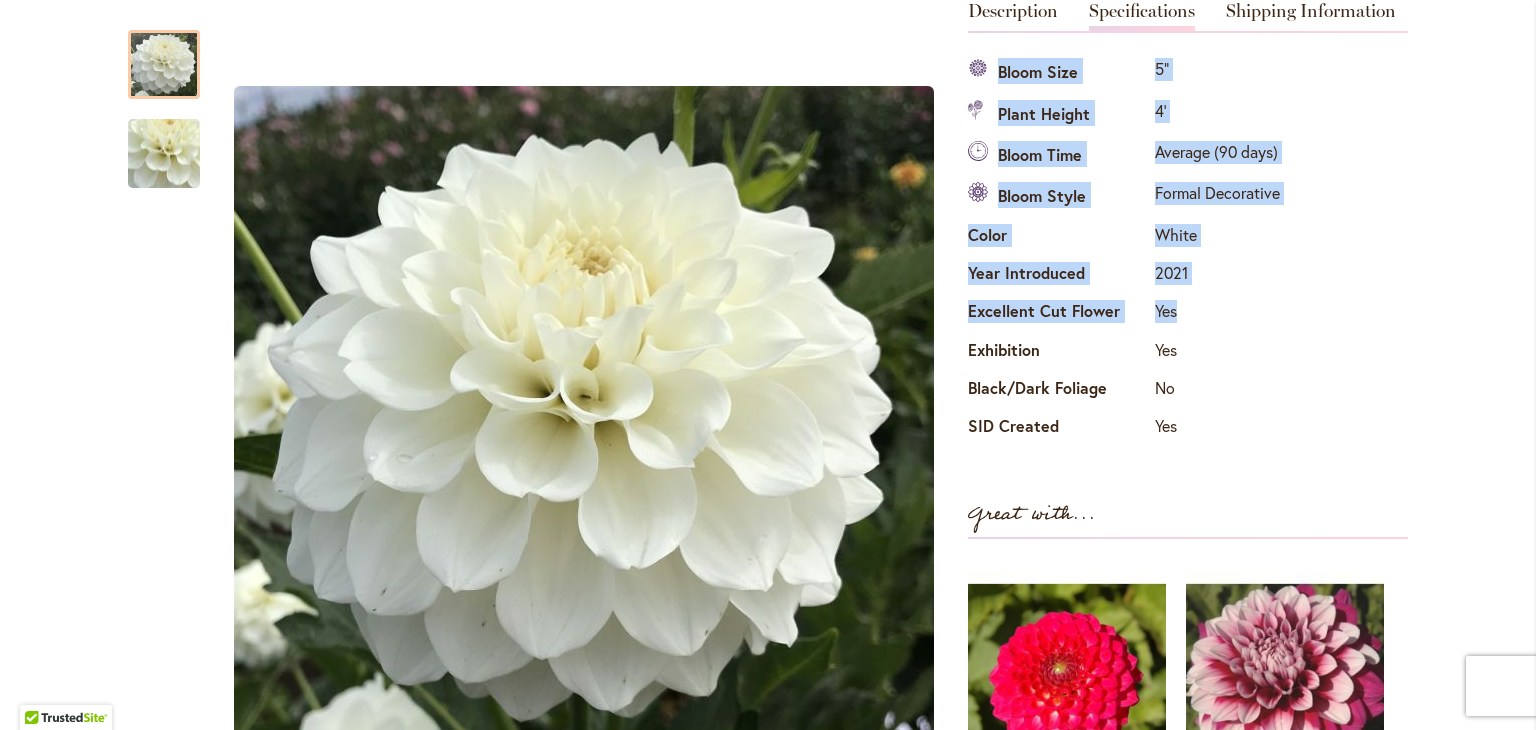 drag, startPoint x: 980, startPoint y: 63, endPoint x: 1190, endPoint y: 305, distance: 320.41223 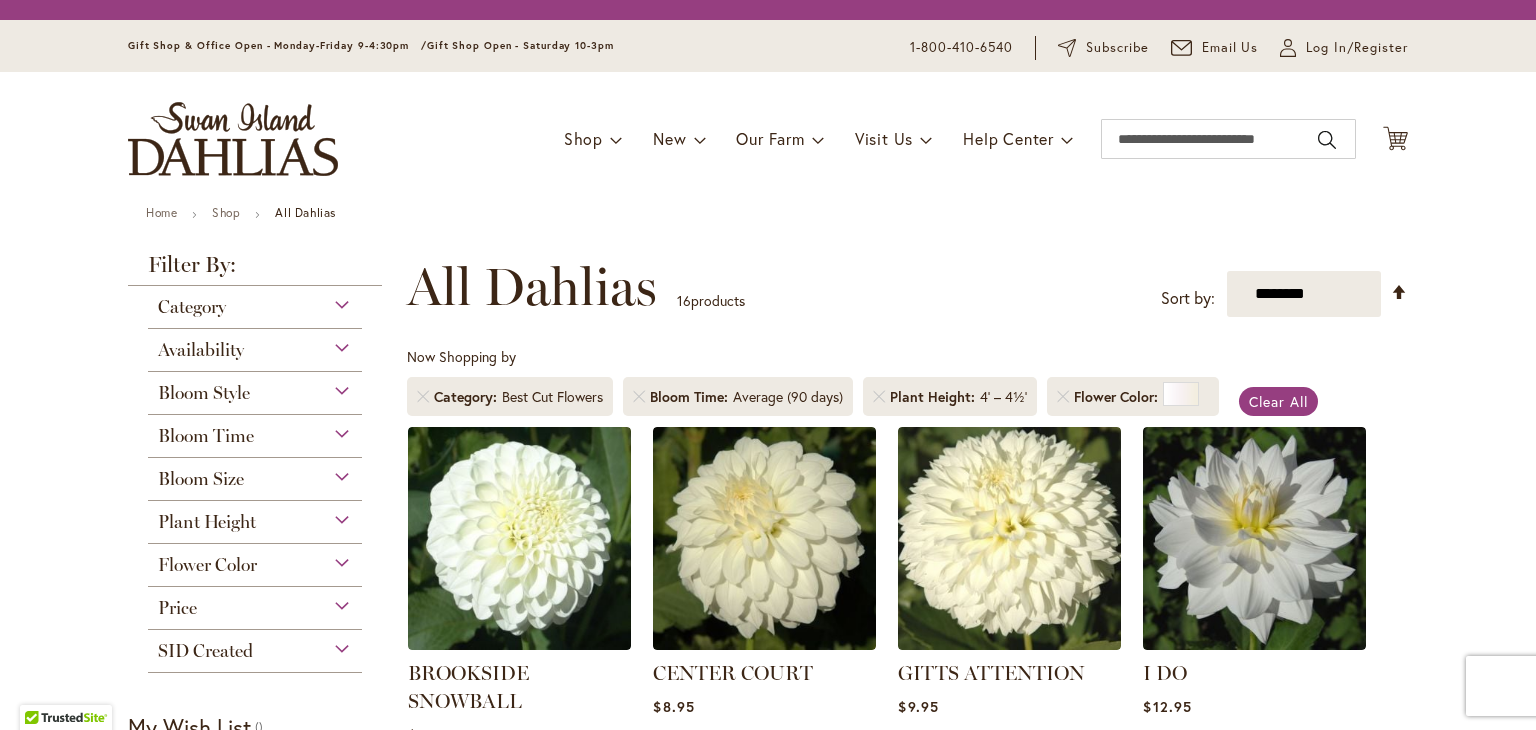 scroll, scrollTop: 0, scrollLeft: 0, axis: both 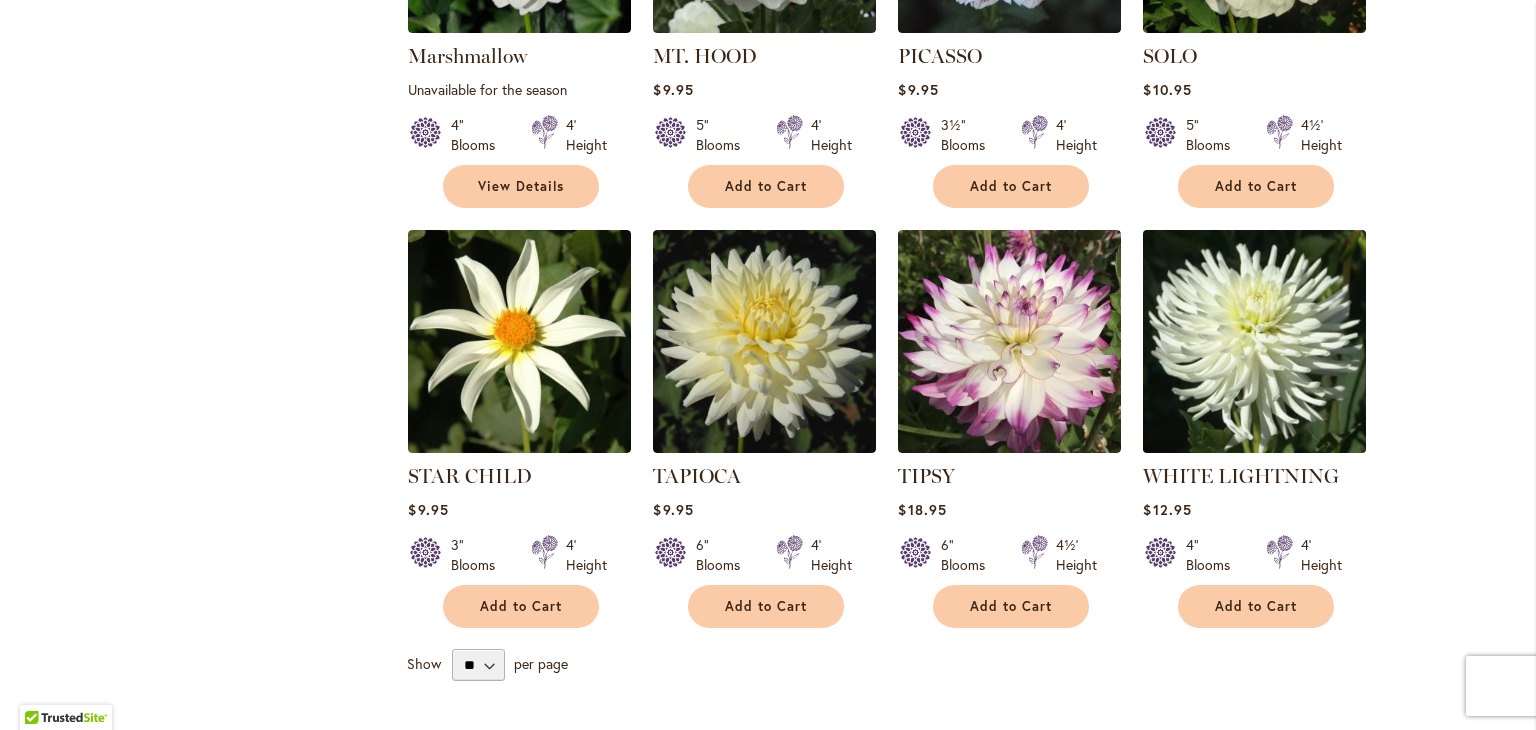 click at bounding box center (1255, 341) 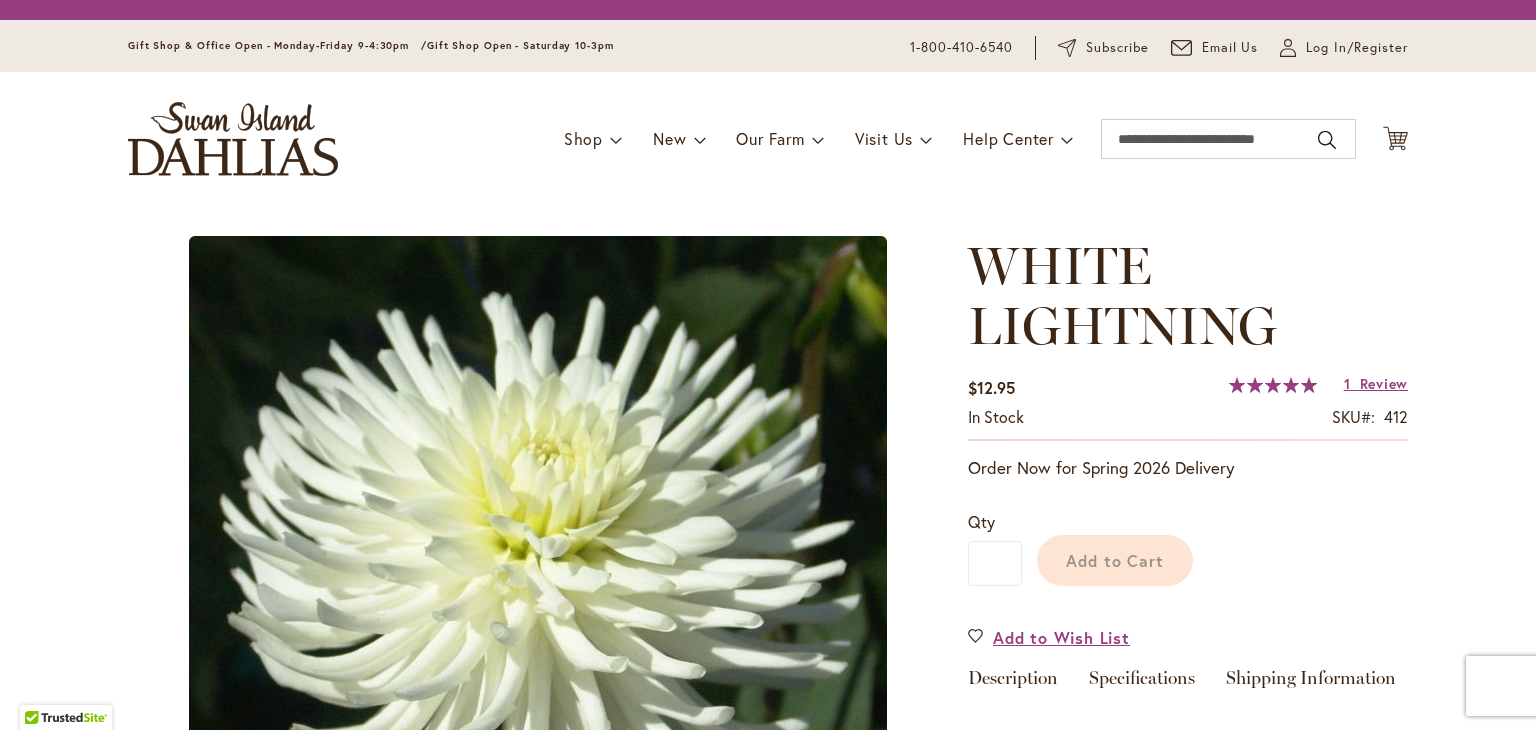 scroll, scrollTop: 0, scrollLeft: 0, axis: both 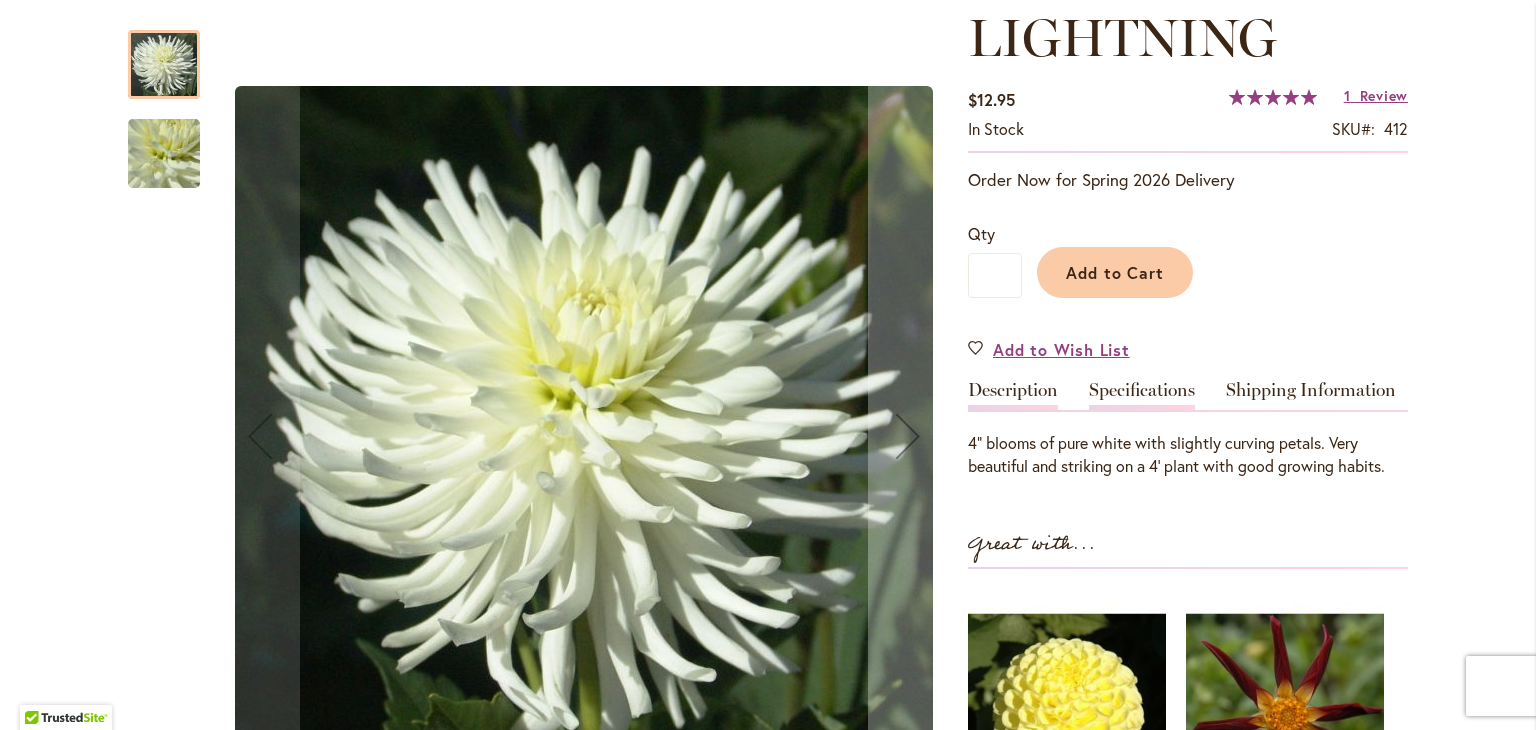 click on "Specifications" at bounding box center (1142, 395) 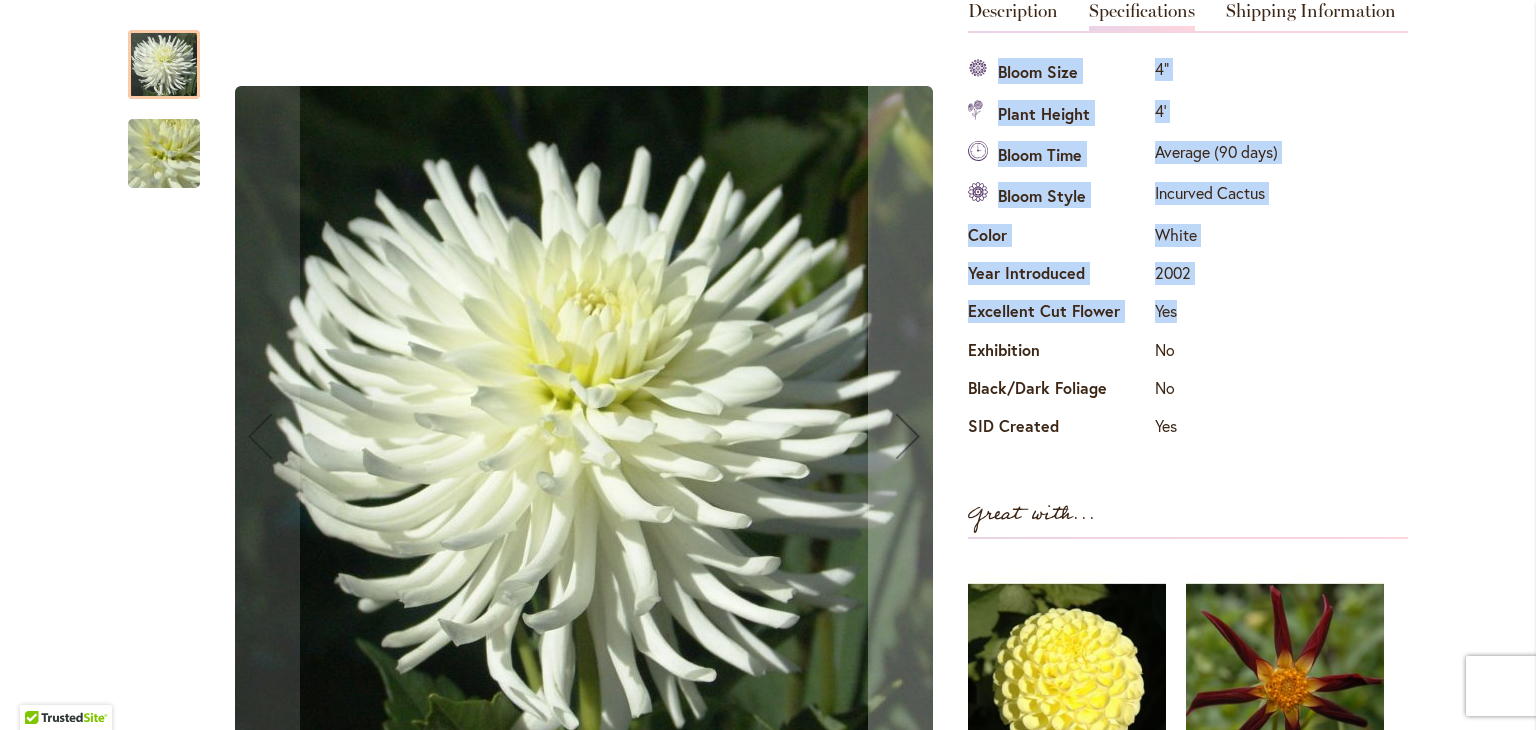 drag, startPoint x: 978, startPoint y: 72, endPoint x: 1192, endPoint y: 312, distance: 321.5525 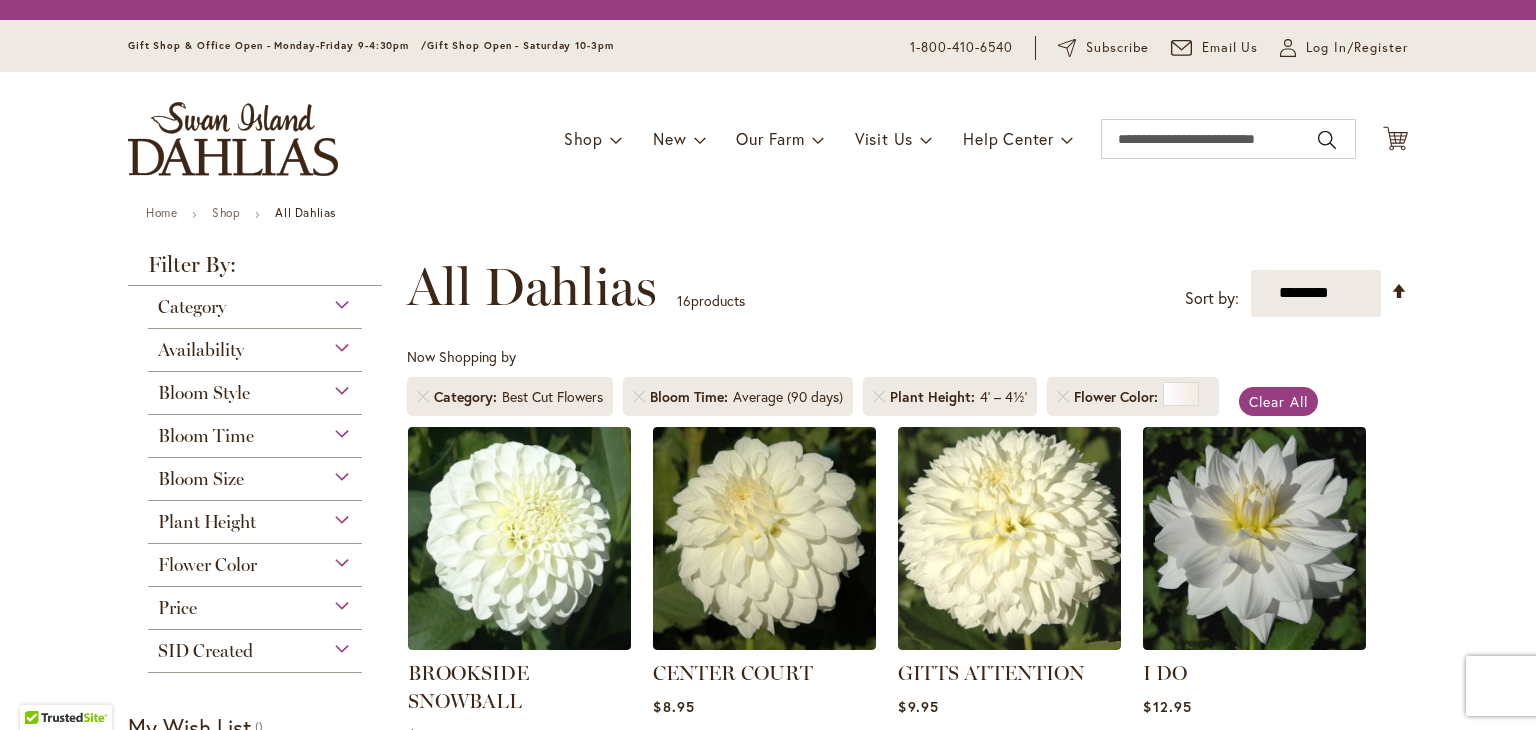 scroll, scrollTop: 0, scrollLeft: 0, axis: both 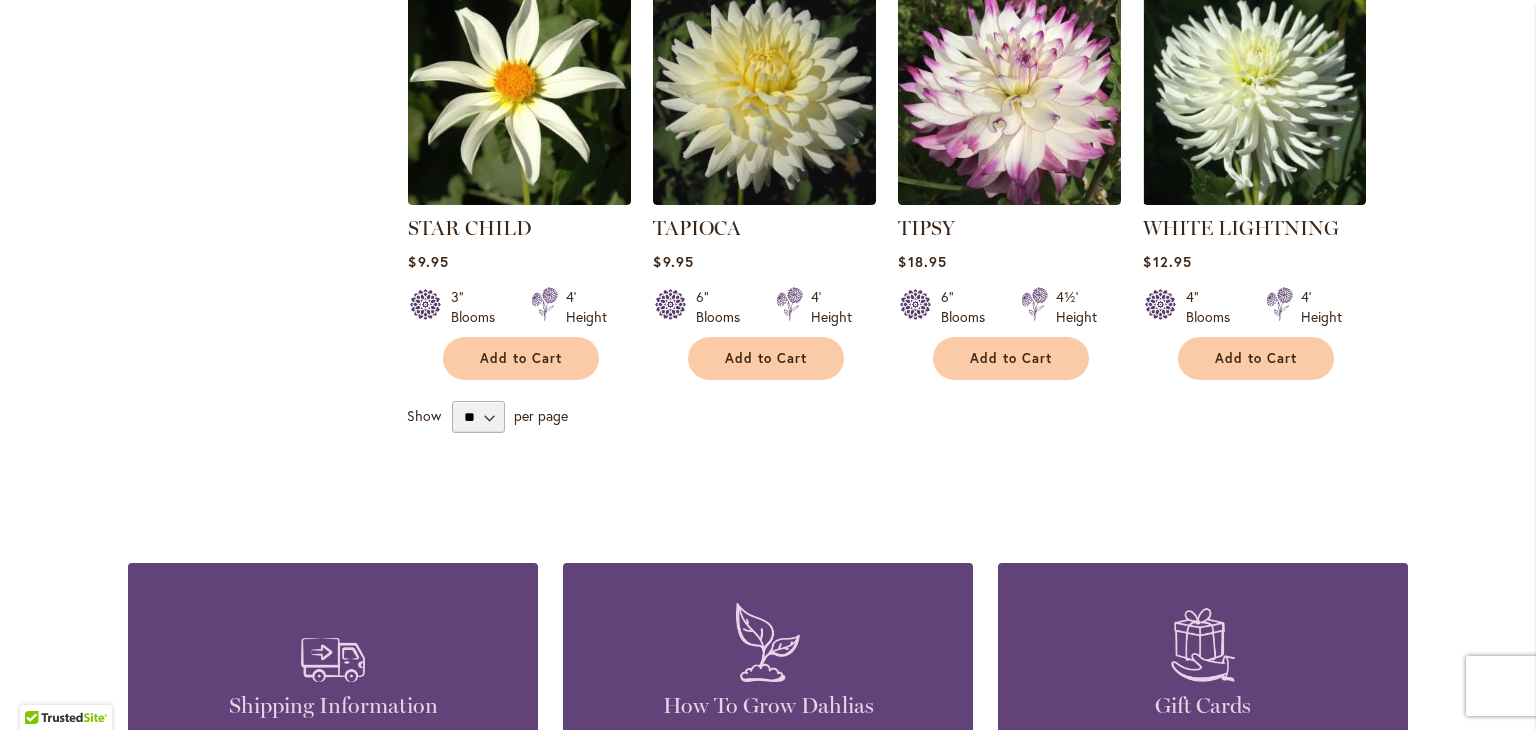 click on "Skip to Content
Gift Shop & Office Open - Monday-Friday 9-4:30pm   /    Gift Shop Open - Saturday 10-3pm
1-800-410-6540
Subscribe
Email Us
My Account
Log In/Register
Toggle Nav
Shop
Dahlia Tubers
Collections
Fresh Cut Dahlias" at bounding box center (768, -147) 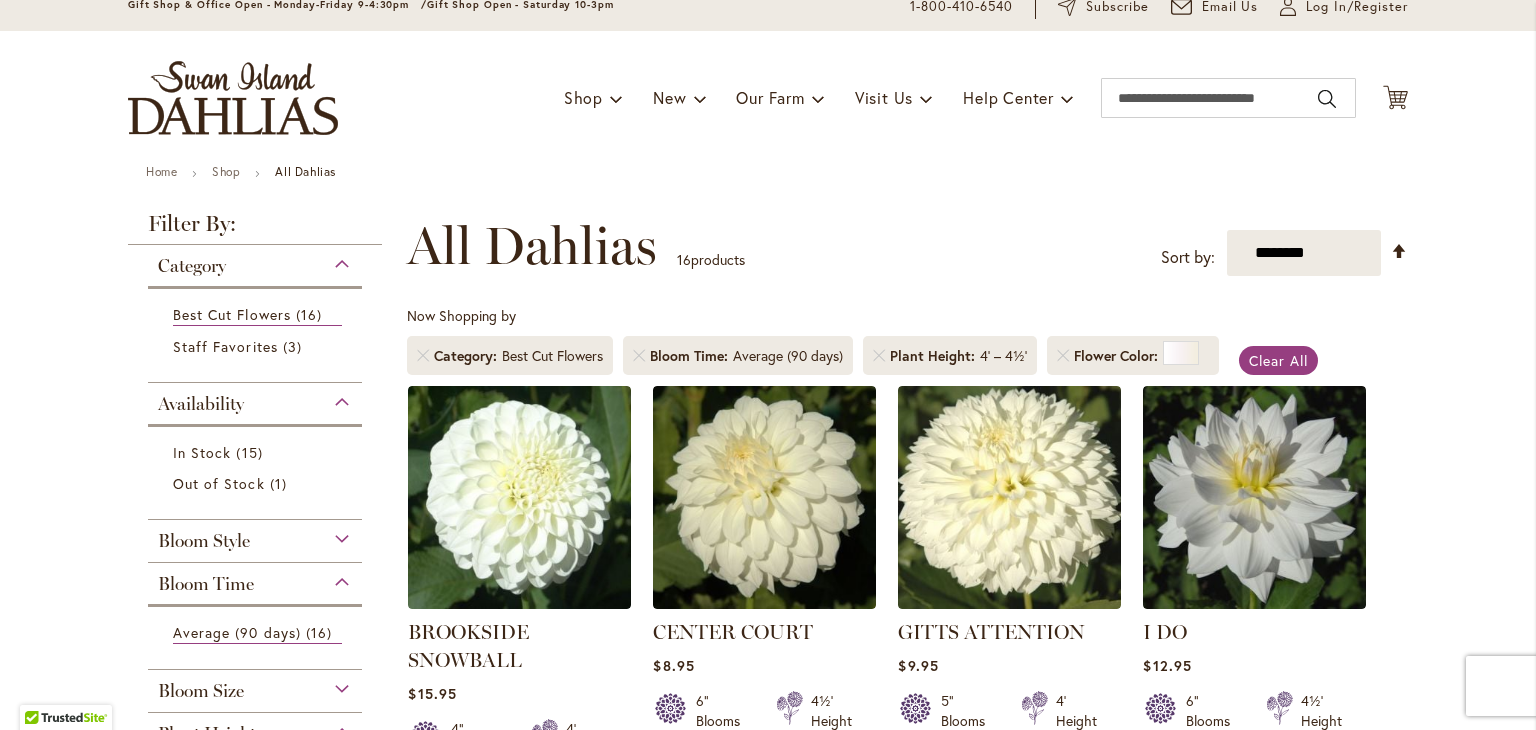scroll, scrollTop: 0, scrollLeft: 0, axis: both 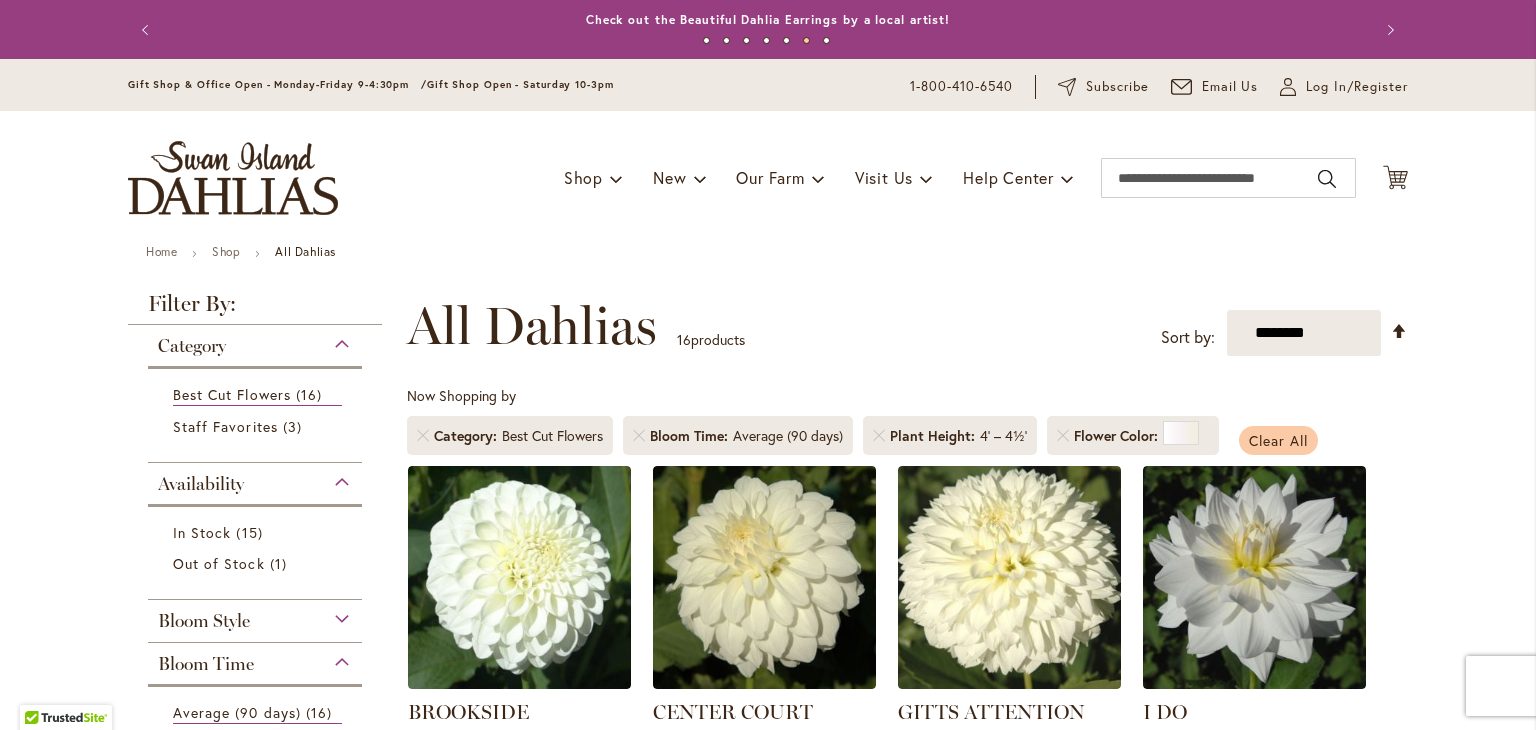 click on "Clear All" at bounding box center [1278, 440] 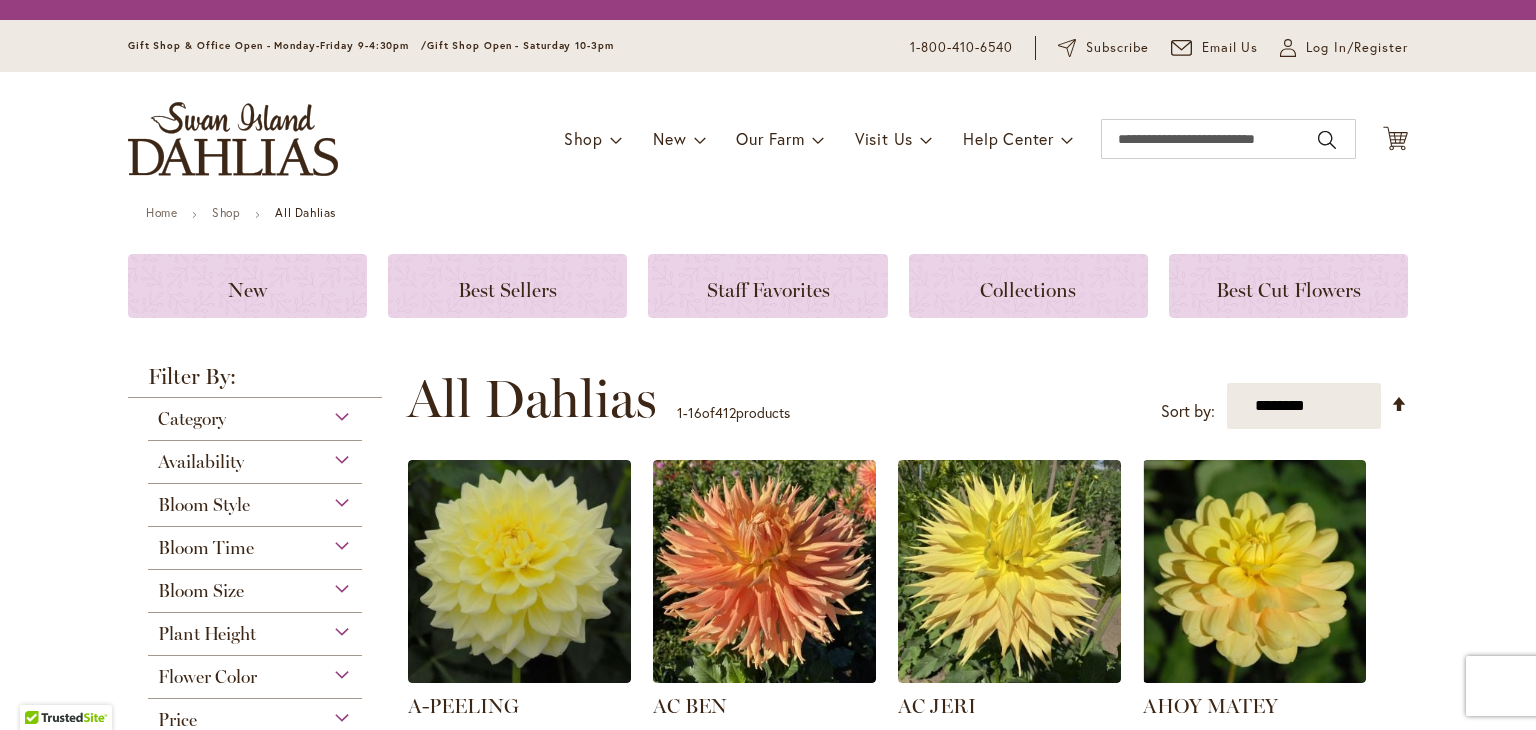 scroll, scrollTop: 0, scrollLeft: 0, axis: both 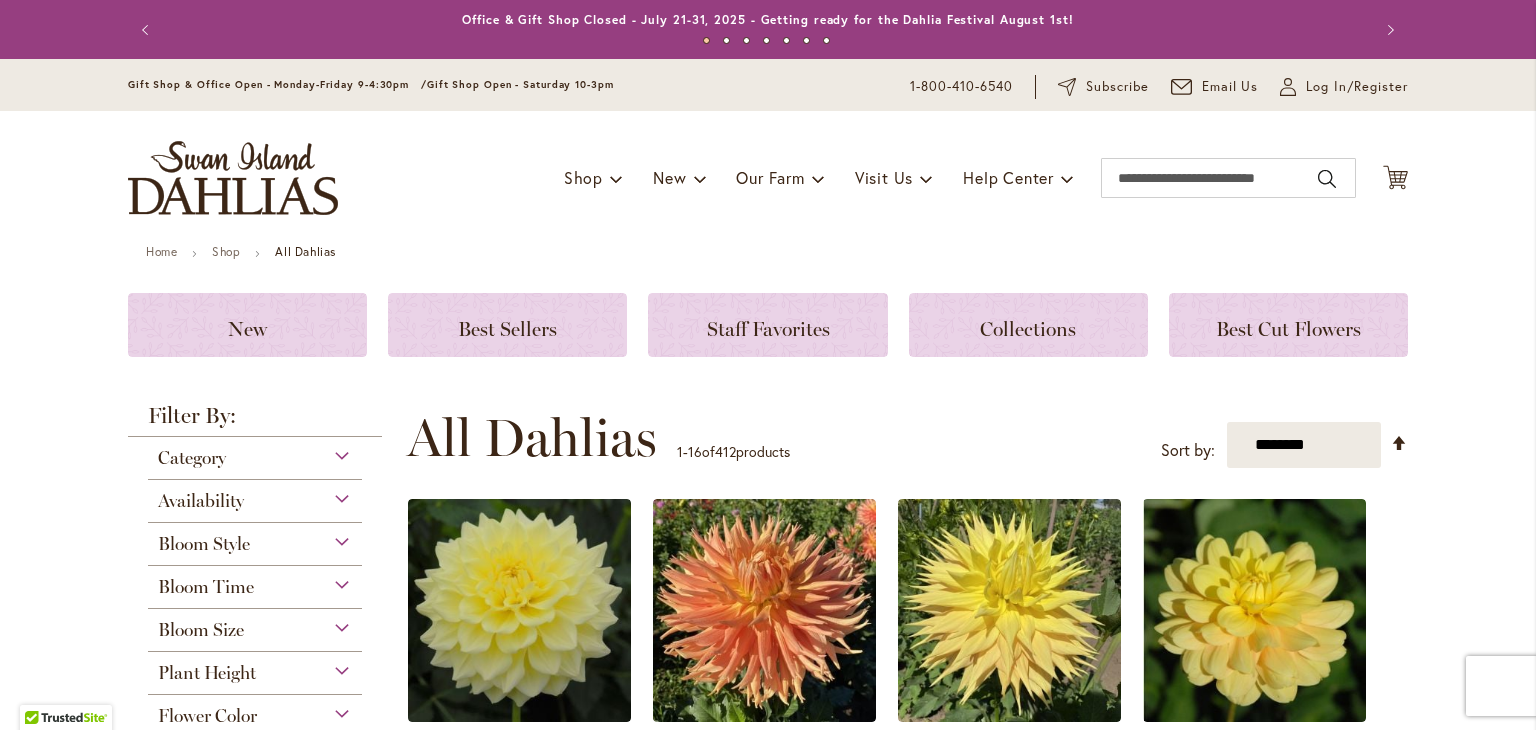 click on "Flower Color" at bounding box center [255, 711] 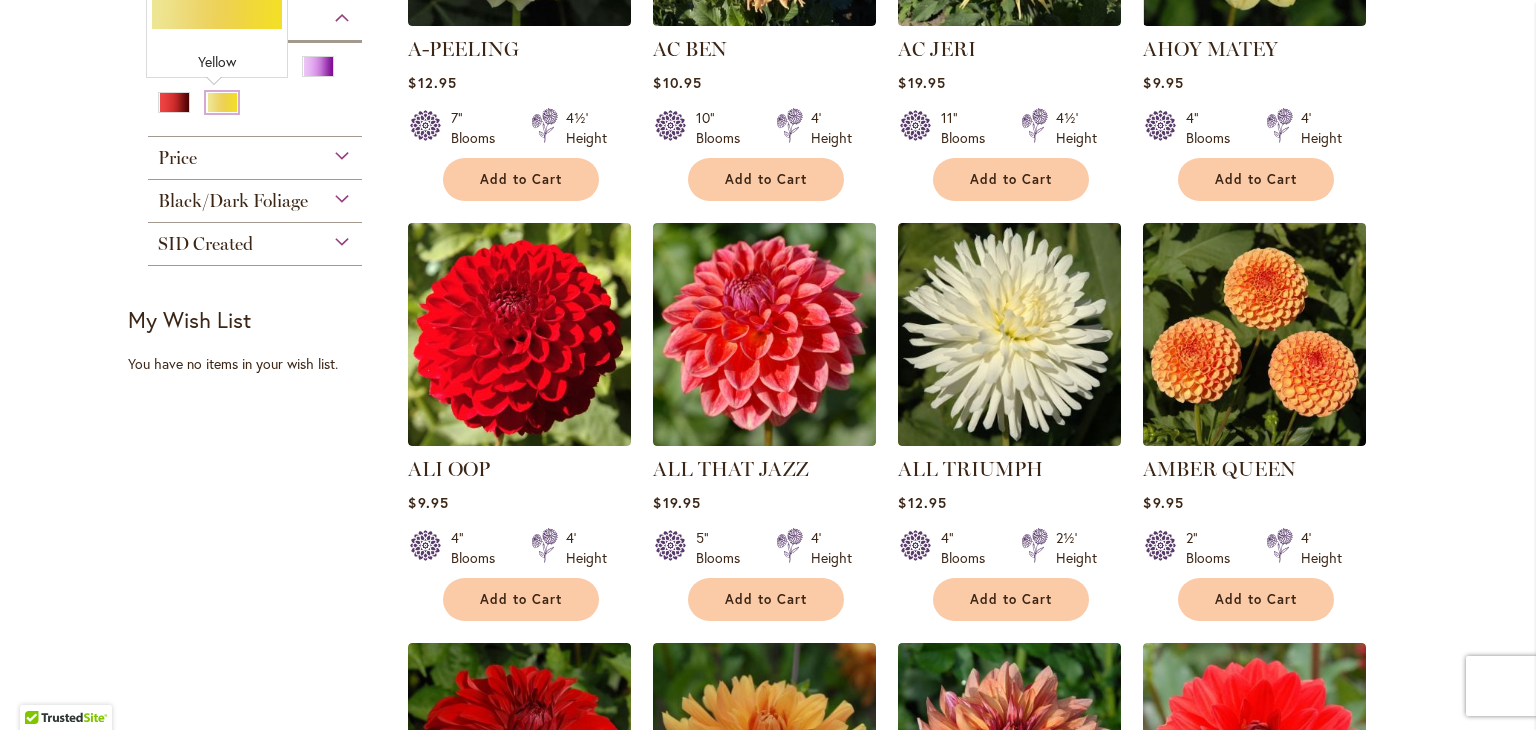 click at bounding box center (222, 102) 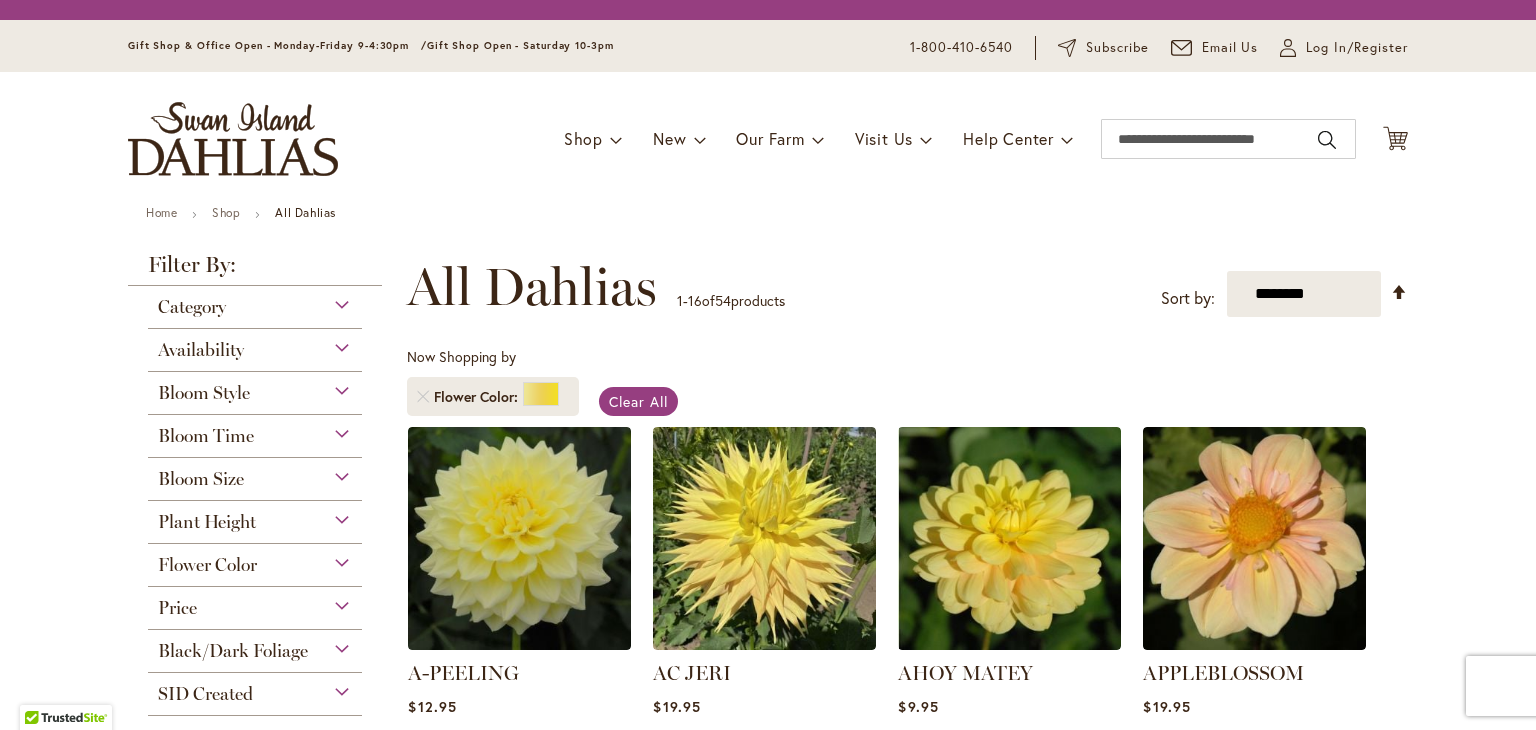 scroll, scrollTop: 0, scrollLeft: 0, axis: both 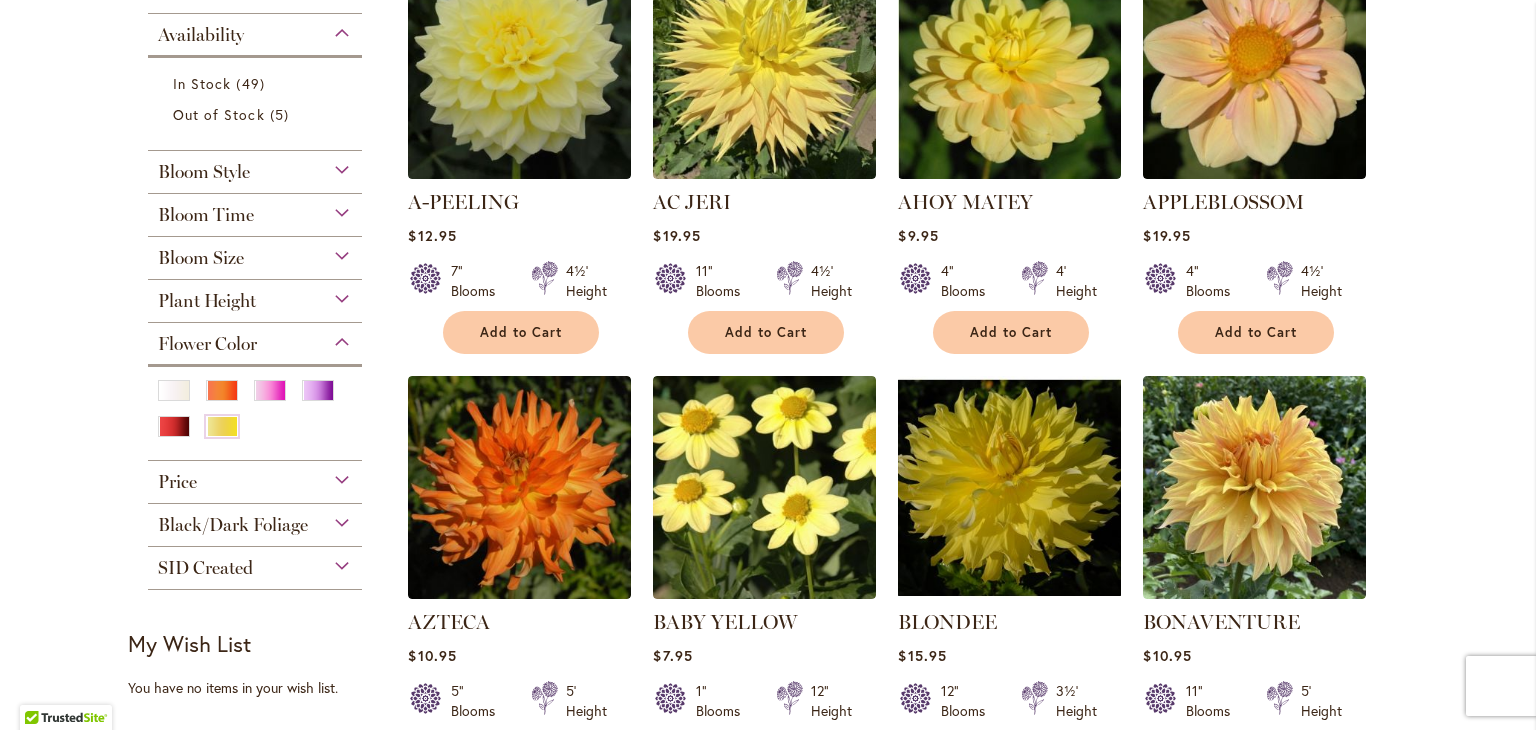 click on "Bloom Time" at bounding box center [255, 210] 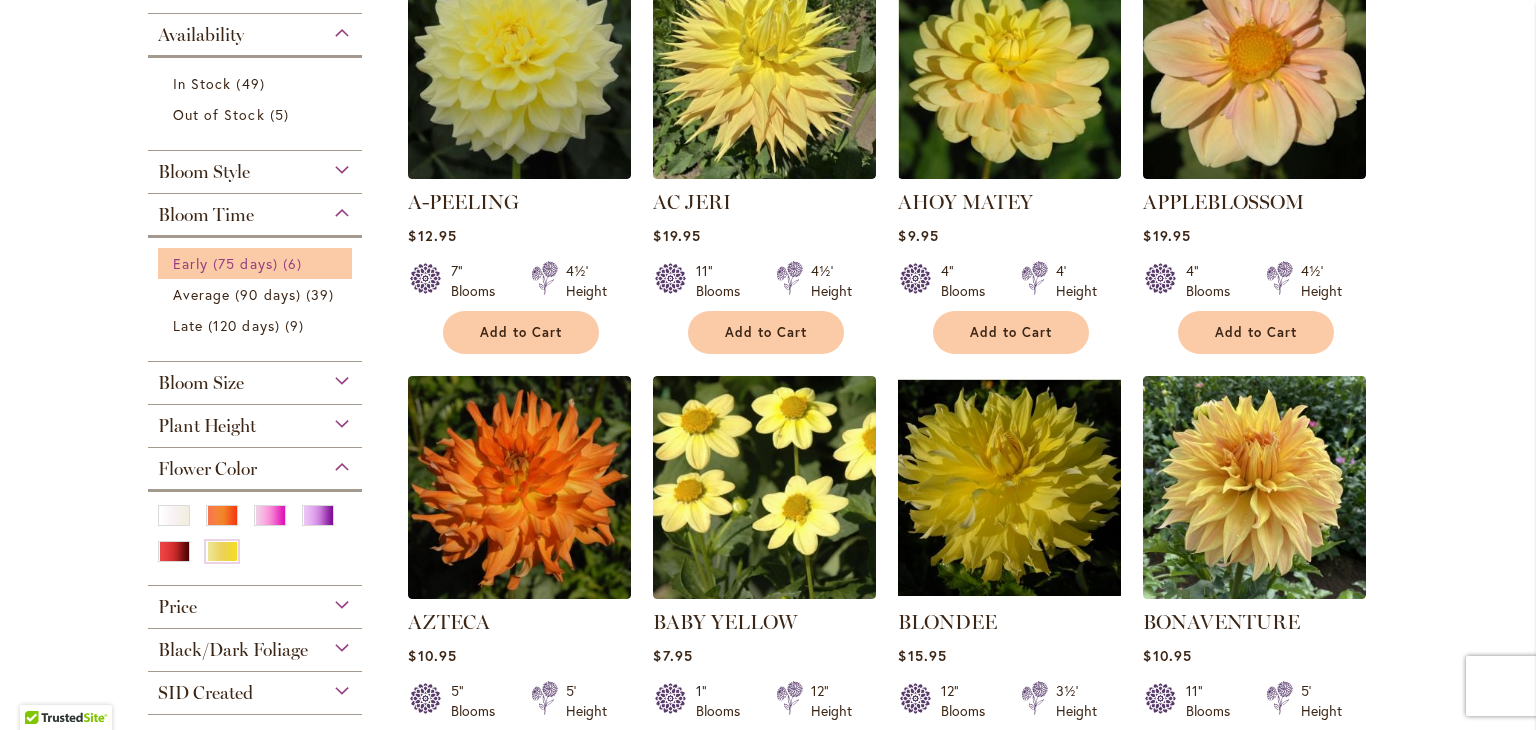 click on "6
items" at bounding box center (295, 263) 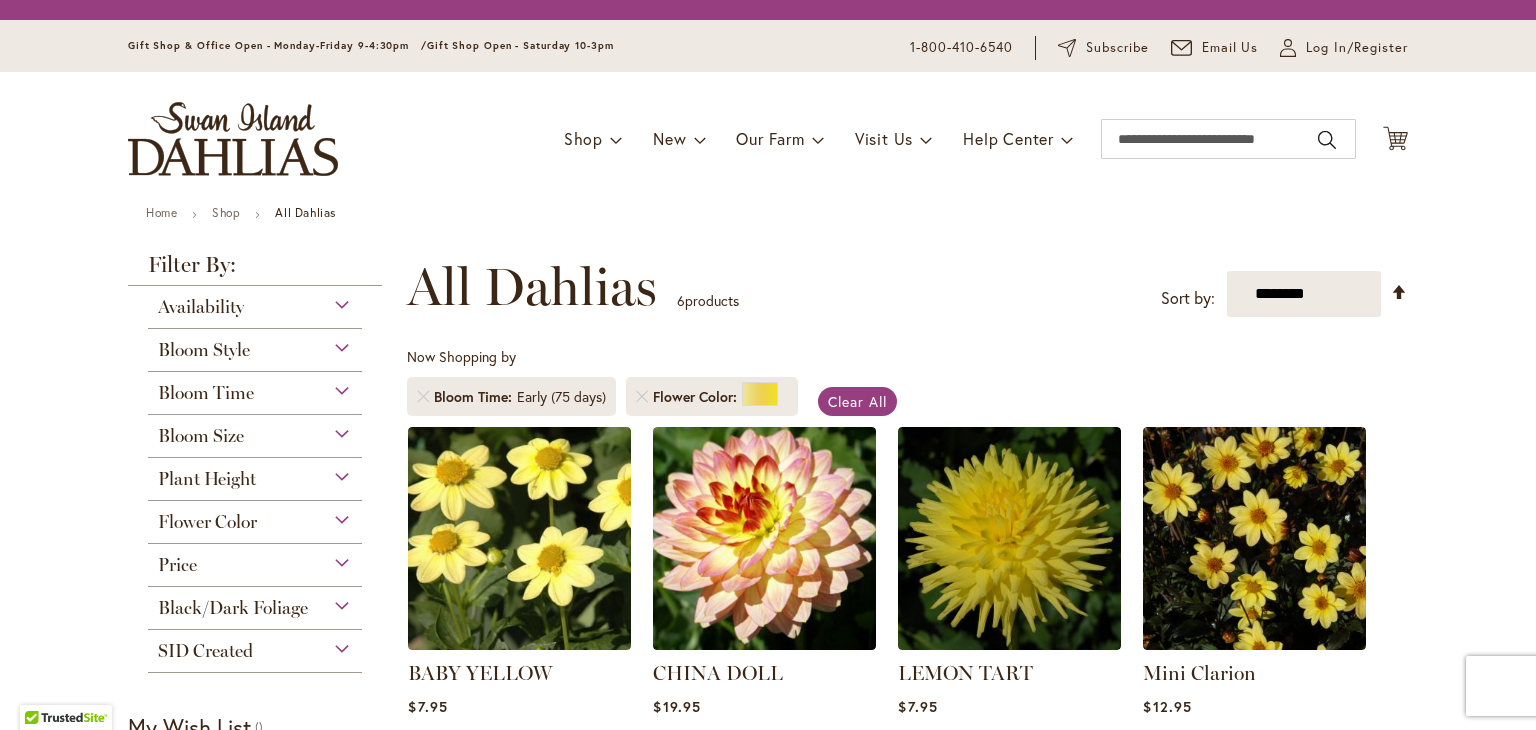 scroll, scrollTop: 0, scrollLeft: 0, axis: both 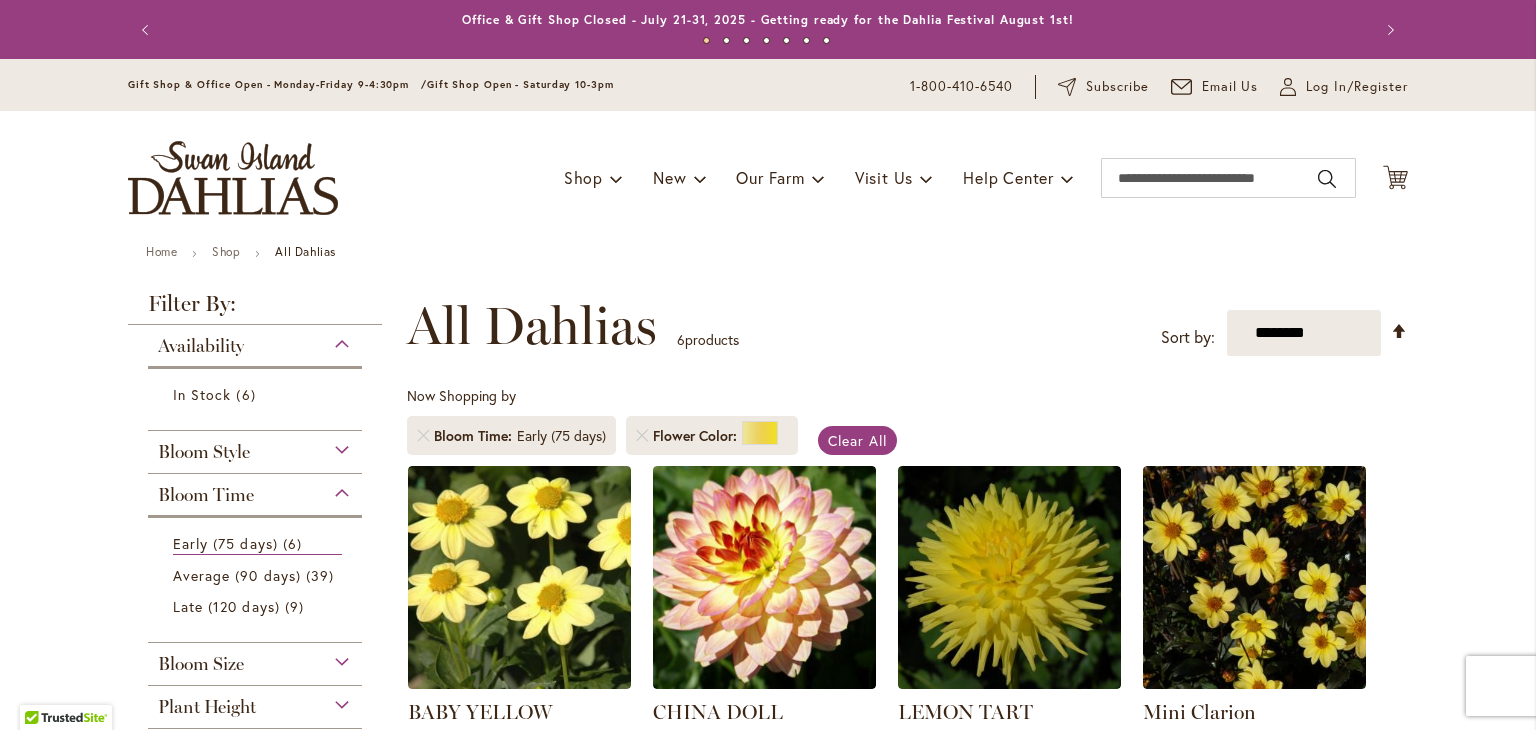 click on "Bloom Size" at bounding box center (255, 659) 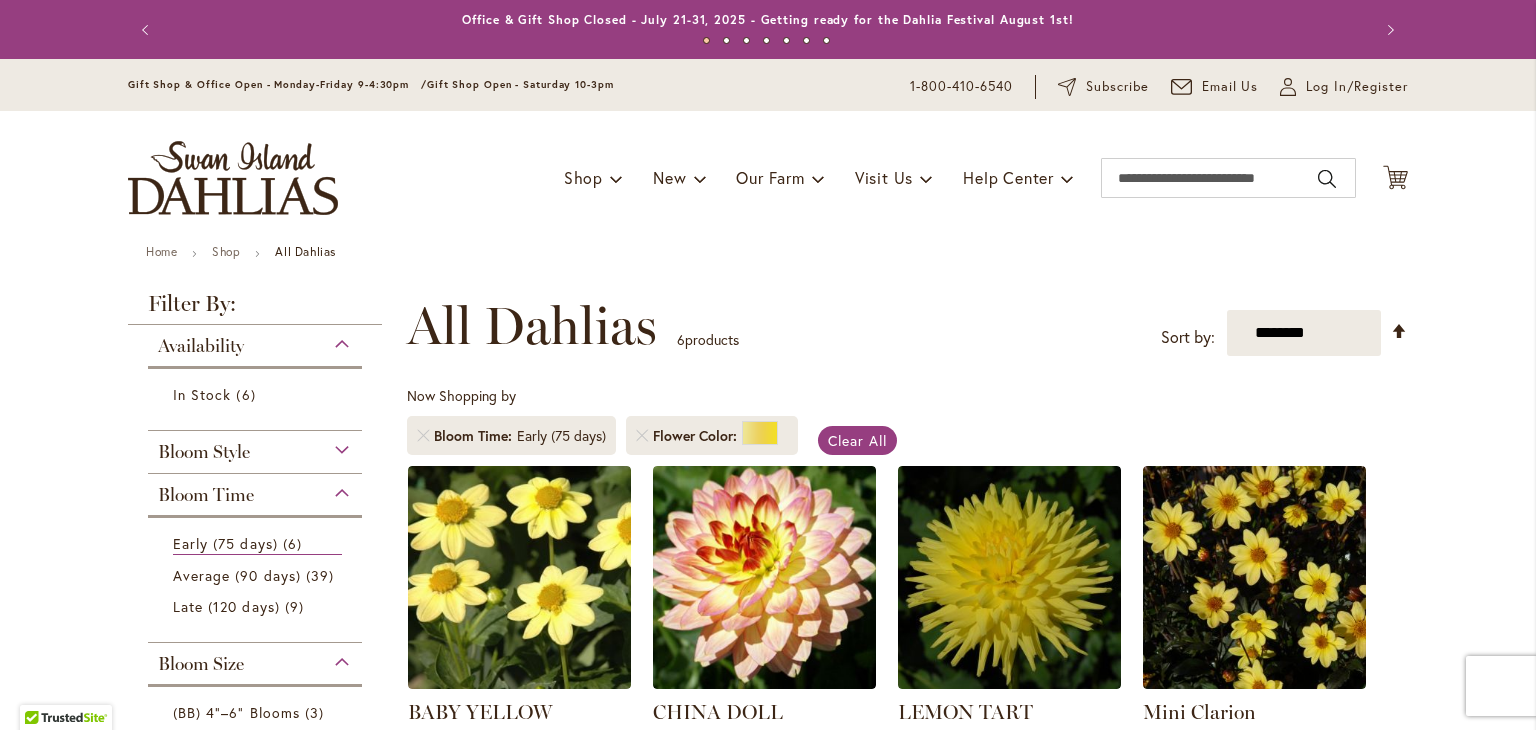 scroll, scrollTop: 641, scrollLeft: 0, axis: vertical 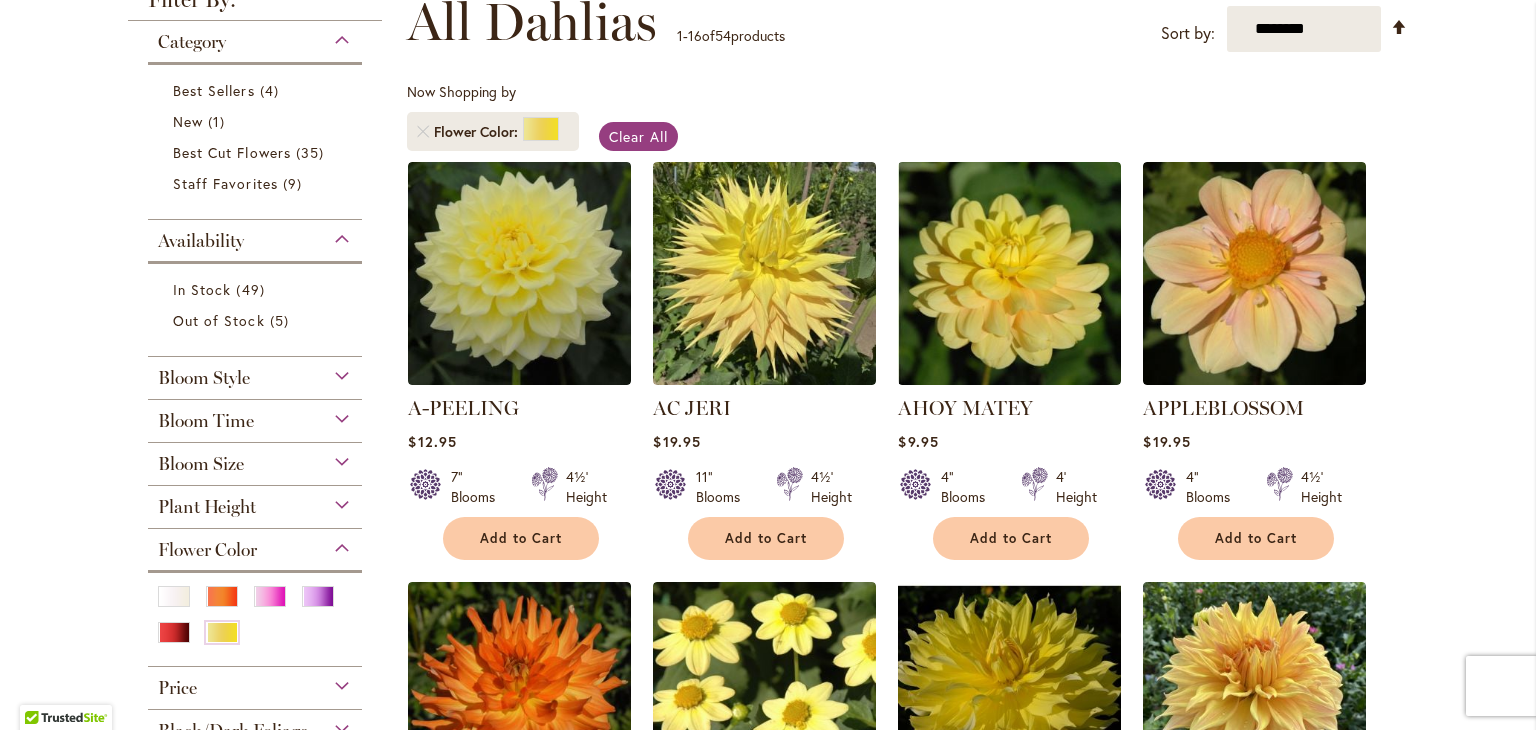 click on "Bloom Time" at bounding box center [255, 416] 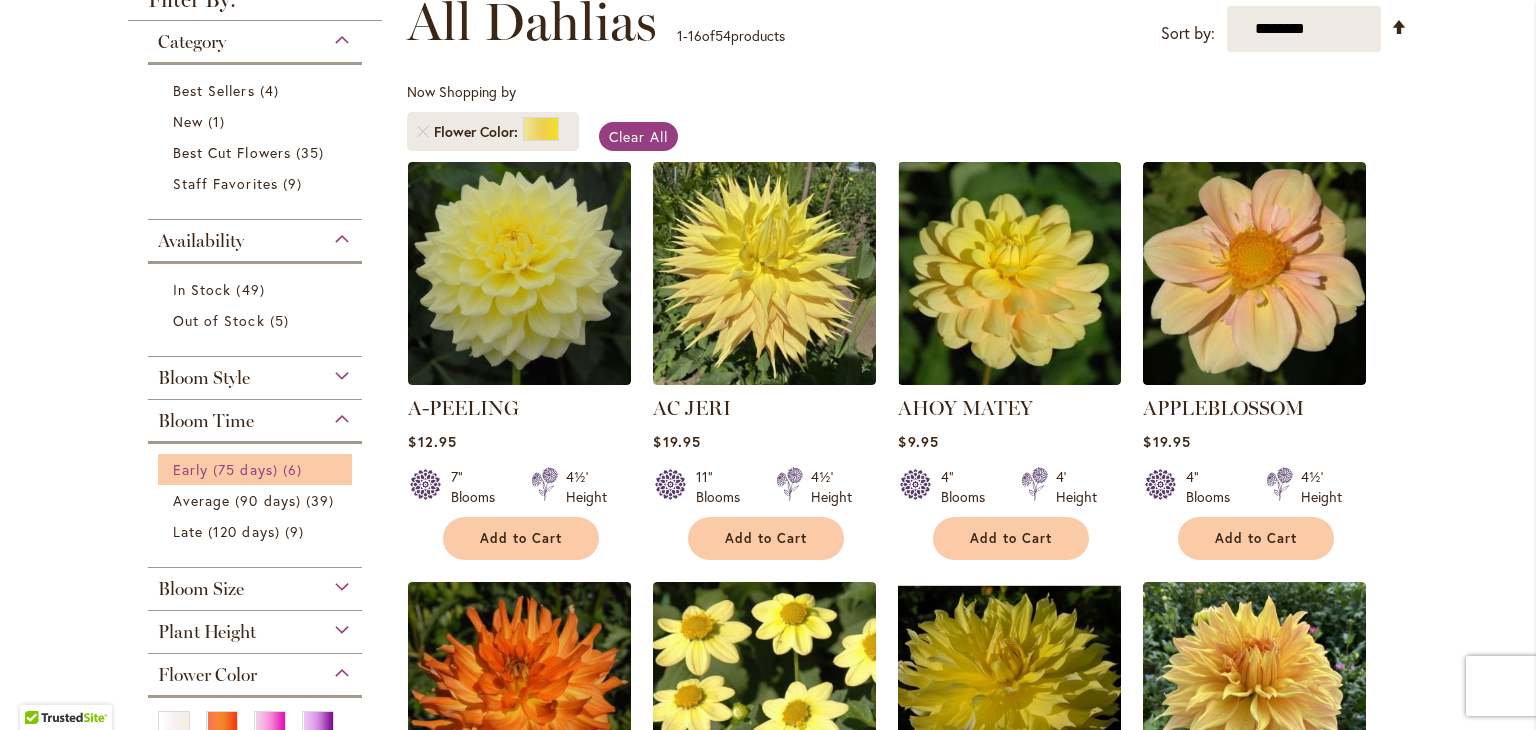 click on "6
items" at bounding box center [295, 469] 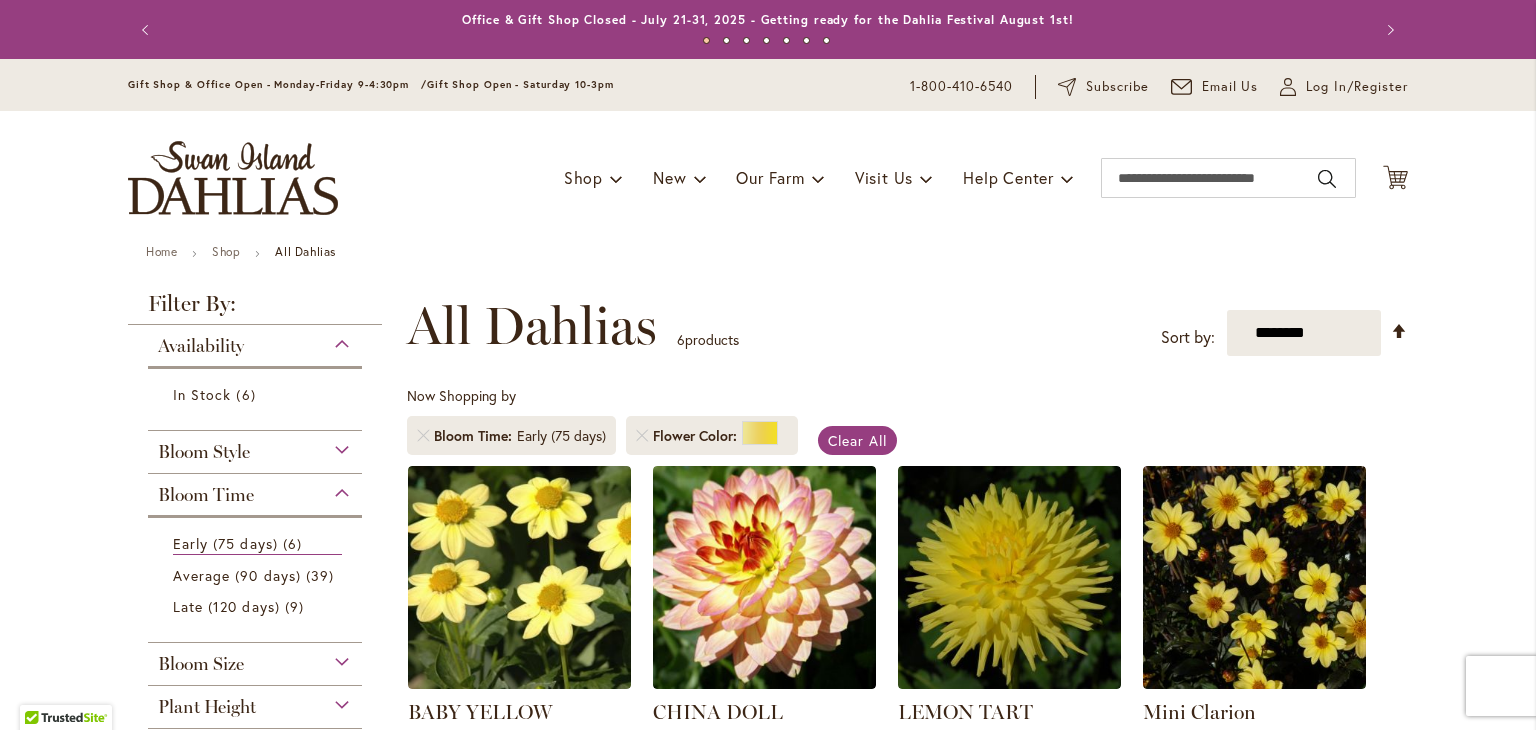 scroll, scrollTop: 0, scrollLeft: 0, axis: both 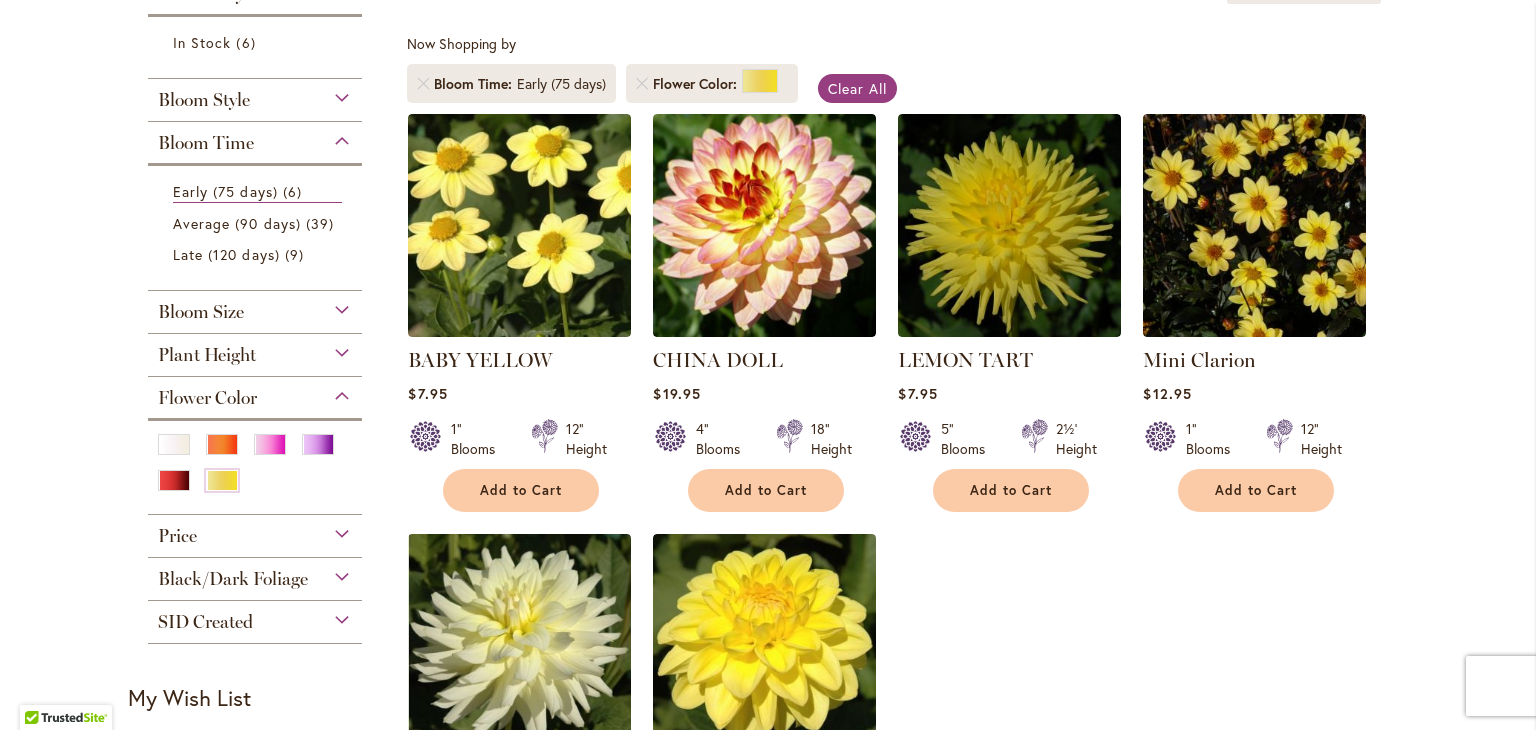 click on "Plant Height" at bounding box center [255, 350] 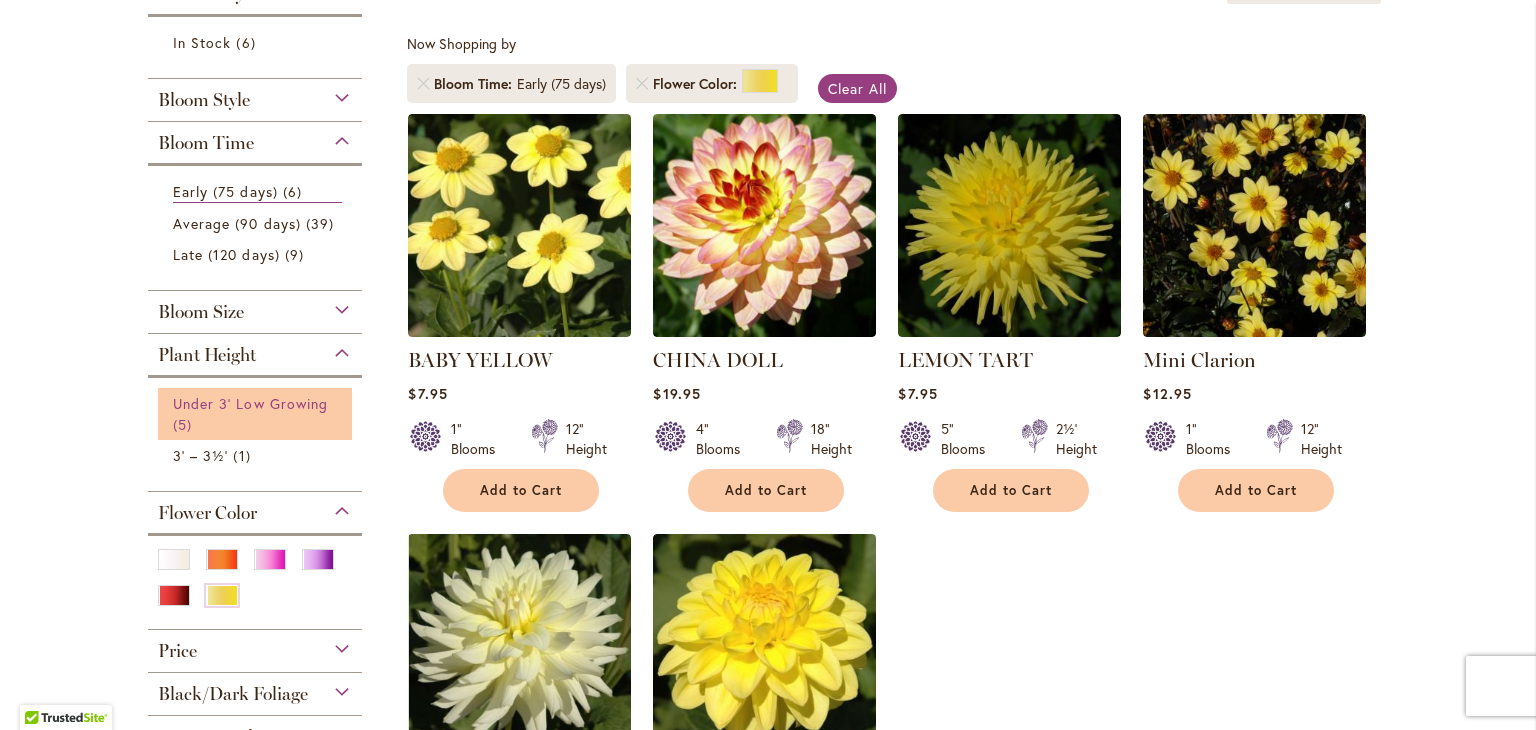 click on "Under 3' Low Growing" at bounding box center [250, 403] 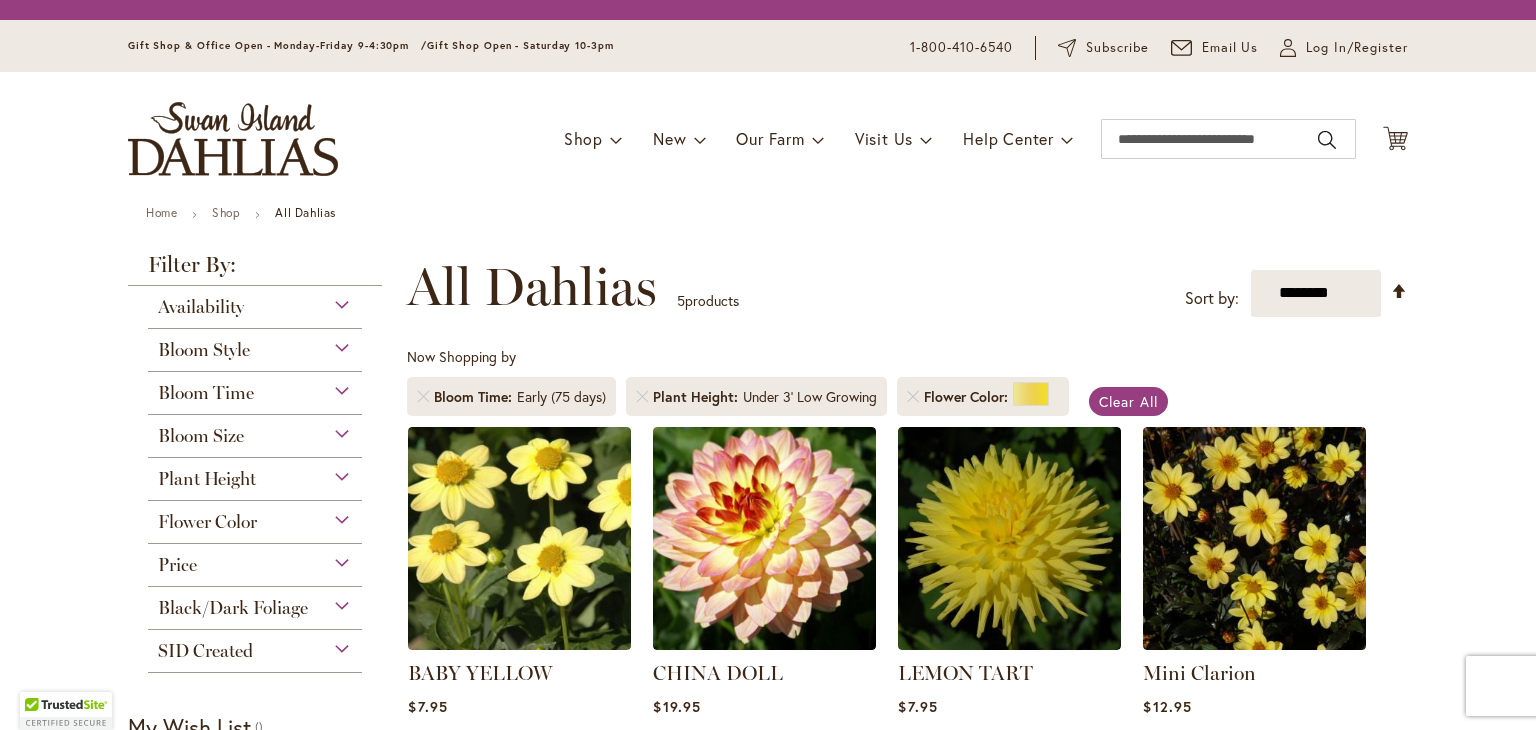 scroll, scrollTop: 0, scrollLeft: 0, axis: both 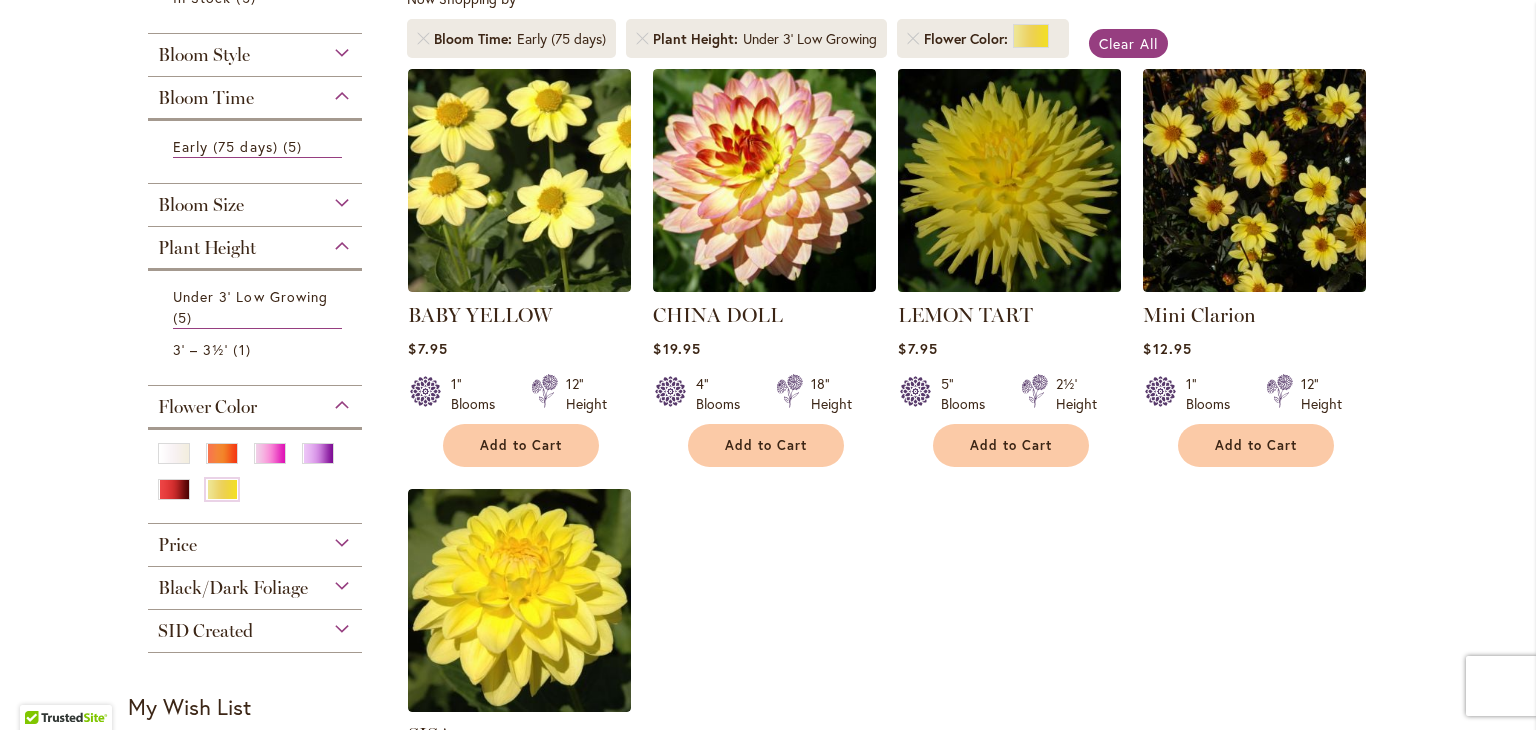 click at bounding box center [1010, 180] 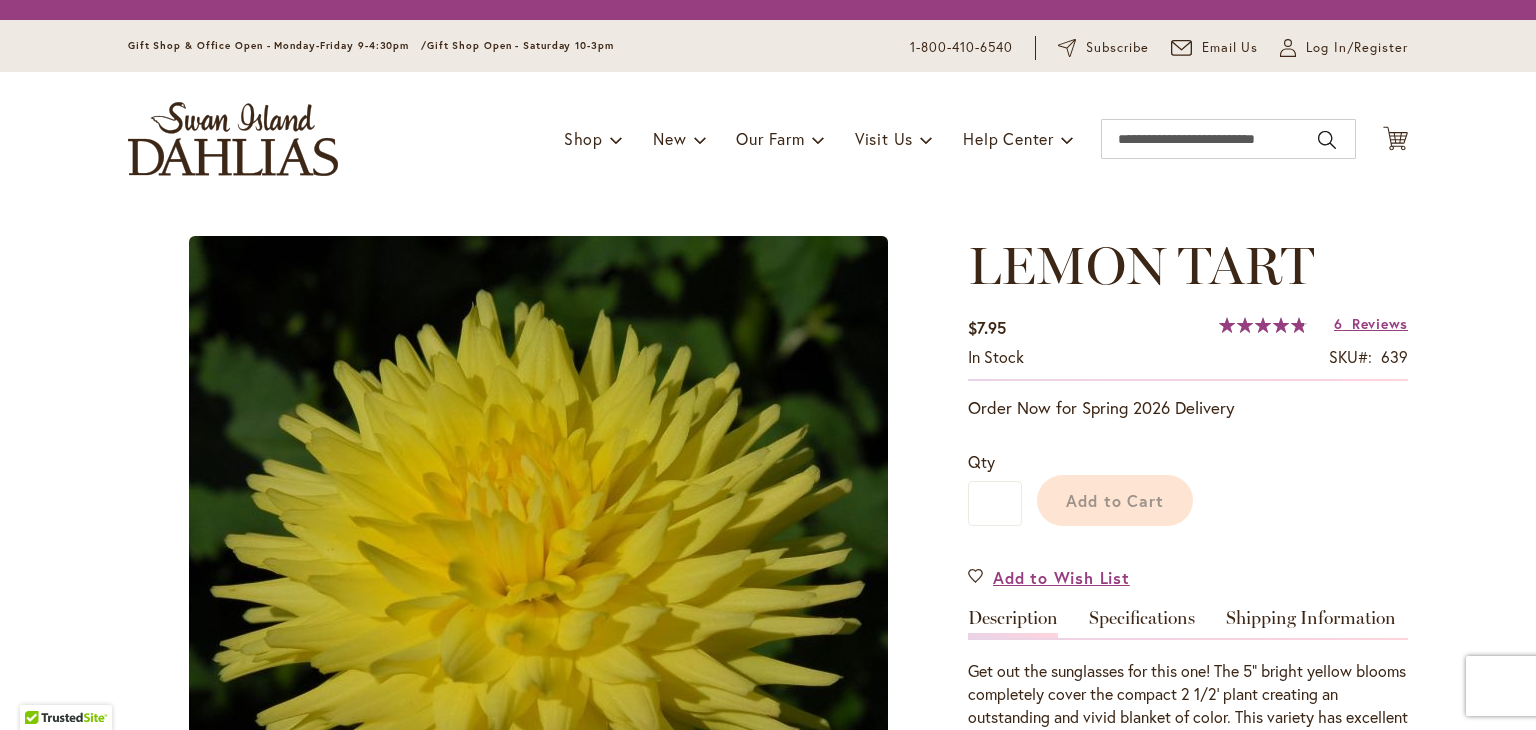 scroll, scrollTop: 0, scrollLeft: 0, axis: both 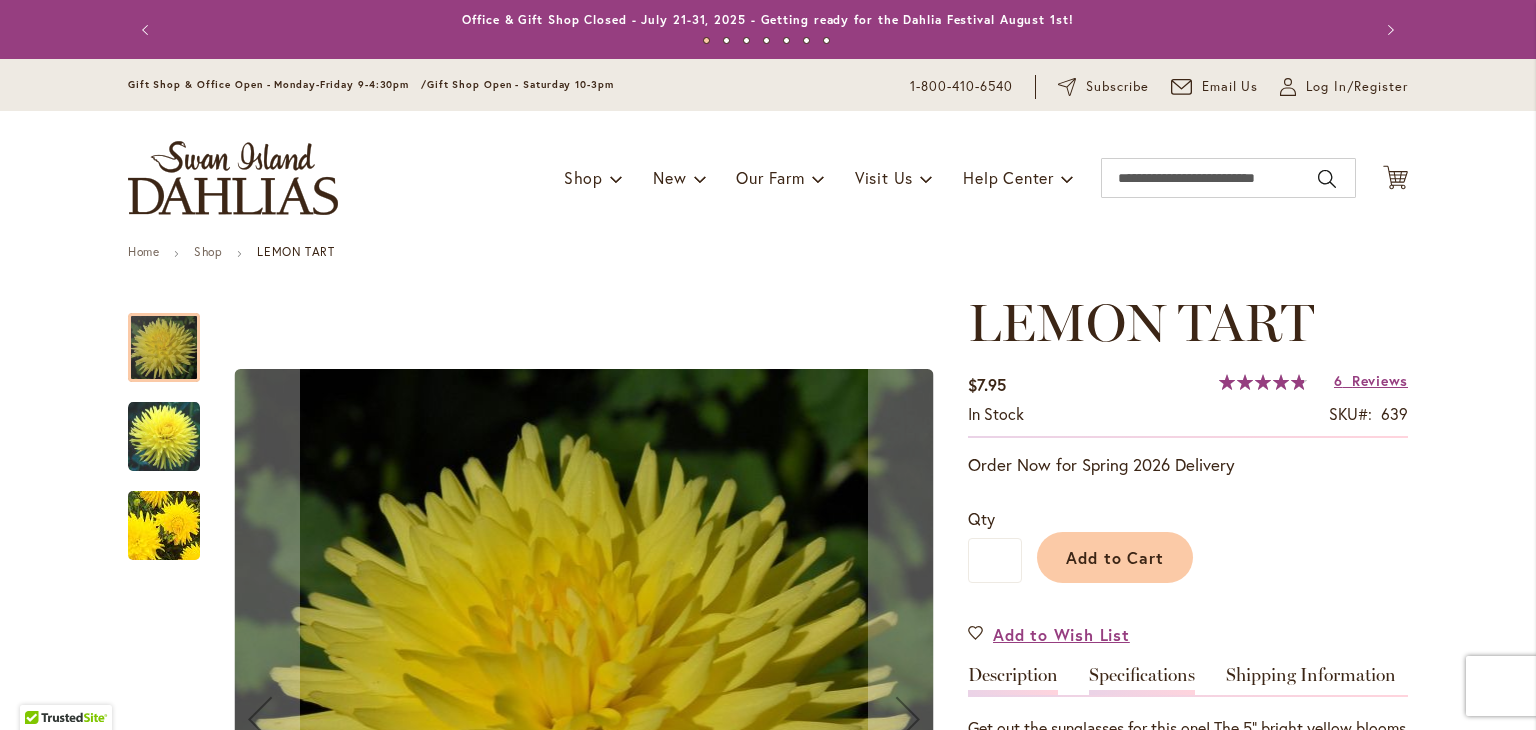 click on "Specifications" at bounding box center (1142, 680) 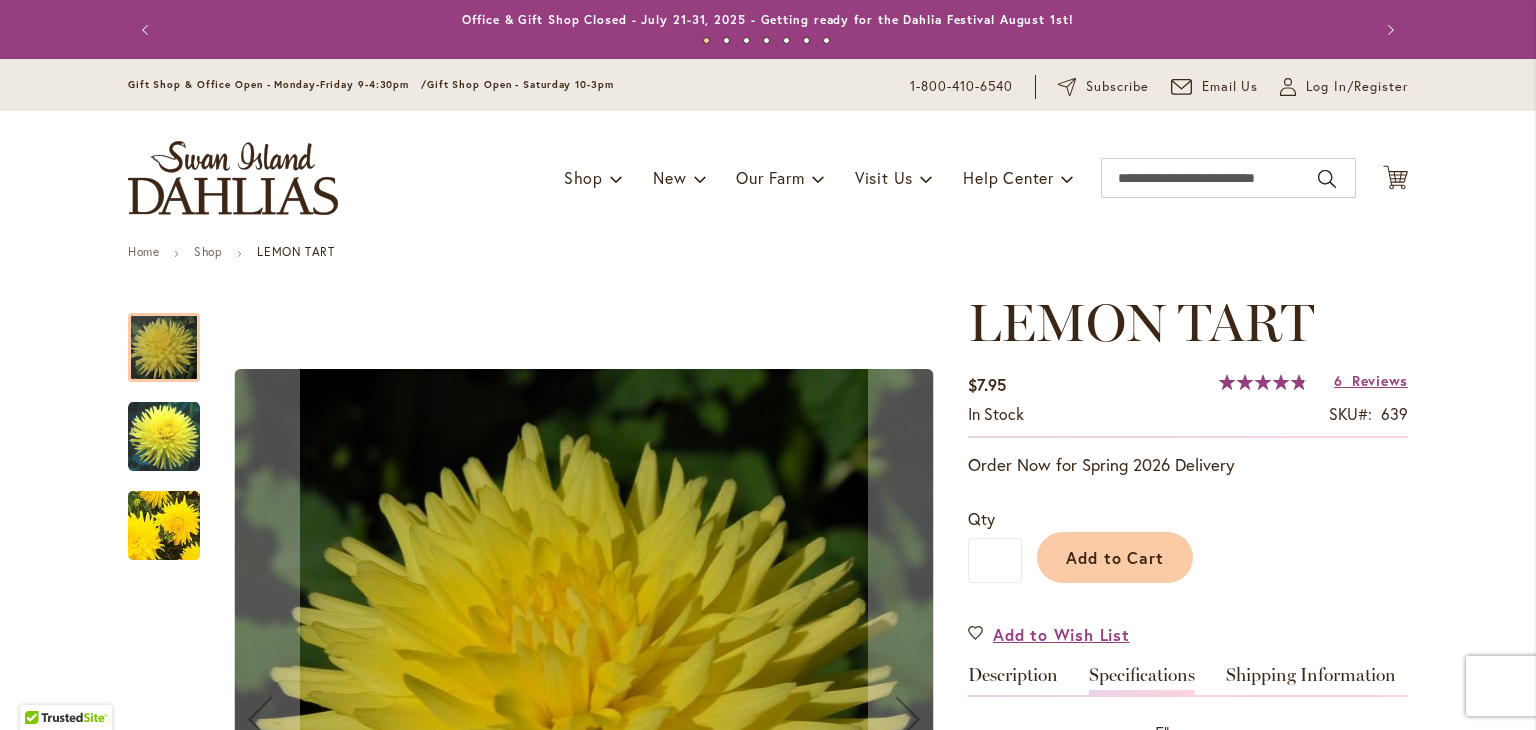 scroll, scrollTop: 664, scrollLeft: 0, axis: vertical 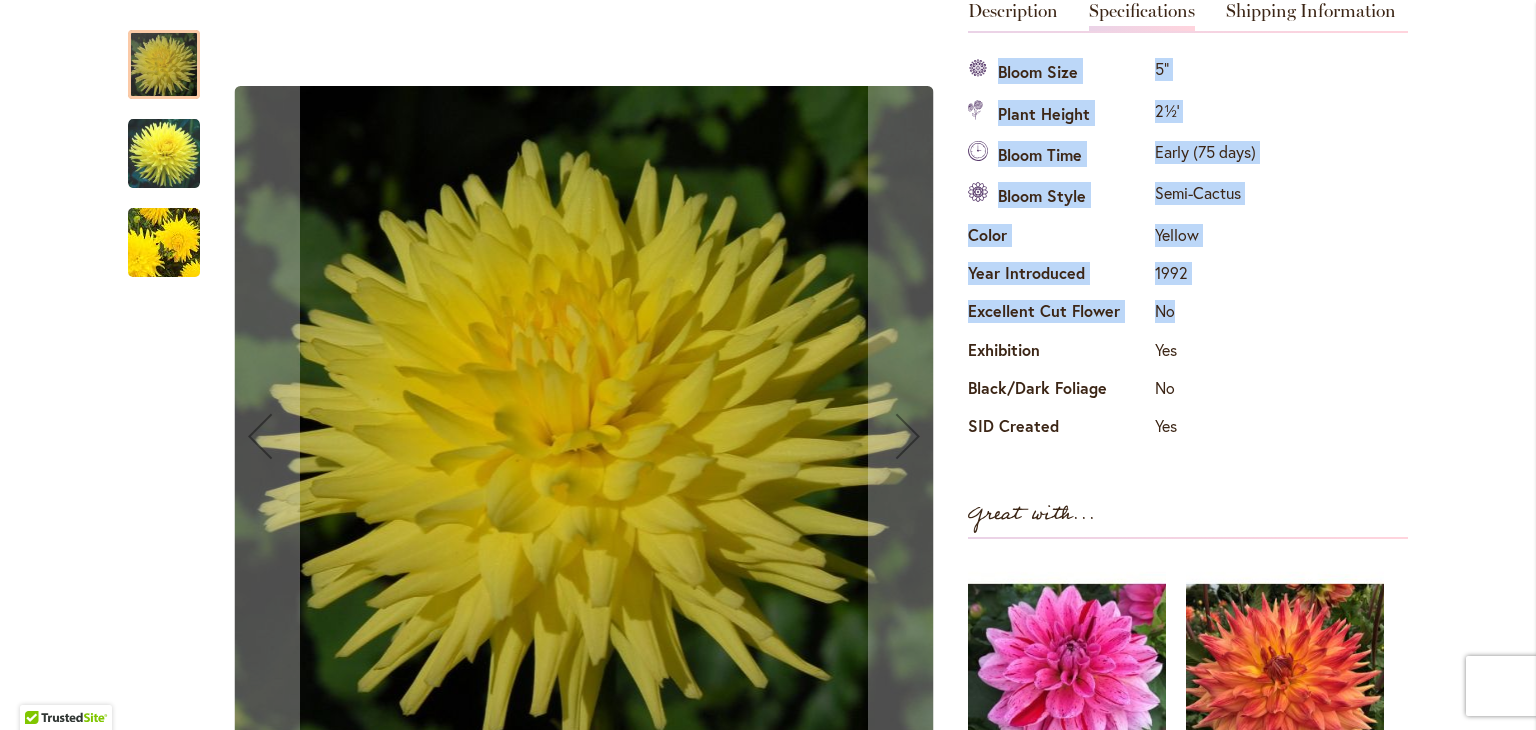 drag, startPoint x: 980, startPoint y: 65, endPoint x: 1183, endPoint y: 311, distance: 318.94357 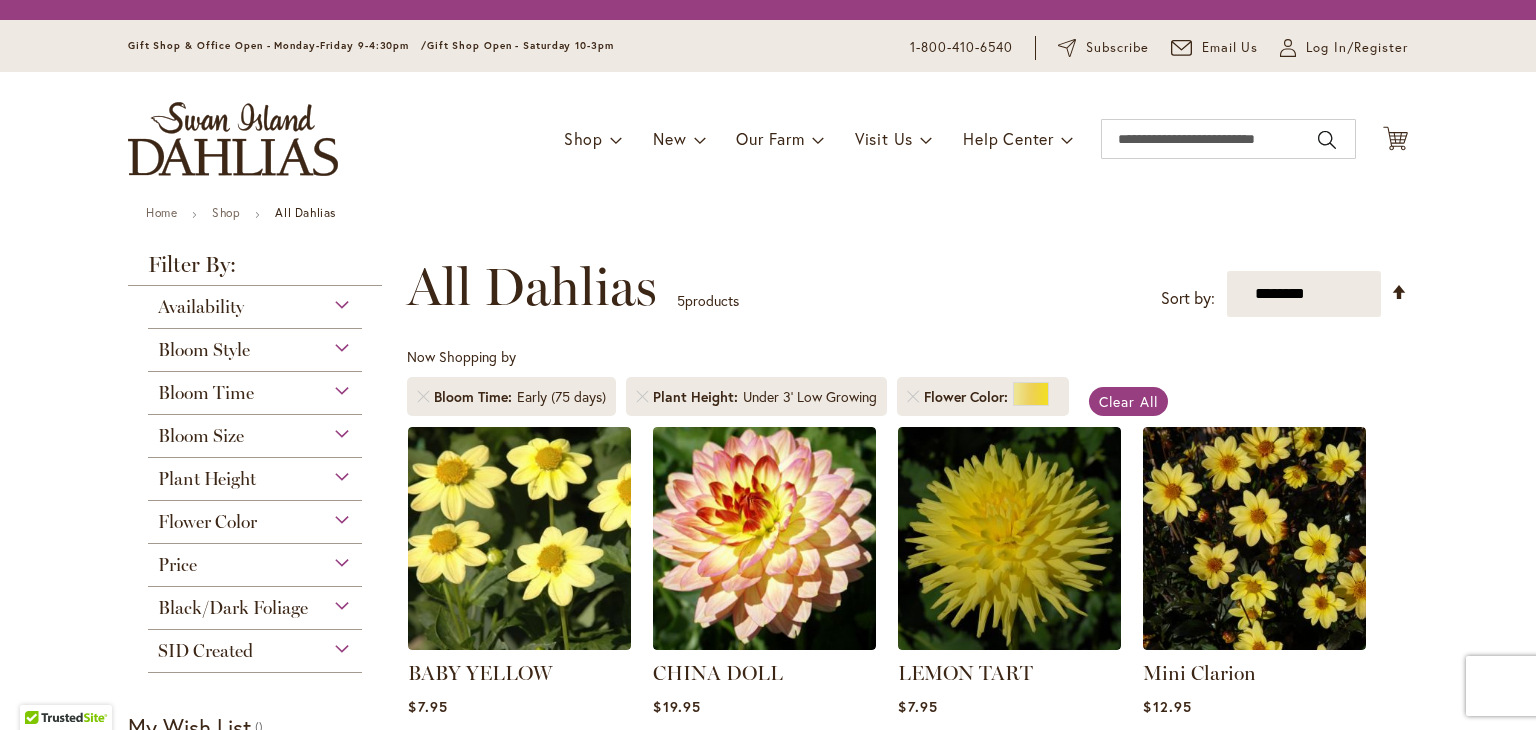 scroll, scrollTop: 0, scrollLeft: 0, axis: both 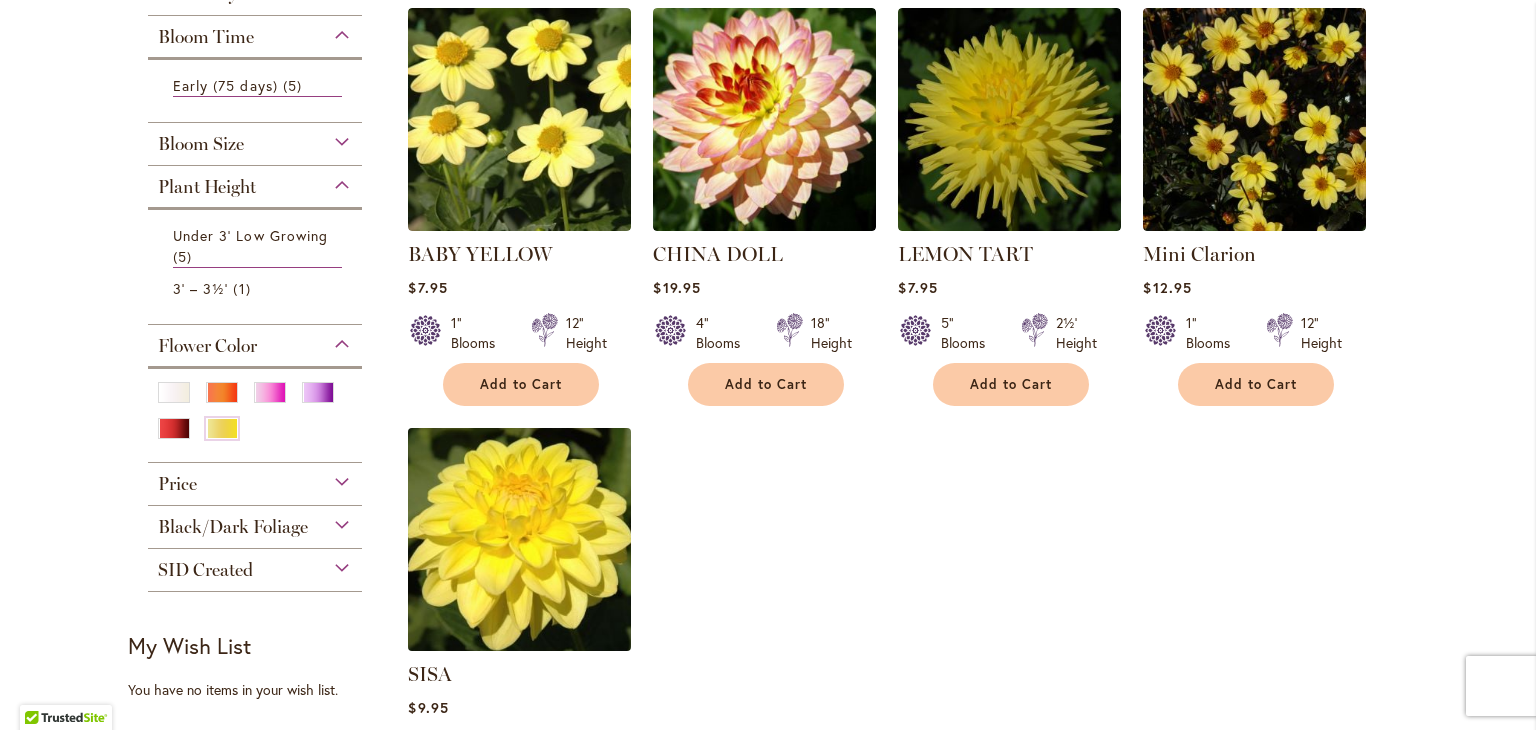 click at bounding box center [520, 539] 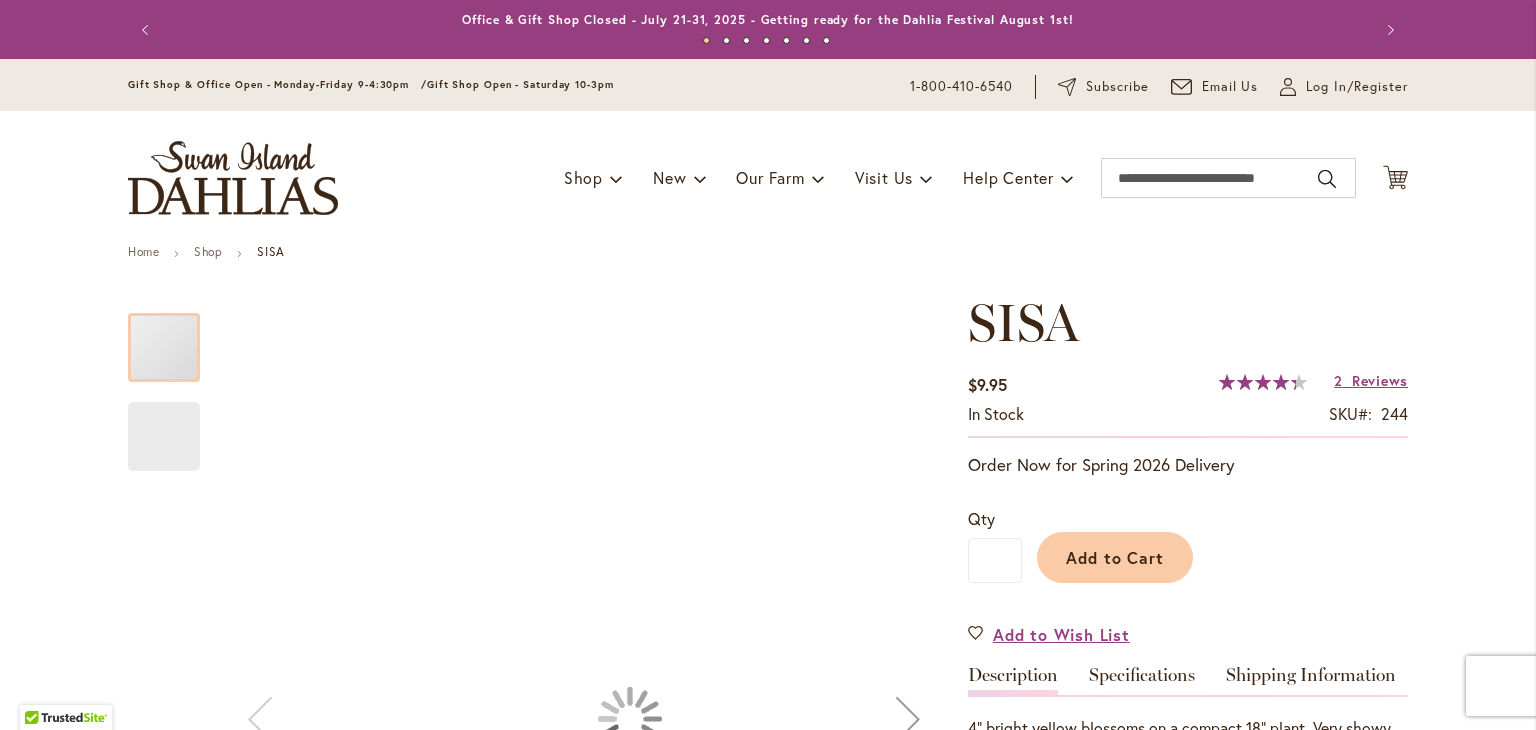 scroll, scrollTop: 0, scrollLeft: 0, axis: both 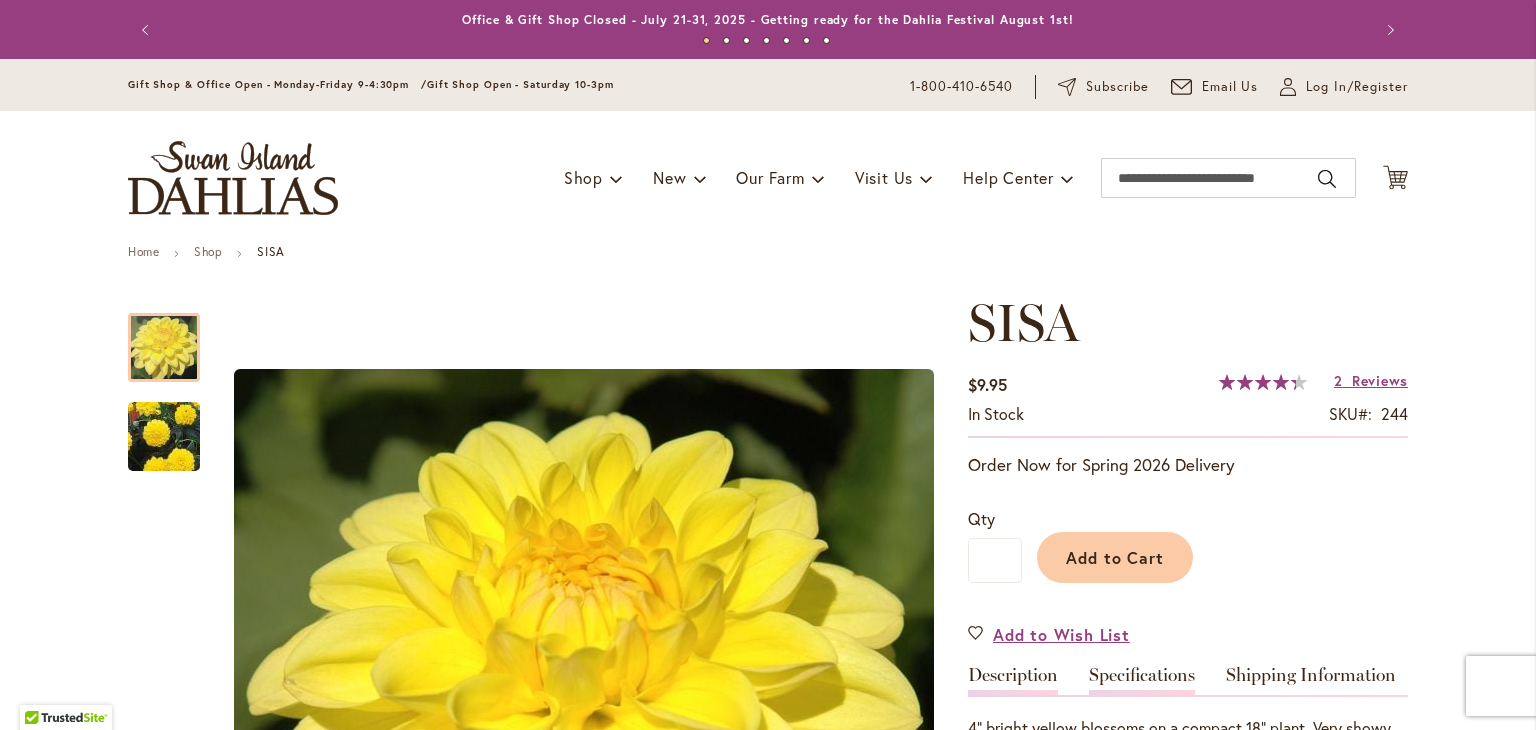 click on "Specifications" at bounding box center [1142, 680] 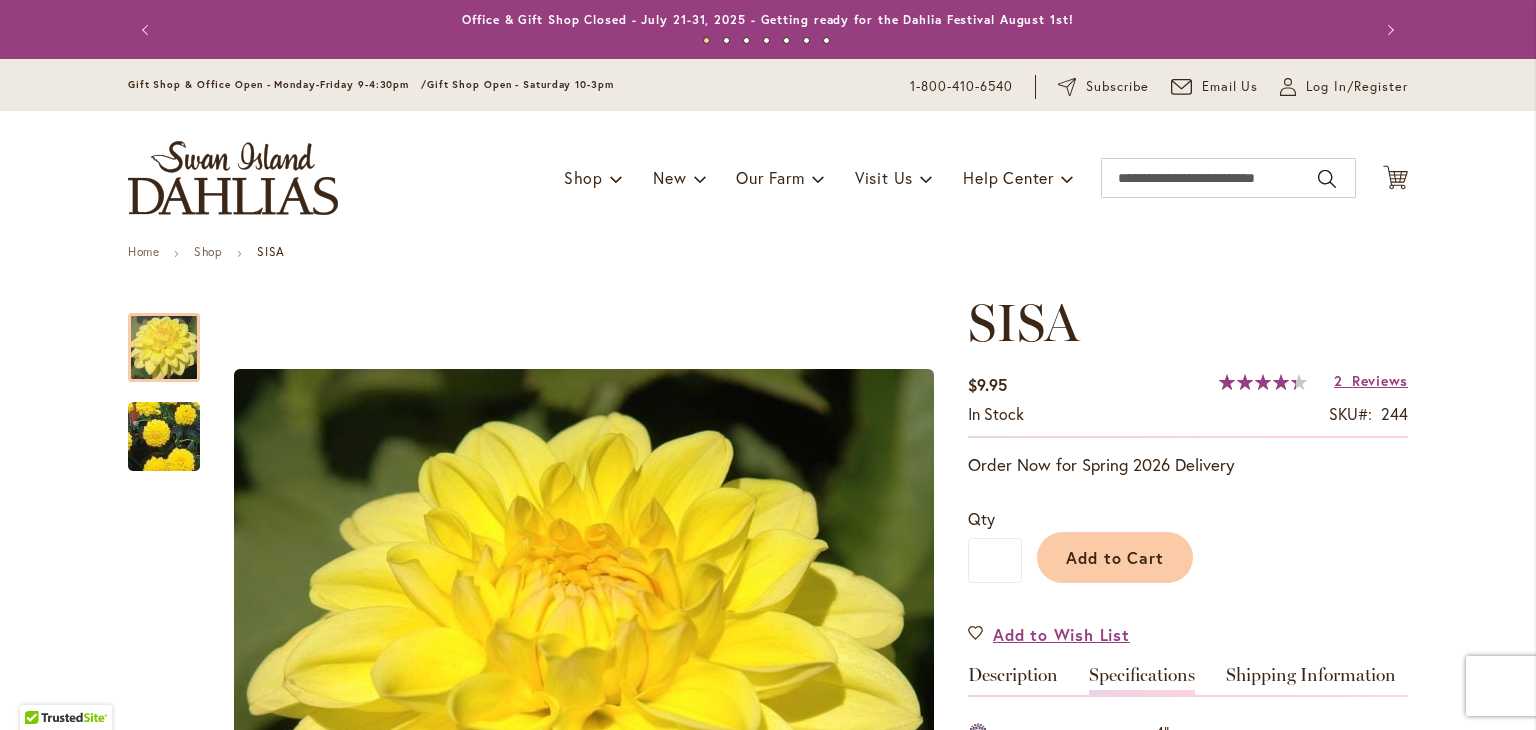 scroll, scrollTop: 664, scrollLeft: 0, axis: vertical 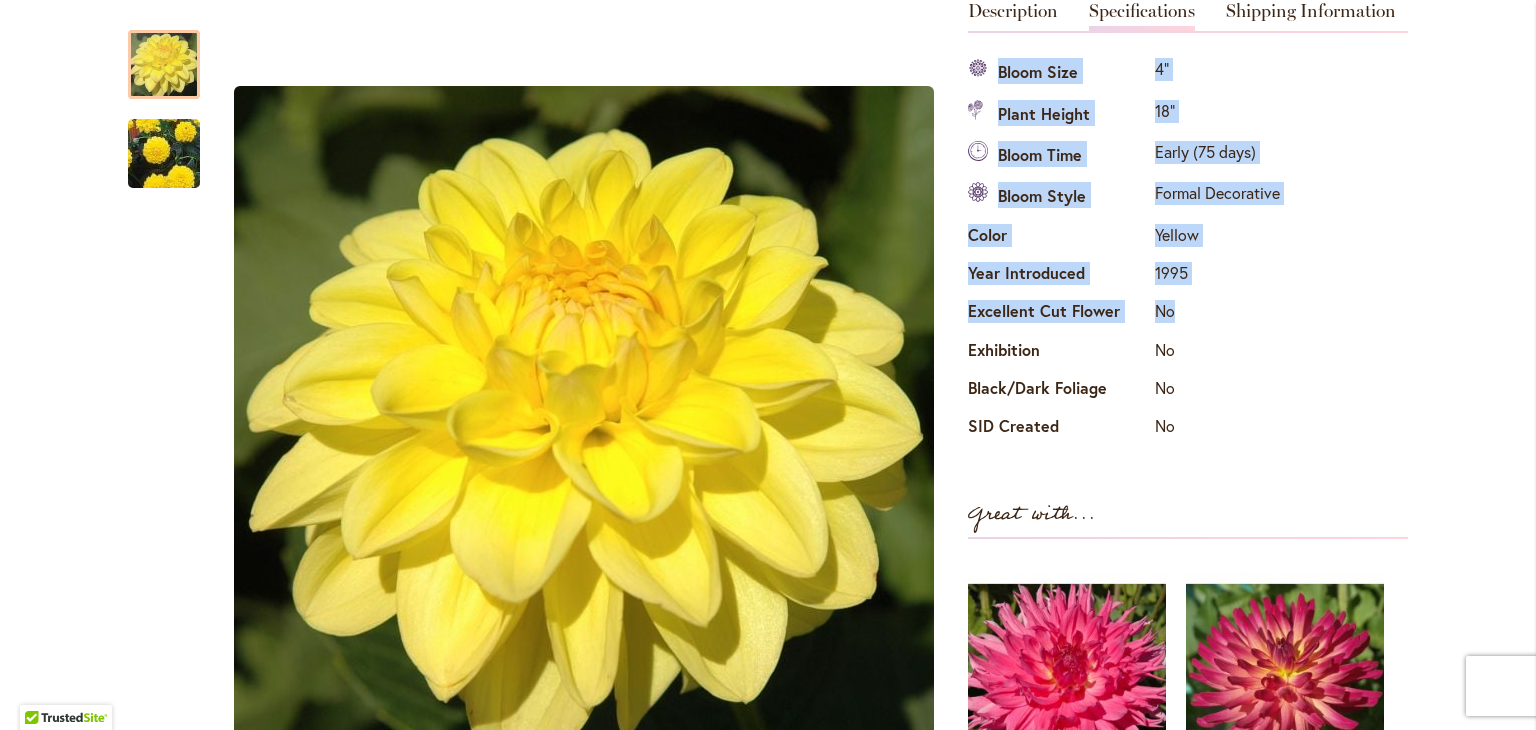 drag, startPoint x: 979, startPoint y: 67, endPoint x: 1196, endPoint y: 313, distance: 328.032 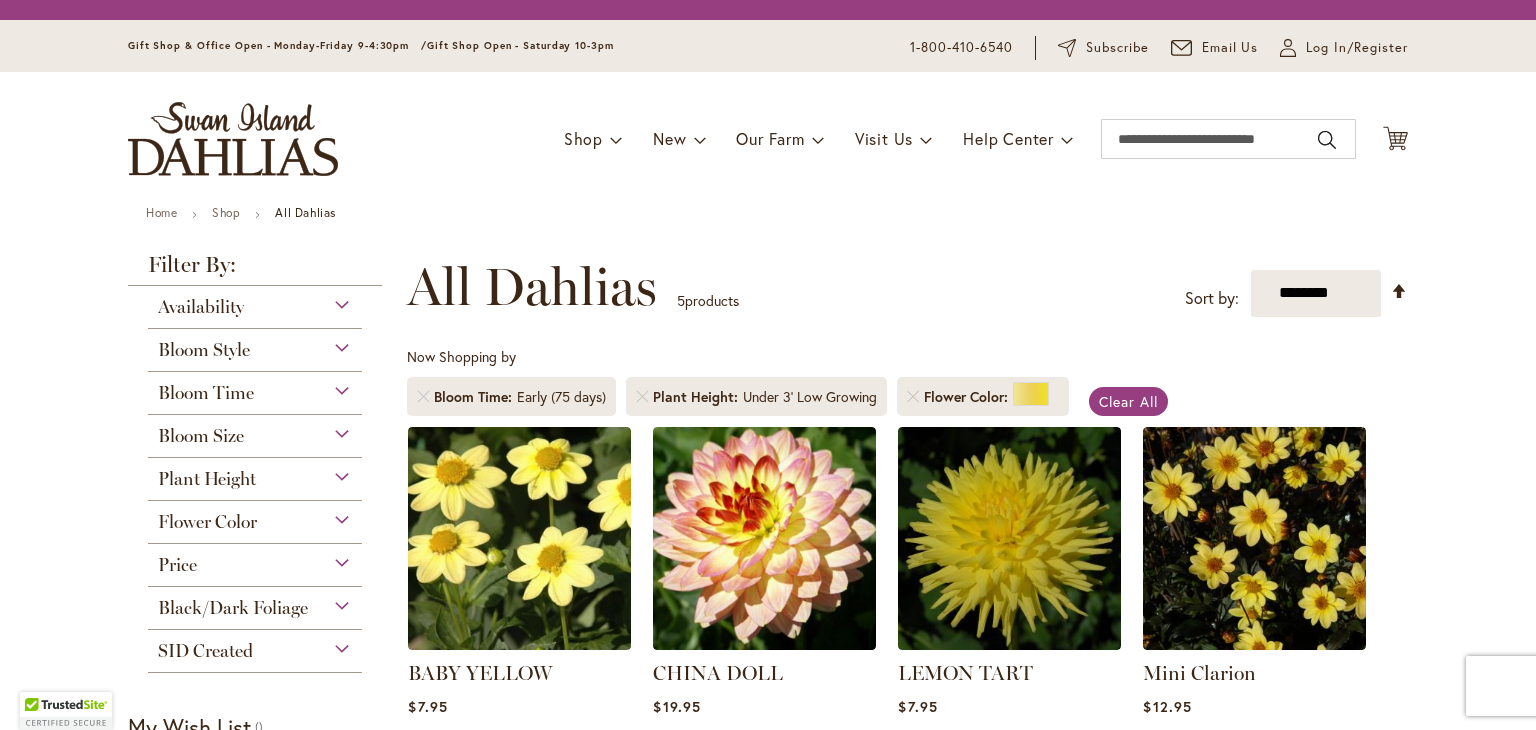 scroll, scrollTop: 0, scrollLeft: 0, axis: both 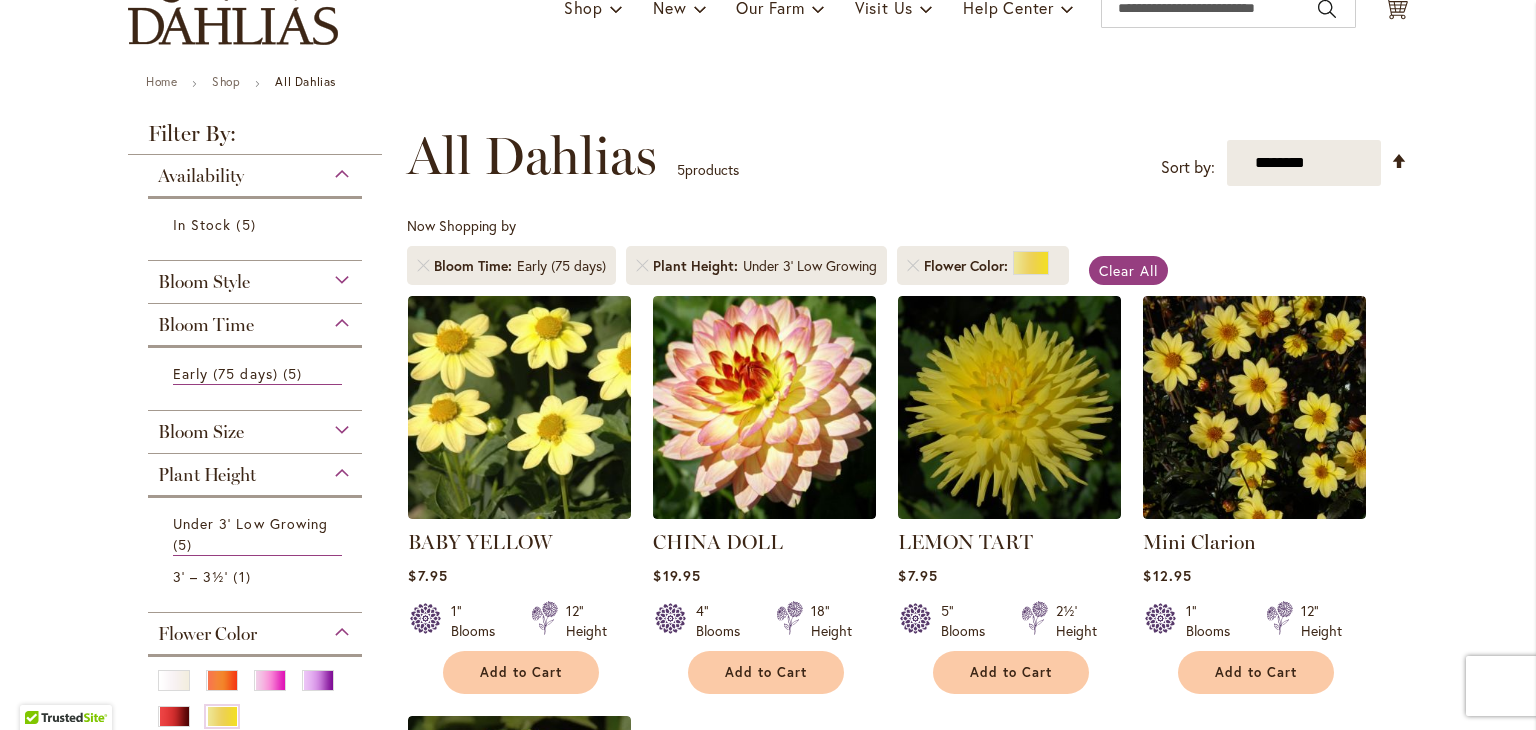 click on "Bloom Time" at bounding box center (255, 320) 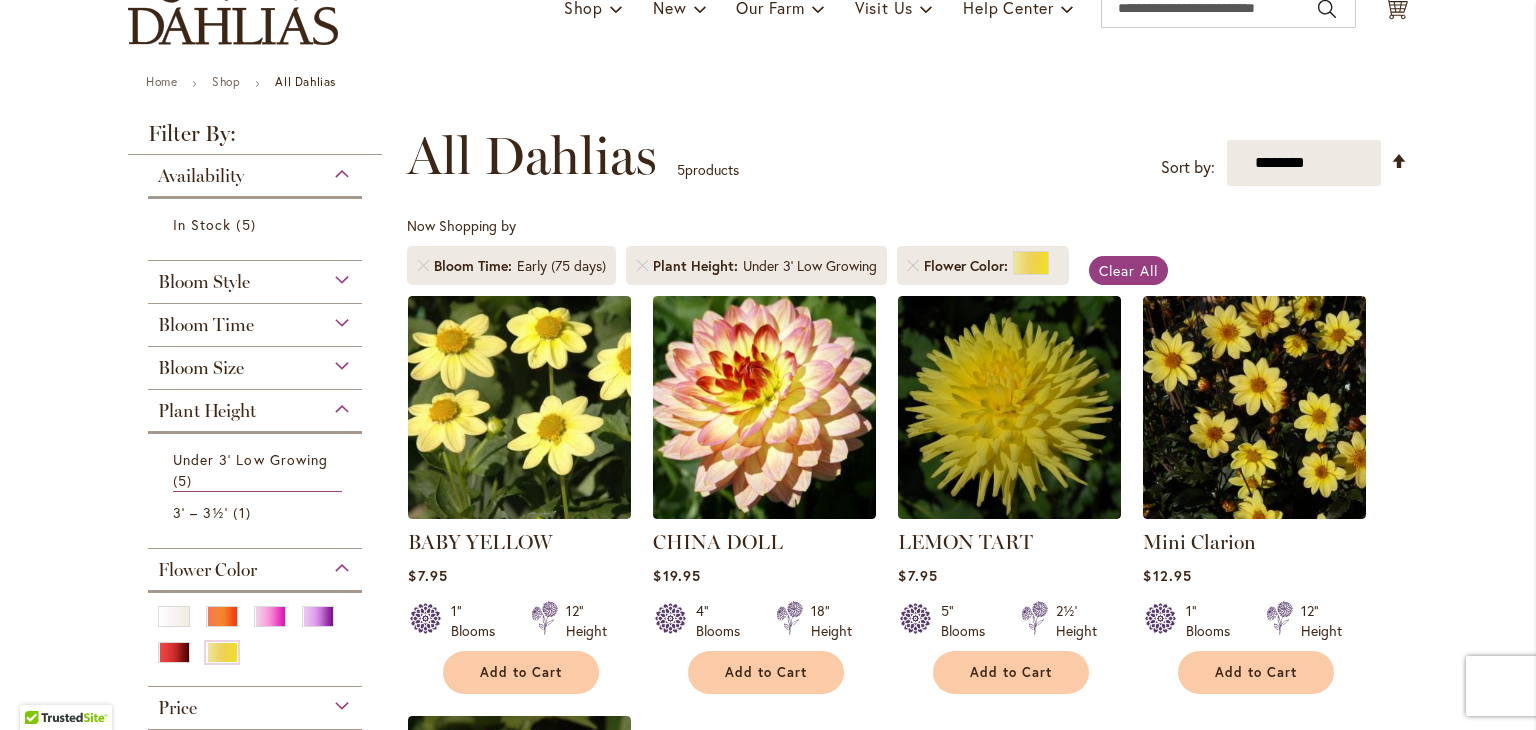click on "Bloom Time" at bounding box center (255, 320) 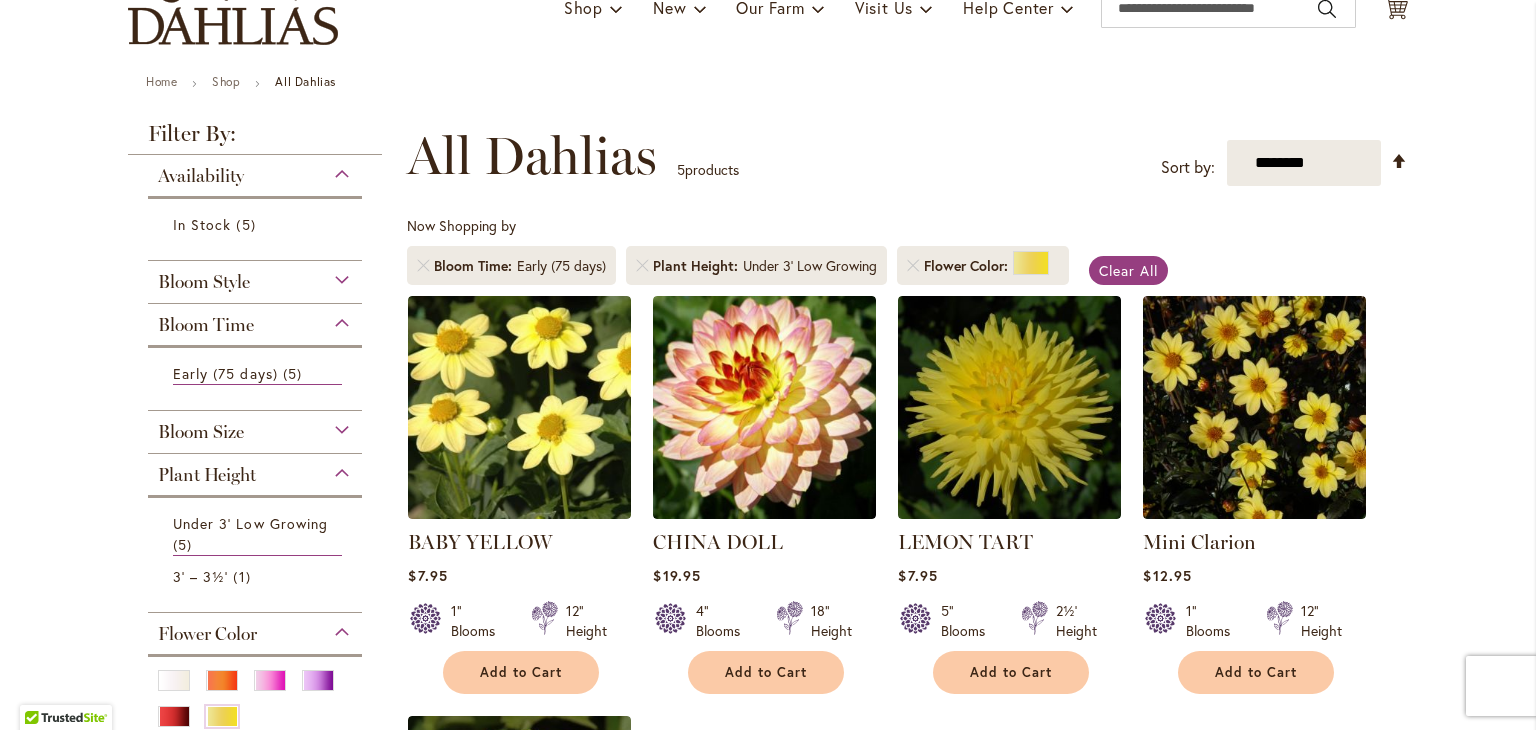 click on "Bloom Time" at bounding box center (255, 320) 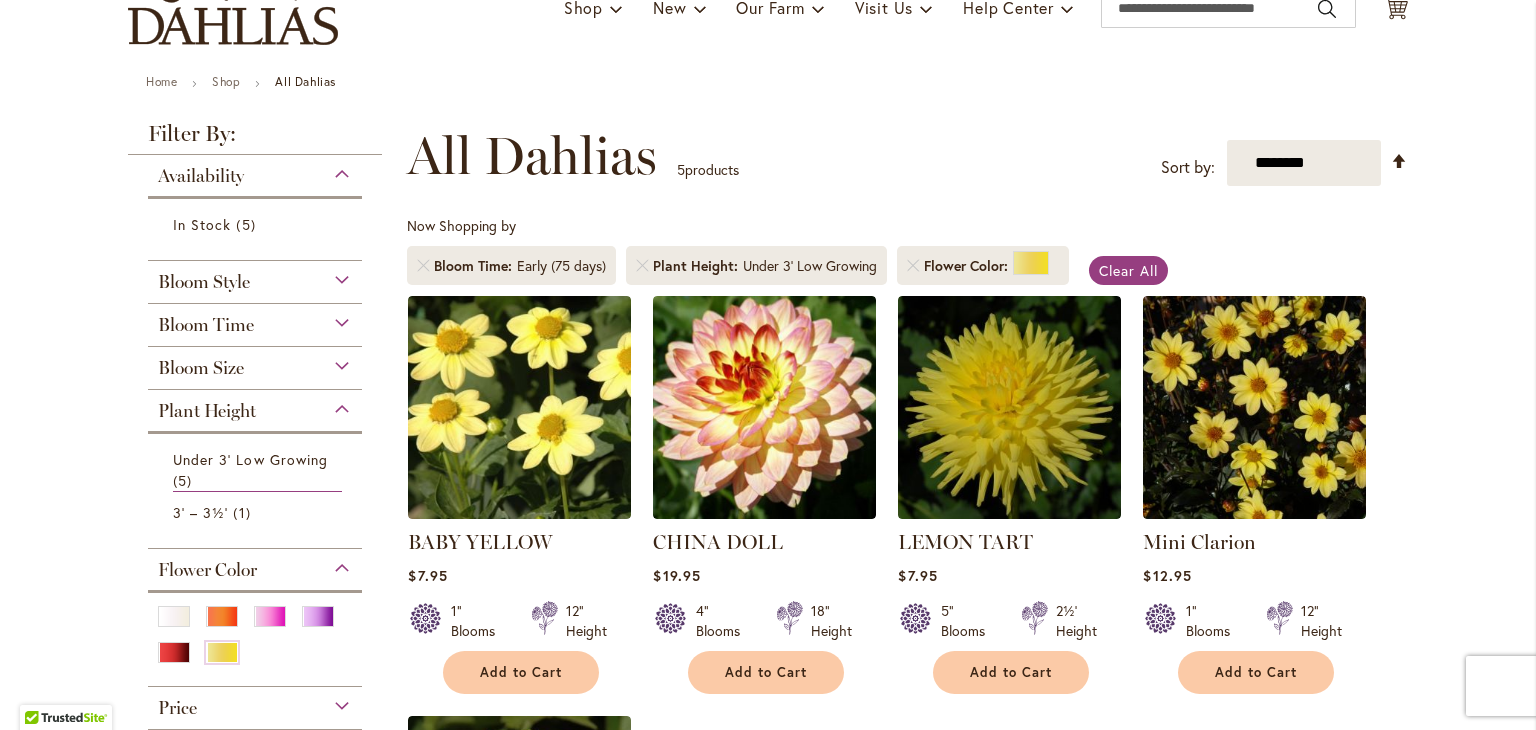 click on "Bloom Time" at bounding box center (255, 320) 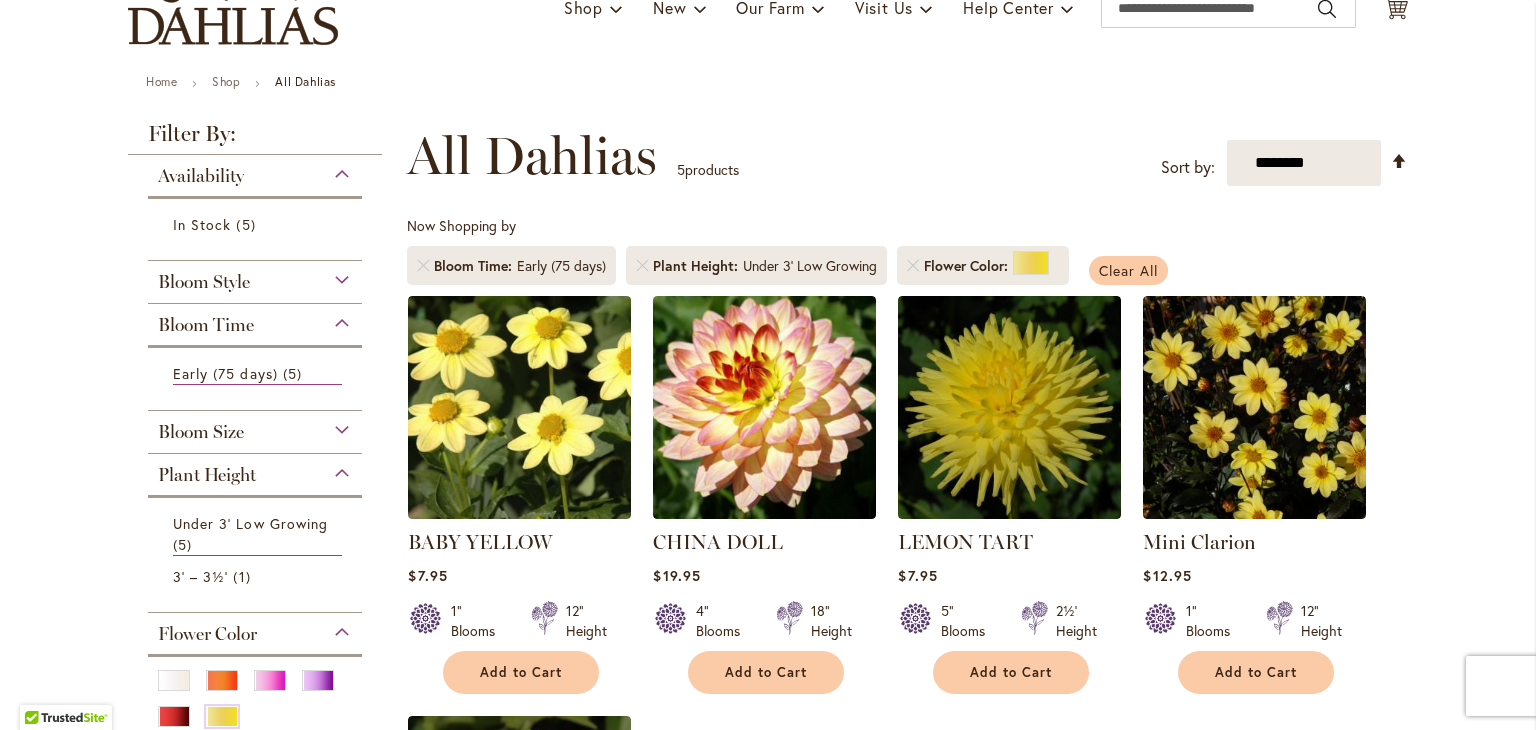 click on "Clear All" at bounding box center (1128, 270) 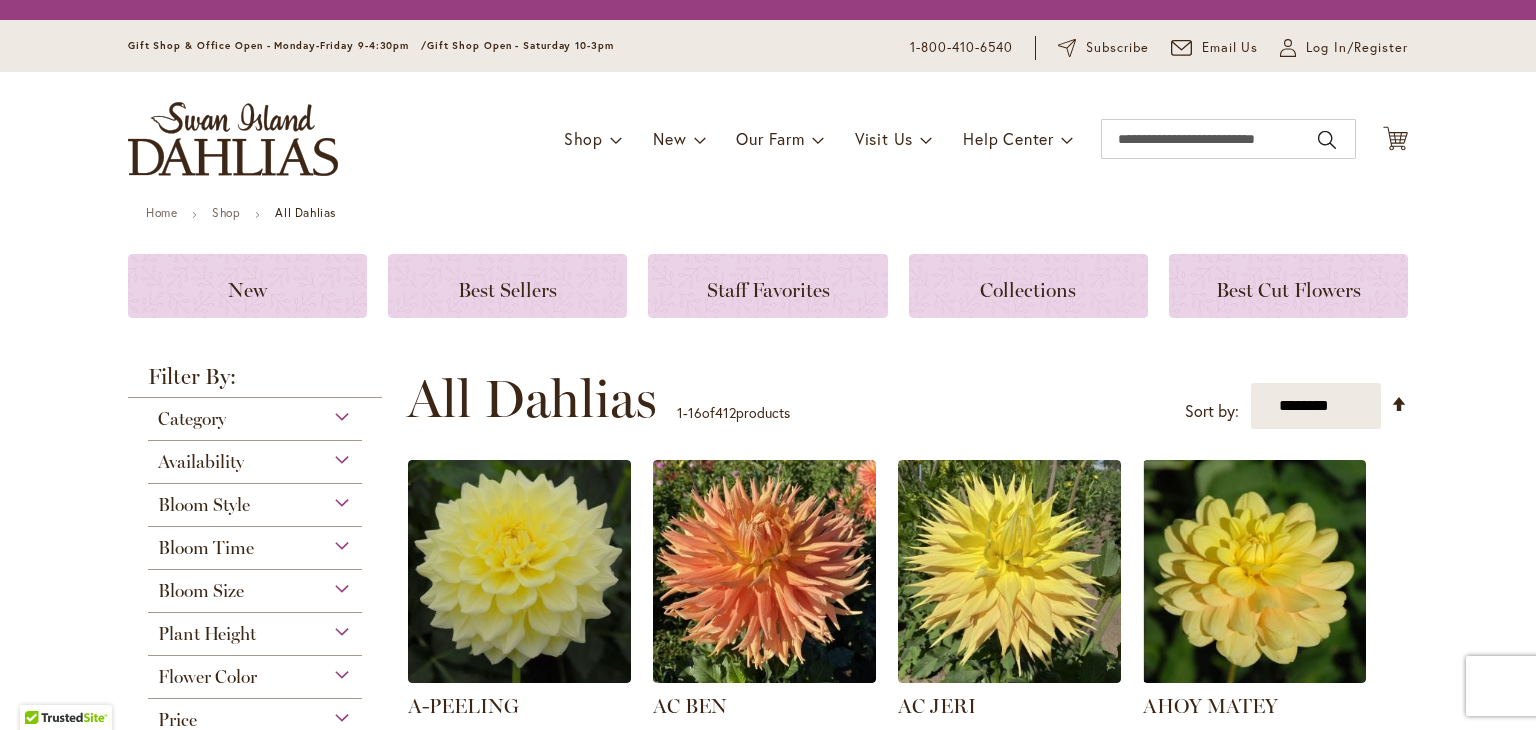 scroll, scrollTop: 0, scrollLeft: 0, axis: both 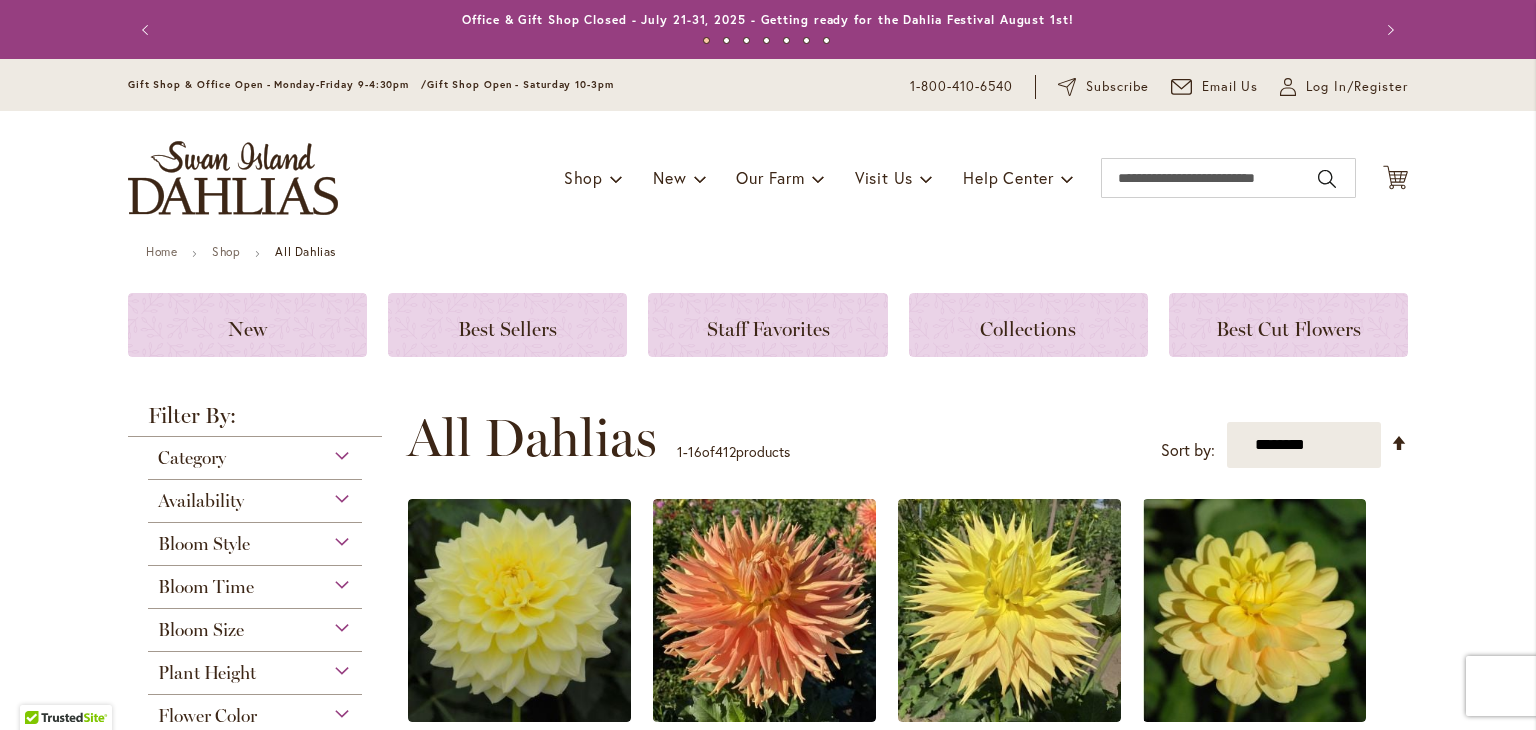 click on "Flower Color" at bounding box center [255, 711] 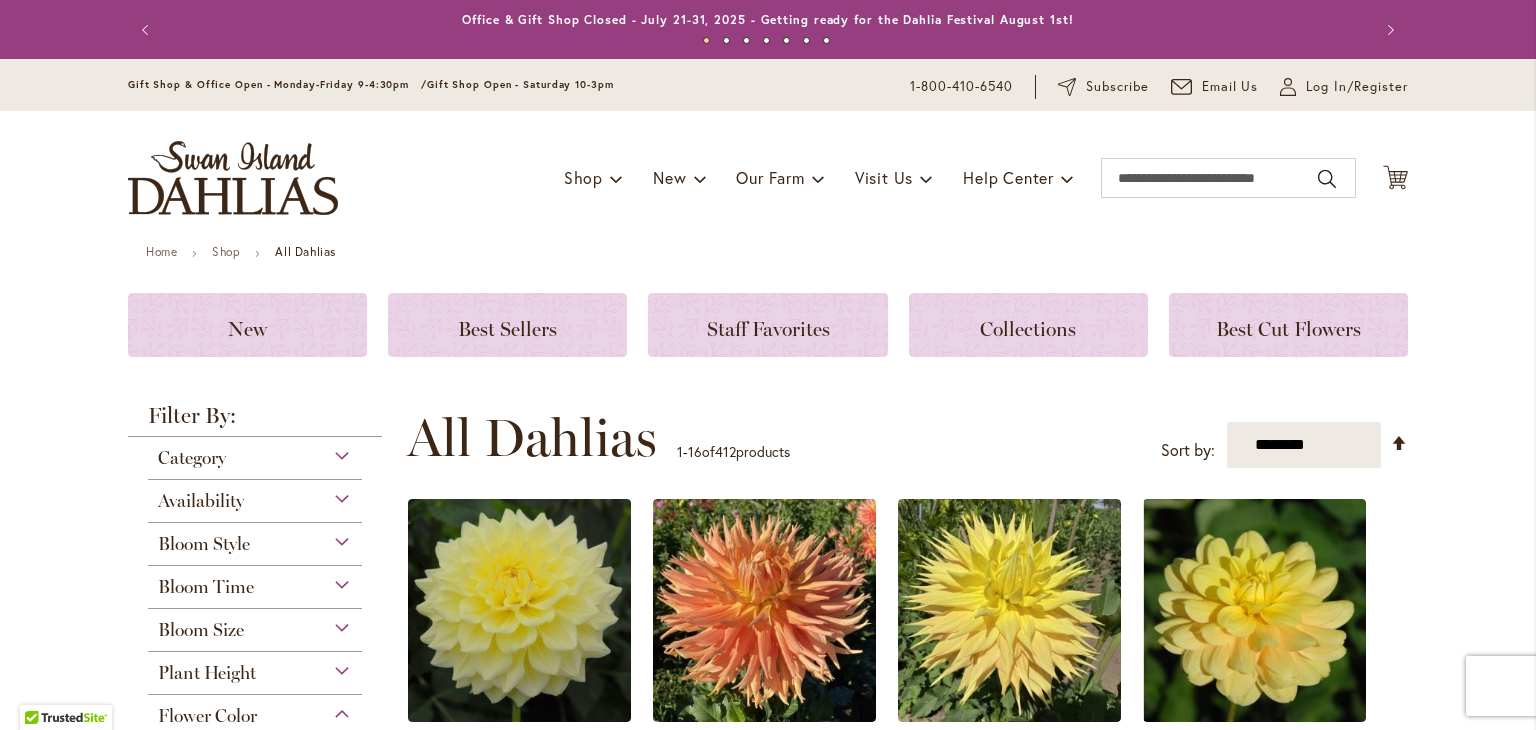 scroll, scrollTop: 696, scrollLeft: 0, axis: vertical 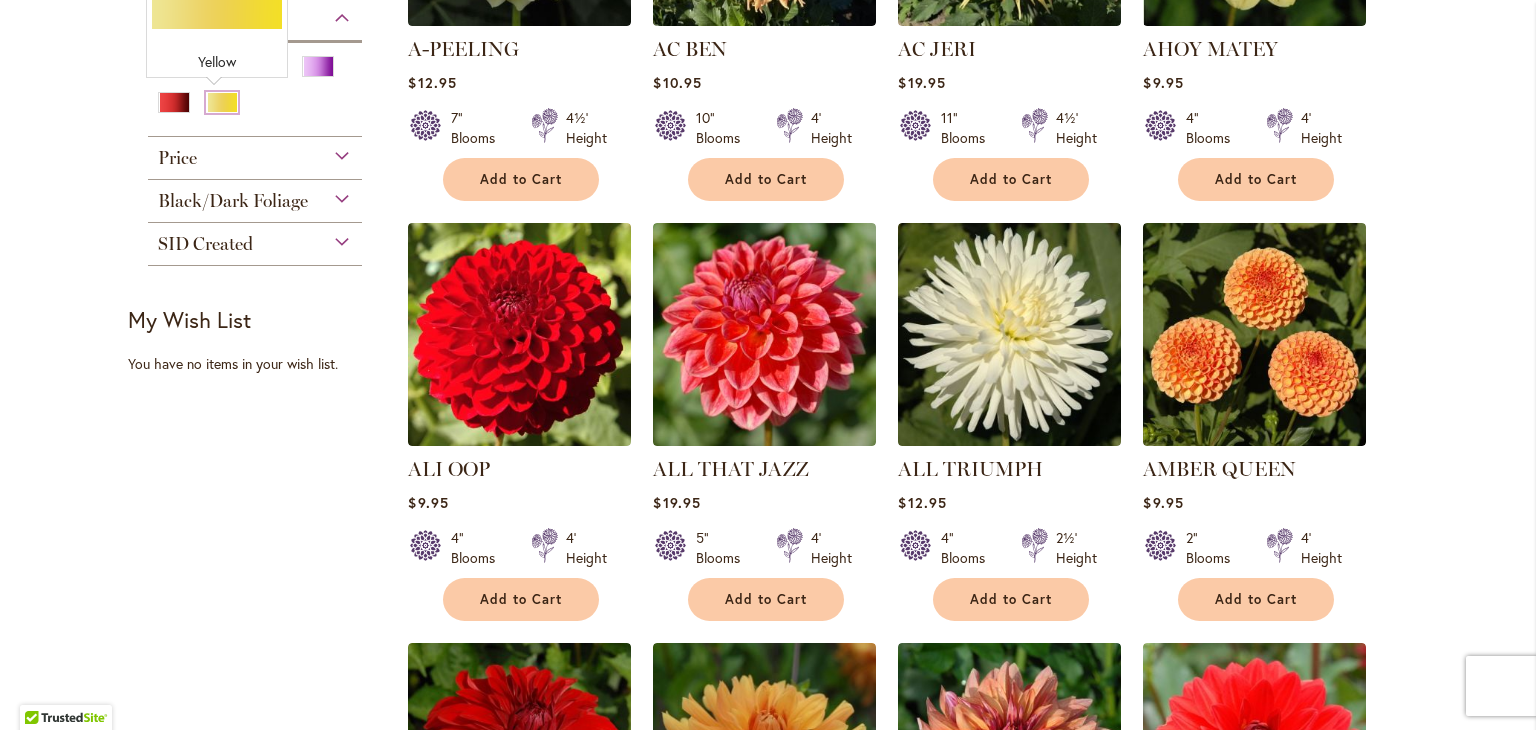 click at bounding box center [222, 102] 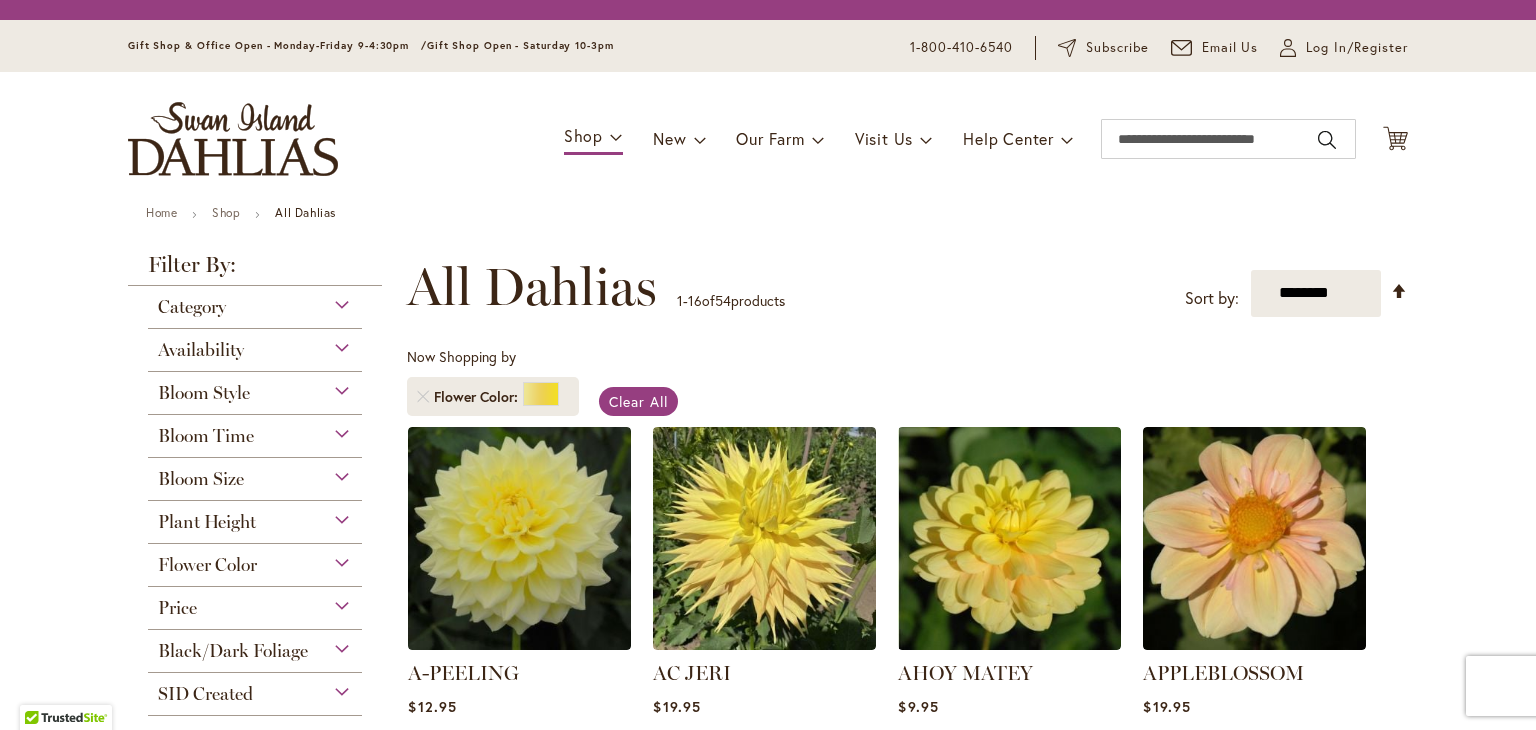 scroll, scrollTop: 0, scrollLeft: 0, axis: both 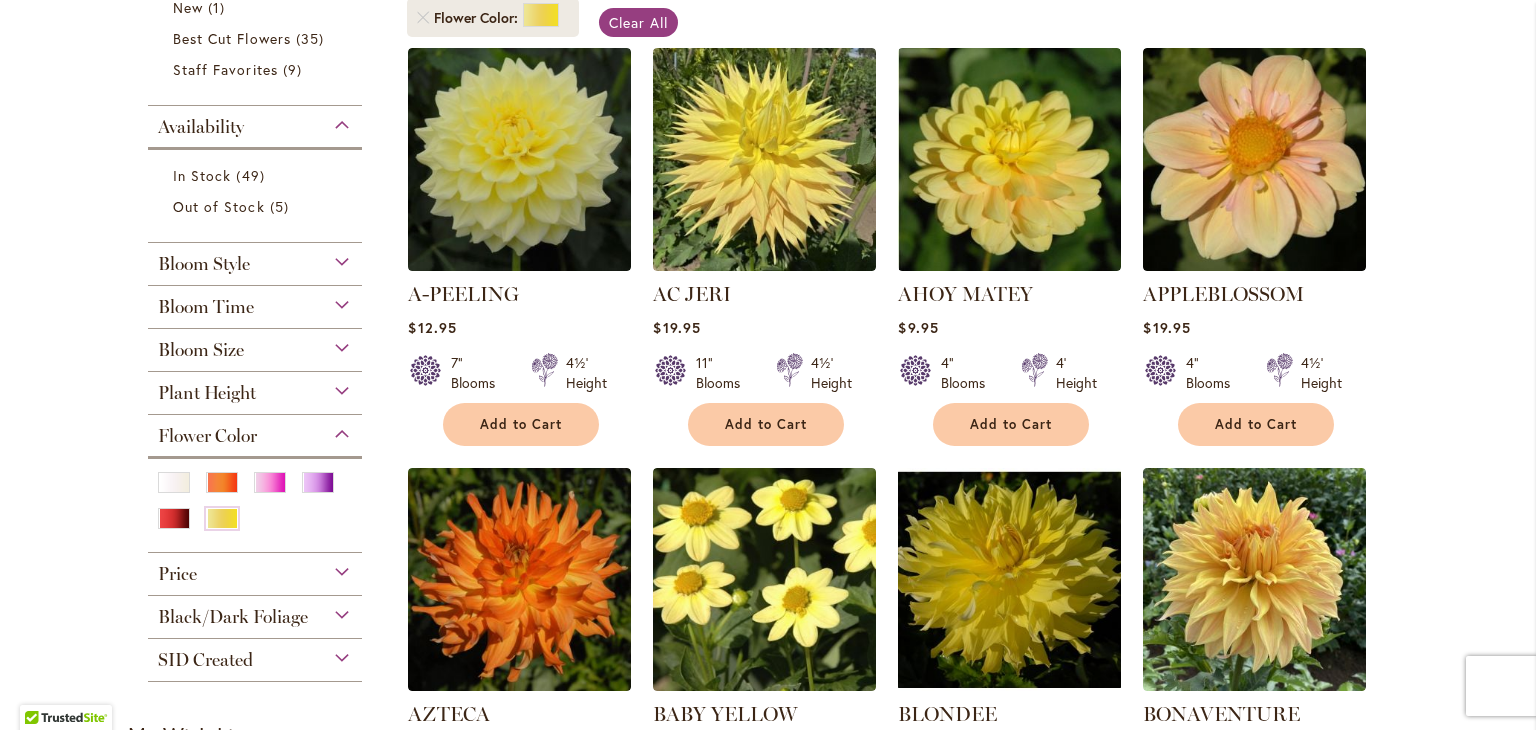 click on "Plant Height" at bounding box center [255, 388] 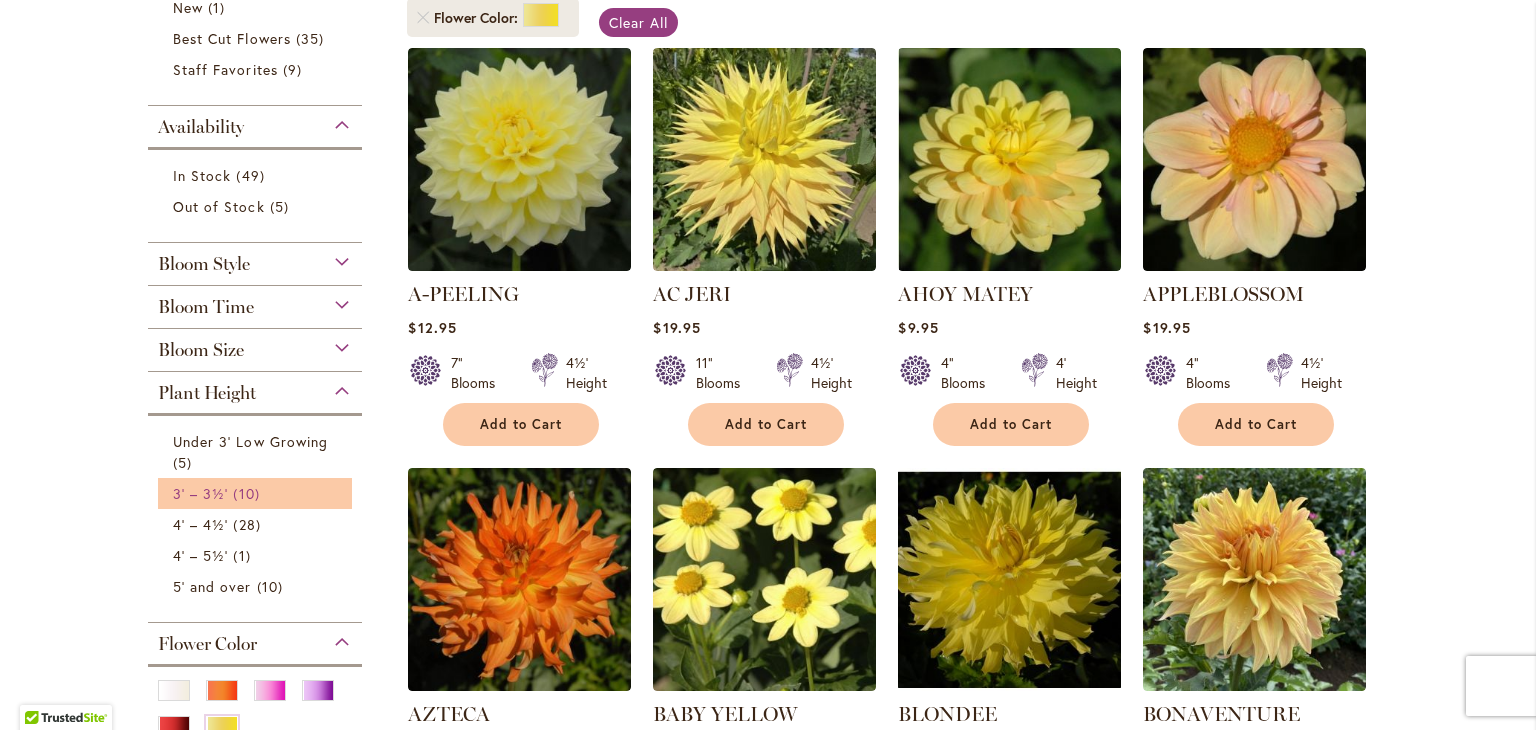 click on "3' – 3½'
10
items" at bounding box center (257, 493) 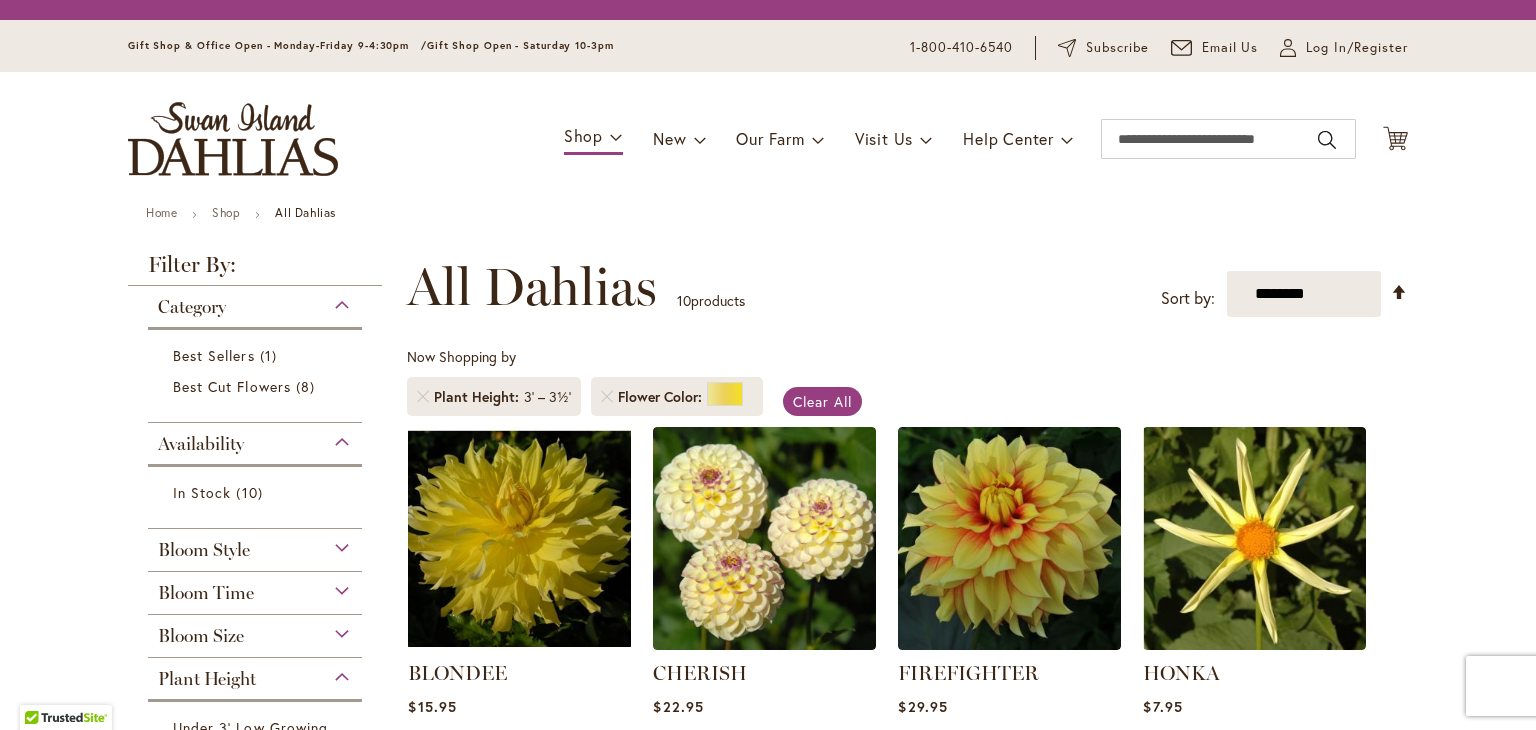 scroll, scrollTop: 0, scrollLeft: 0, axis: both 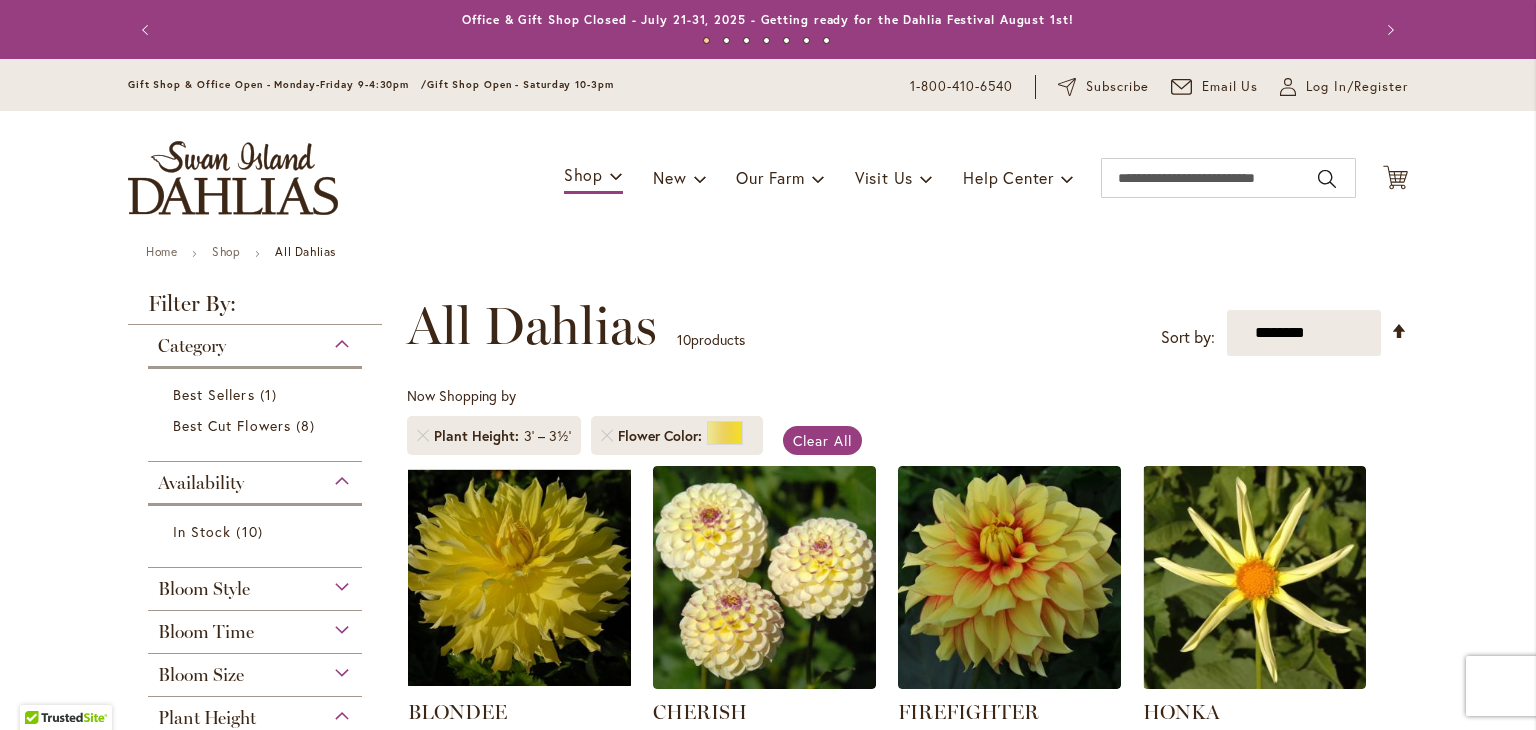click on "Bloom Time" at bounding box center [255, 627] 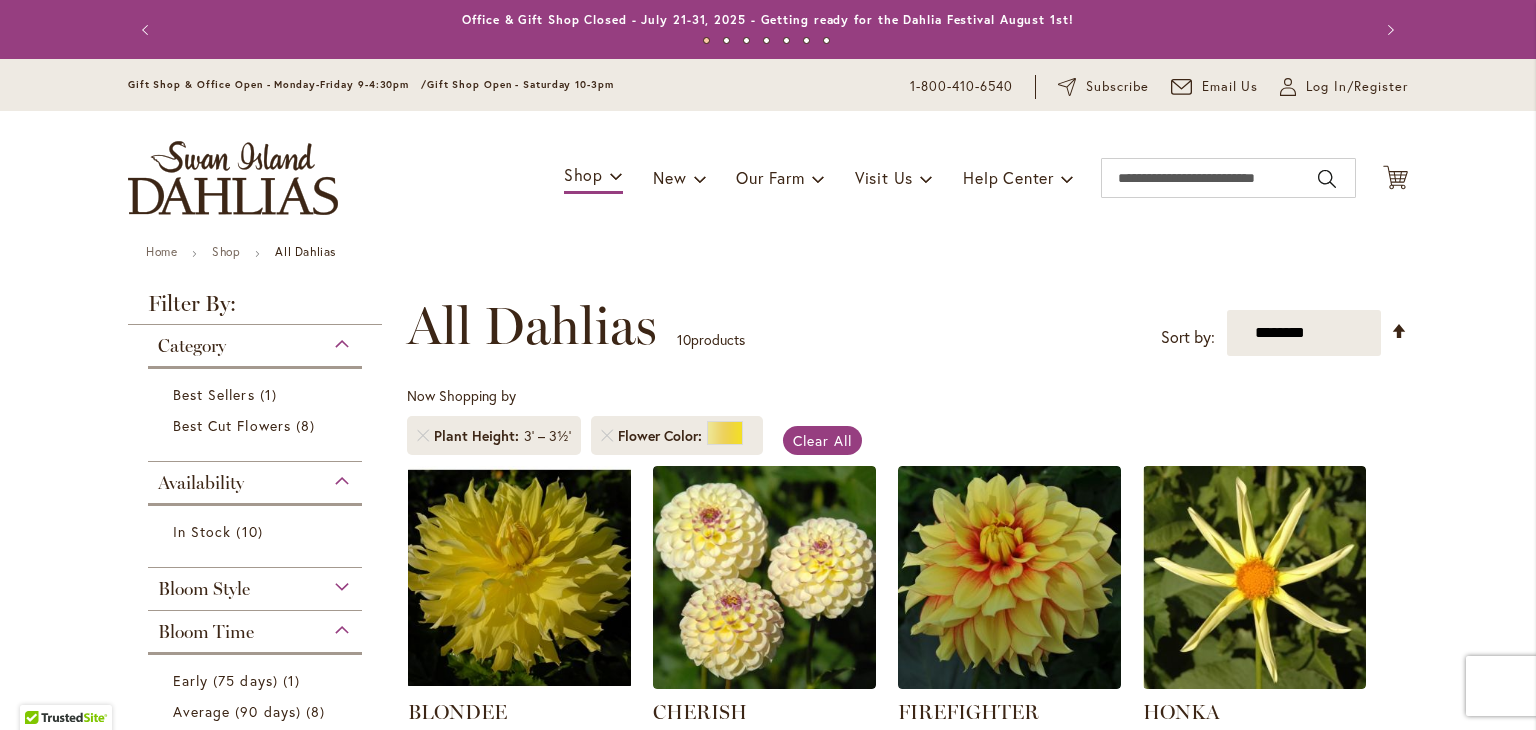scroll, scrollTop: 609, scrollLeft: 0, axis: vertical 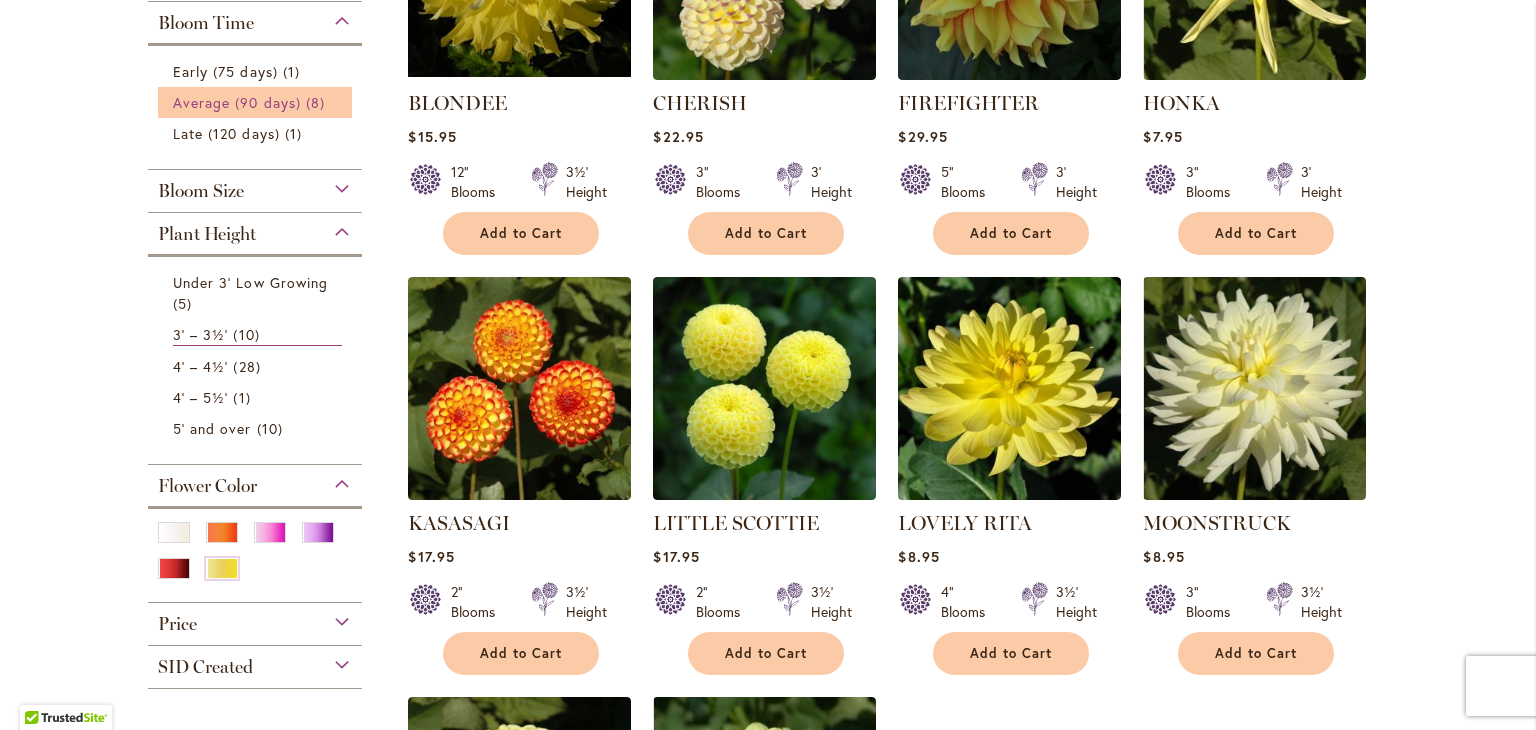 click on "Average (90 days)
8
items" at bounding box center [257, 102] 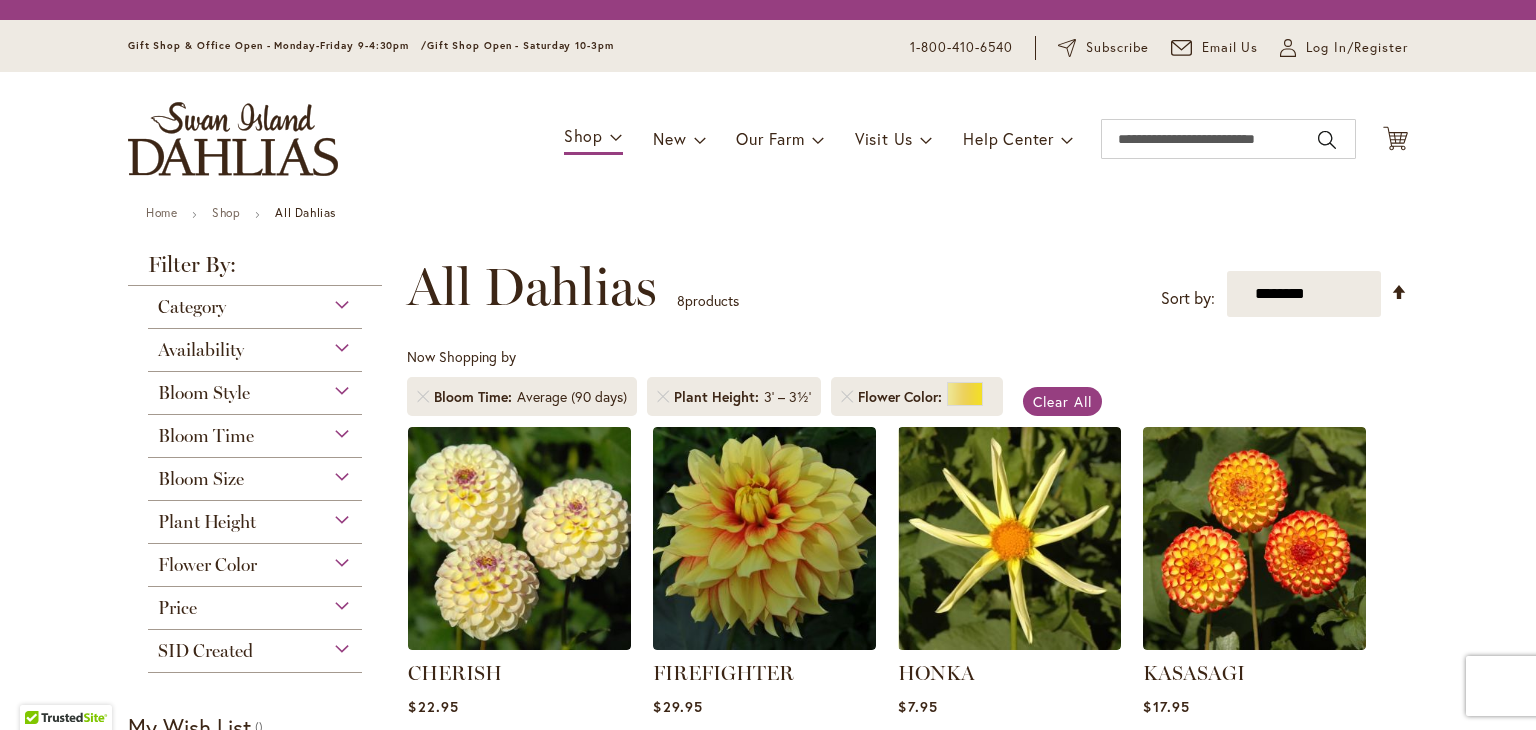 scroll, scrollTop: 0, scrollLeft: 0, axis: both 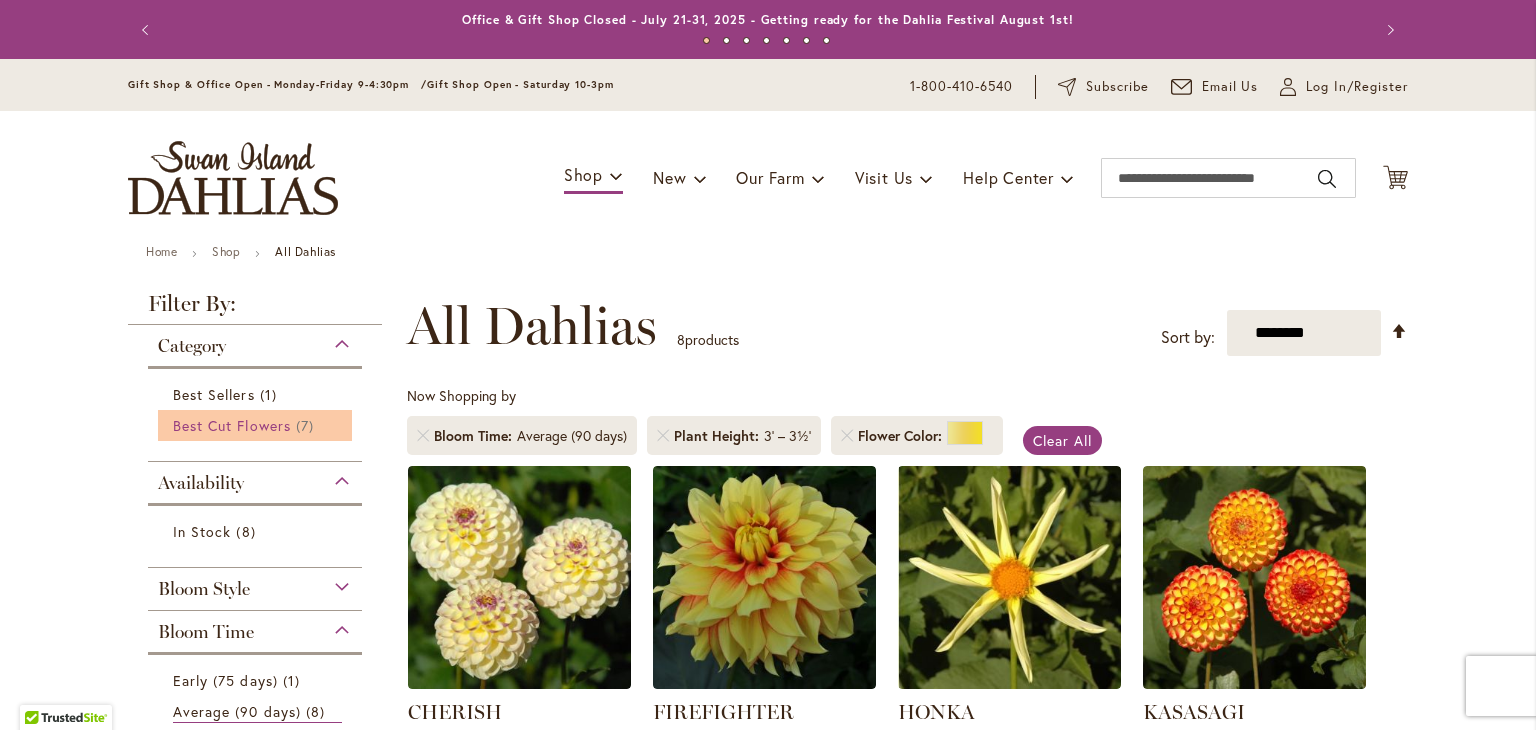 click on "Best Cut Flowers" at bounding box center (232, 425) 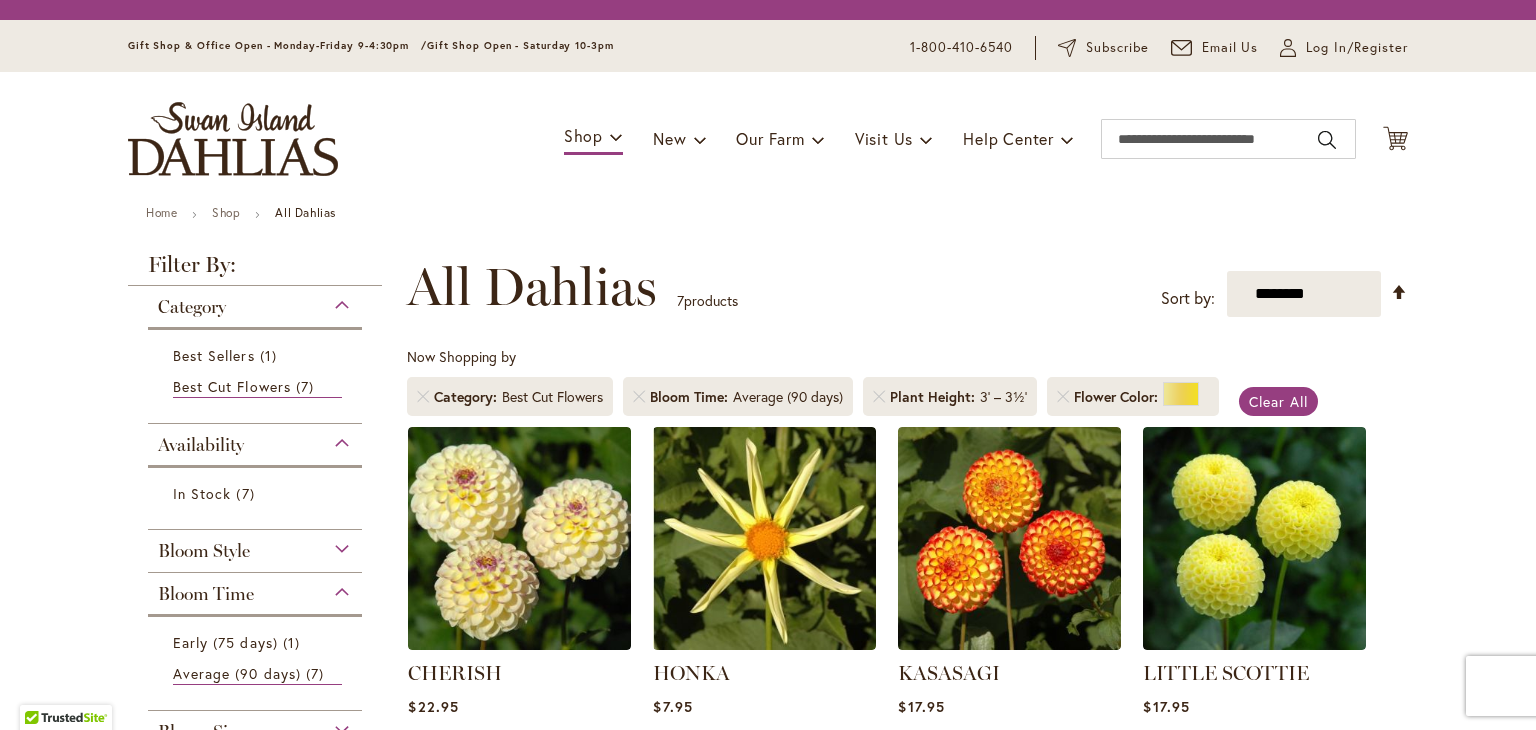 scroll, scrollTop: 0, scrollLeft: 0, axis: both 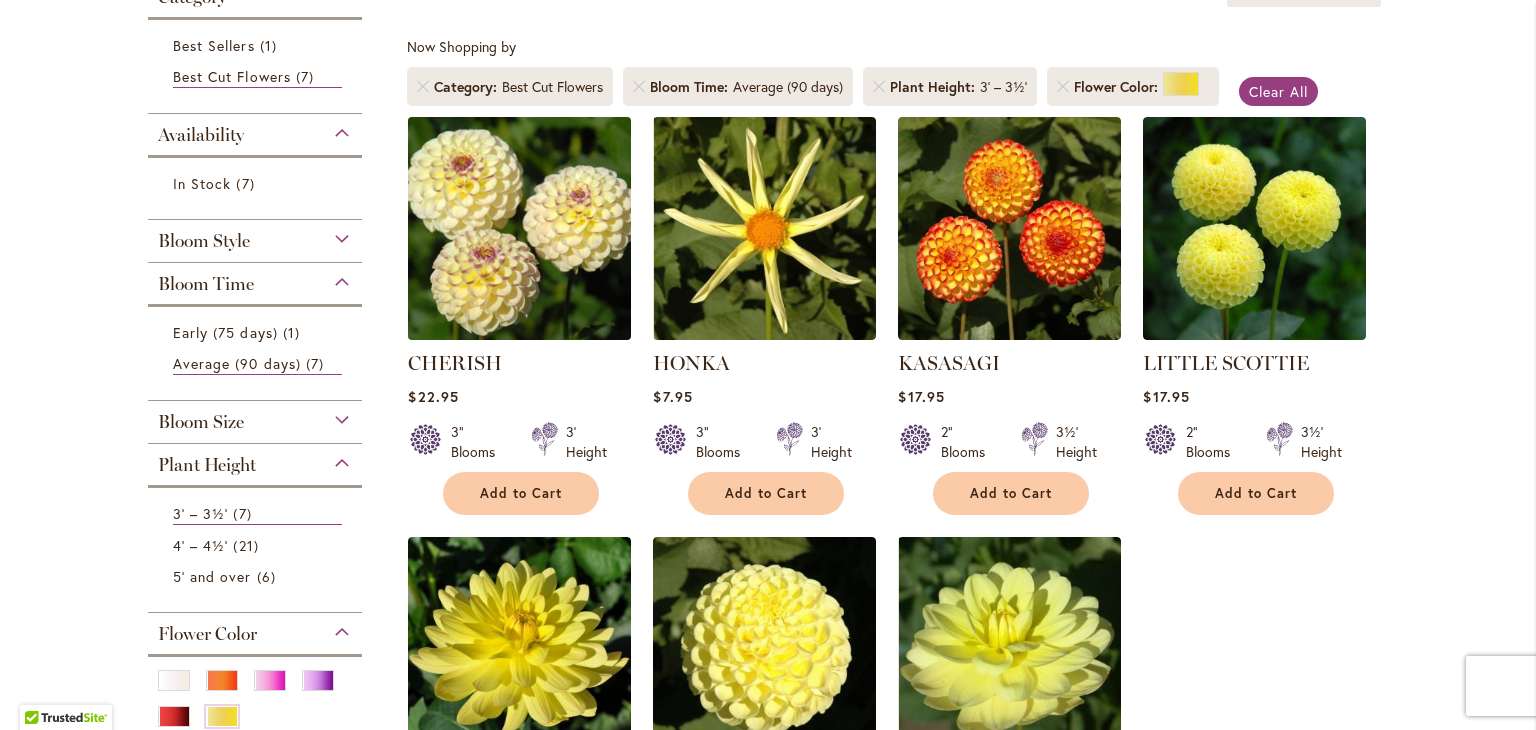 click at bounding box center [520, 228] 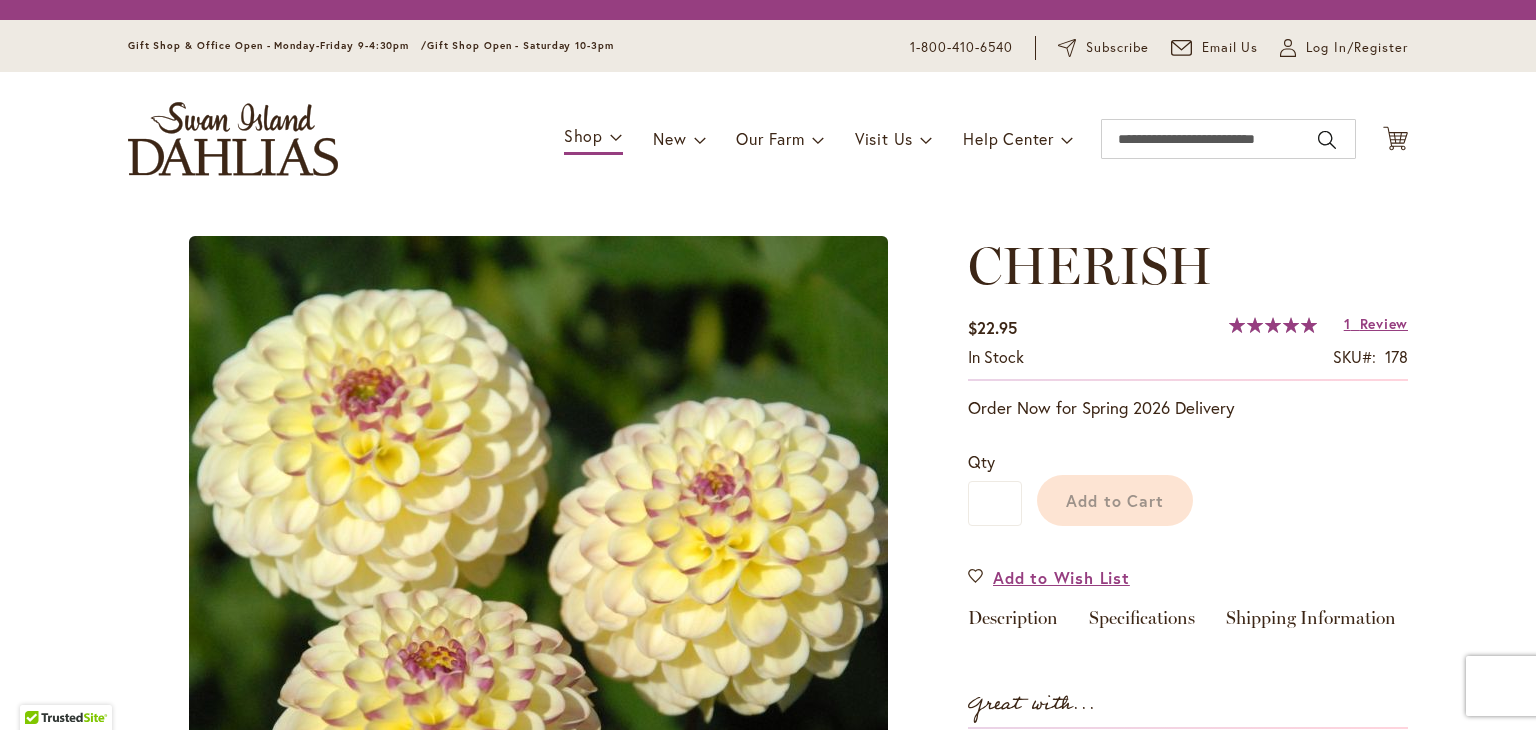 scroll, scrollTop: 0, scrollLeft: 0, axis: both 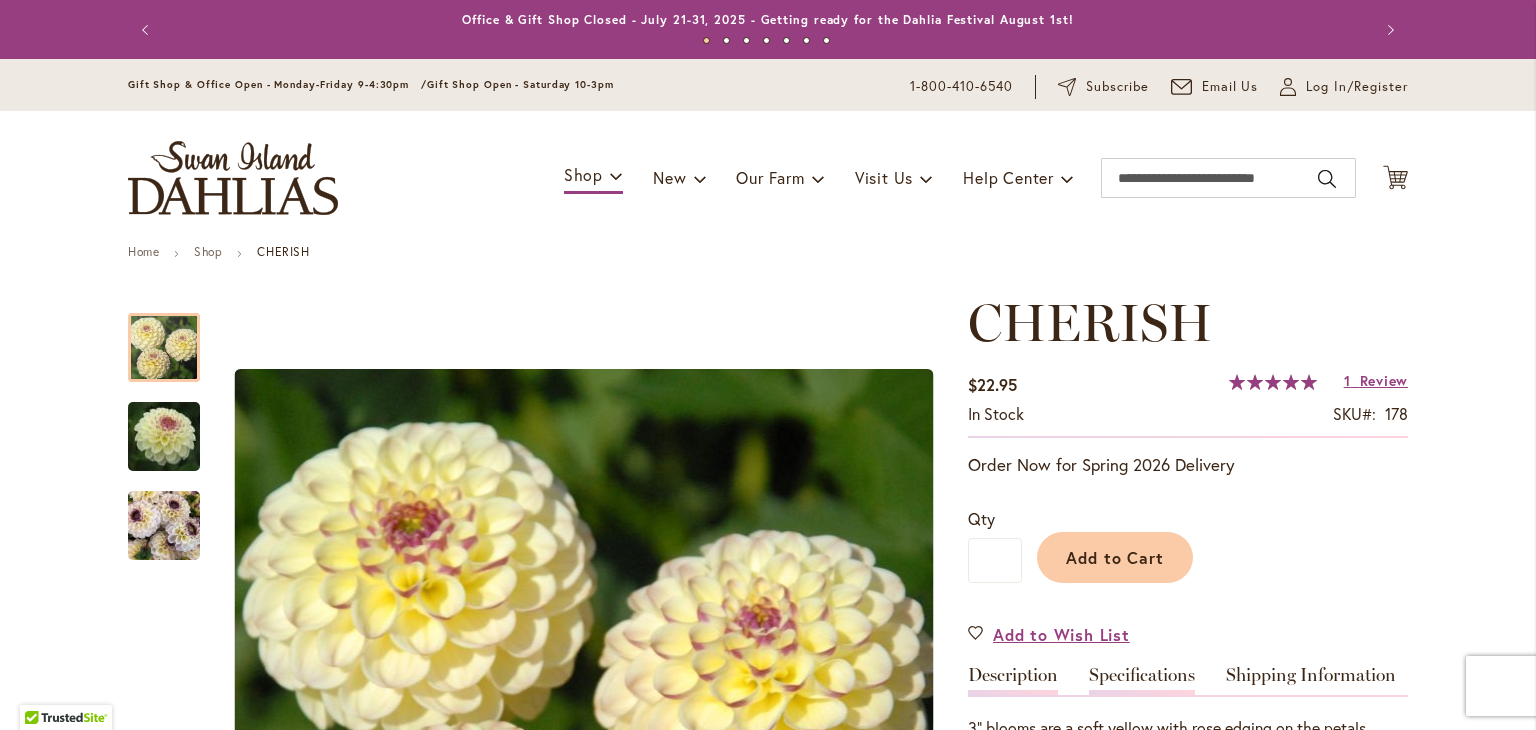 click on "Specifications" at bounding box center [1142, 680] 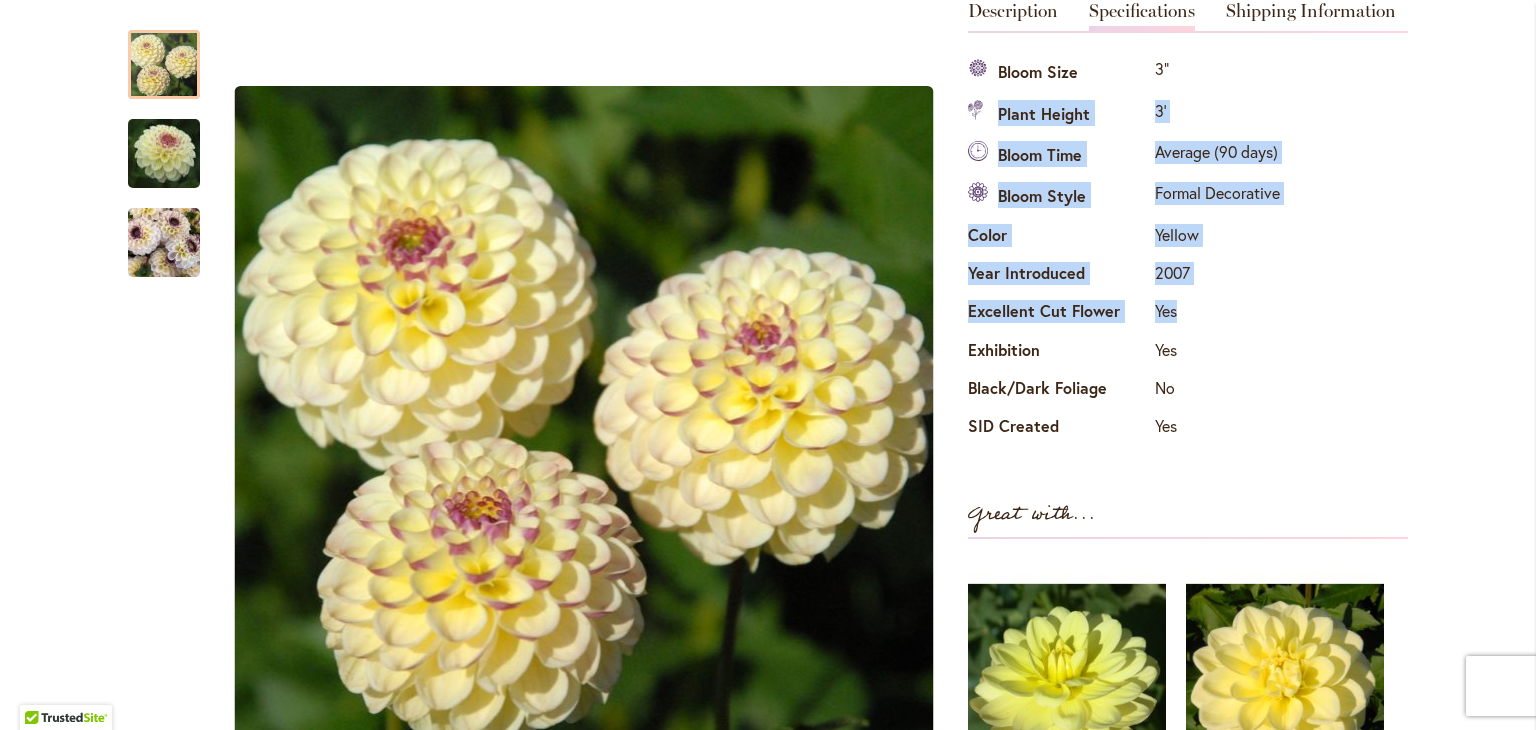 drag, startPoint x: 963, startPoint y: 92, endPoint x: 1199, endPoint y: 306, distance: 318.5781 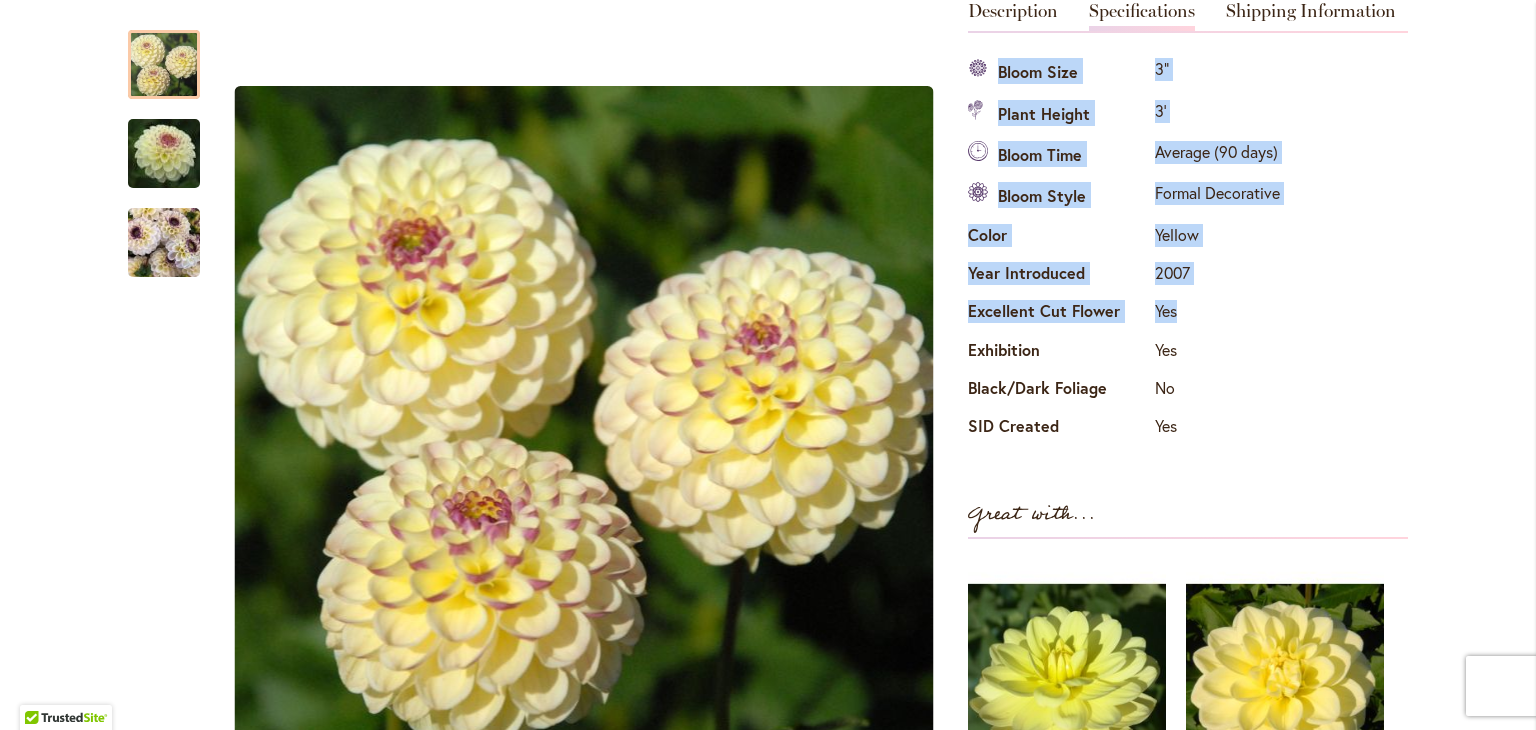 drag, startPoint x: 987, startPoint y: 74, endPoint x: 1204, endPoint y: 313, distance: 322.81573 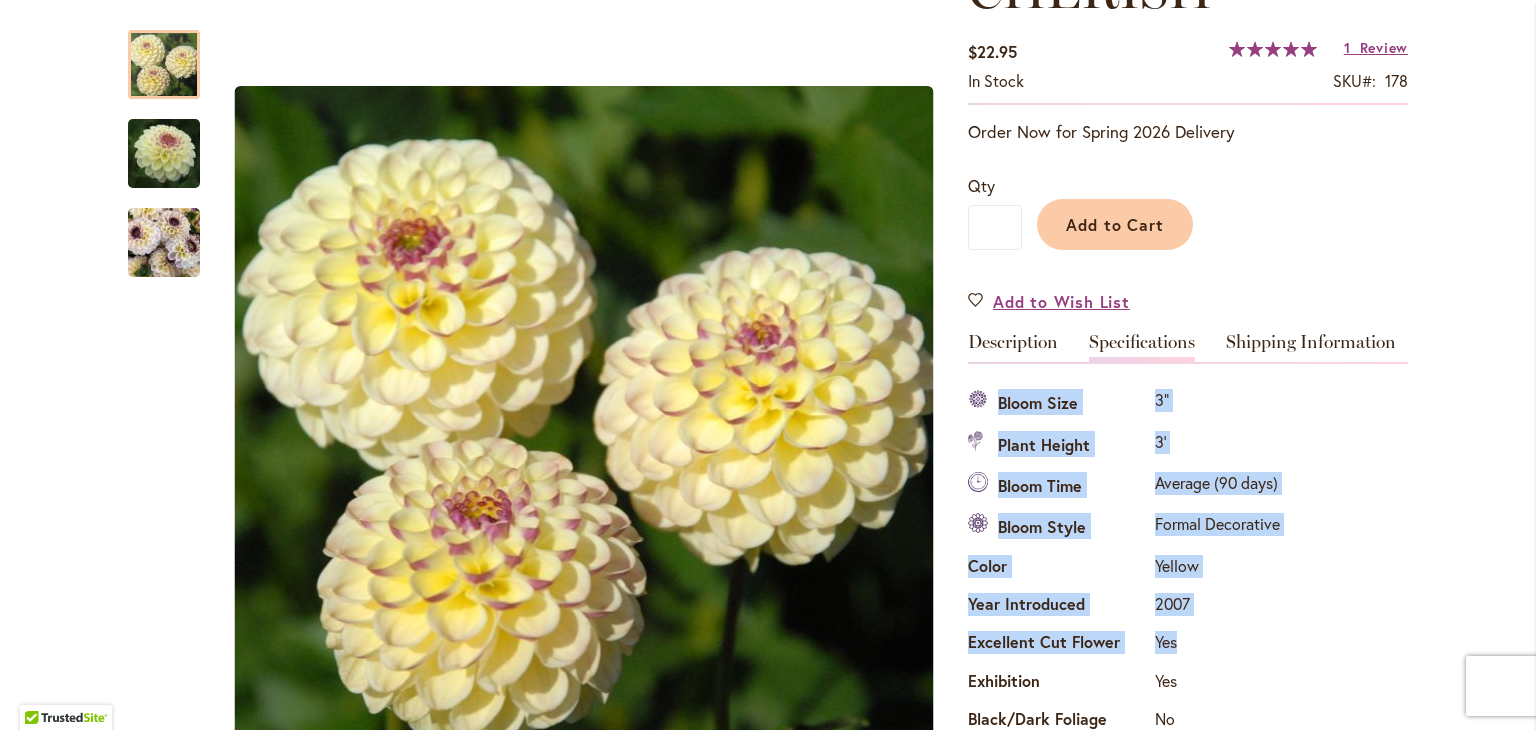 scroll, scrollTop: 351, scrollLeft: 0, axis: vertical 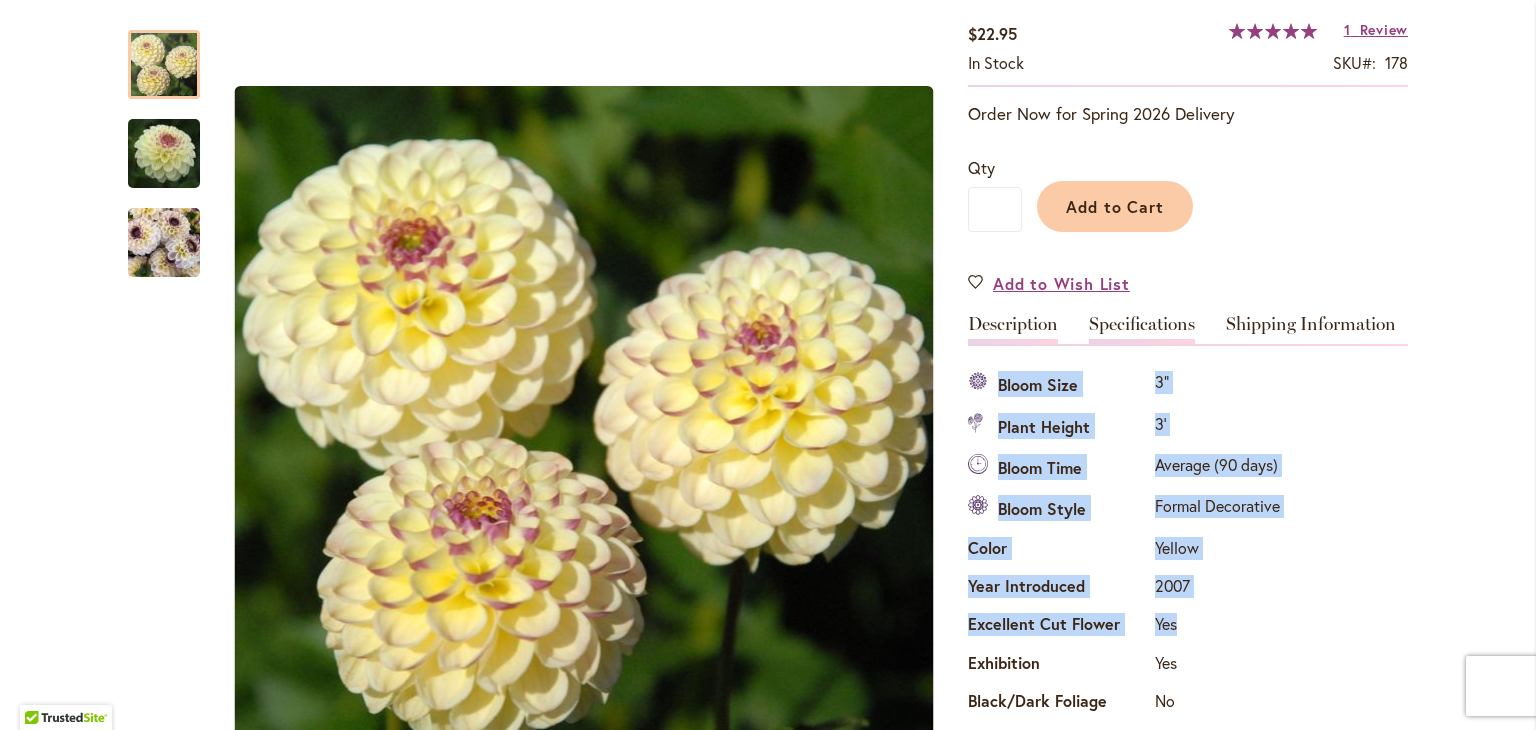 click on "Description" at bounding box center [1013, 329] 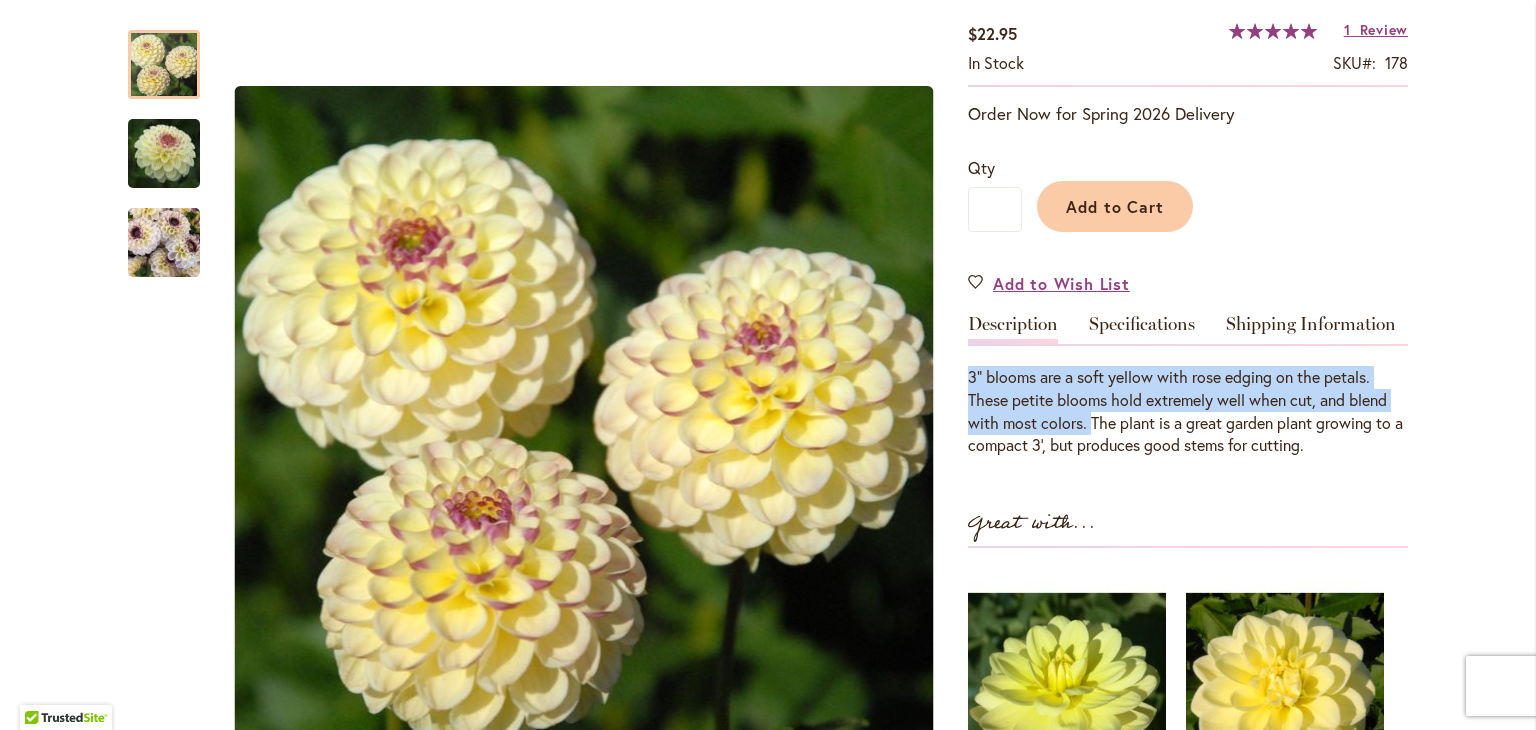drag, startPoint x: 955, startPoint y: 381, endPoint x: 1084, endPoint y: 432, distance: 138.71553 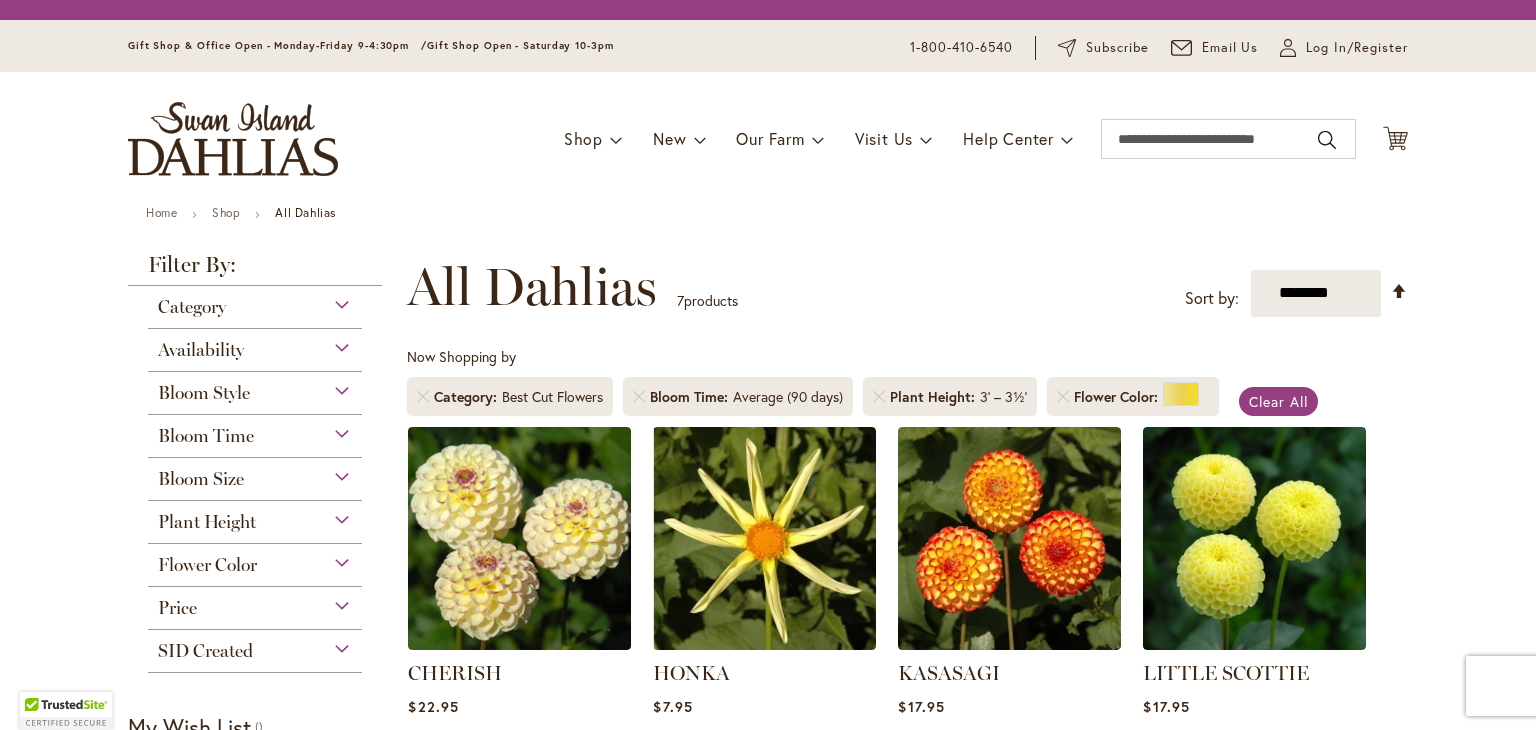 scroll, scrollTop: 0, scrollLeft: 0, axis: both 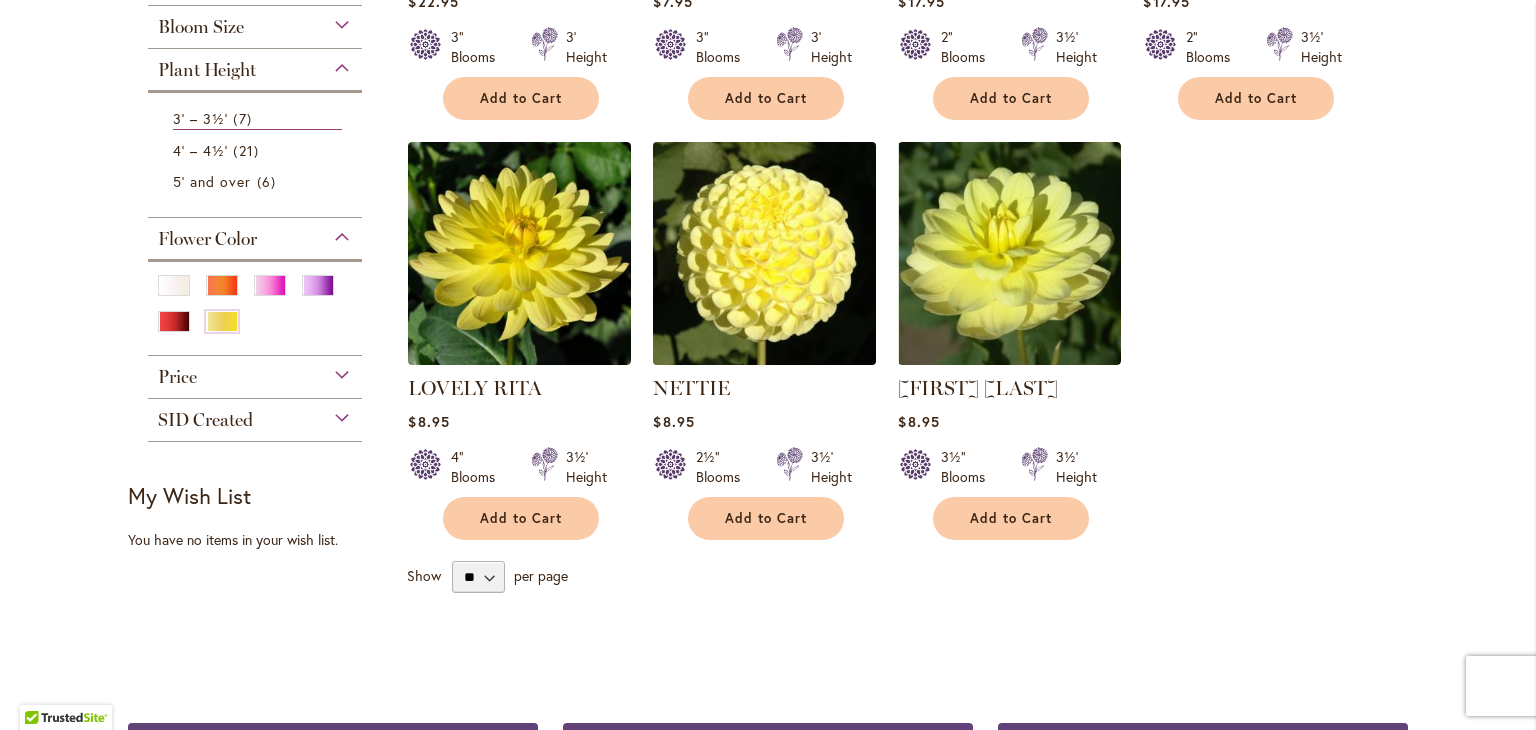 click at bounding box center [765, 253] 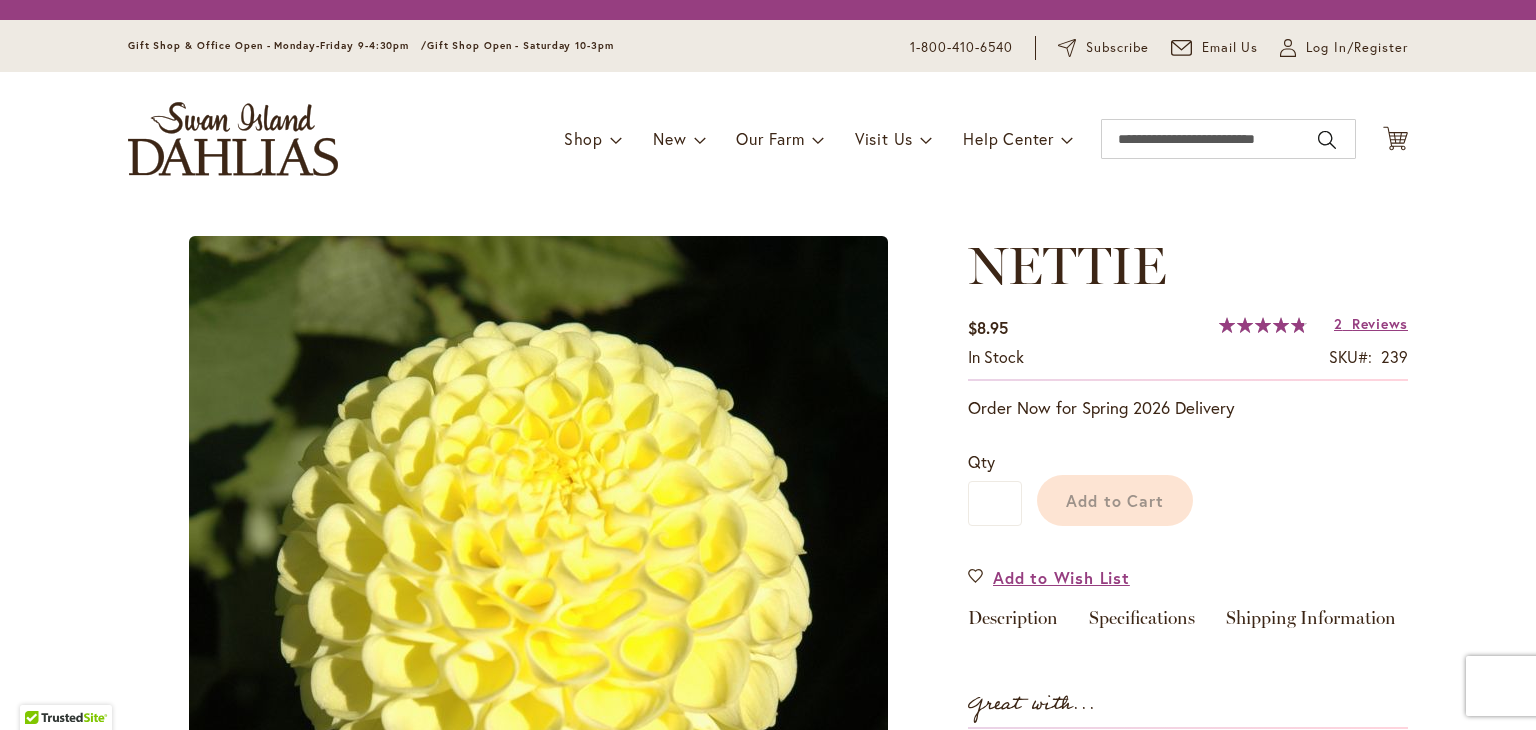 scroll, scrollTop: 0, scrollLeft: 0, axis: both 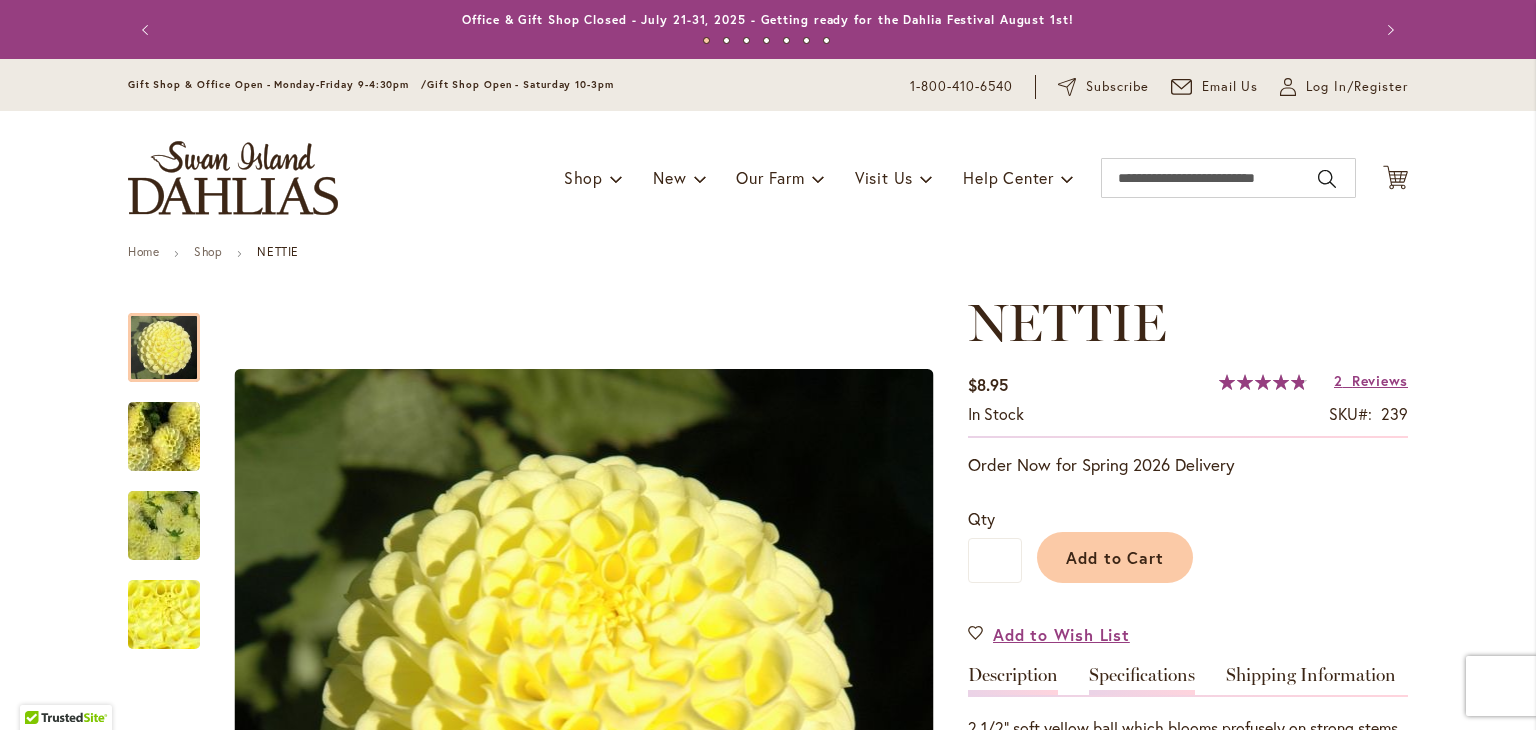 click on "Specifications" at bounding box center (1142, 680) 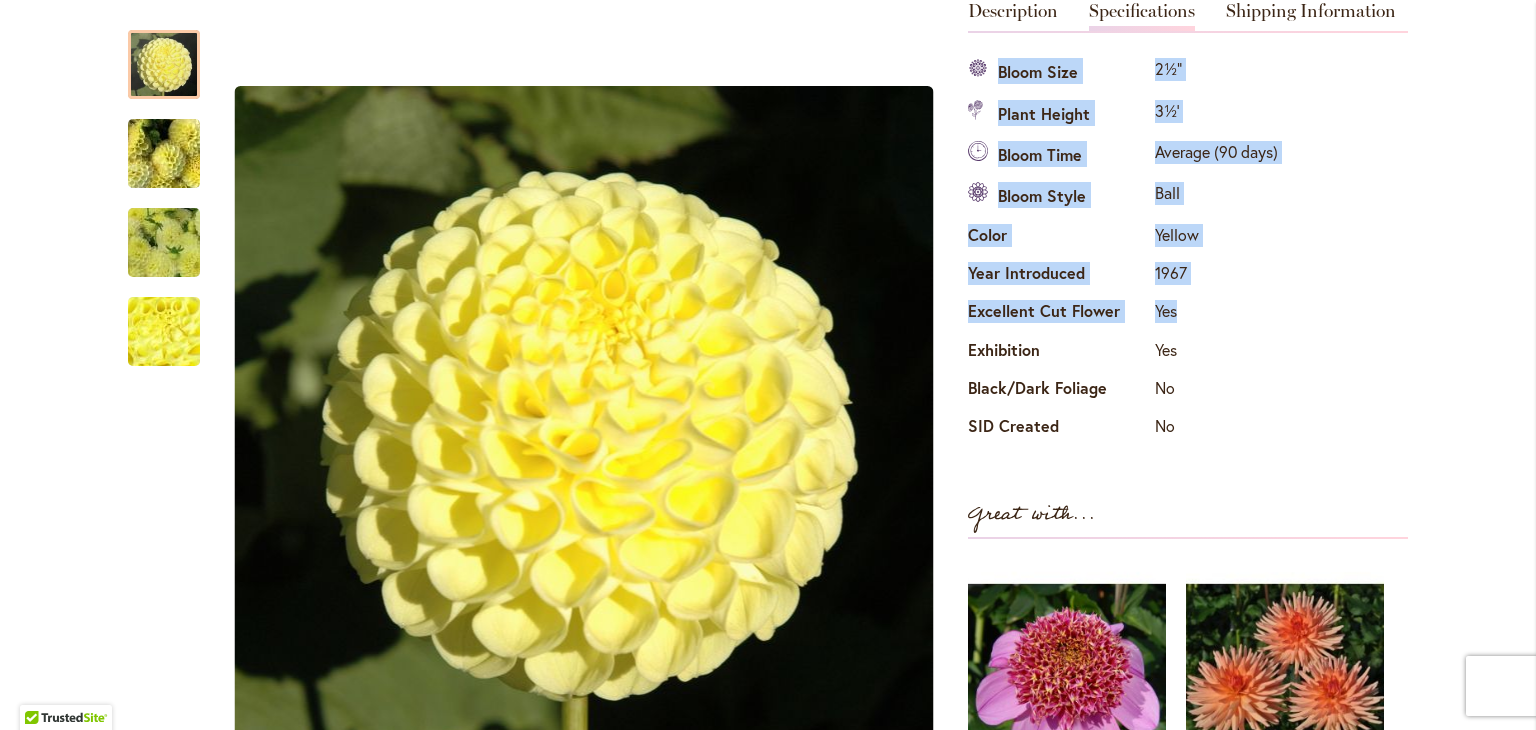 drag, startPoint x: 985, startPoint y: 62, endPoint x: 1203, endPoint y: 305, distance: 326.4552 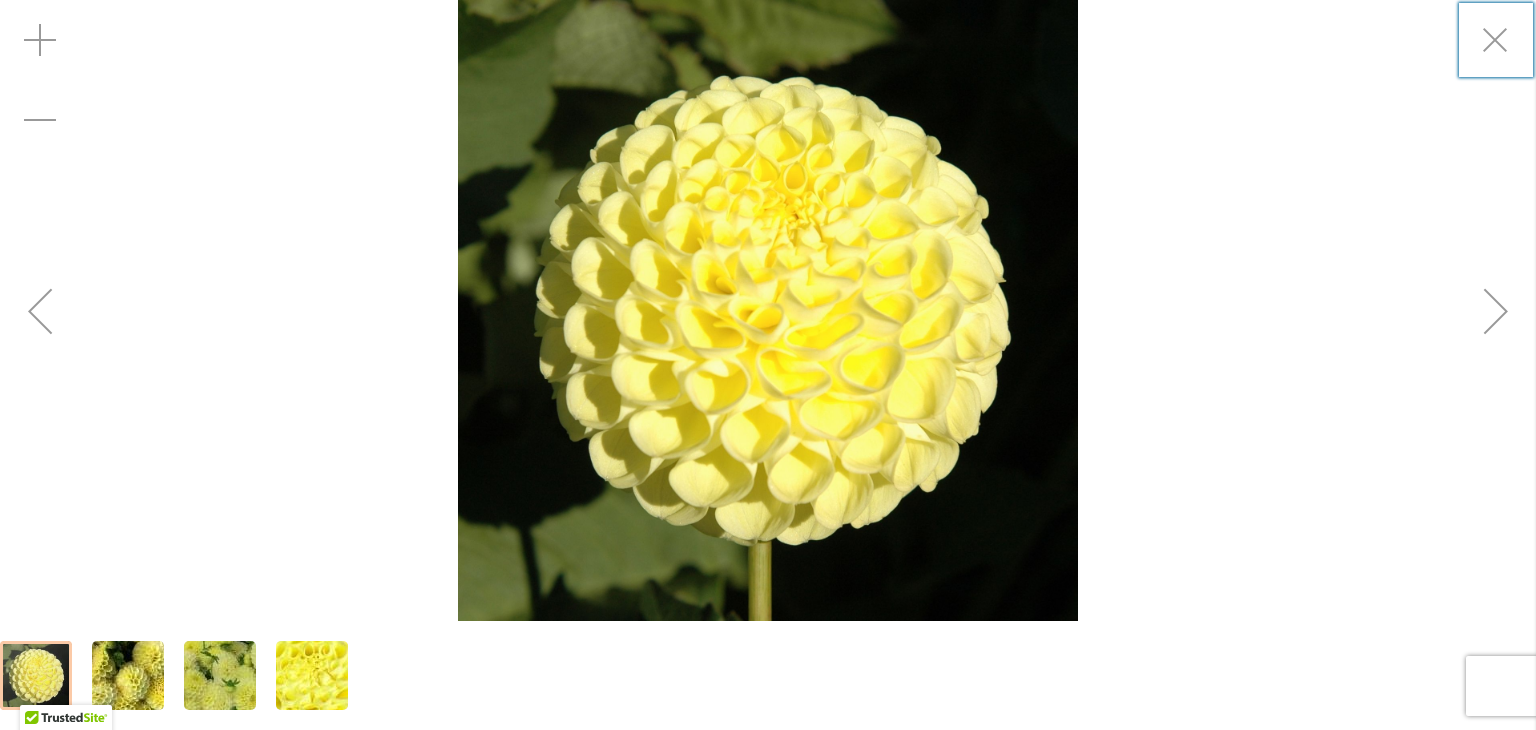 click at bounding box center [768, 310] 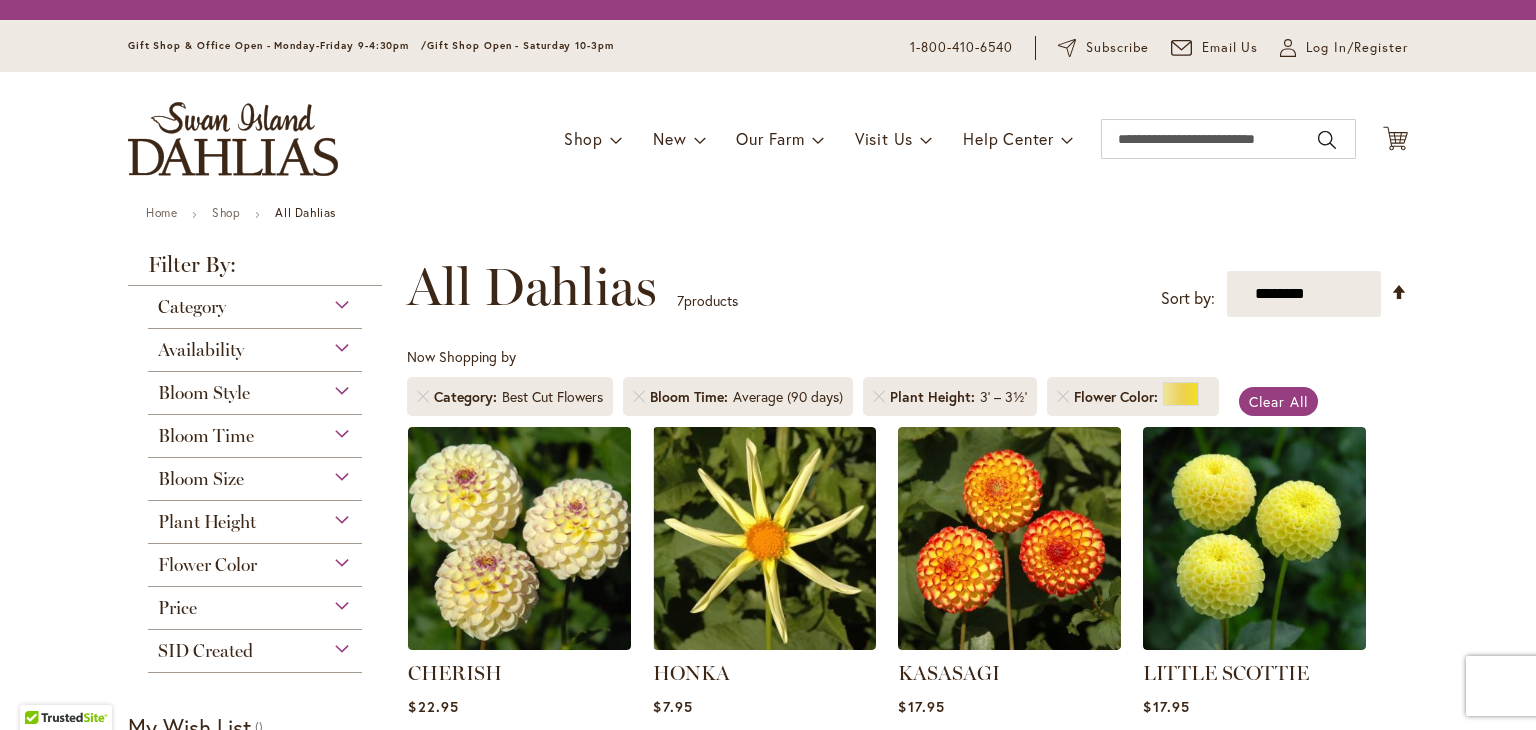 scroll, scrollTop: 0, scrollLeft: 0, axis: both 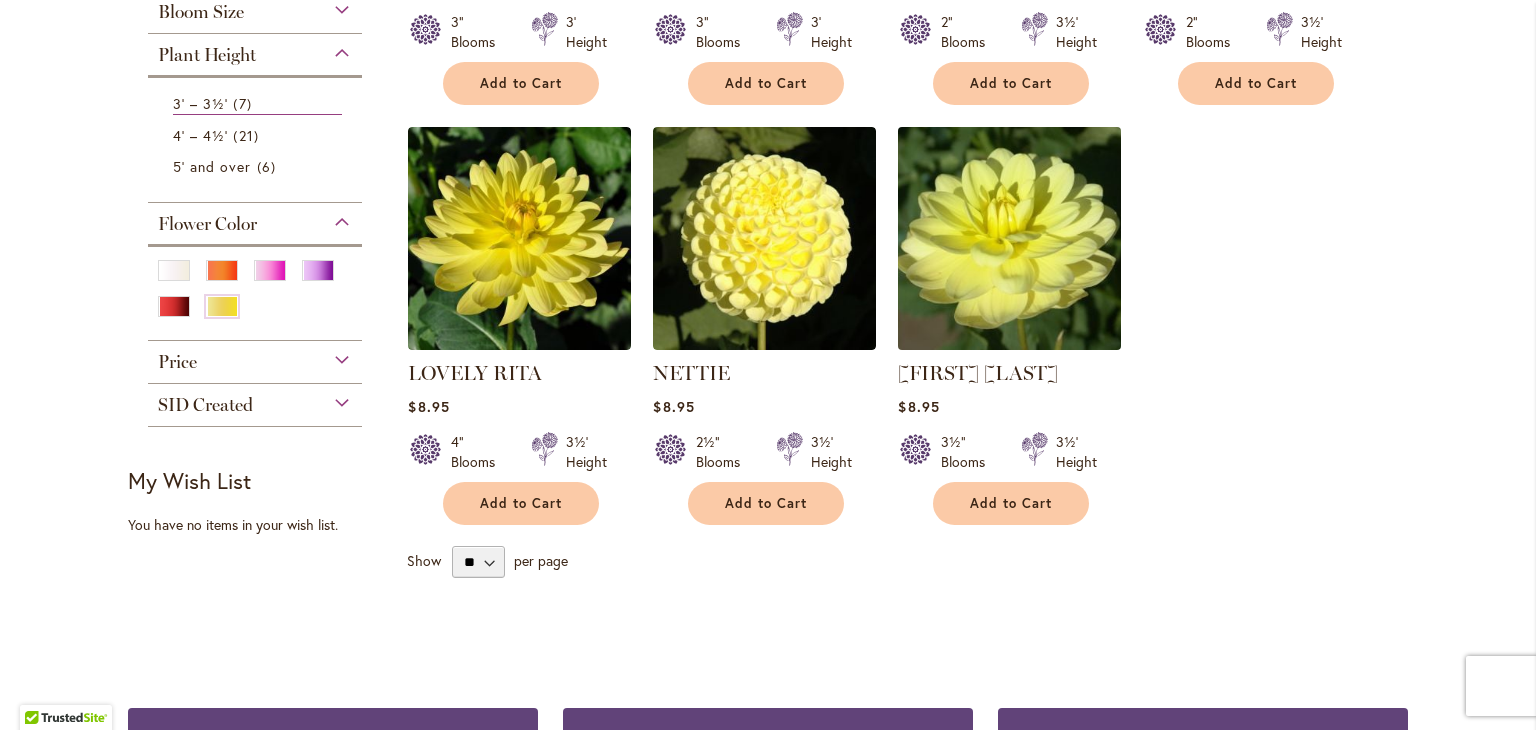 click at bounding box center [1010, 238] 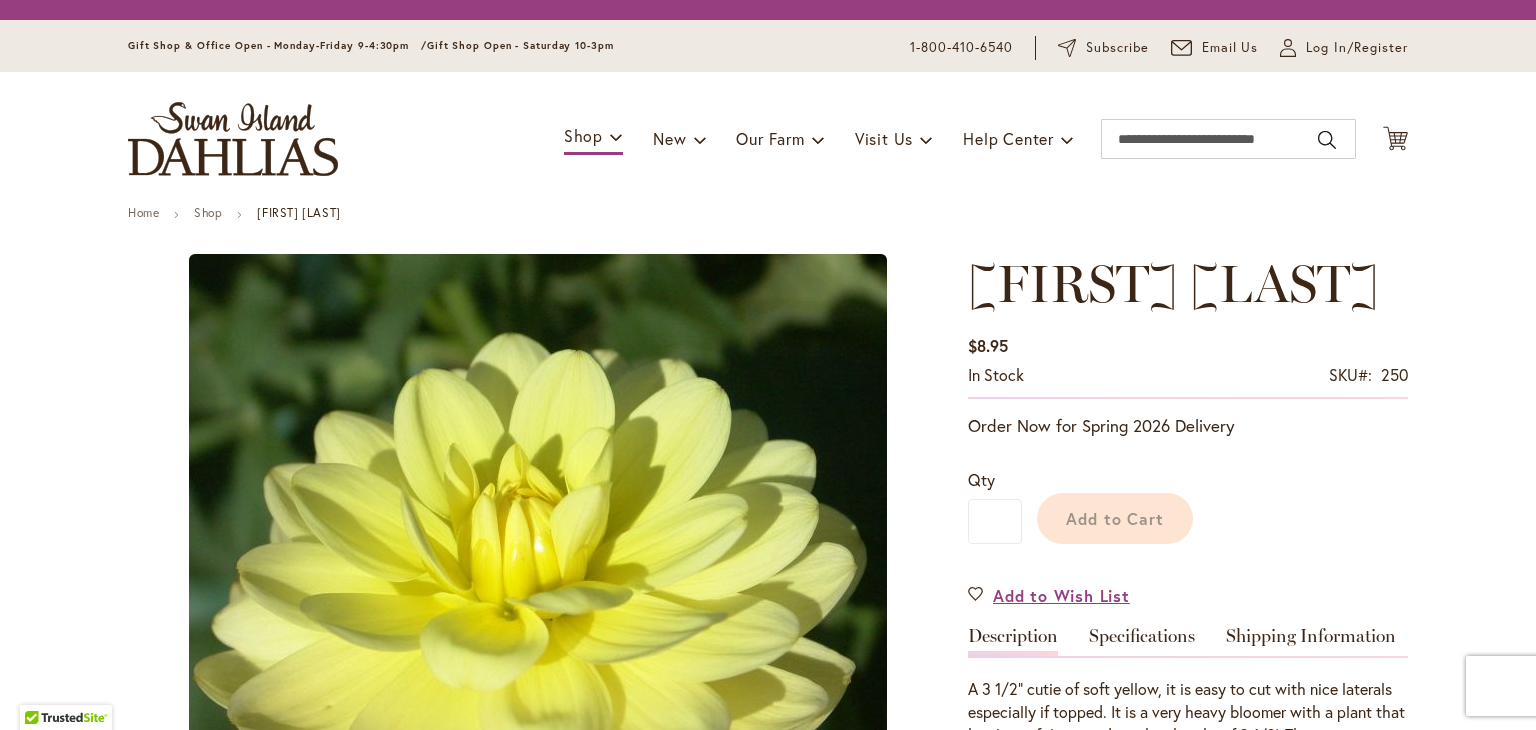 scroll, scrollTop: 0, scrollLeft: 0, axis: both 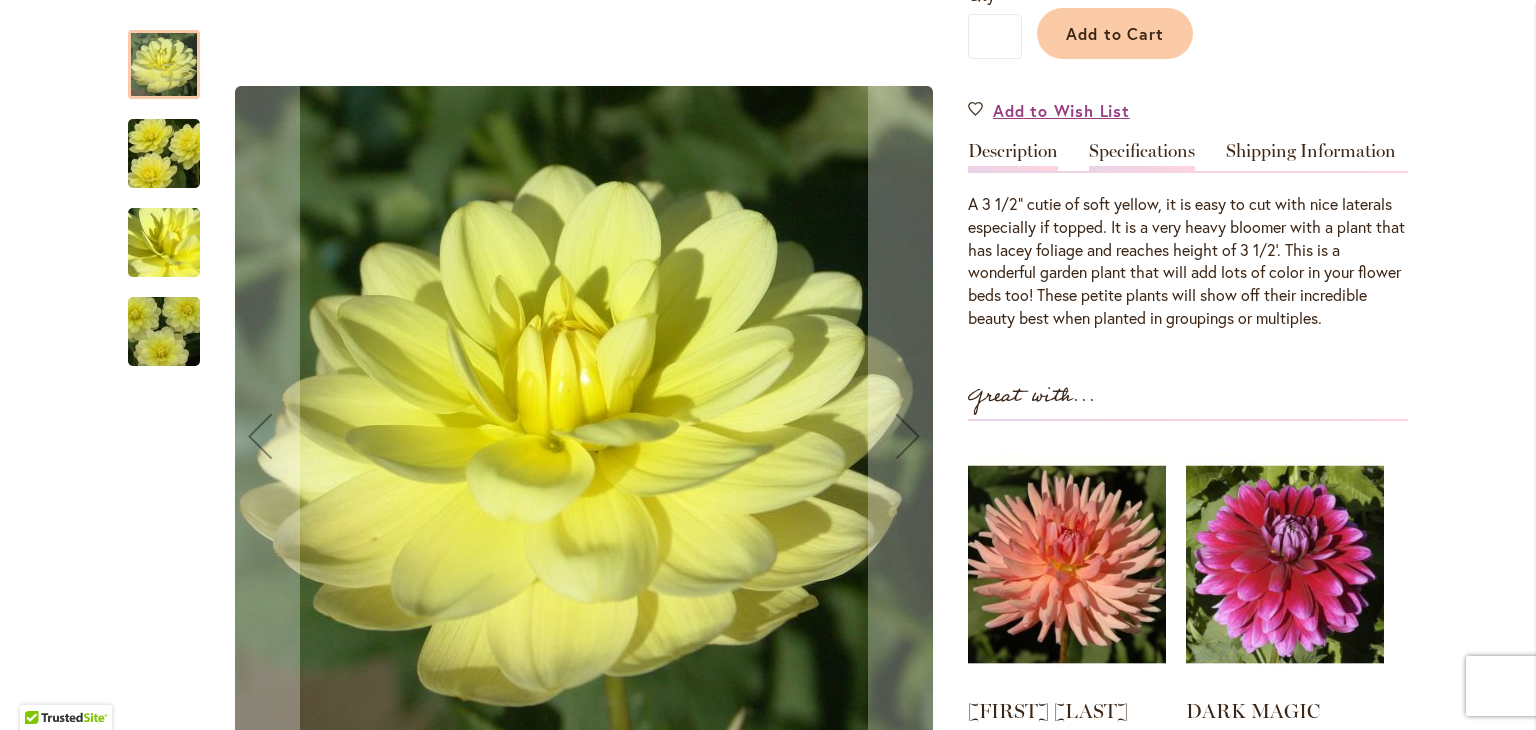 click on "Specifications" at bounding box center (1142, 156) 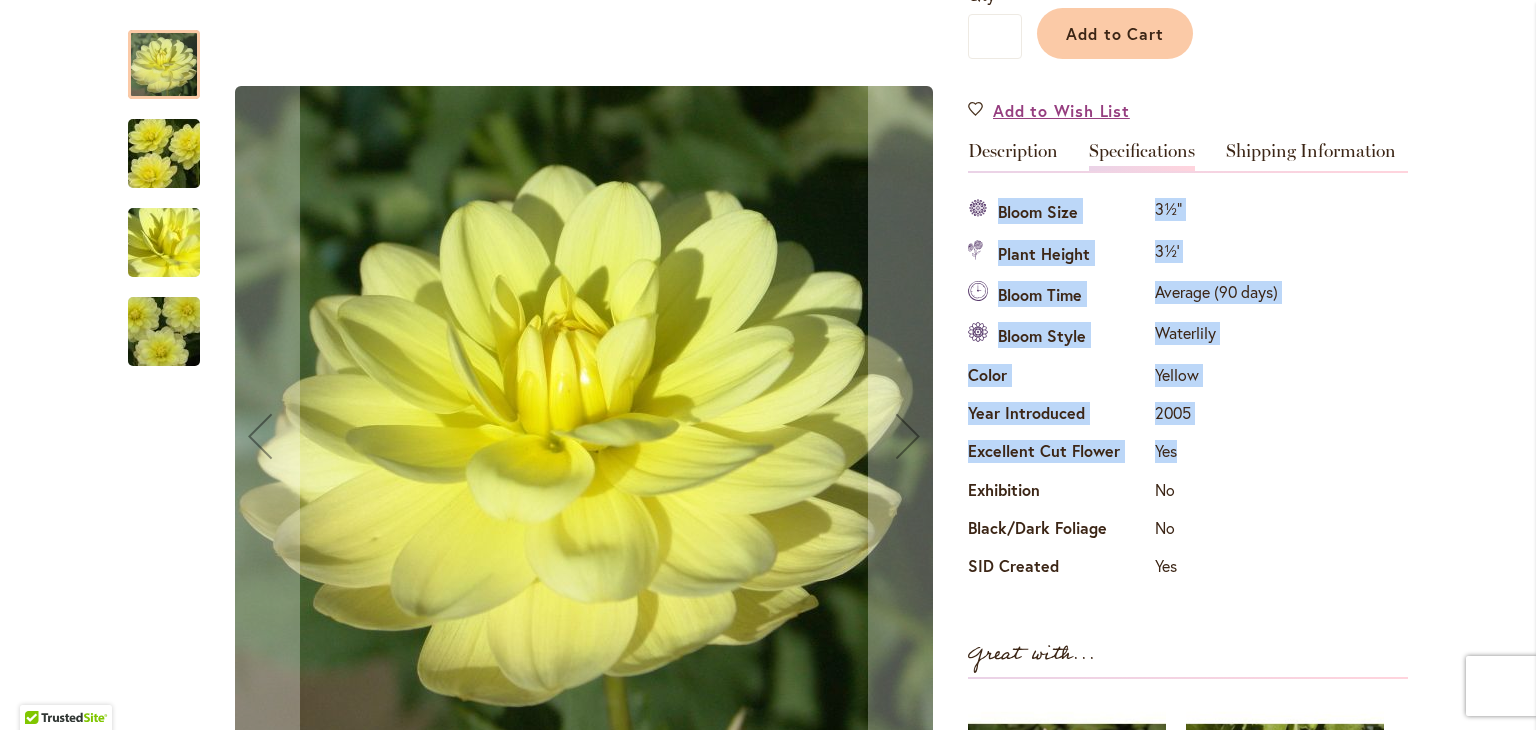 drag, startPoint x: 984, startPoint y: 208, endPoint x: 1184, endPoint y: 449, distance: 313.17886 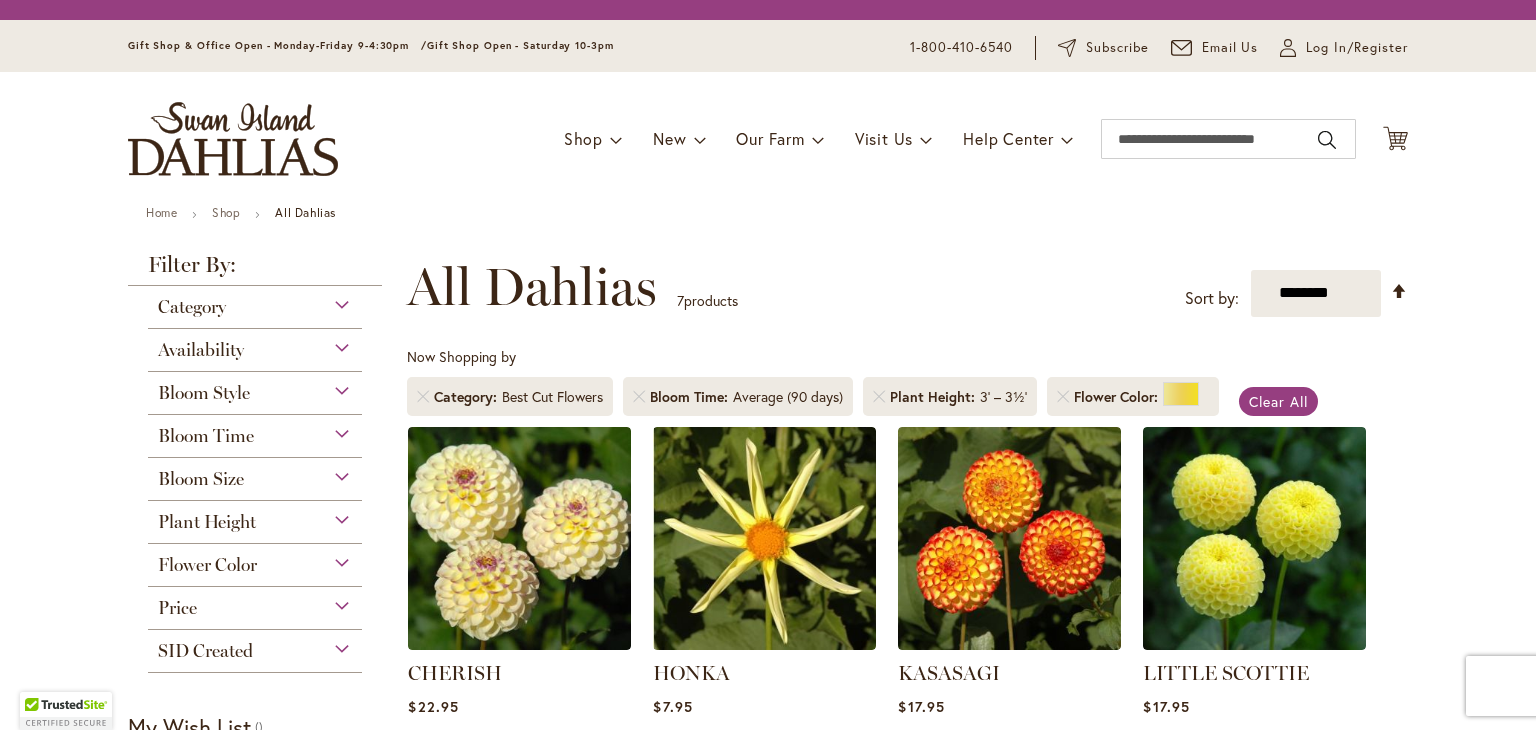 scroll, scrollTop: 0, scrollLeft: 0, axis: both 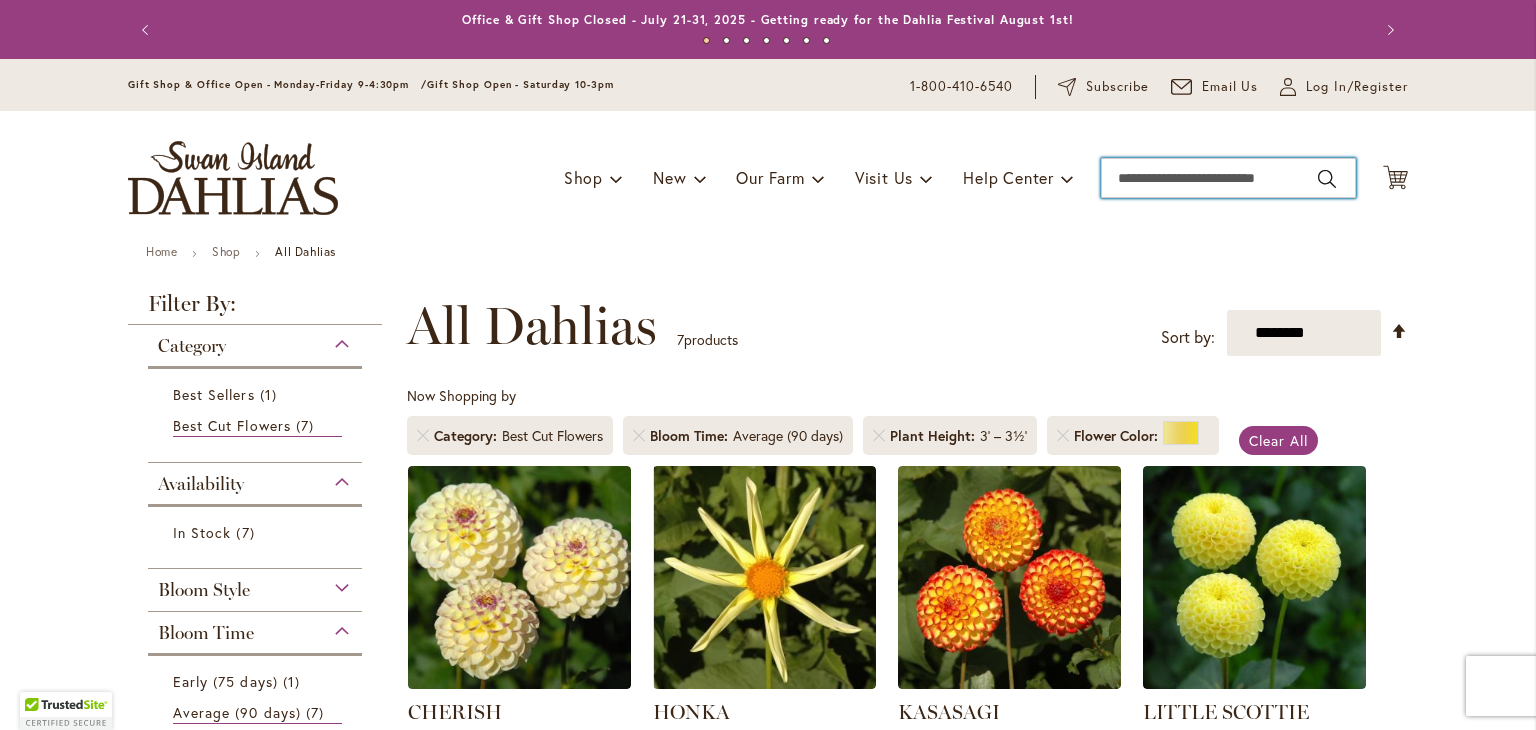click on "Search" at bounding box center (1228, 178) 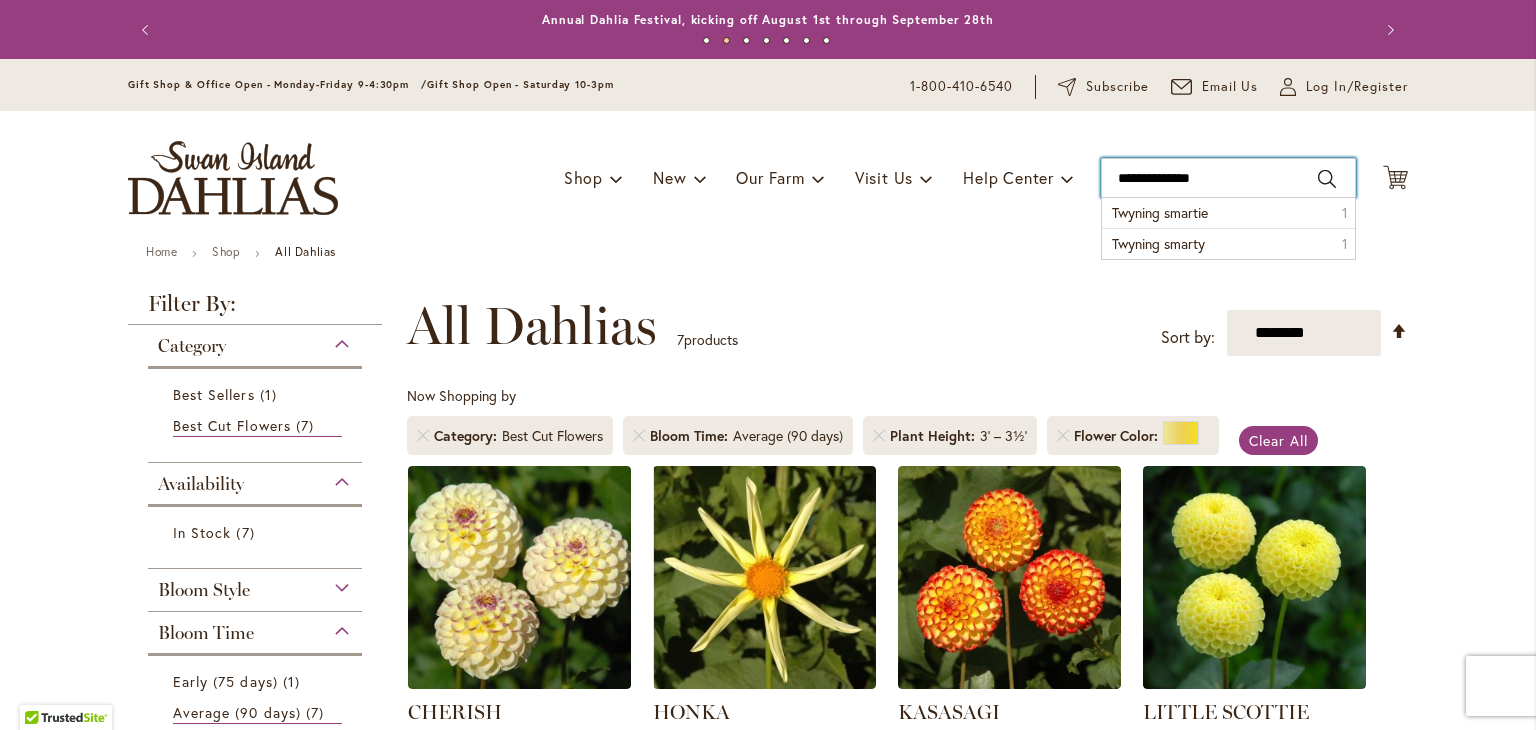 type on "**********" 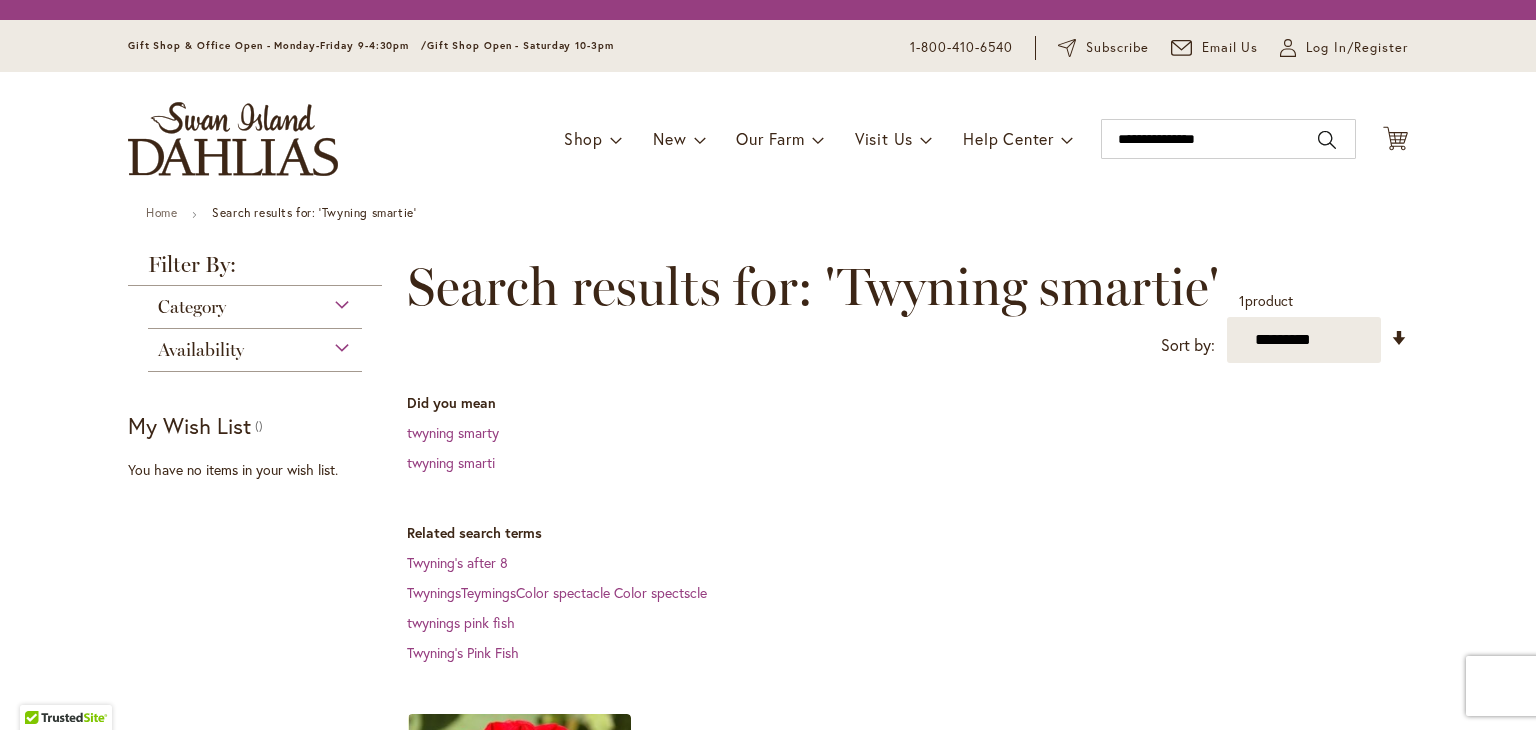 scroll, scrollTop: 0, scrollLeft: 0, axis: both 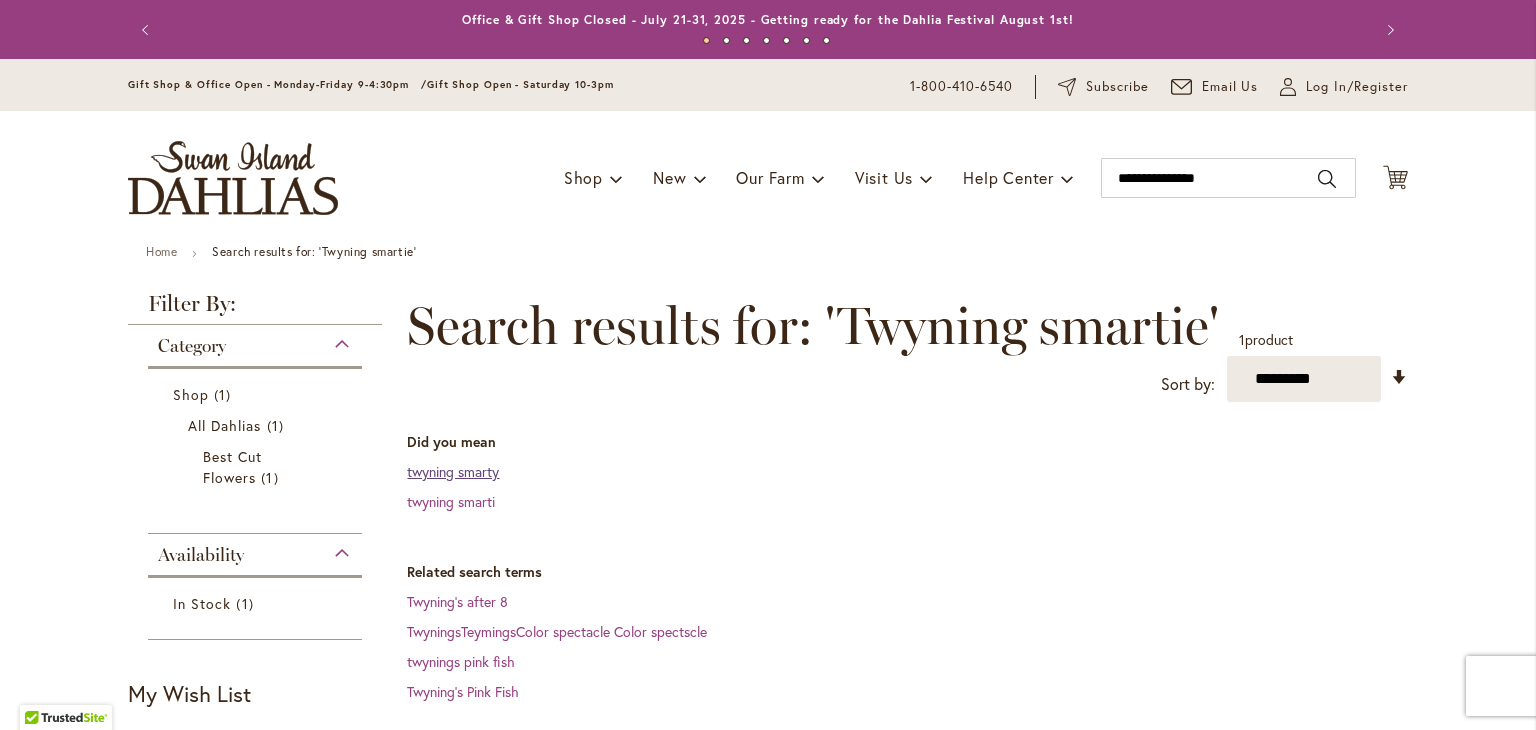 click on "twyning smarty" at bounding box center (453, 471) 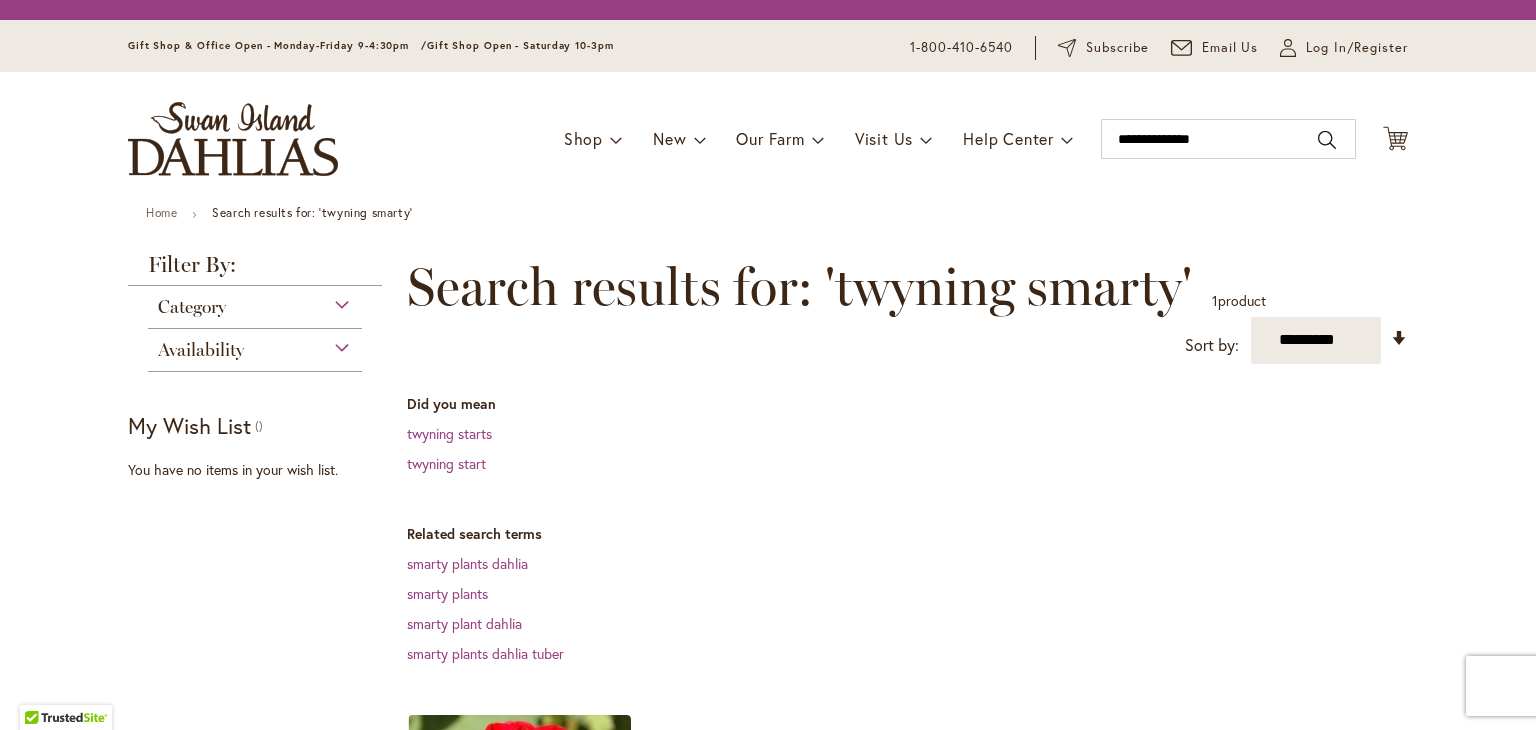 scroll, scrollTop: 0, scrollLeft: 0, axis: both 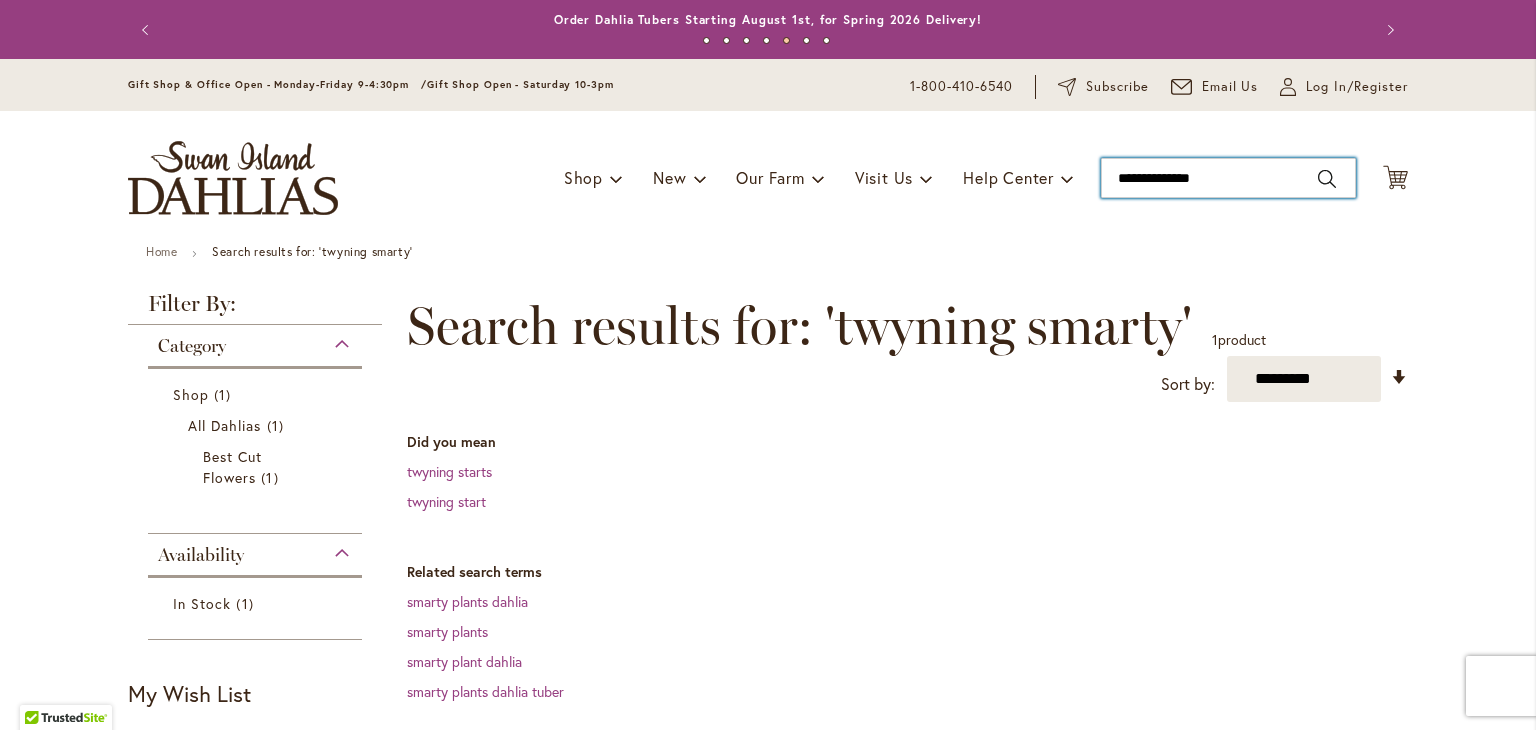 click on "**********" at bounding box center [1228, 178] 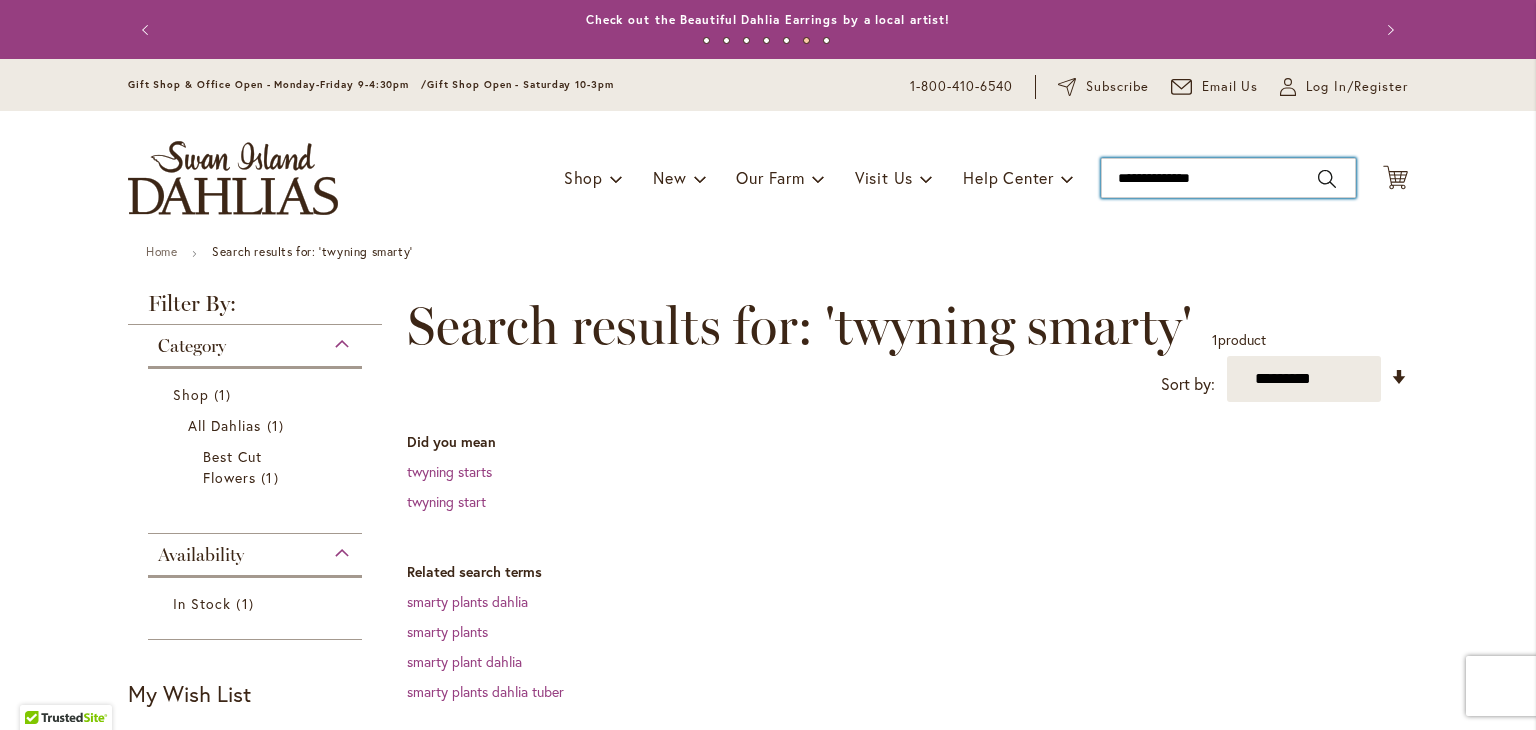 click on "**********" at bounding box center [1228, 178] 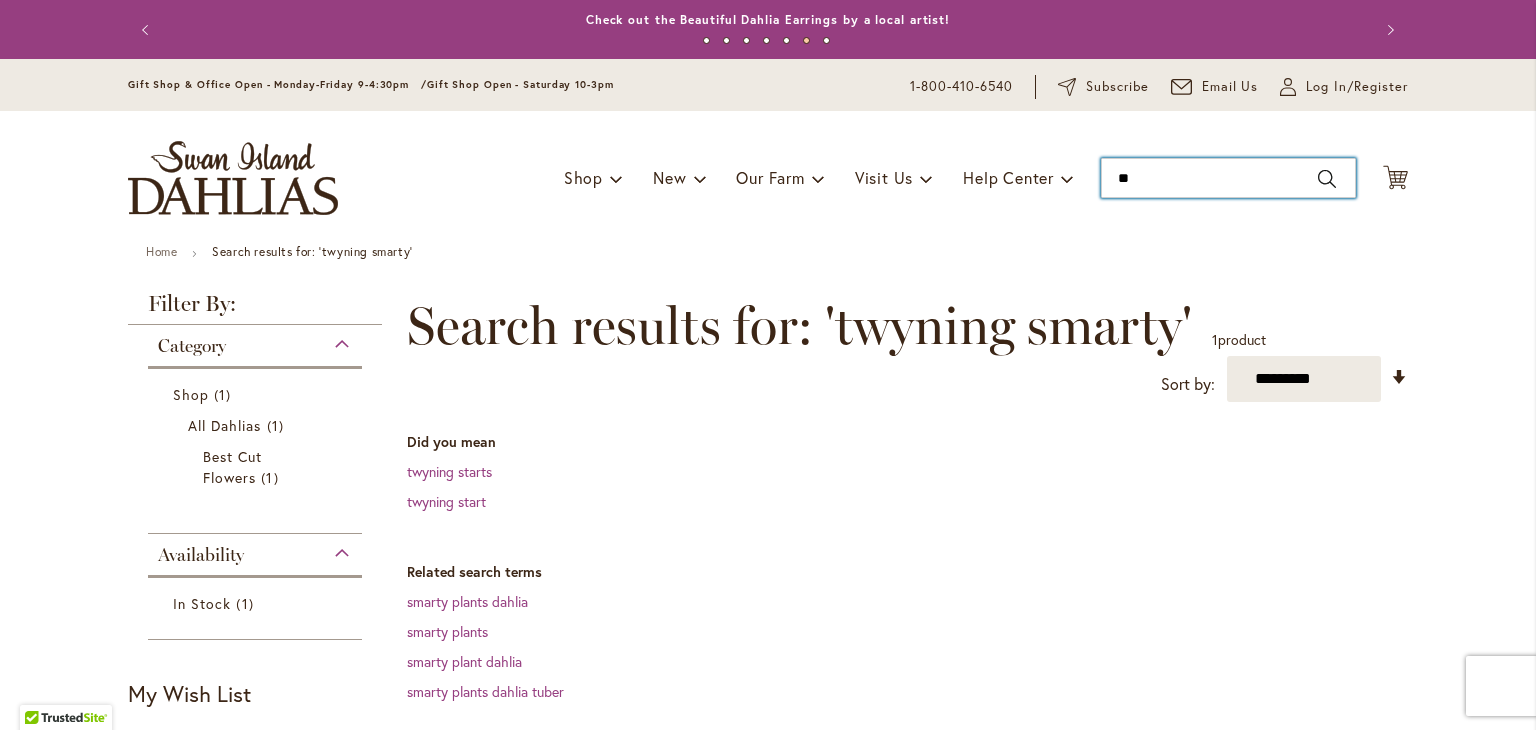 type on "*" 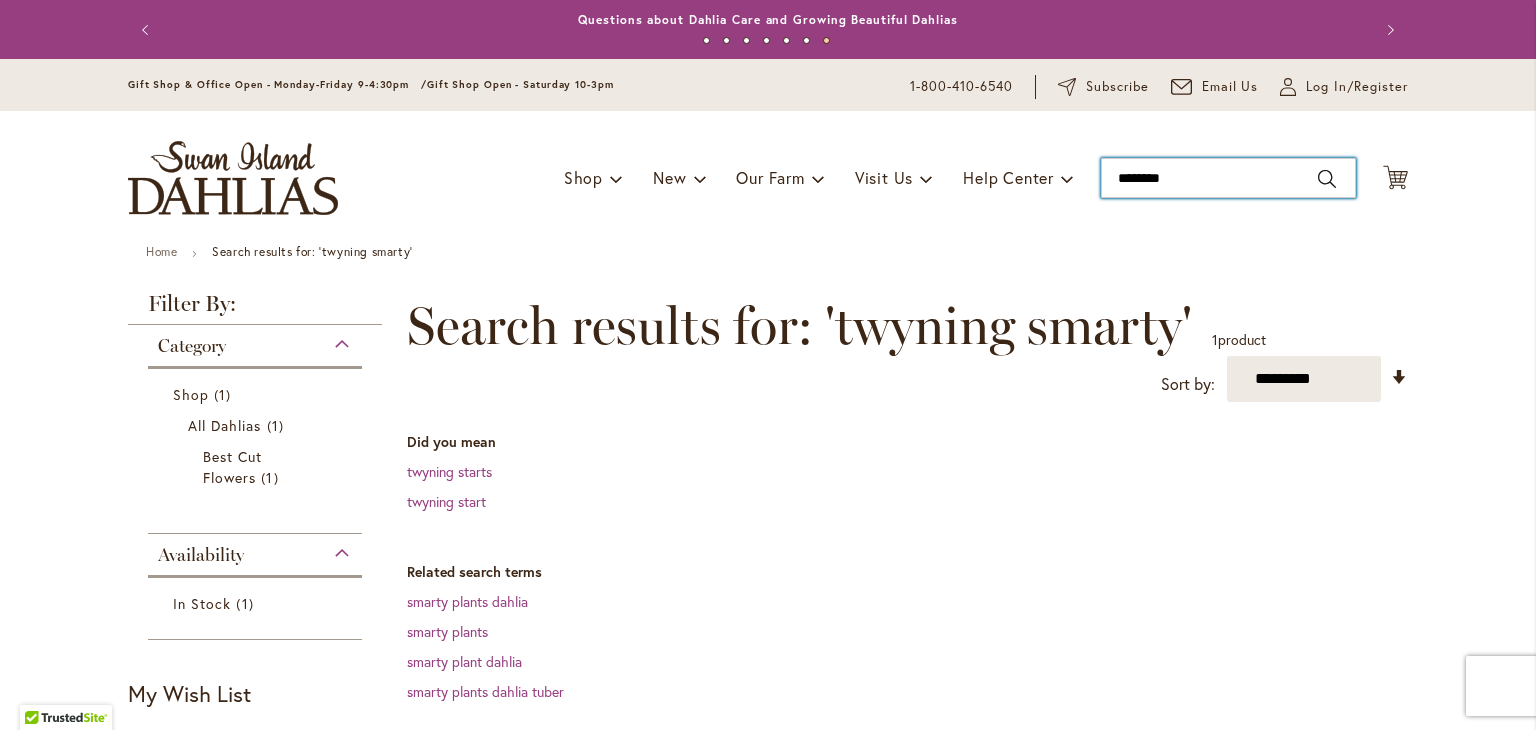 type on "*********" 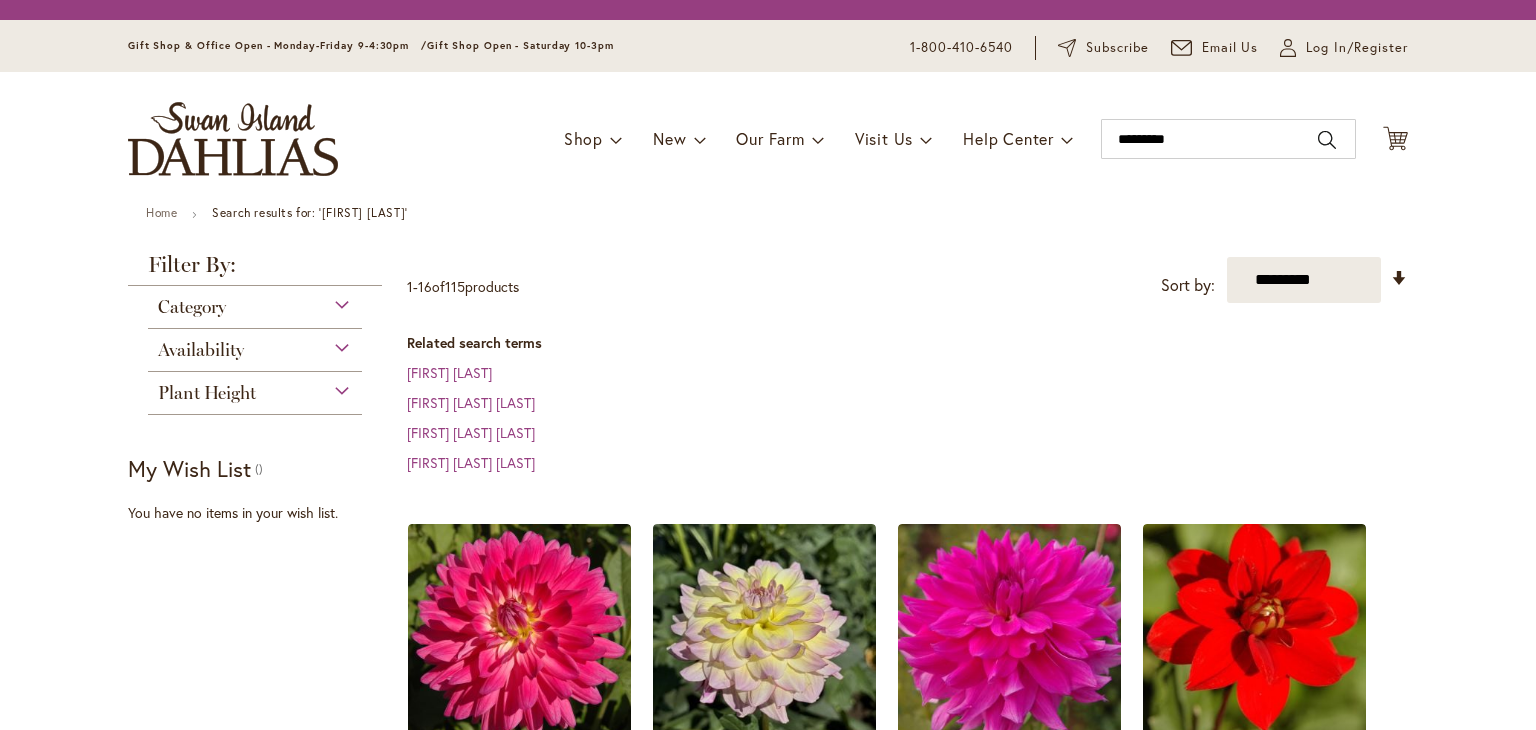 scroll, scrollTop: 0, scrollLeft: 0, axis: both 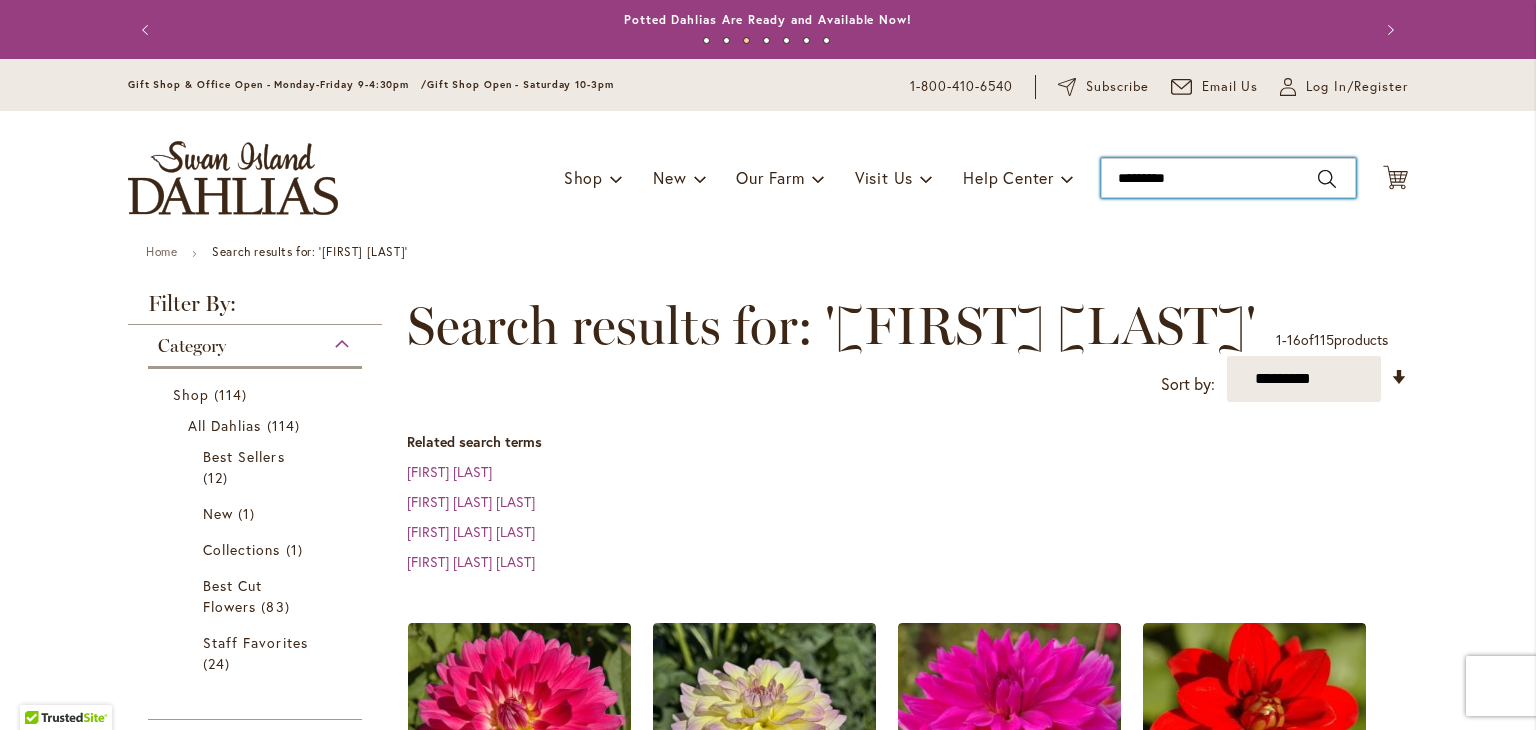 click on "*********" at bounding box center (1228, 178) 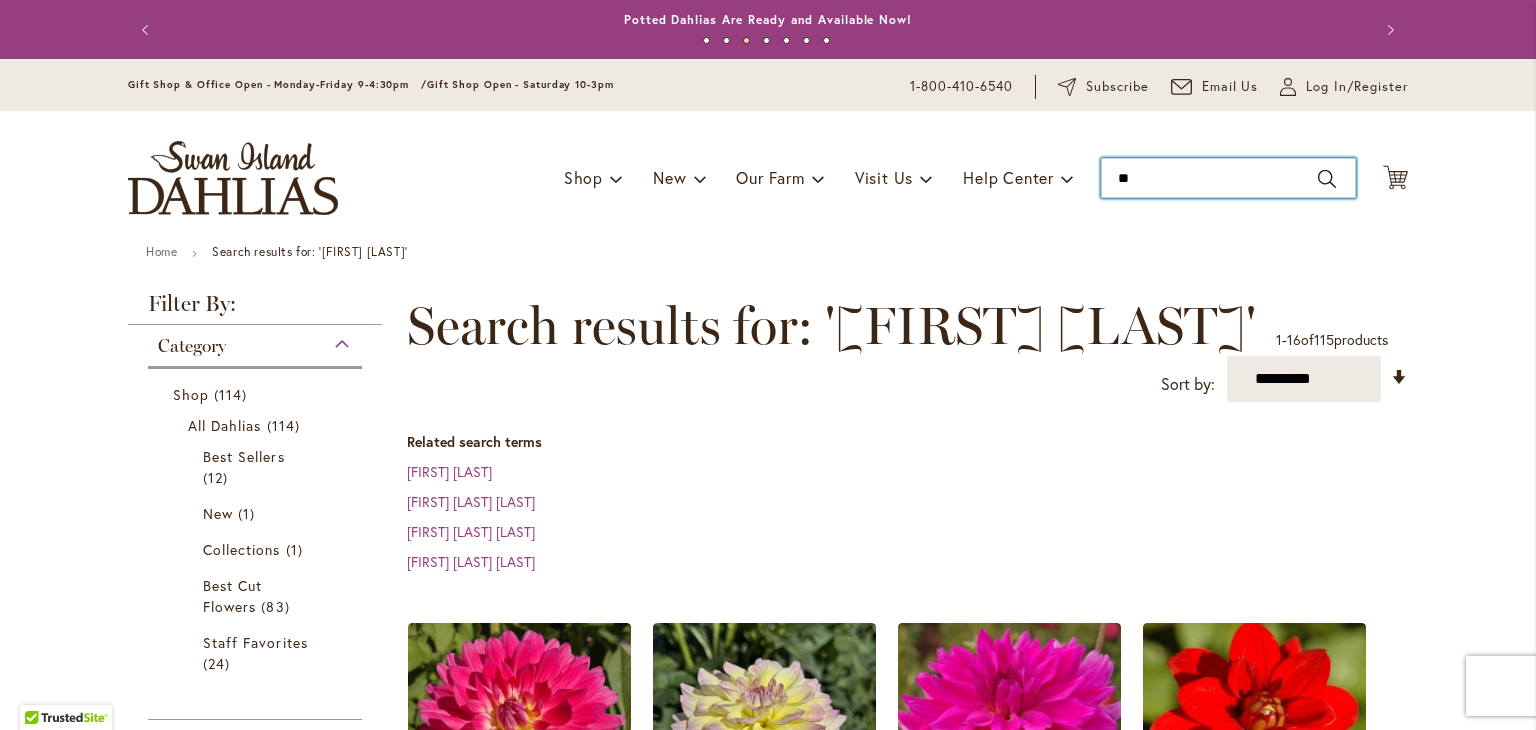 type on "*" 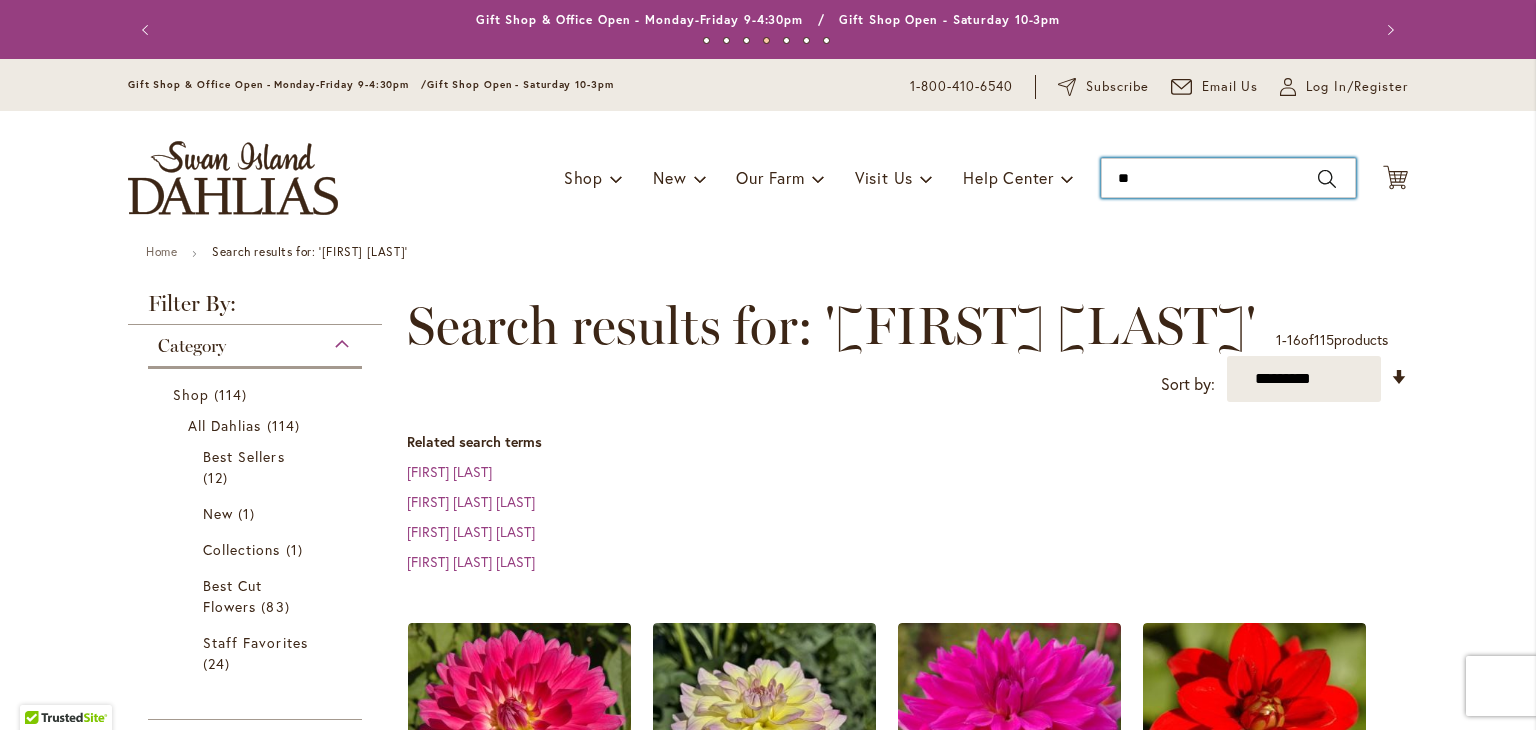 type on "*" 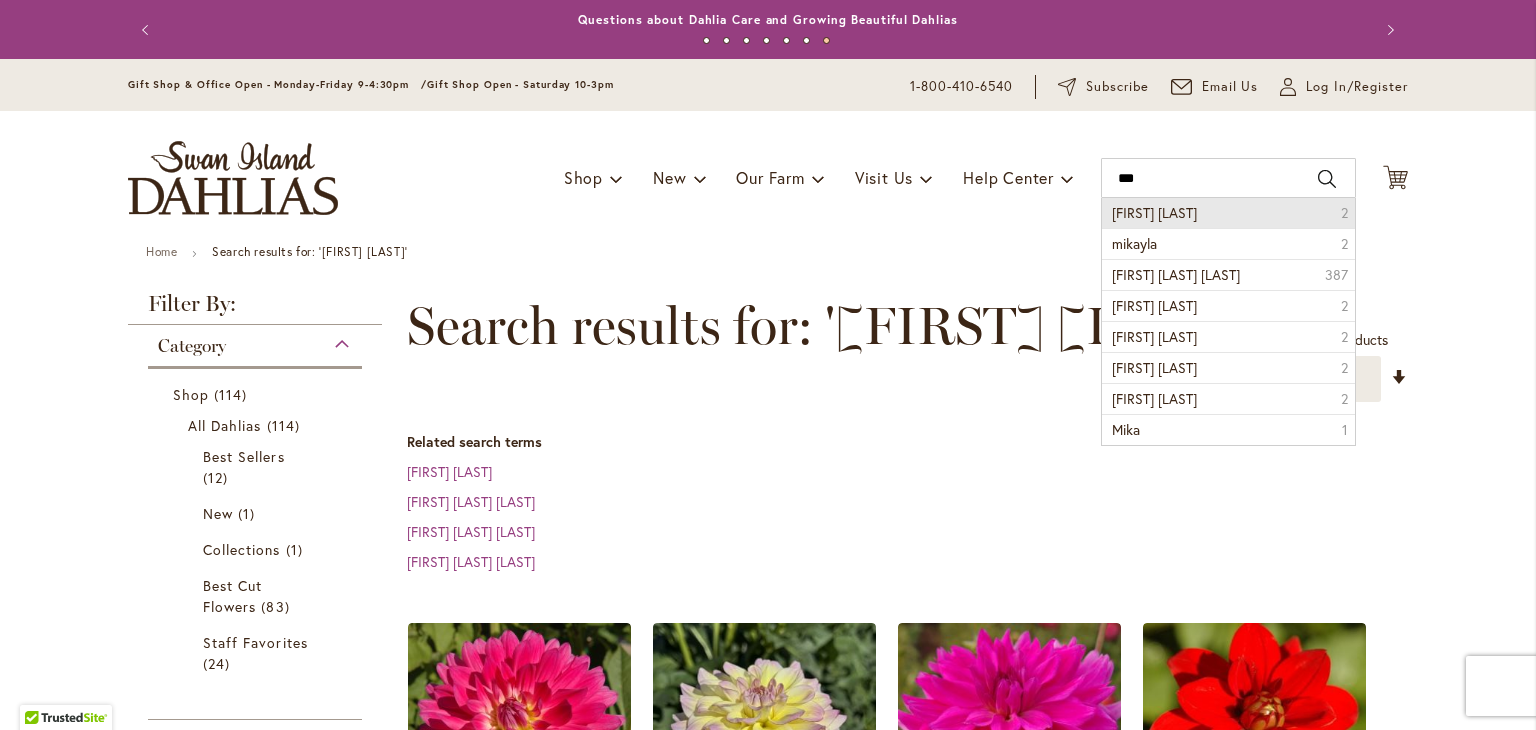 click on "mikayla miranda" at bounding box center [1154, 212] 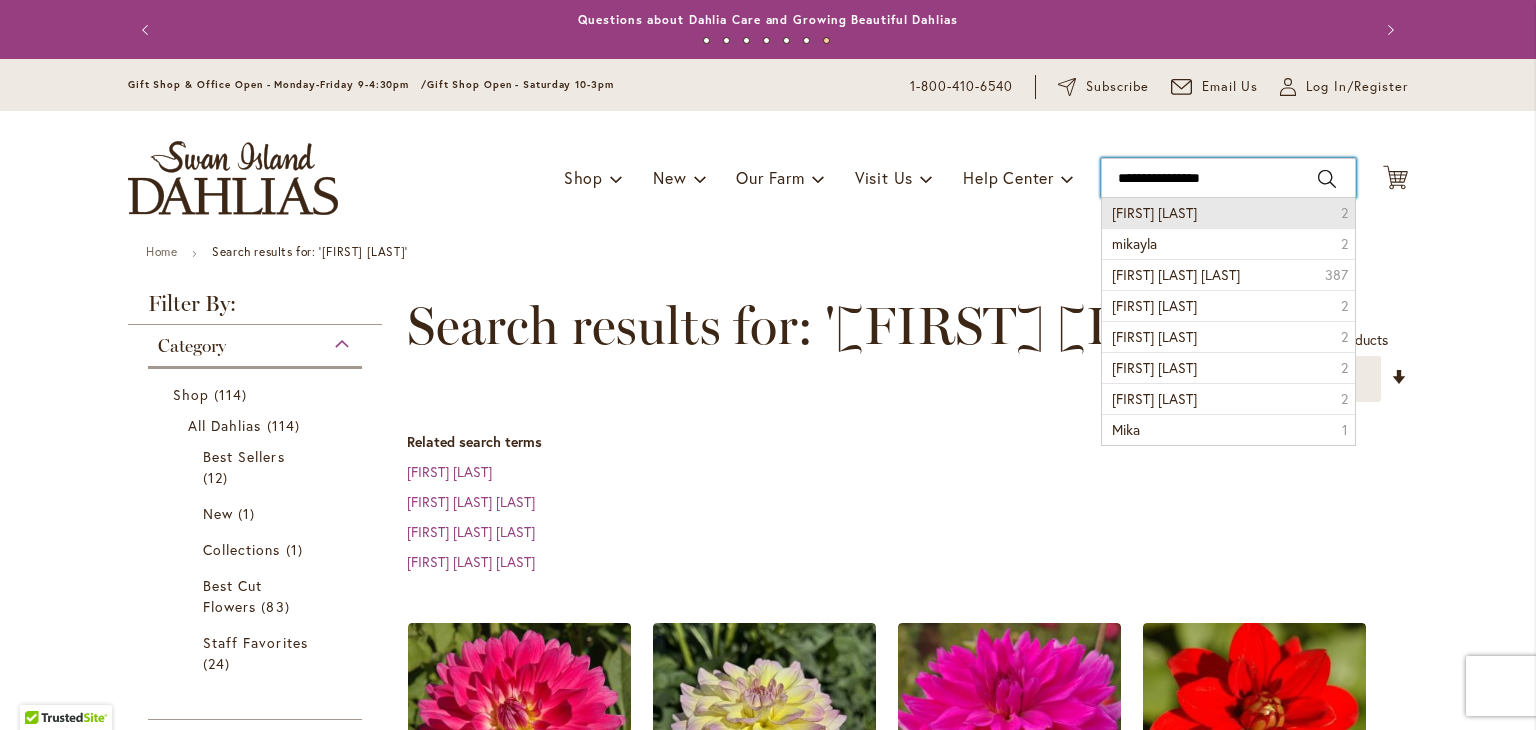 type on "**********" 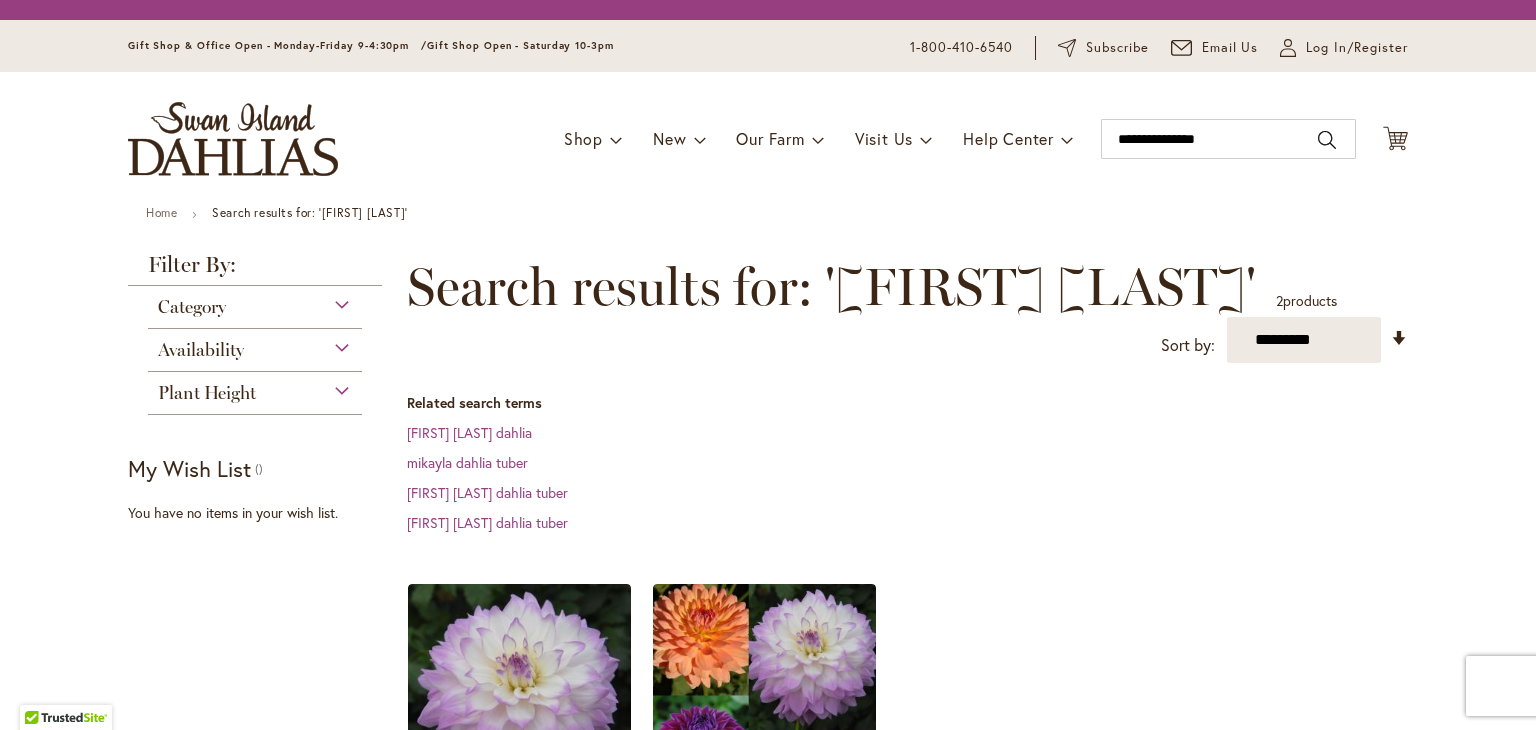 scroll, scrollTop: 0, scrollLeft: 0, axis: both 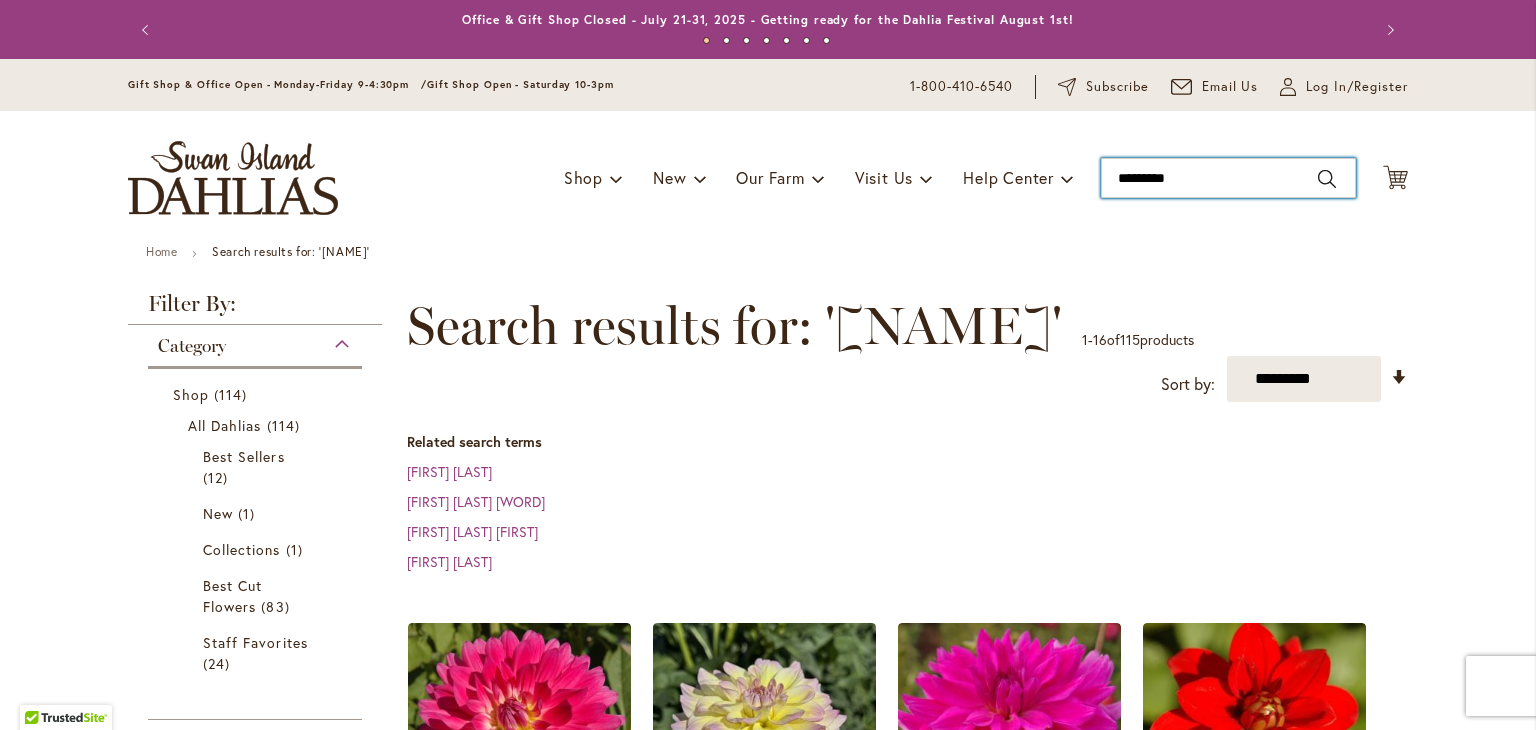drag, startPoint x: 1188, startPoint y: 172, endPoint x: 1108, endPoint y: 181, distance: 80.50466 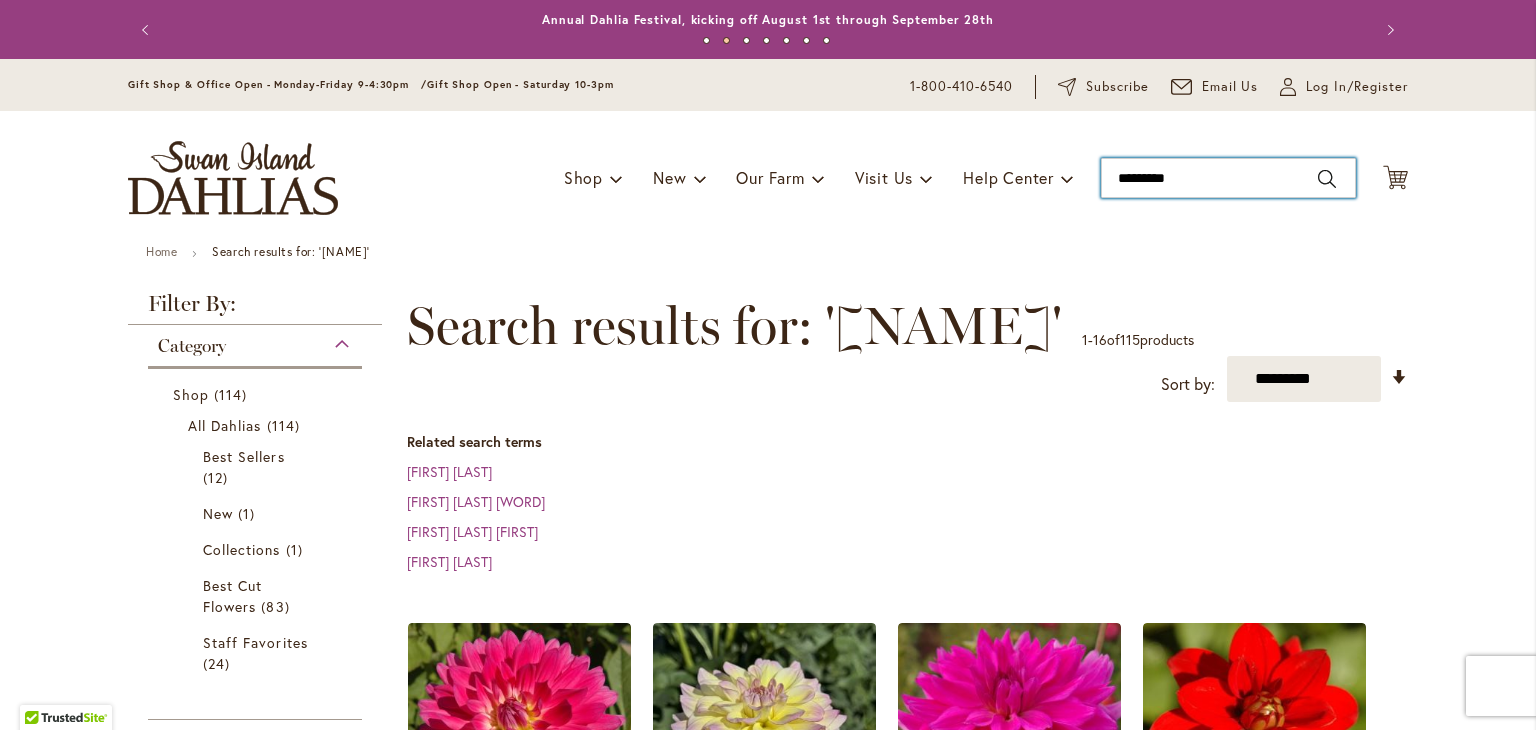 paste on "*******" 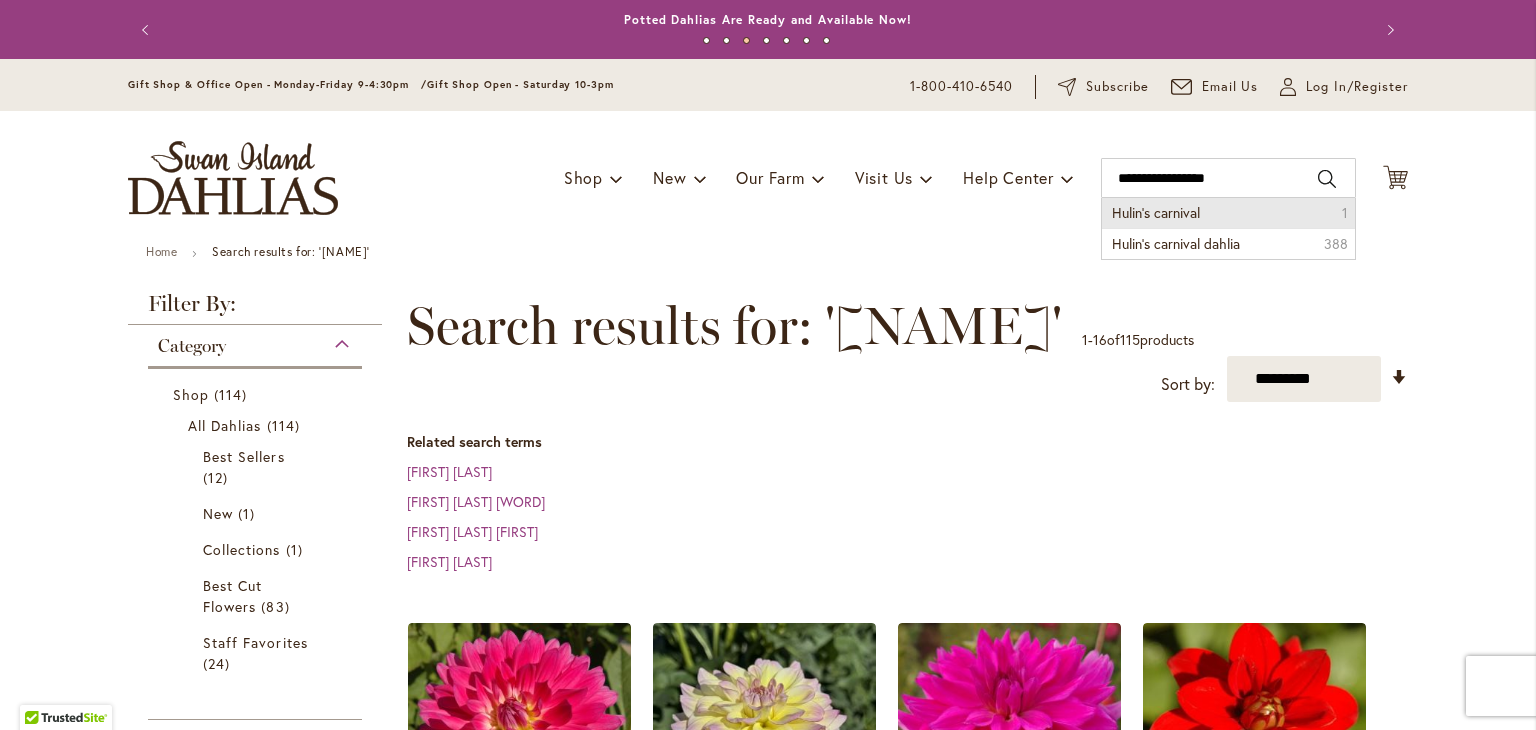 click on "Hulin’s carnival" at bounding box center (1156, 212) 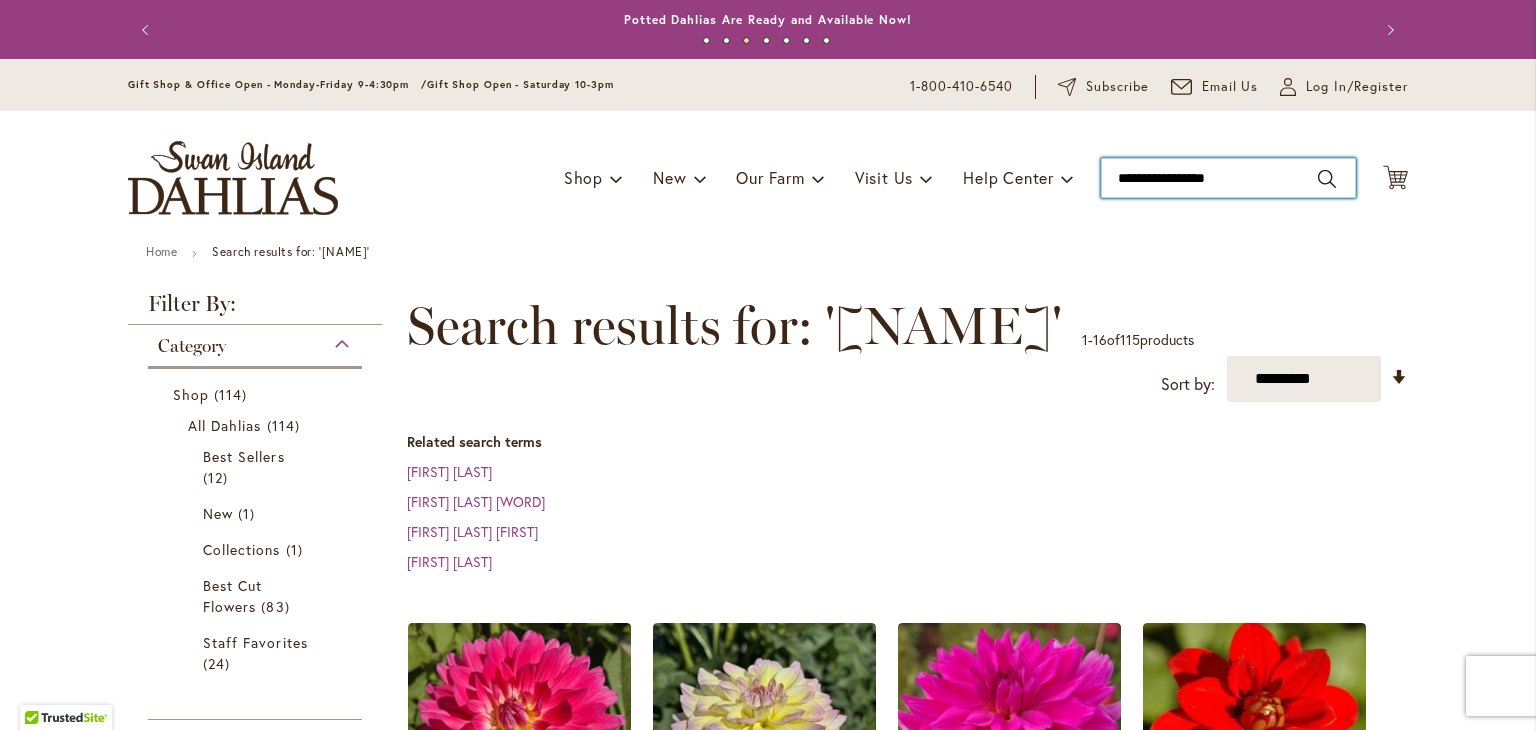 type on "**********" 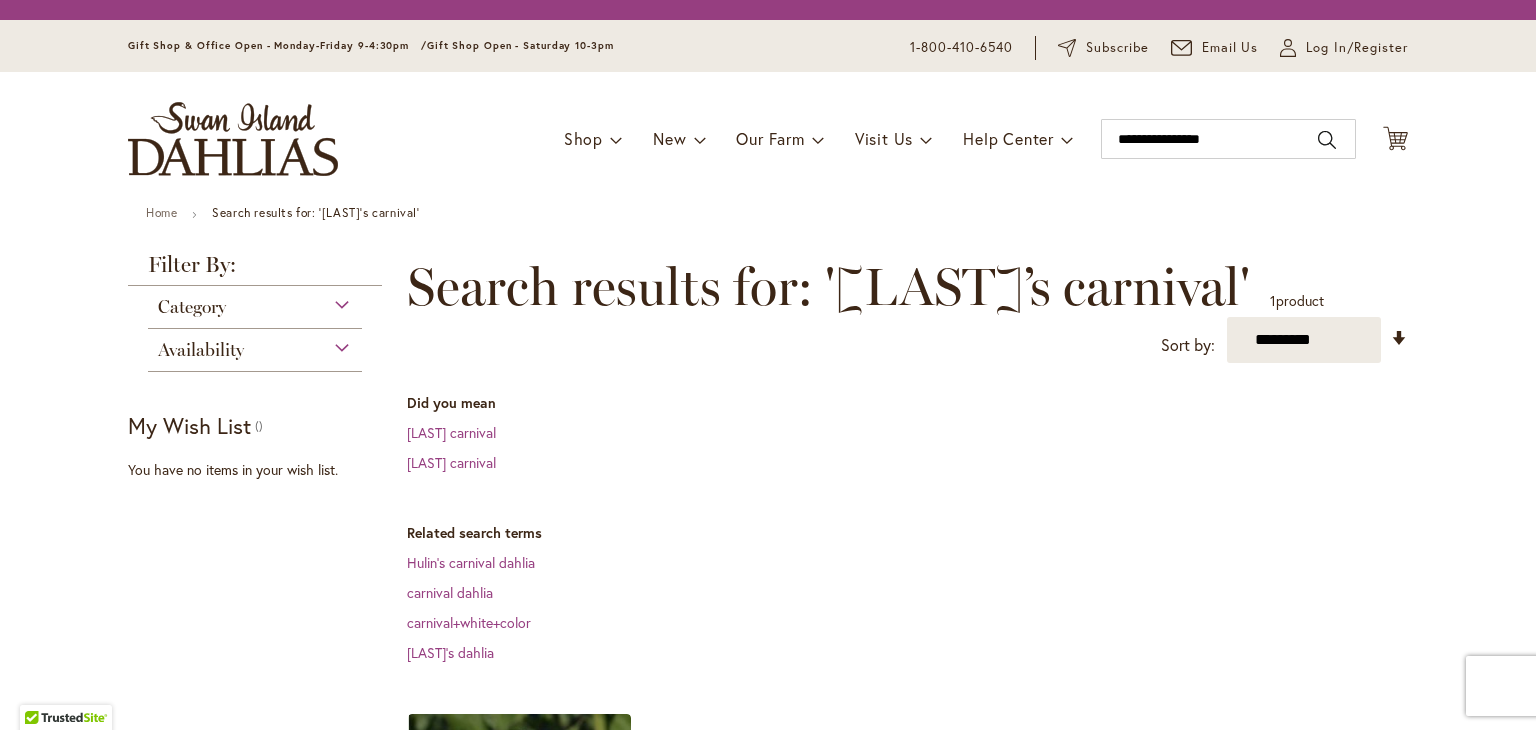 scroll, scrollTop: 0, scrollLeft: 0, axis: both 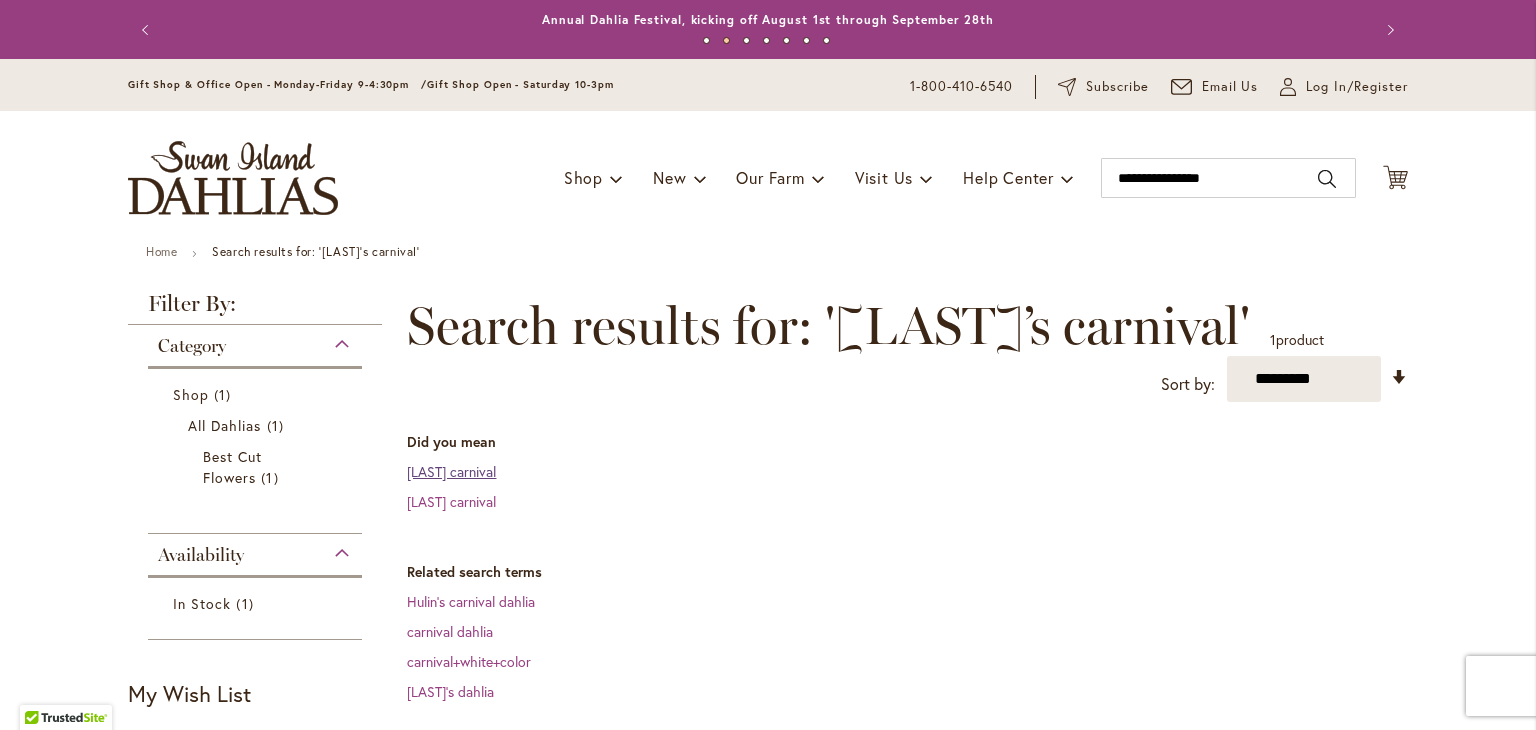 click on "[LAST] carnival" at bounding box center [451, 471] 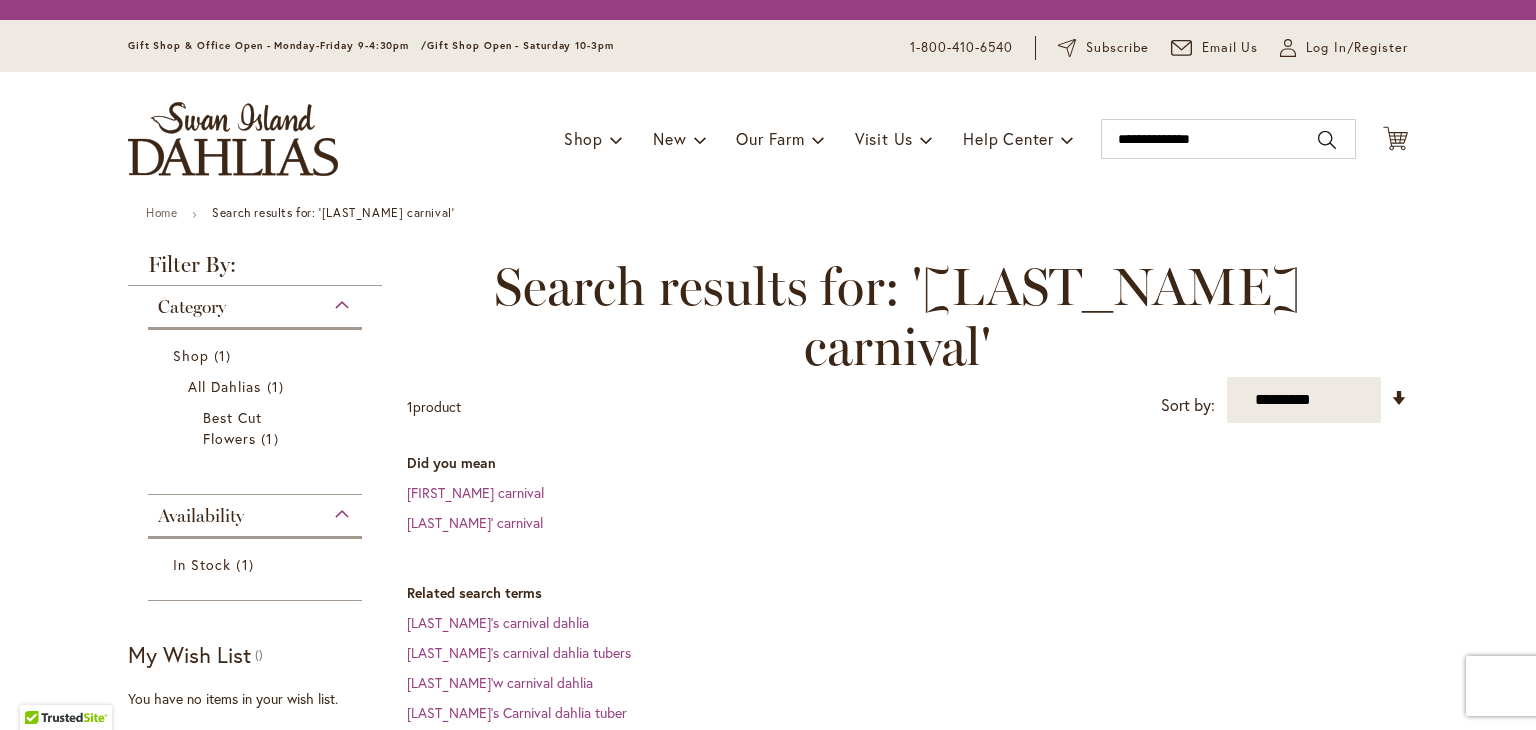 scroll, scrollTop: 0, scrollLeft: 0, axis: both 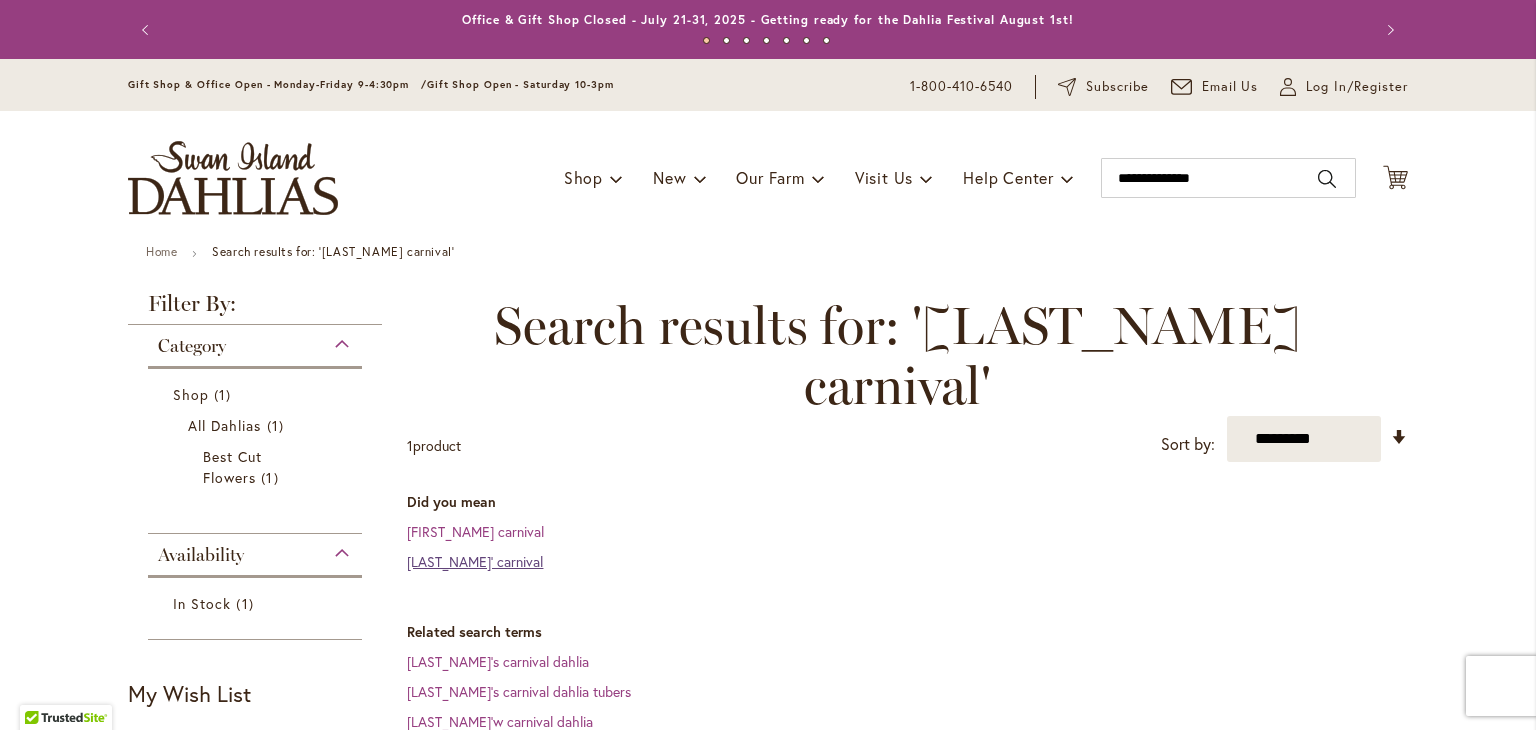 click on "[LAST] carnival" at bounding box center (475, 561) 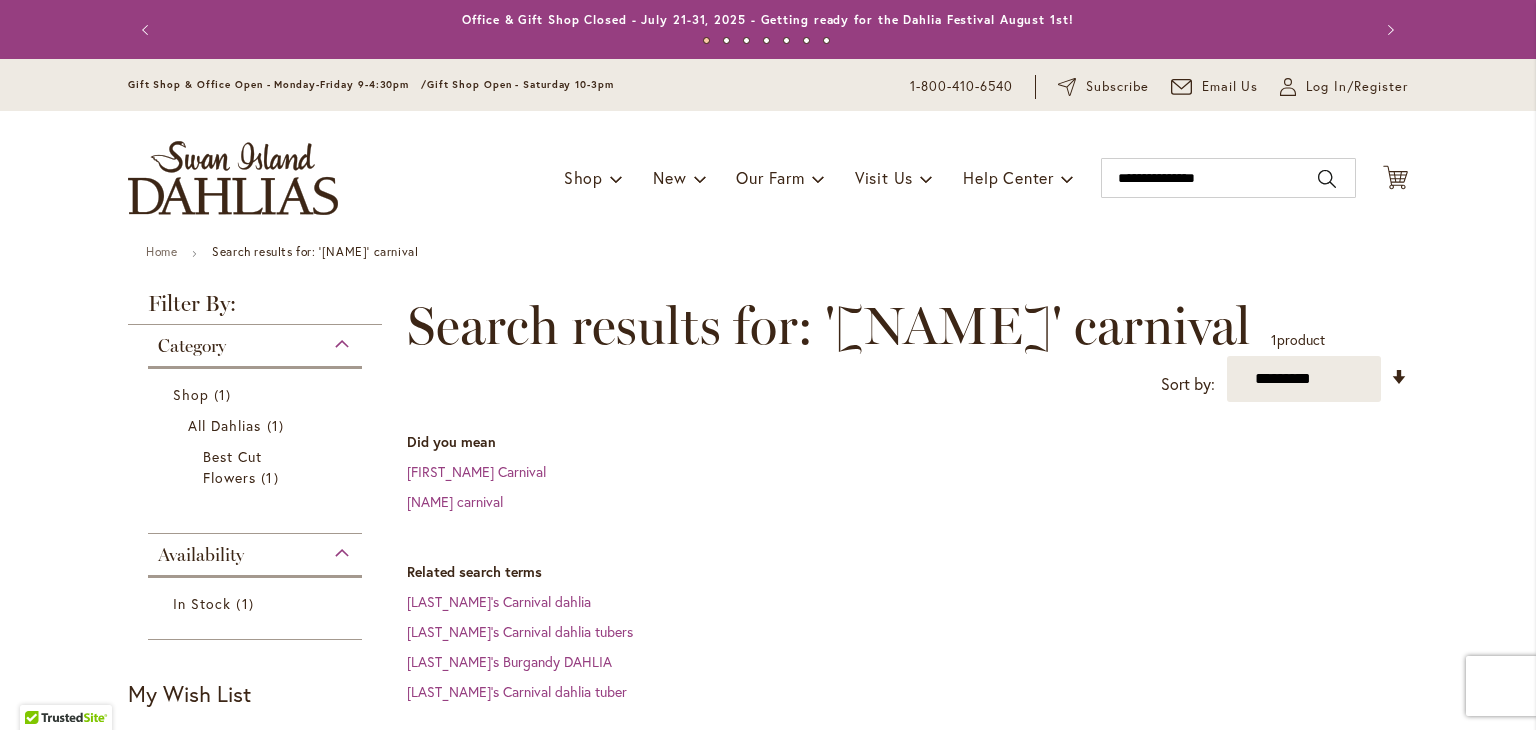 scroll, scrollTop: 0, scrollLeft: 0, axis: both 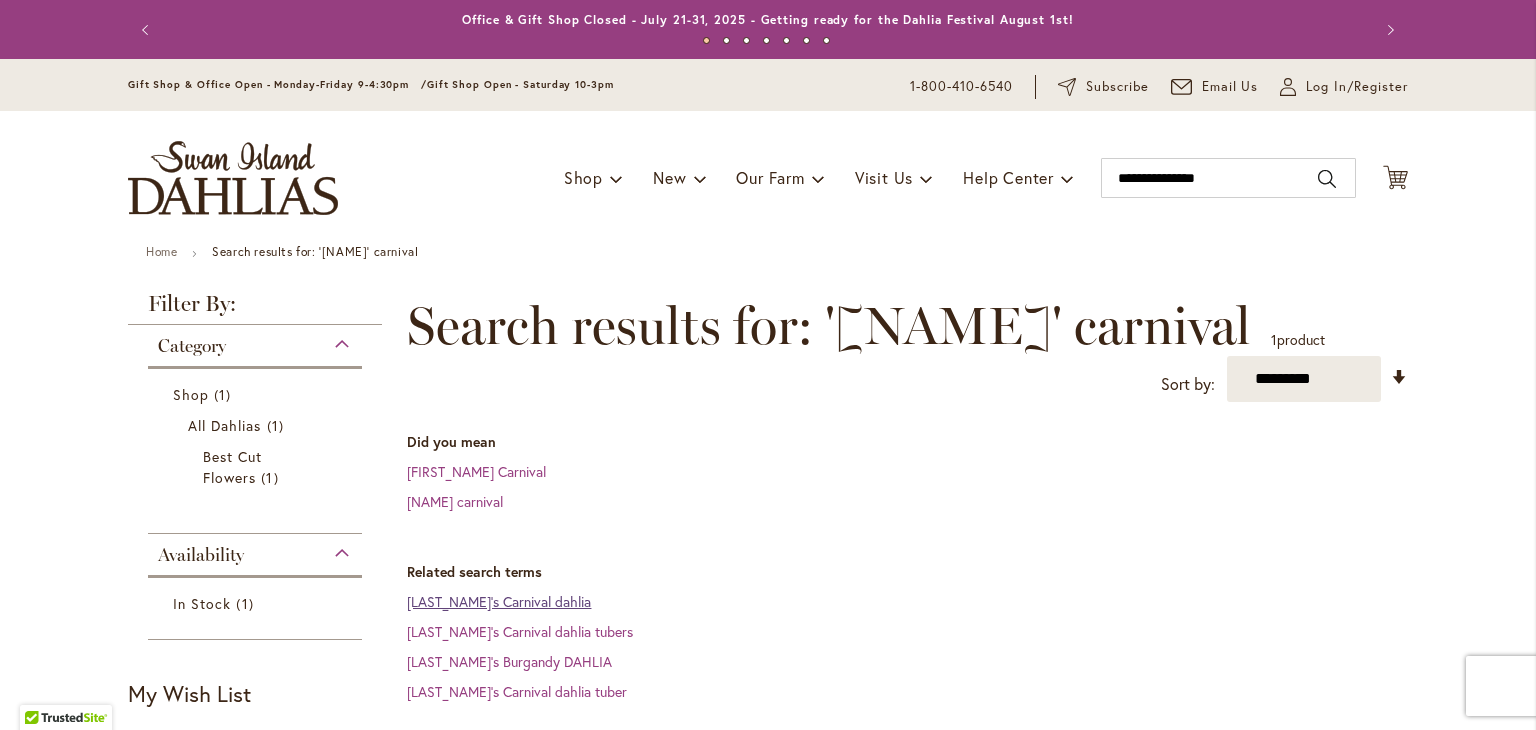 click on "[LAST_NAME]'s Carnival dahlia" at bounding box center (499, 601) 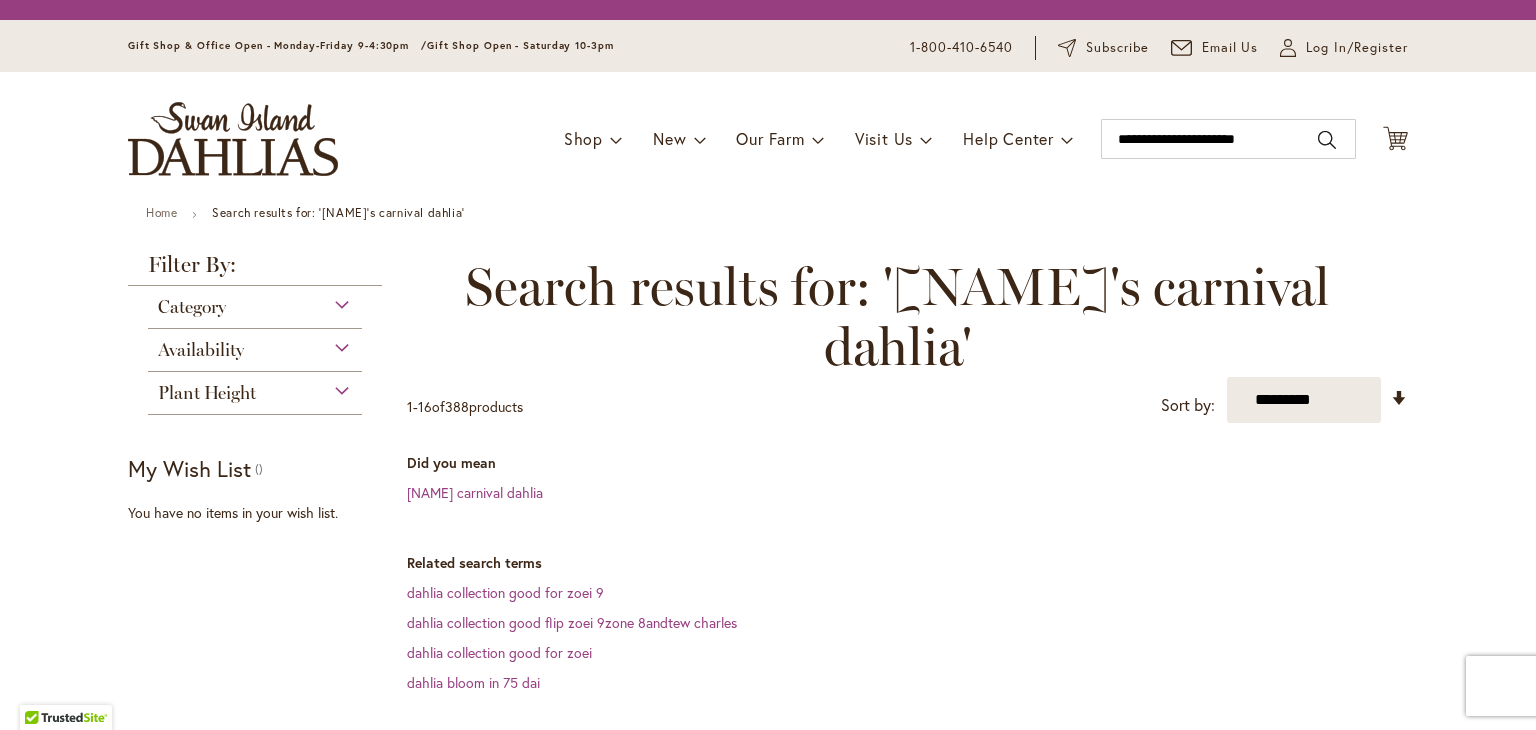 scroll, scrollTop: 0, scrollLeft: 0, axis: both 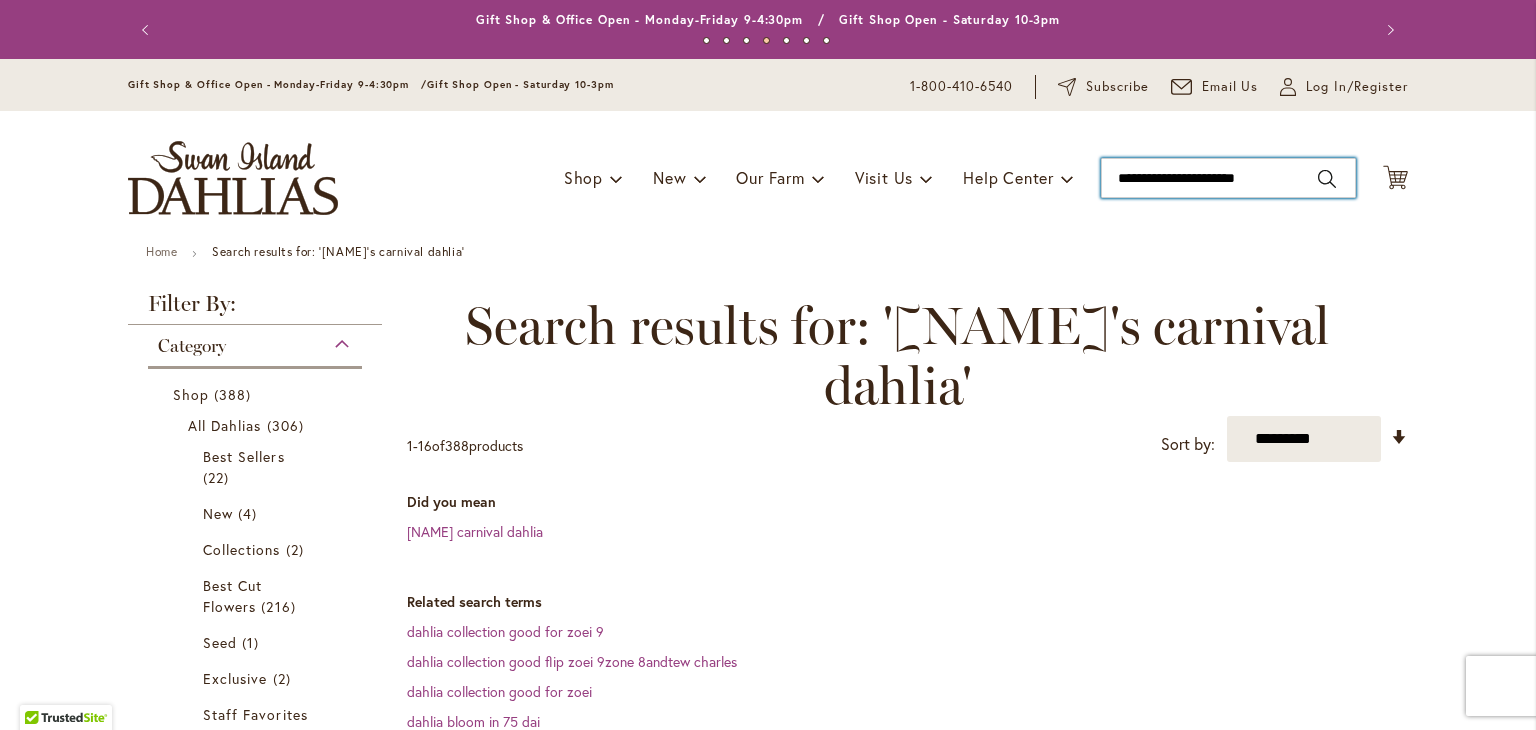 drag, startPoint x: 1284, startPoint y: 180, endPoint x: 1097, endPoint y: 193, distance: 187.45132 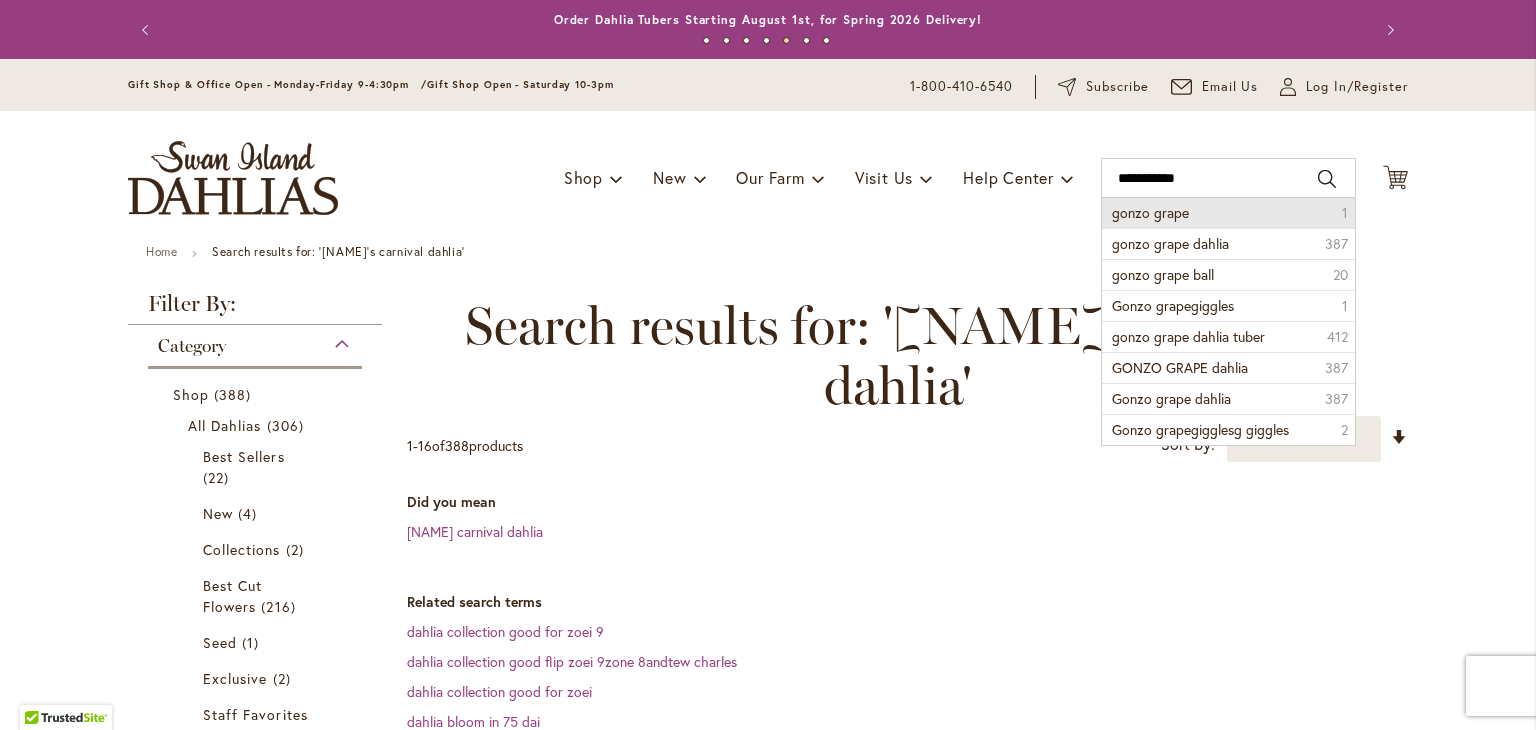 click on "gonzo grape" at bounding box center [1150, 212] 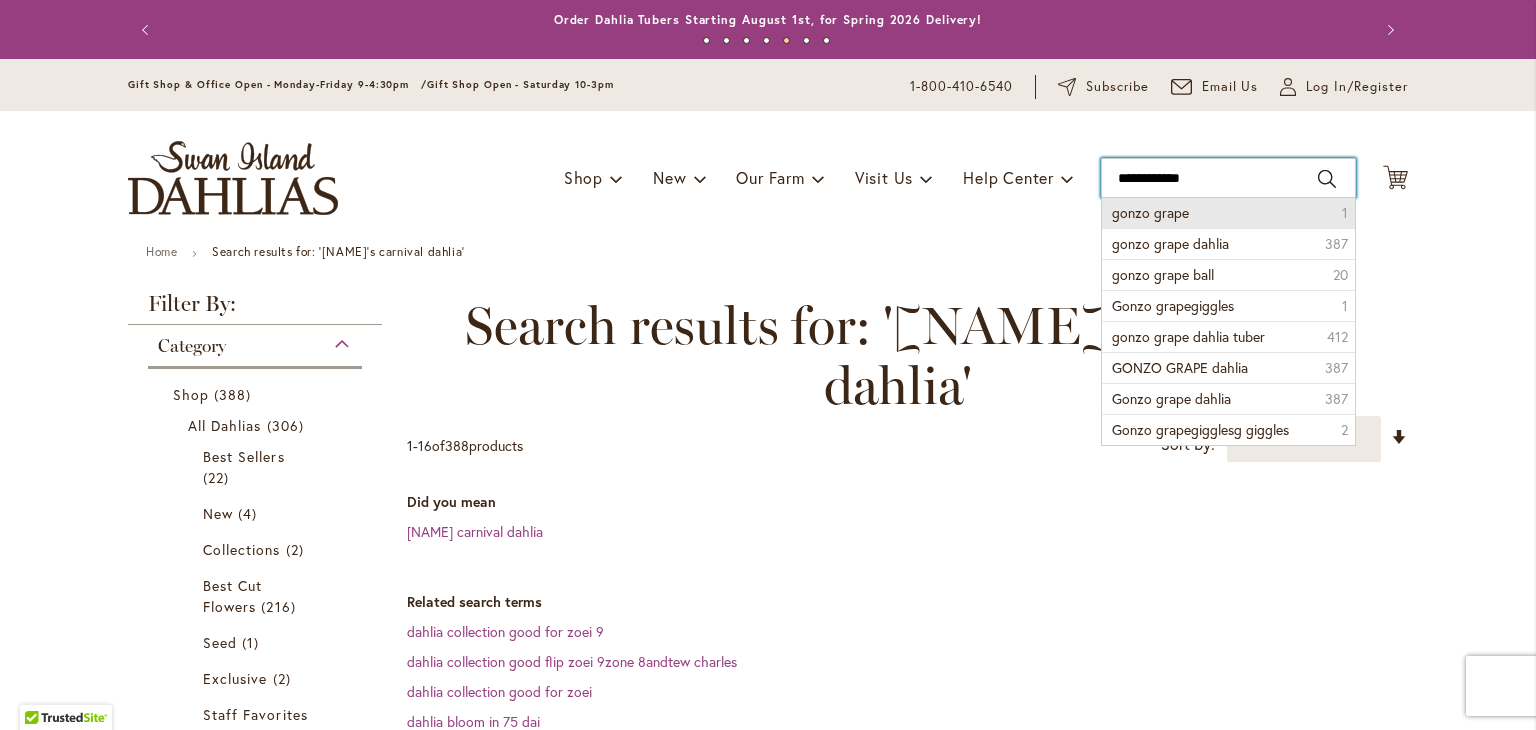 type on "**********" 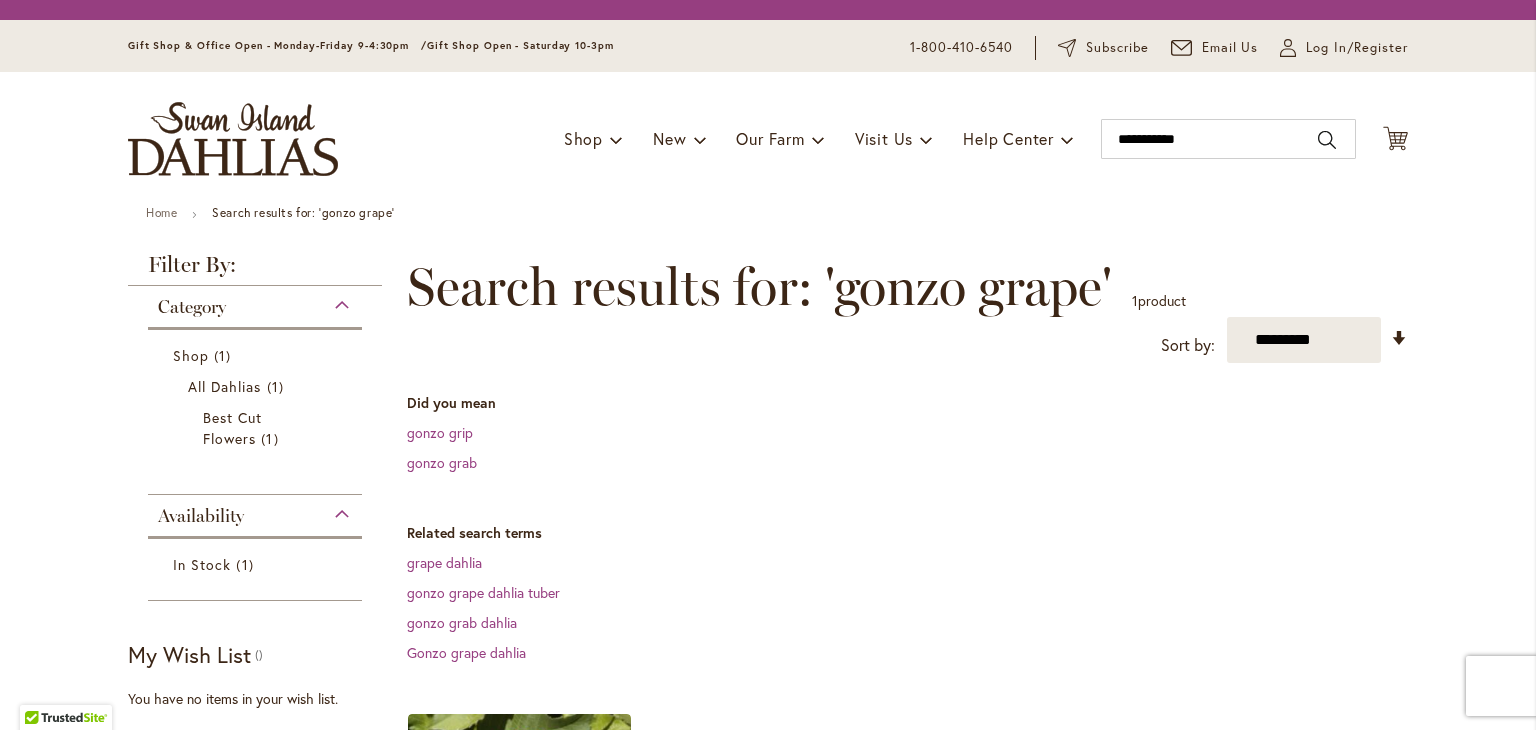 scroll, scrollTop: 0, scrollLeft: 0, axis: both 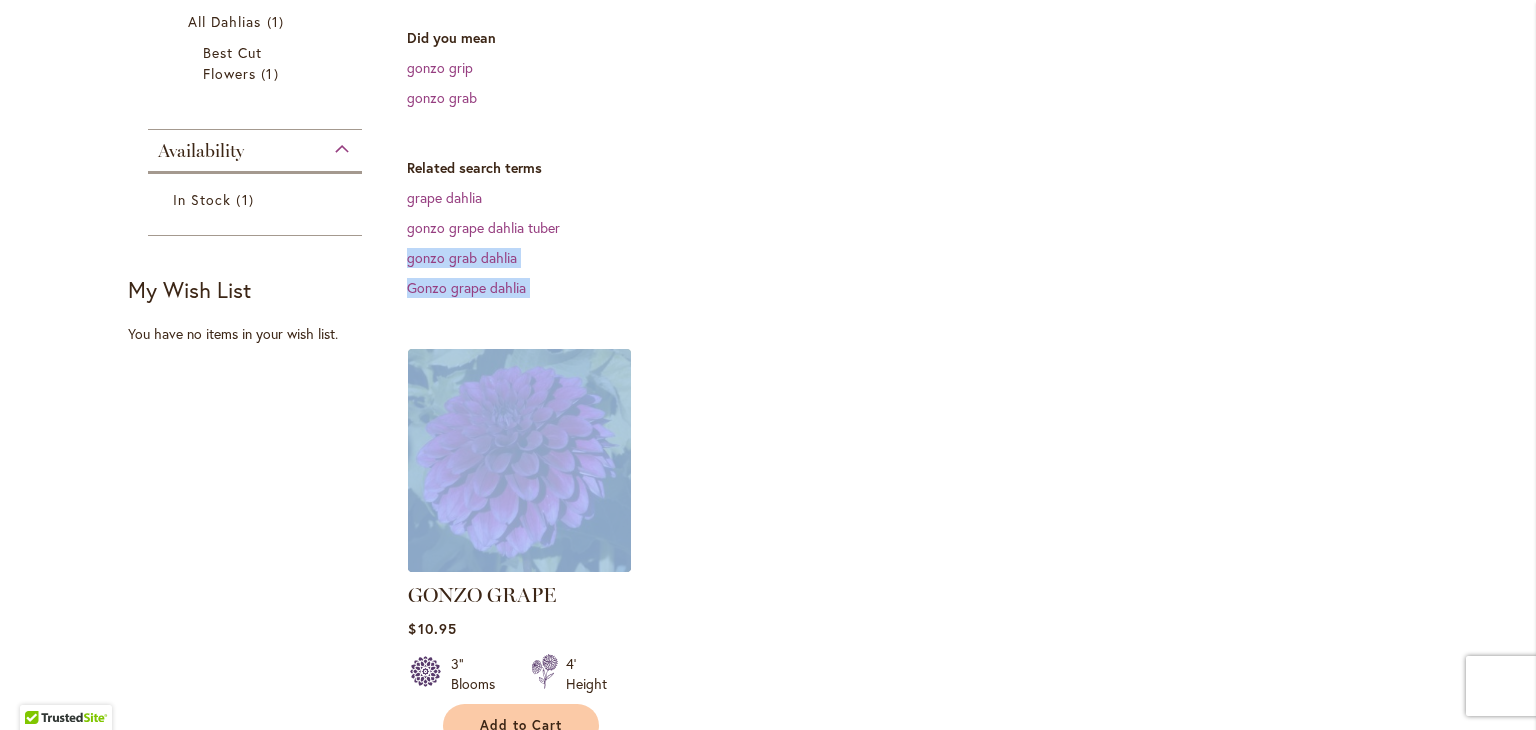 drag, startPoint x: 1520, startPoint y: 375, endPoint x: 1535, endPoint y: 212, distance: 163.68874 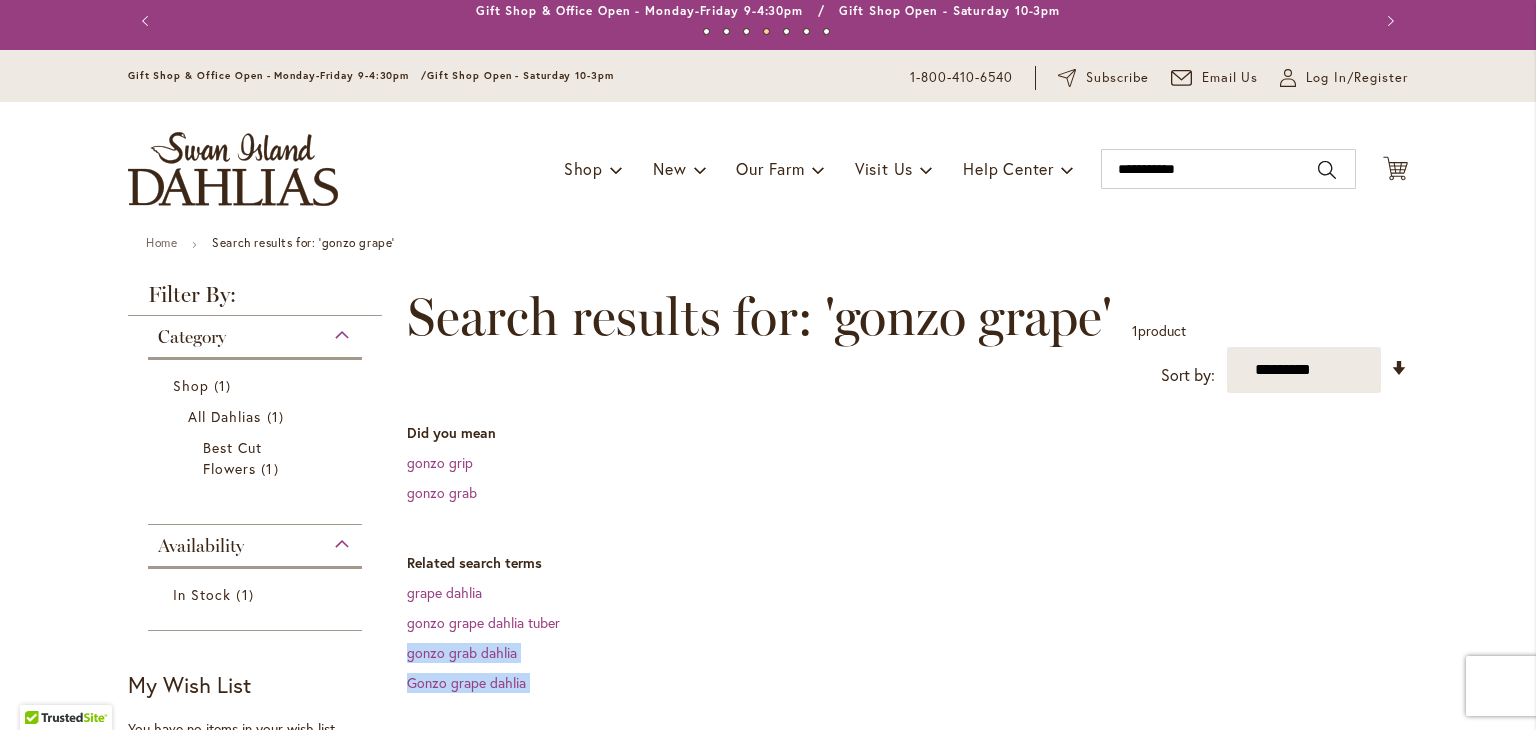 scroll, scrollTop: 0, scrollLeft: 0, axis: both 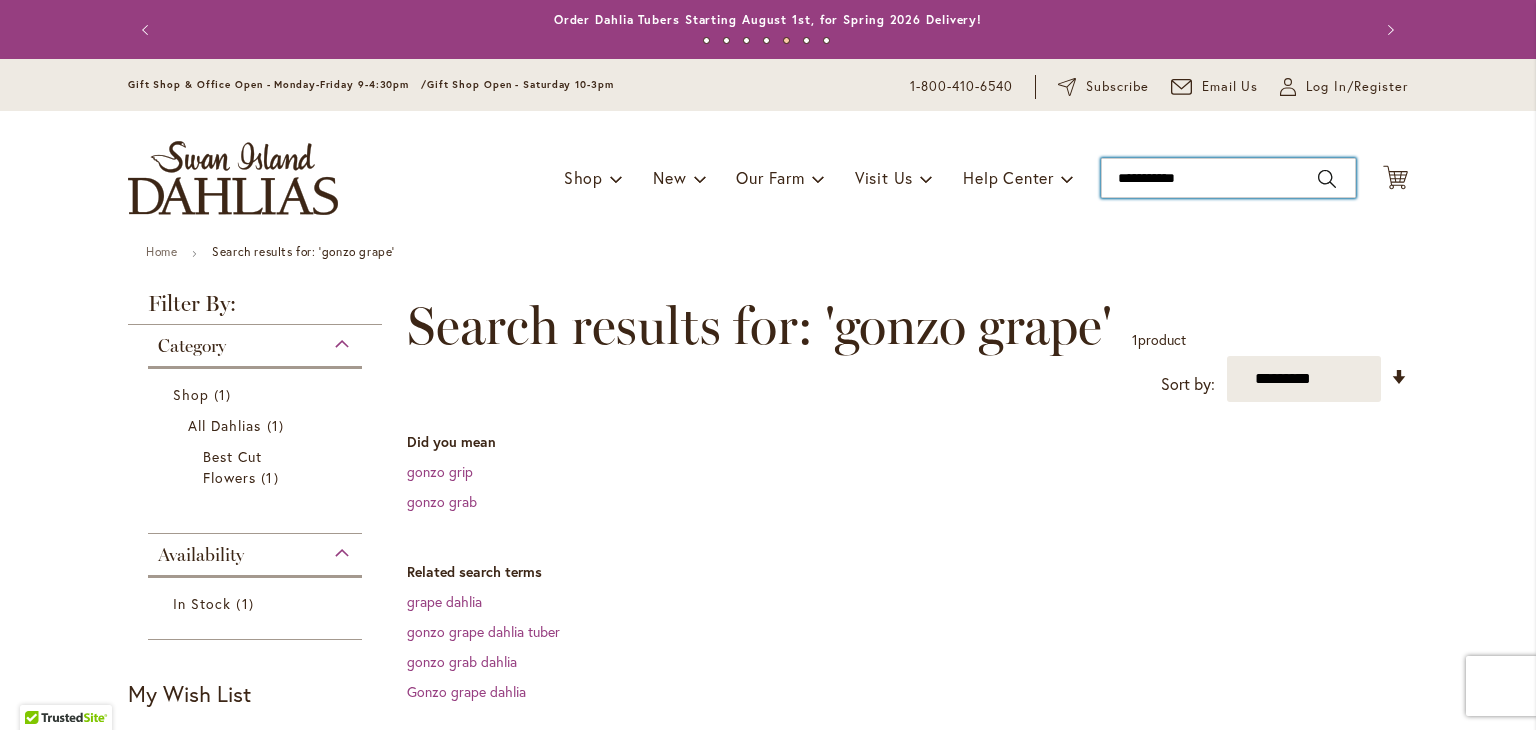 drag, startPoint x: 1212, startPoint y: 171, endPoint x: 1089, endPoint y: 189, distance: 124.3101 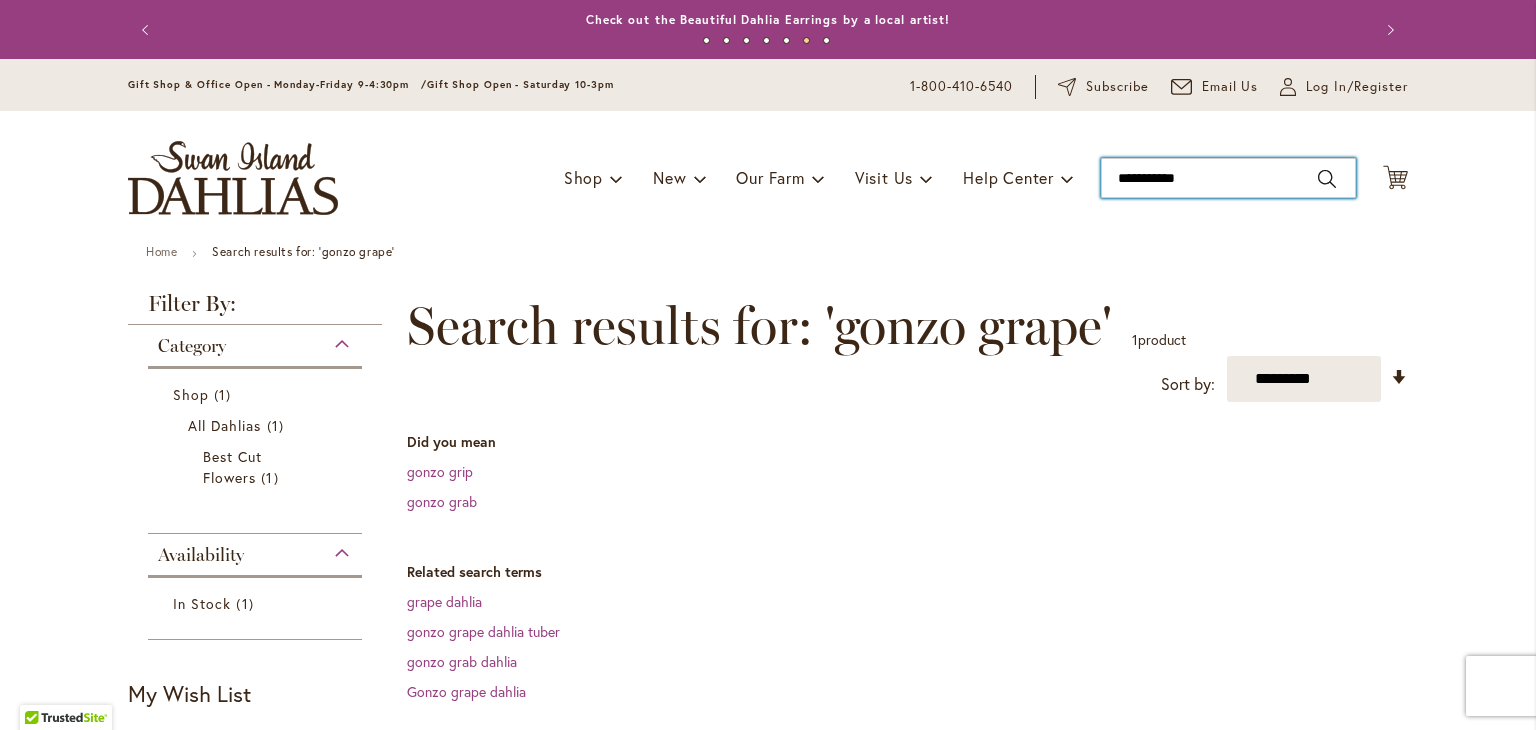 paste 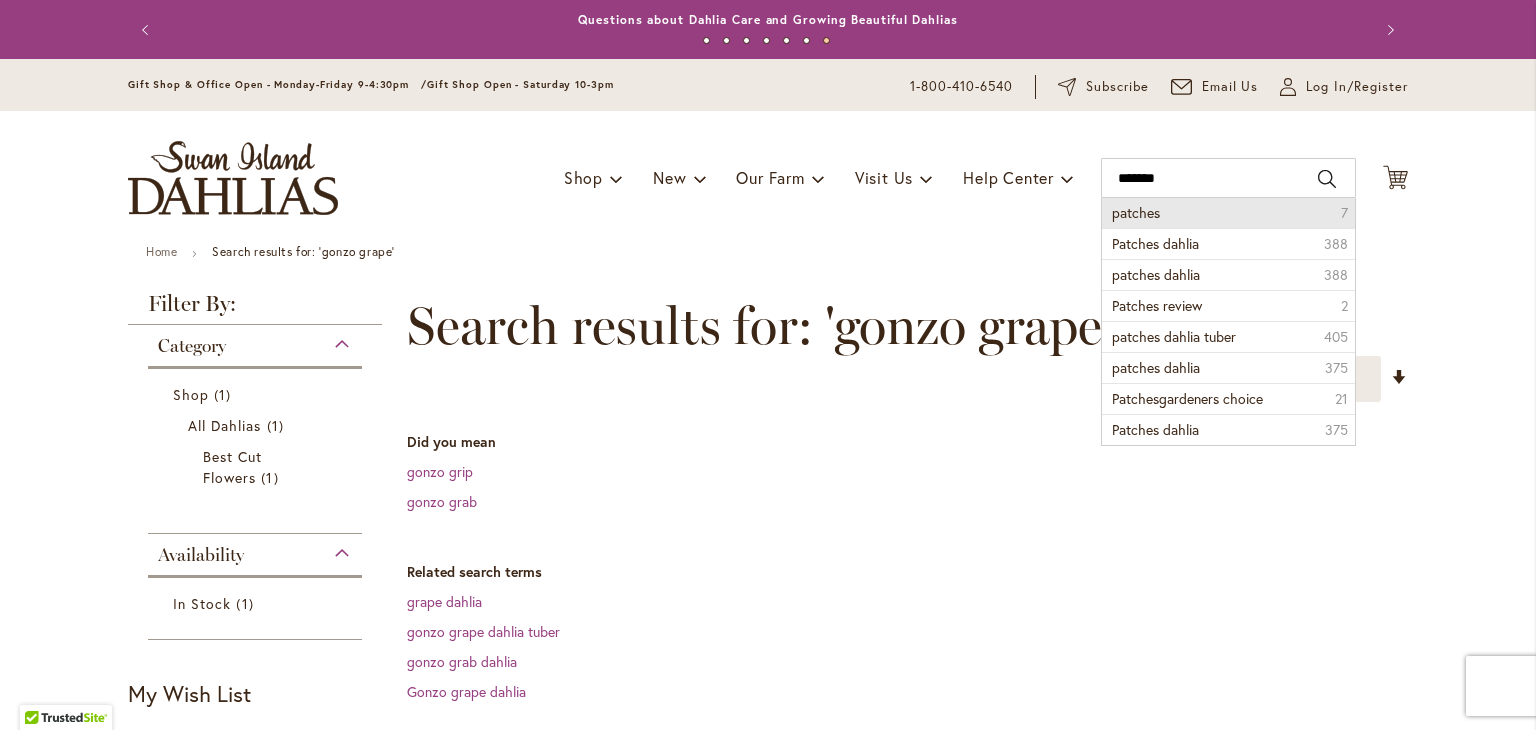 click on "patches 7" at bounding box center [1228, 213] 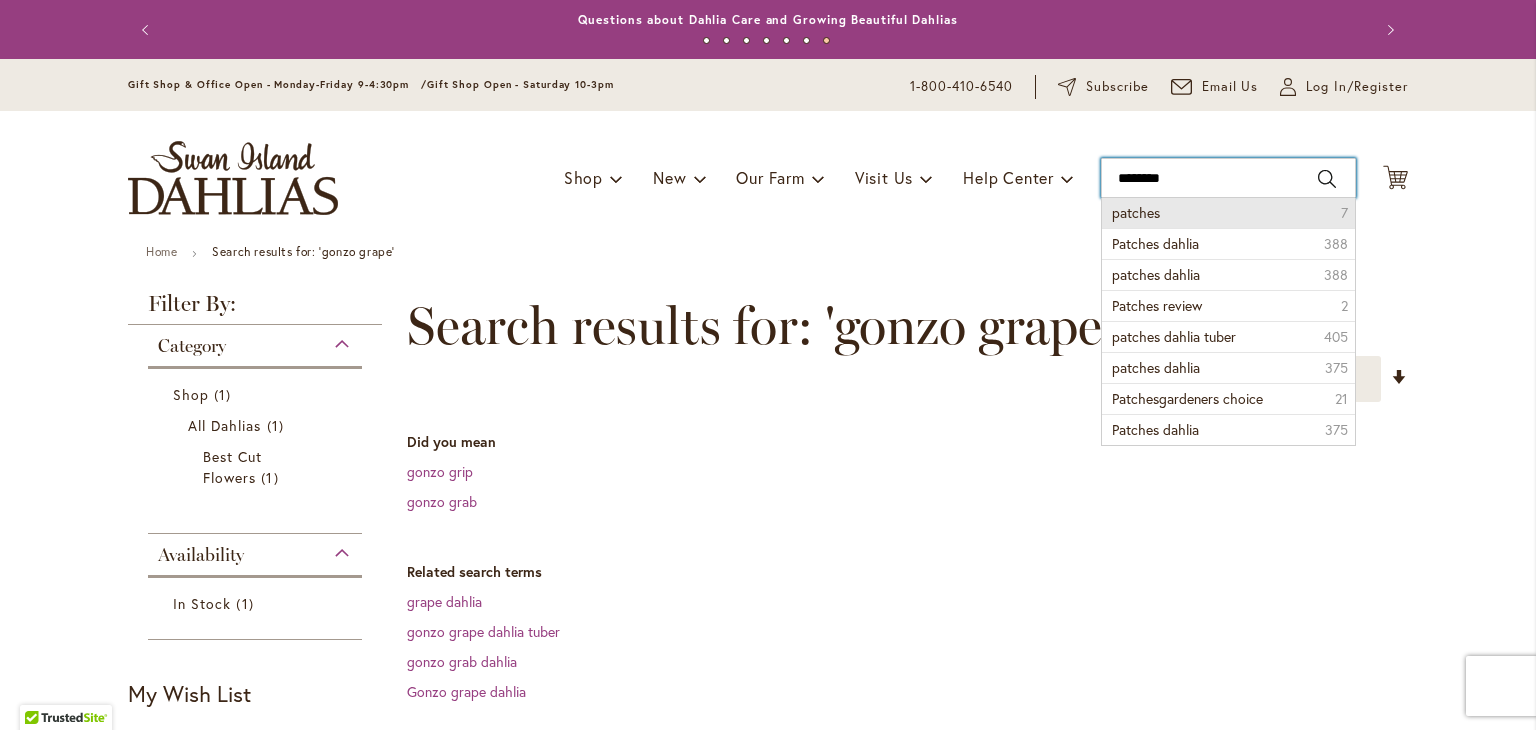 type on "*******" 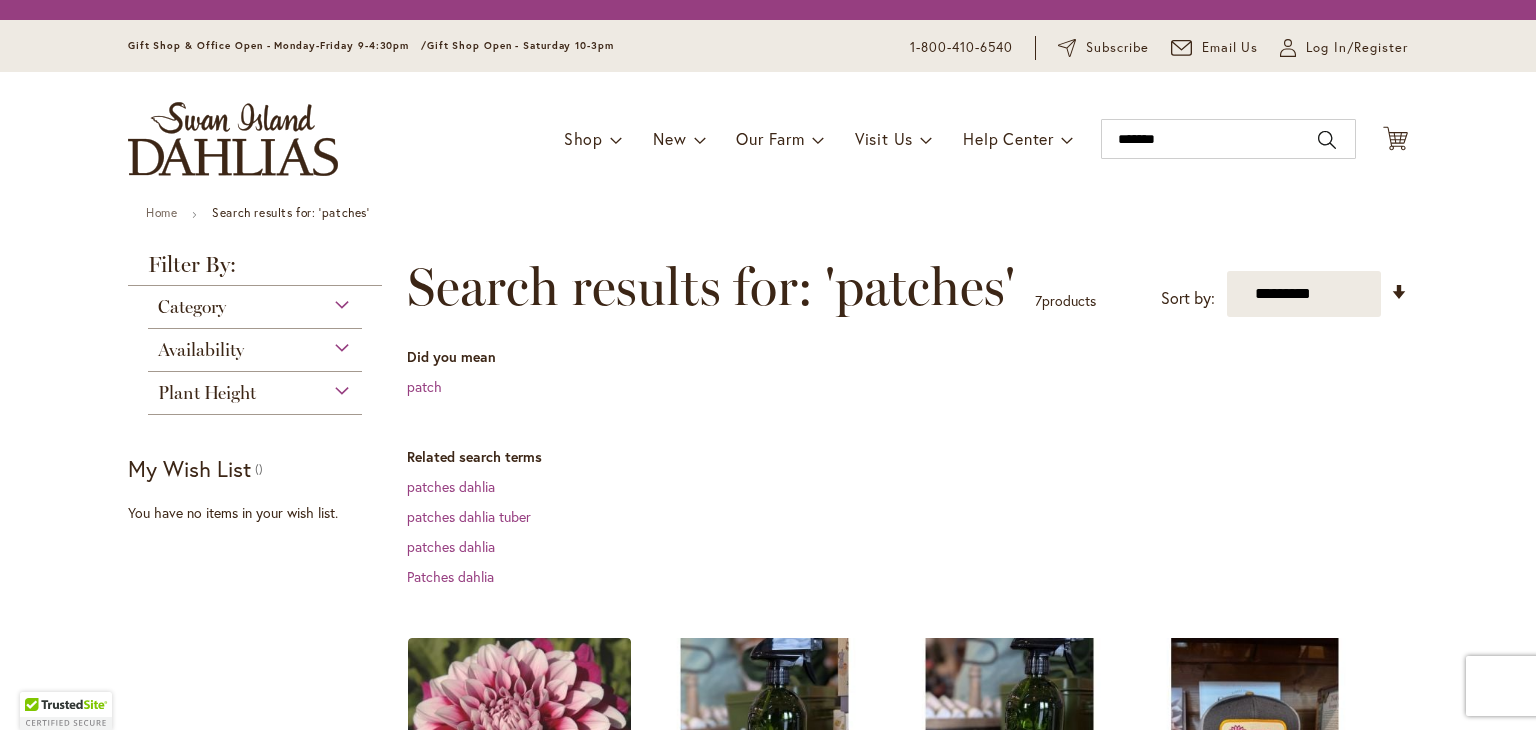 scroll, scrollTop: 0, scrollLeft: 0, axis: both 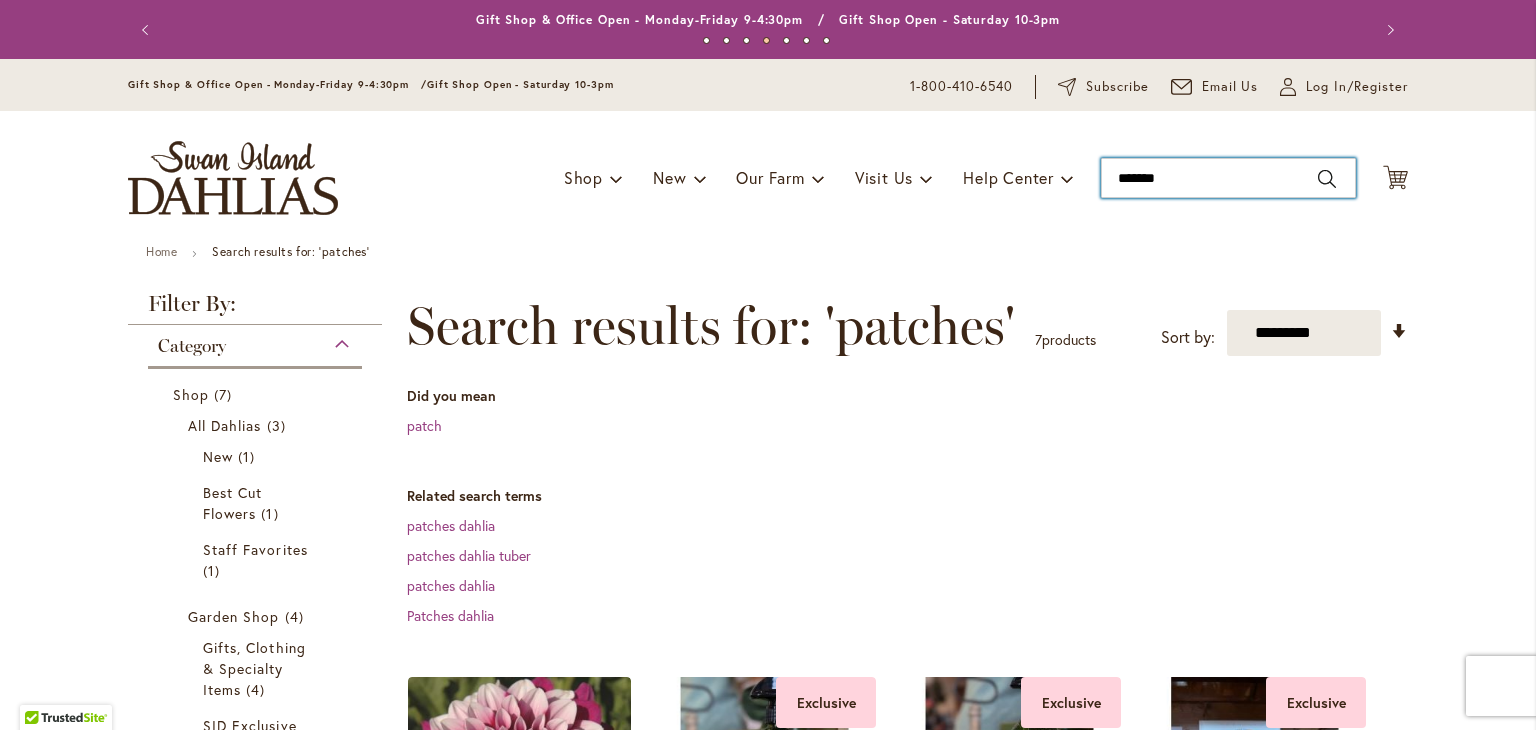 drag, startPoint x: 1225, startPoint y: 181, endPoint x: 1097, endPoint y: 185, distance: 128.06248 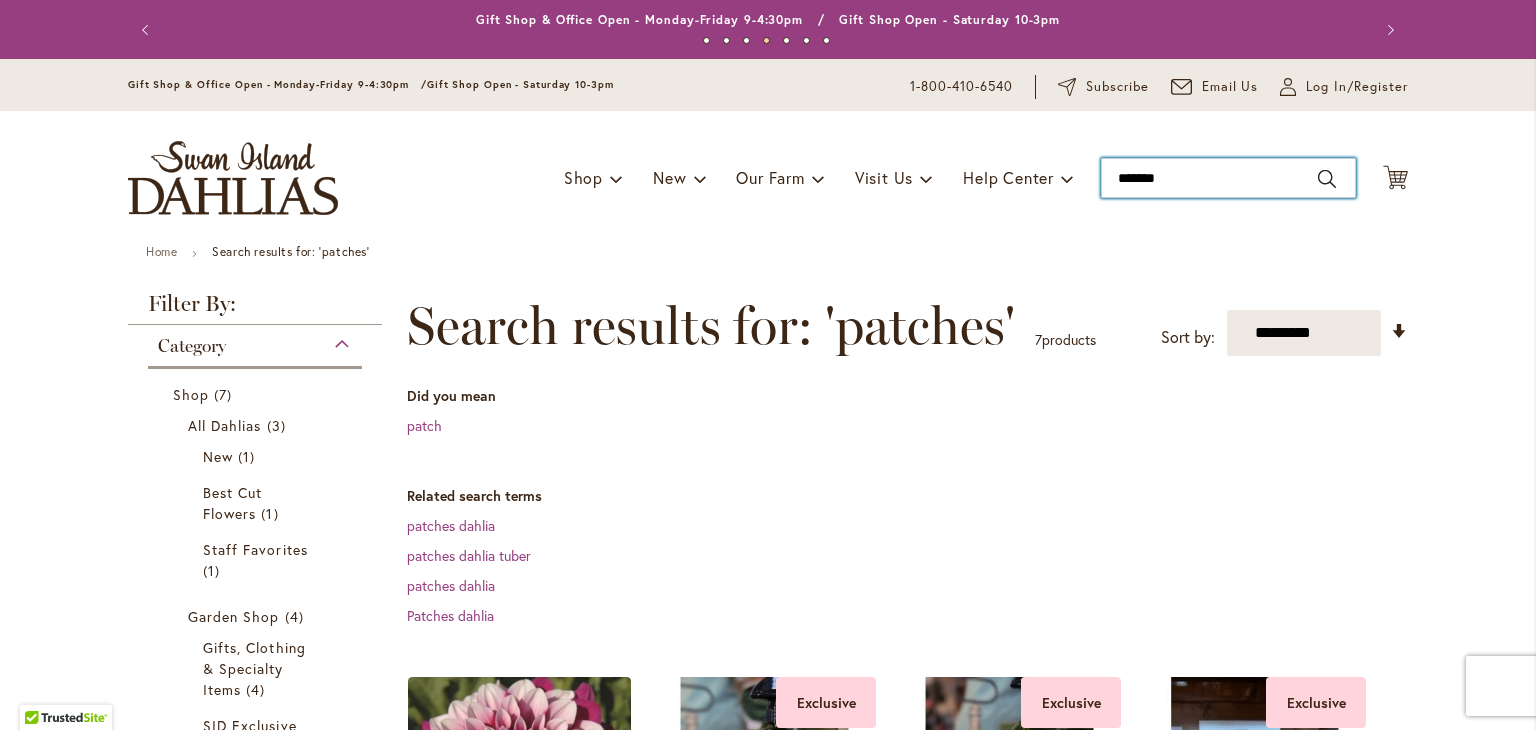 paste on "********" 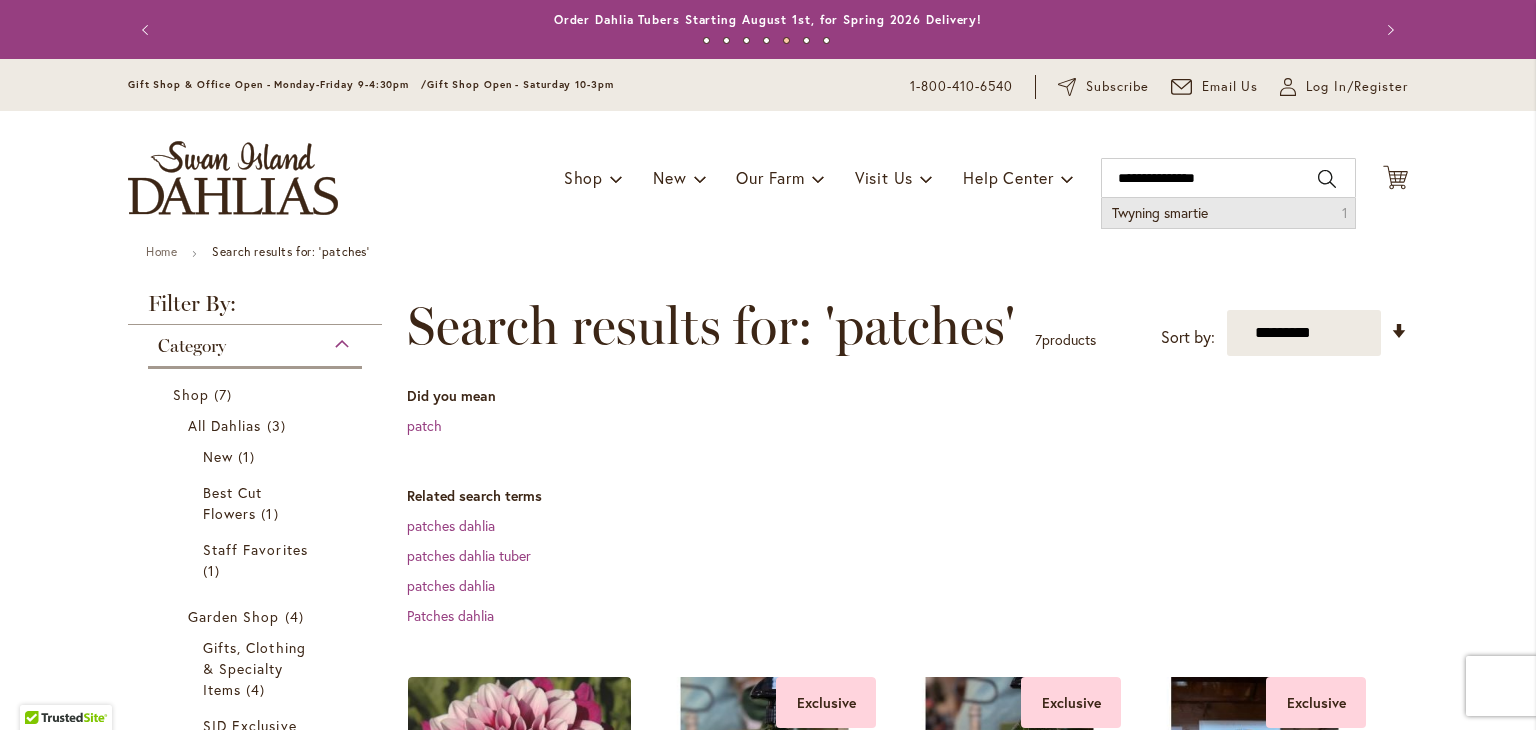 click on "Search" at bounding box center [1327, 179] 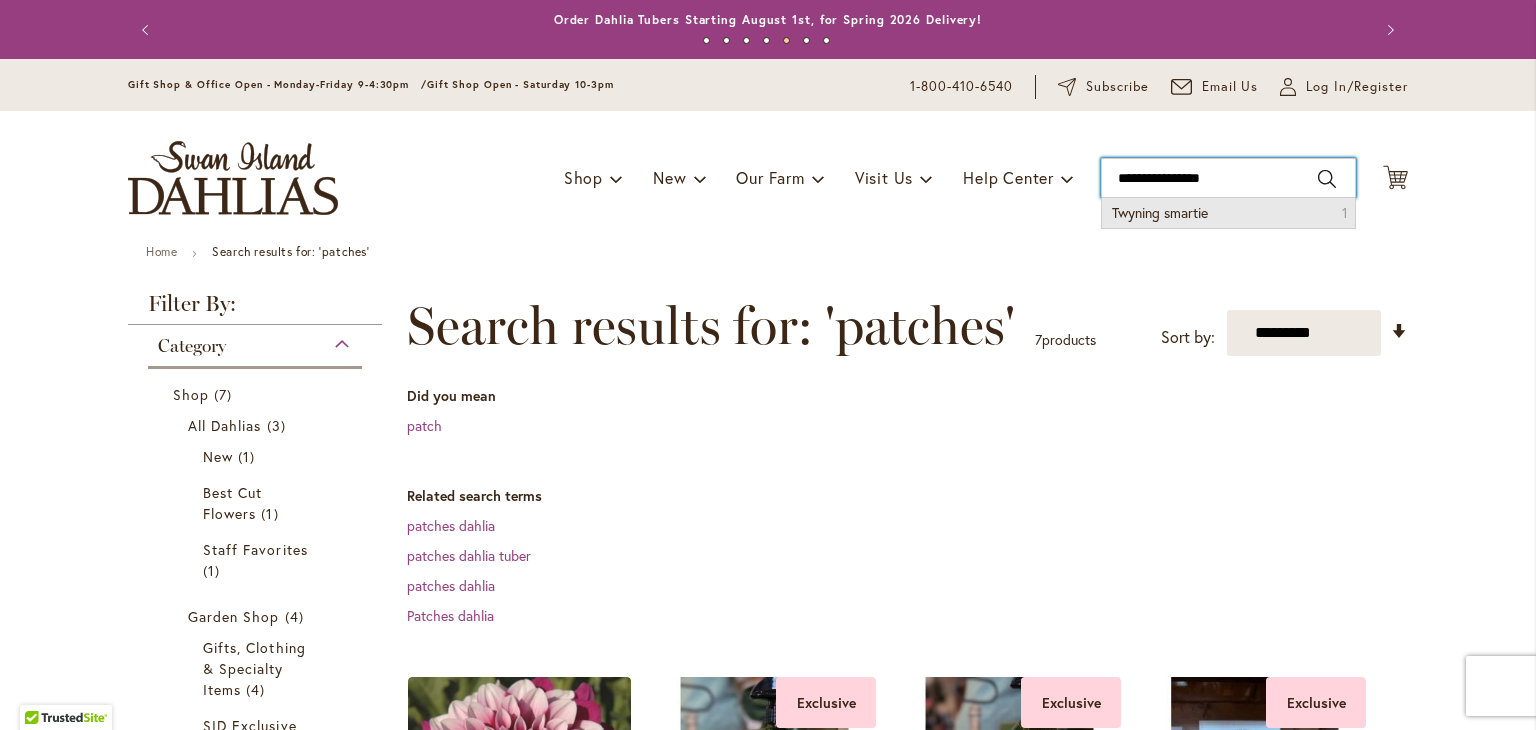 type on "**********" 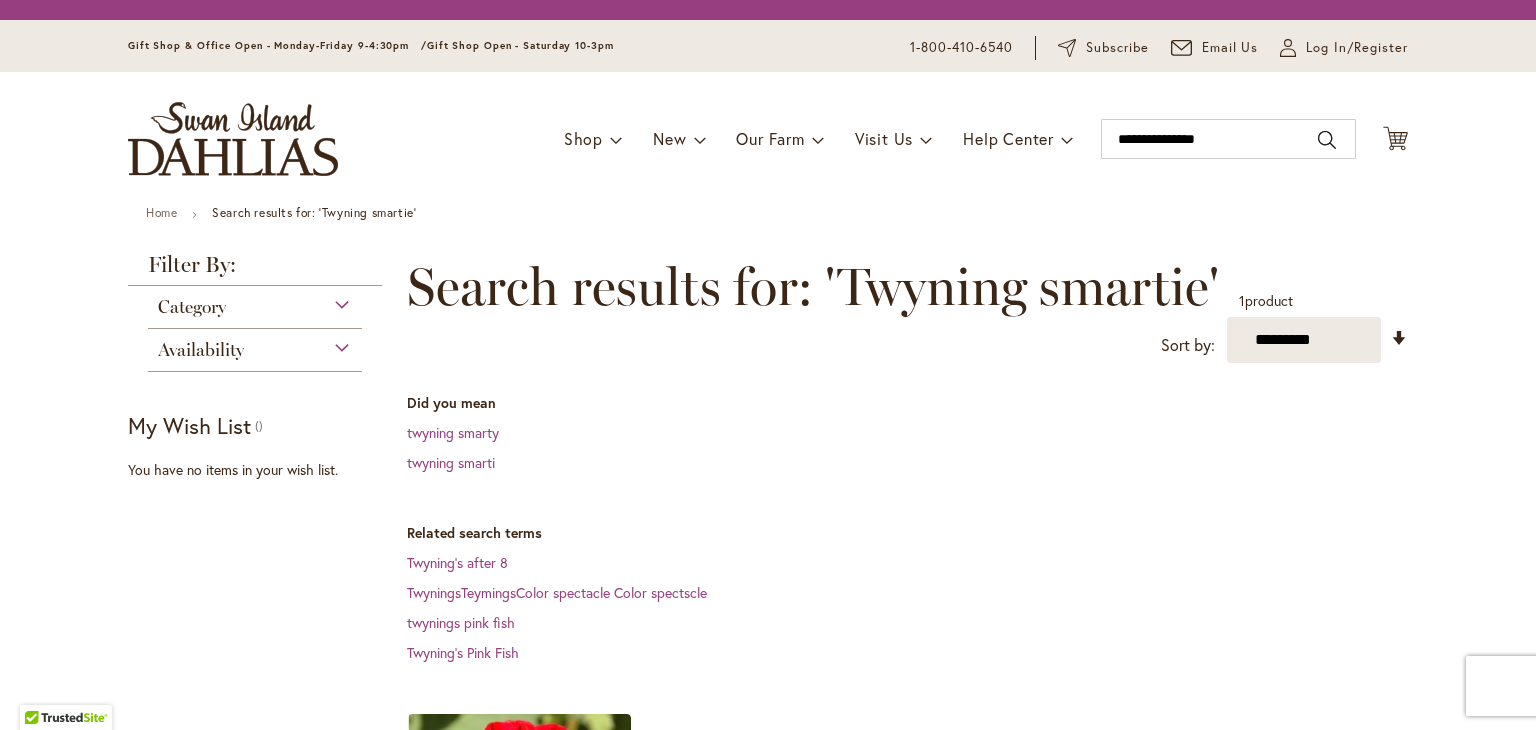 scroll, scrollTop: 0, scrollLeft: 0, axis: both 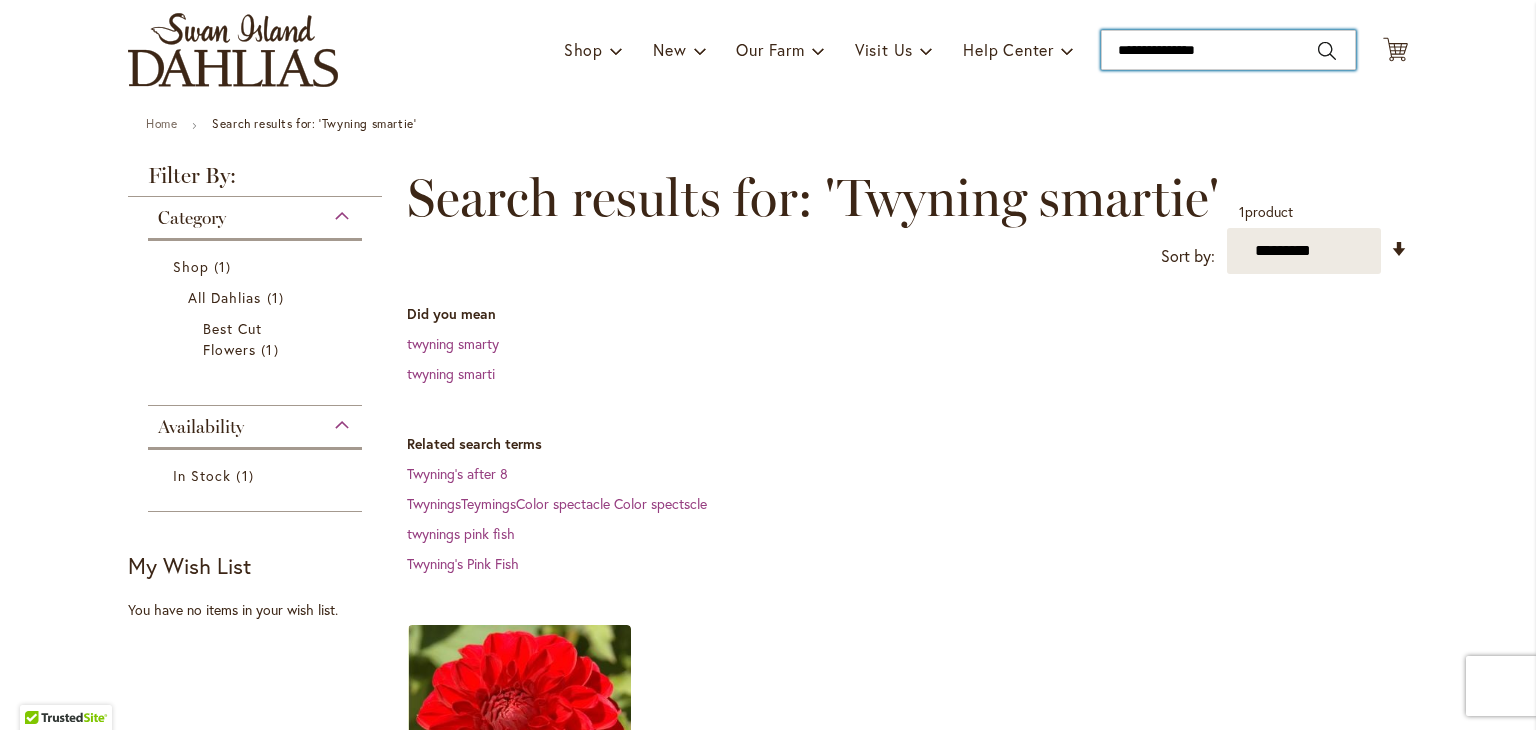 drag, startPoint x: 1231, startPoint y: 46, endPoint x: 1101, endPoint y: 49, distance: 130.0346 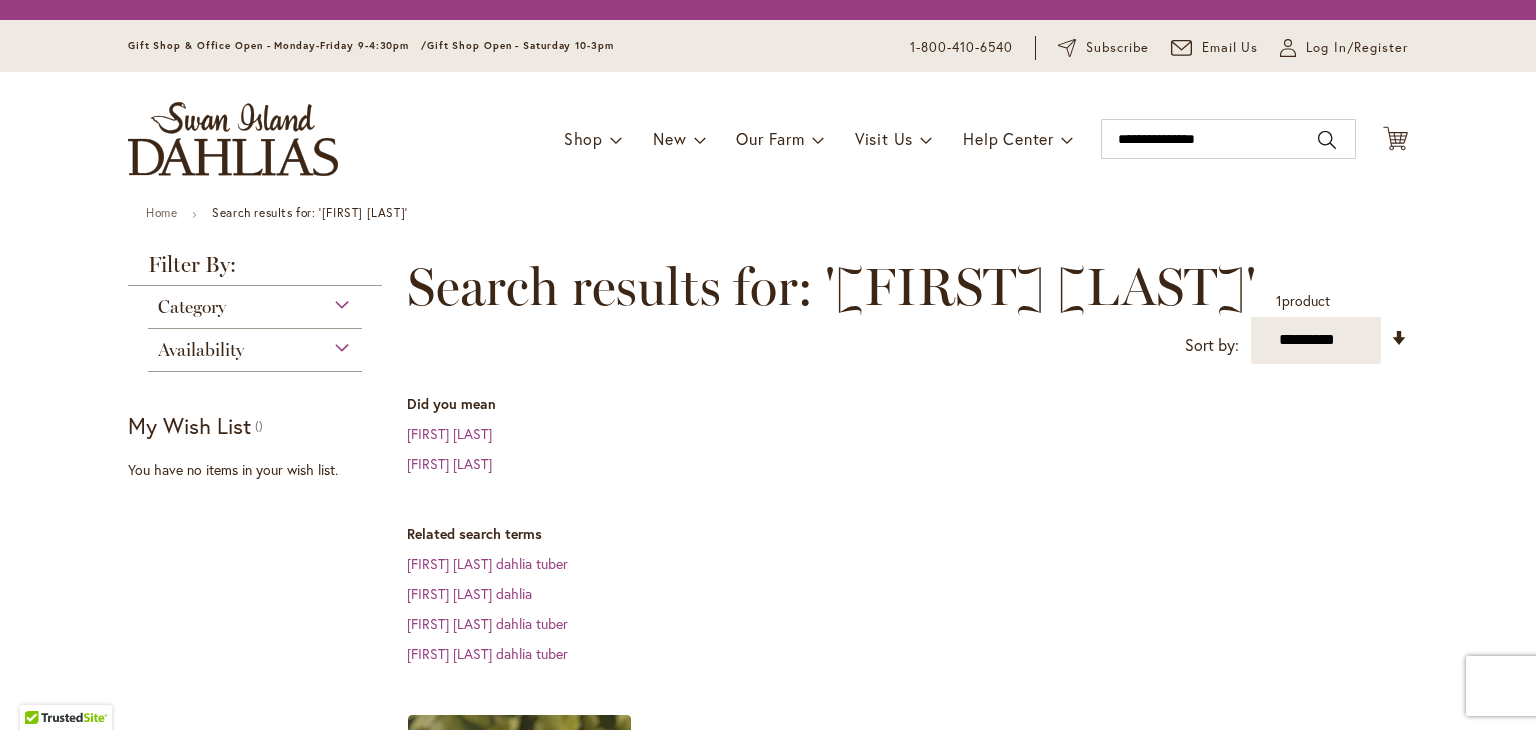 scroll, scrollTop: 0, scrollLeft: 0, axis: both 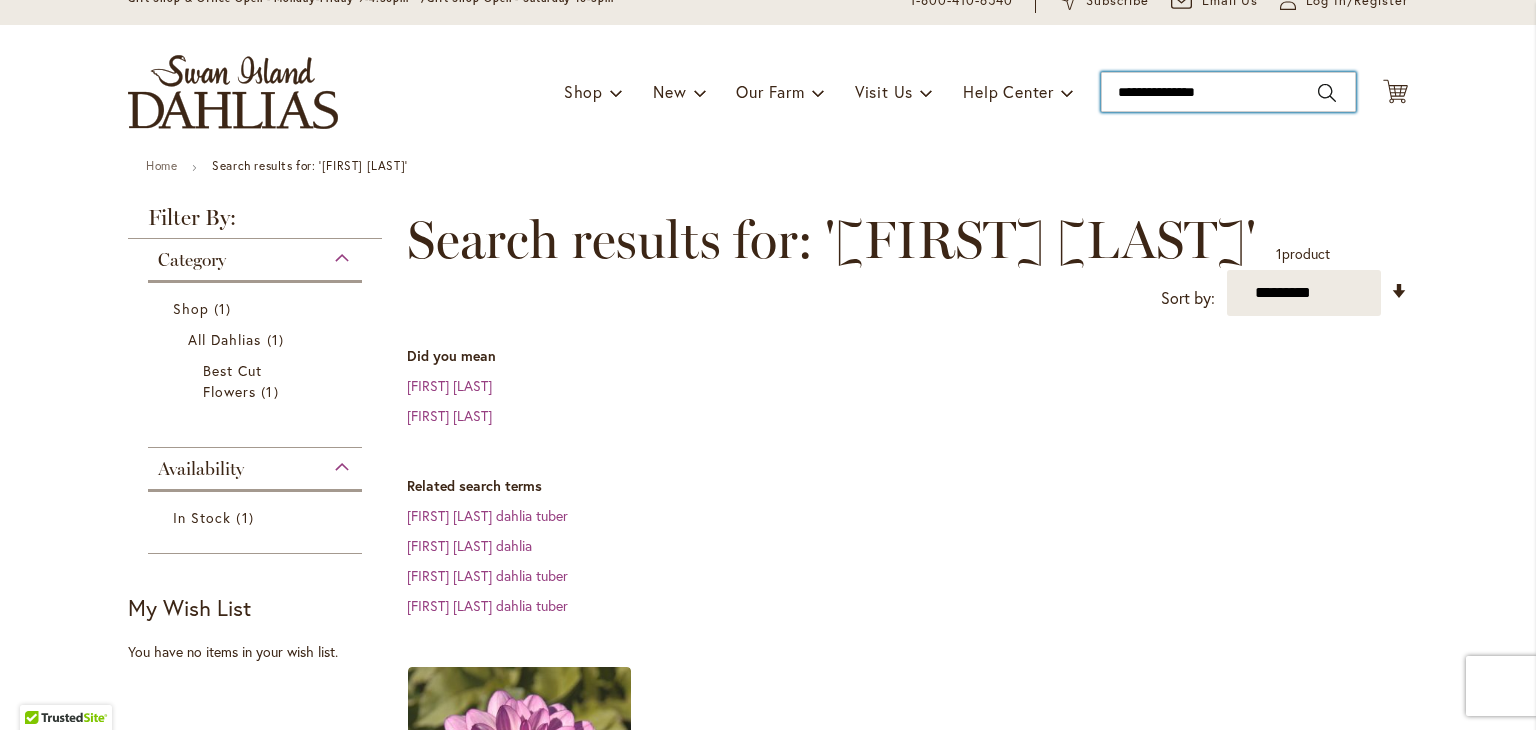 drag, startPoint x: 1227, startPoint y: 88, endPoint x: 1105, endPoint y: 93, distance: 122.10242 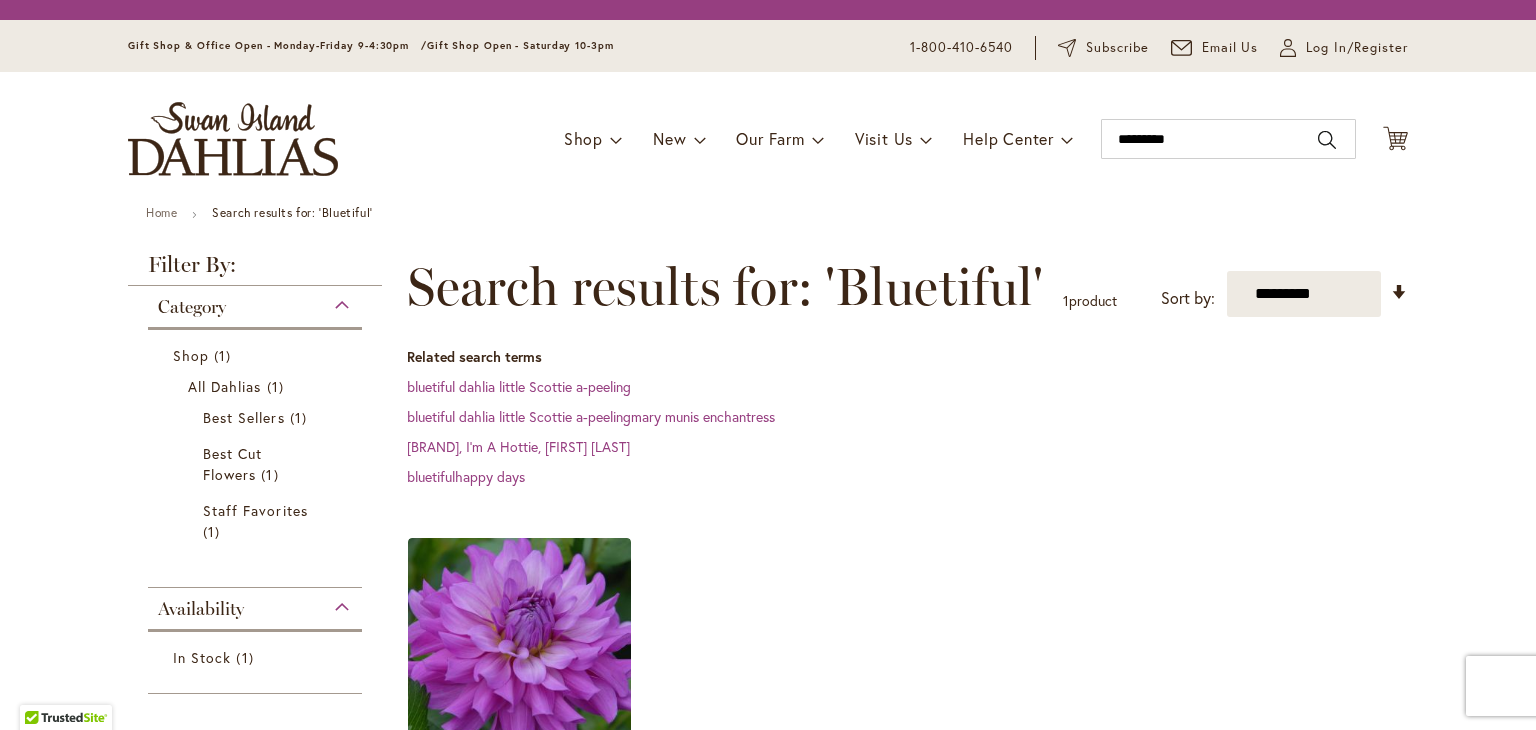 scroll, scrollTop: 0, scrollLeft: 0, axis: both 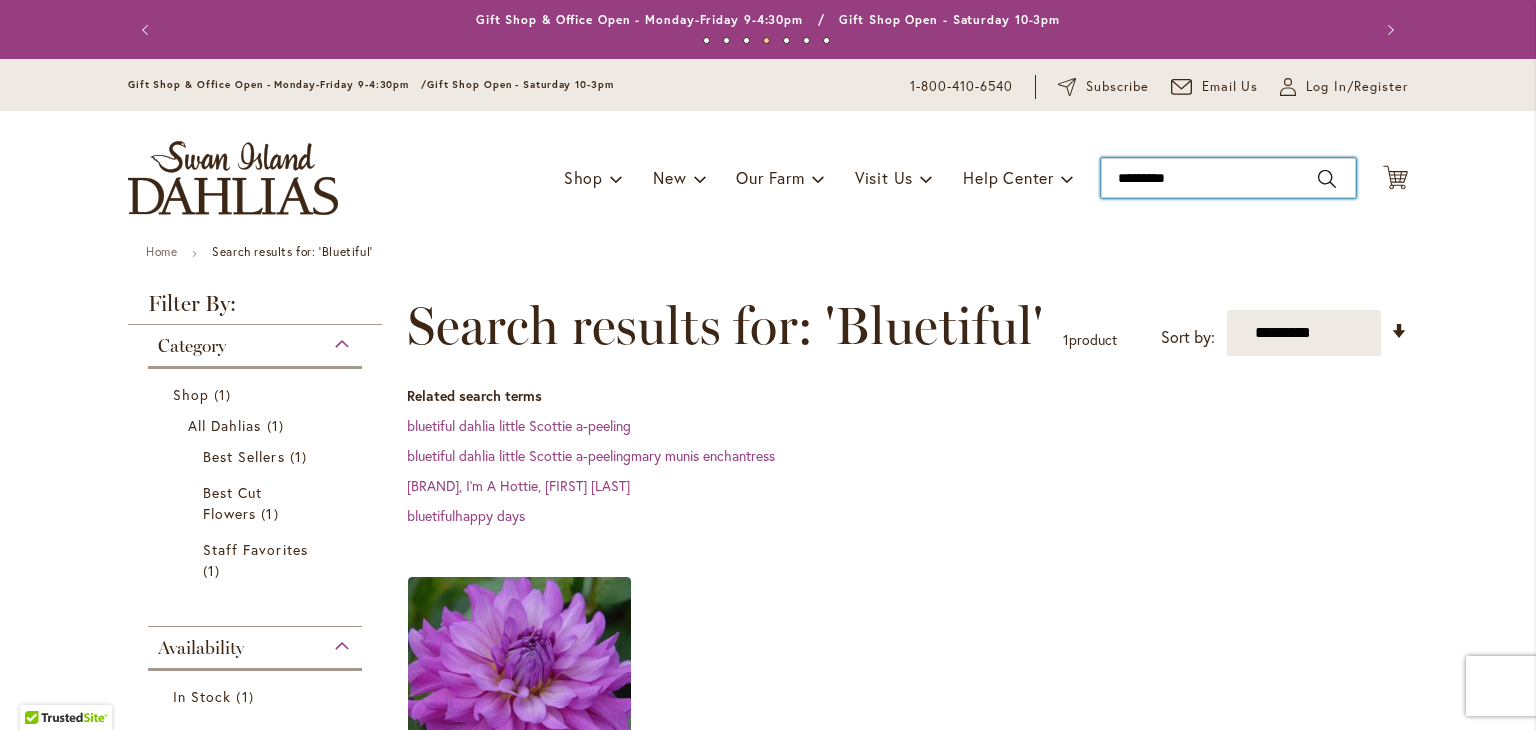 click on "*********" at bounding box center (1228, 178) 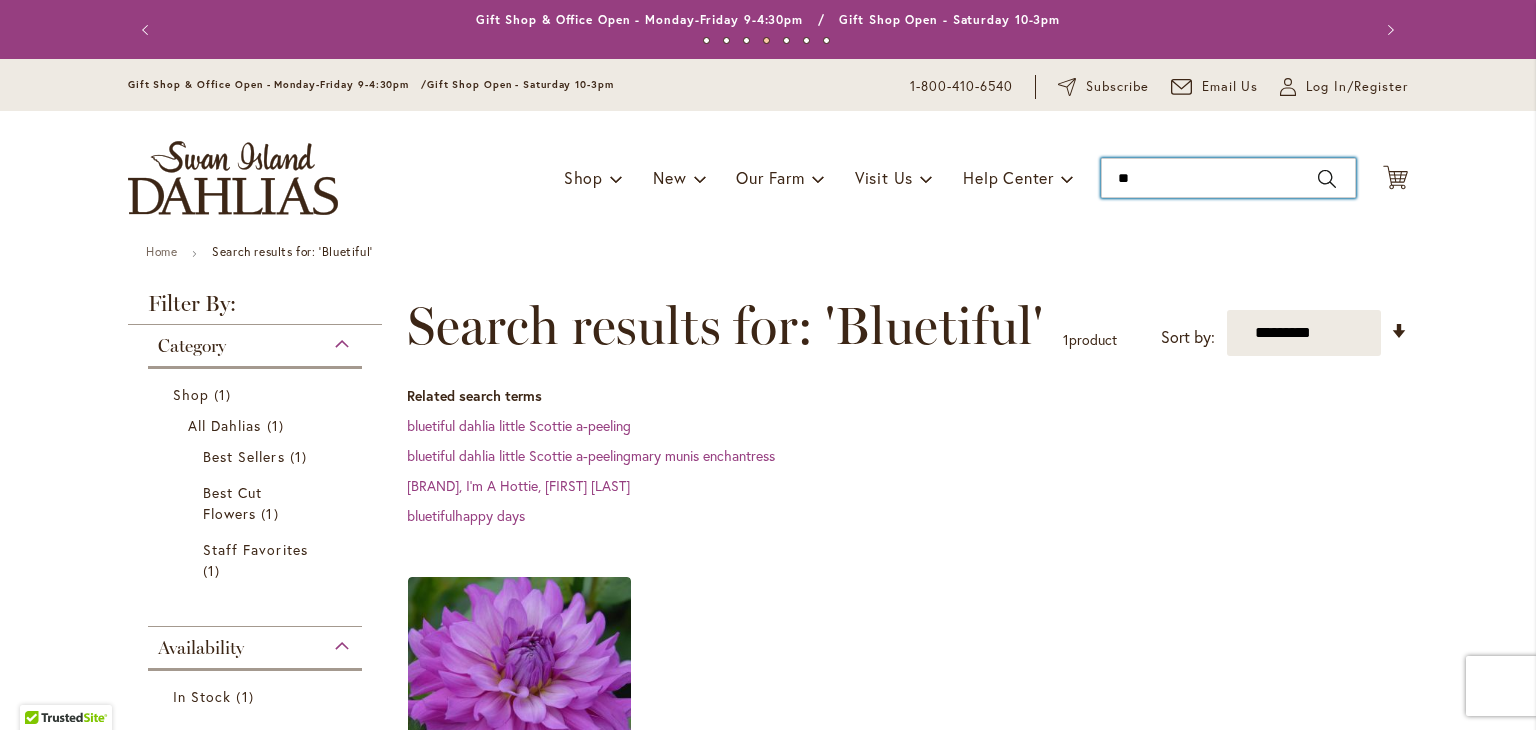 type on "*" 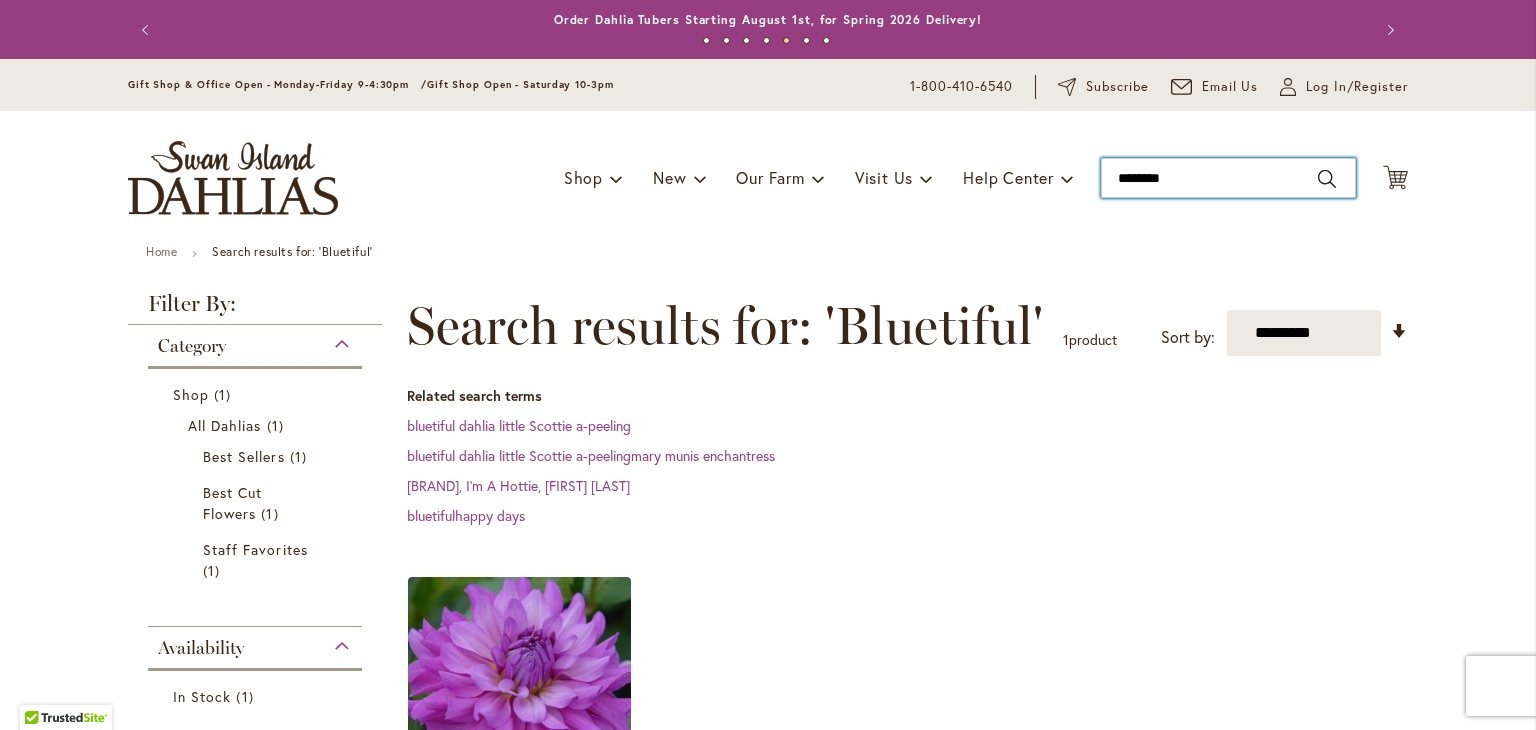 type on "*********" 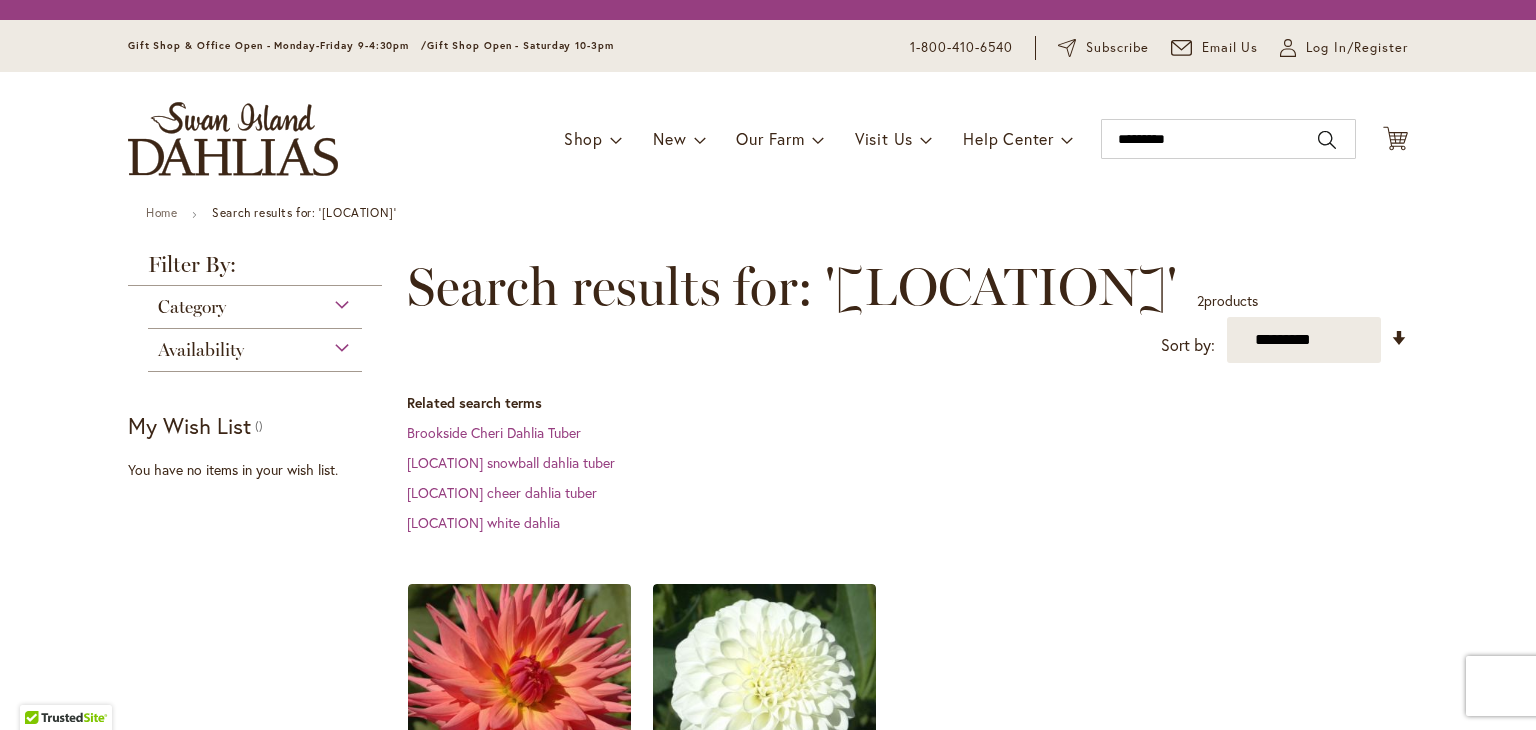 scroll, scrollTop: 0, scrollLeft: 0, axis: both 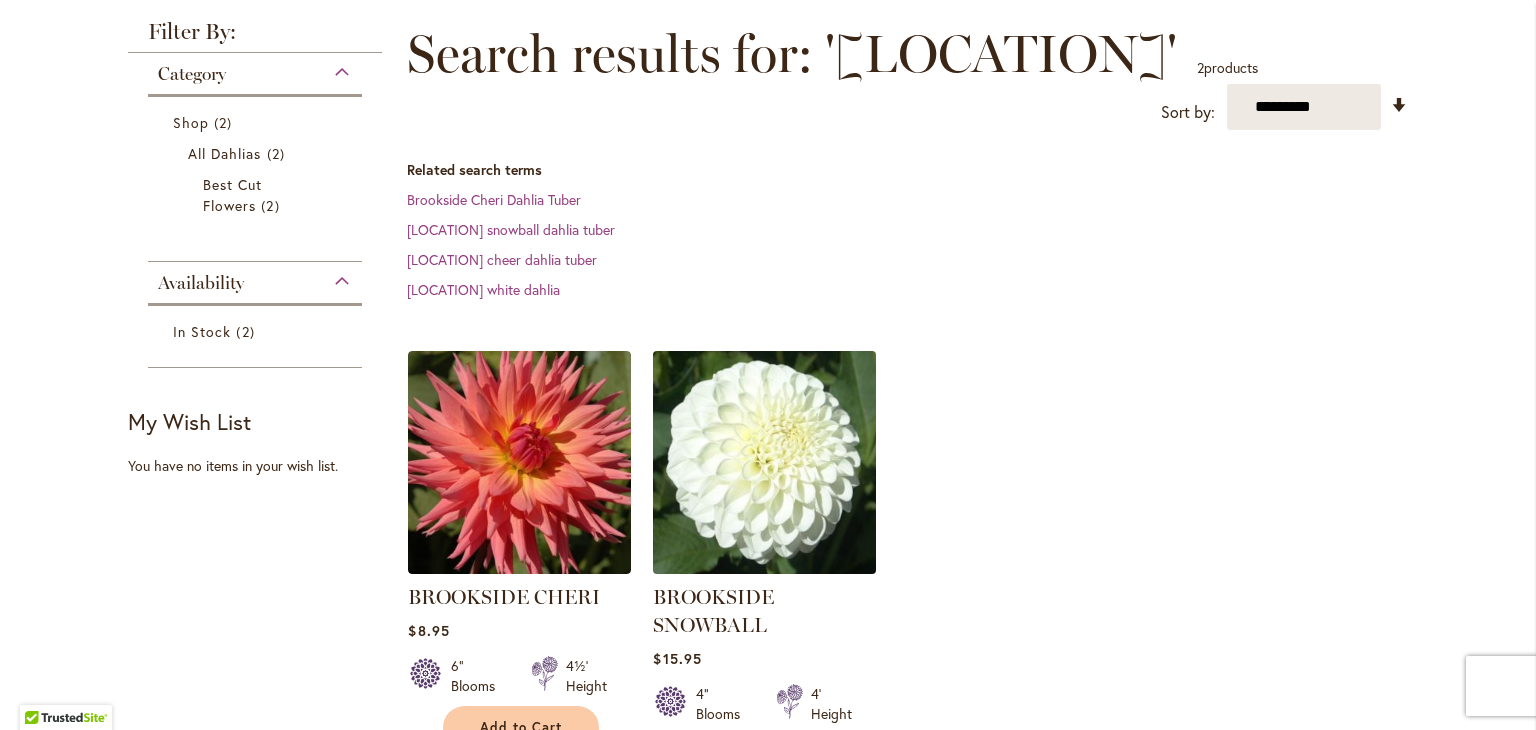 click at bounding box center (765, 463) 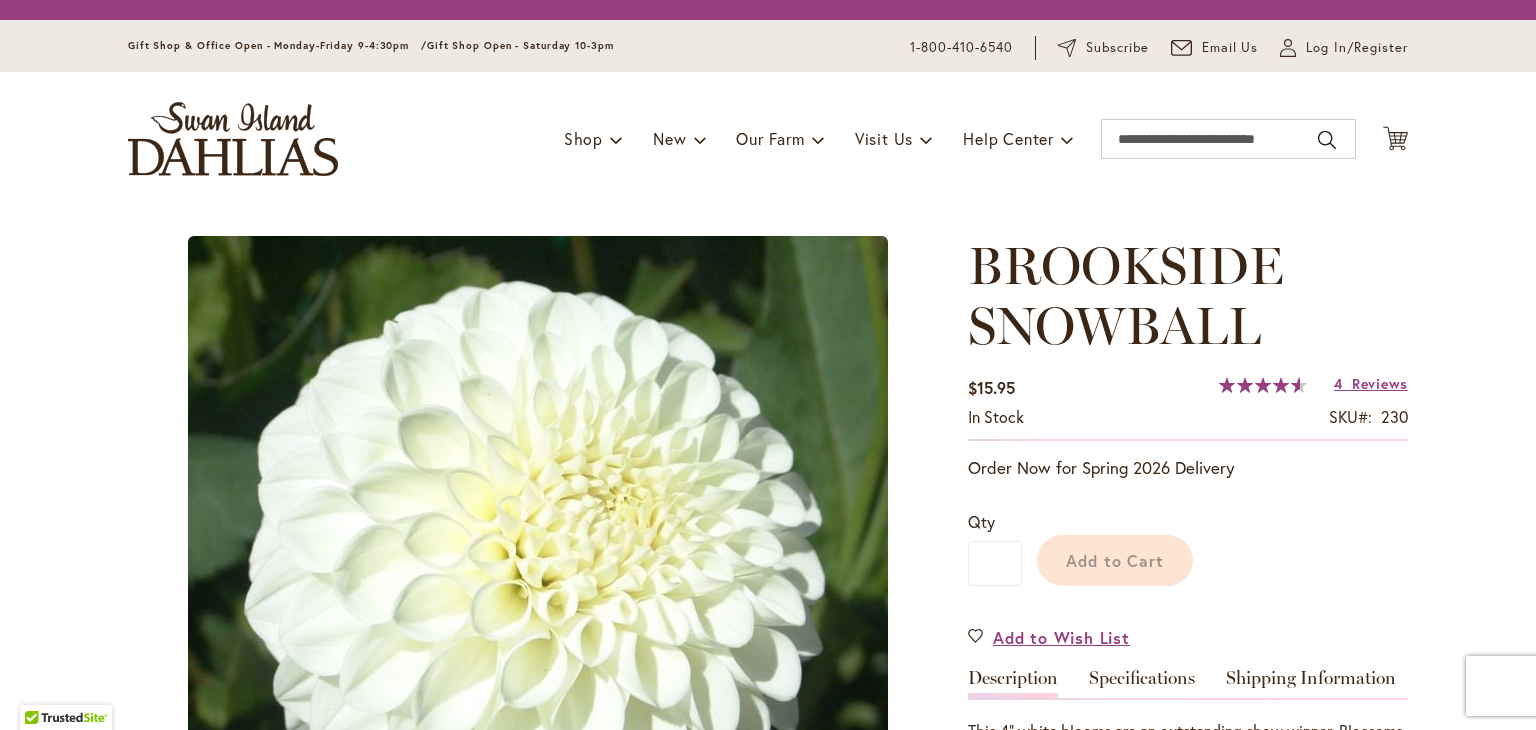 scroll, scrollTop: 0, scrollLeft: 0, axis: both 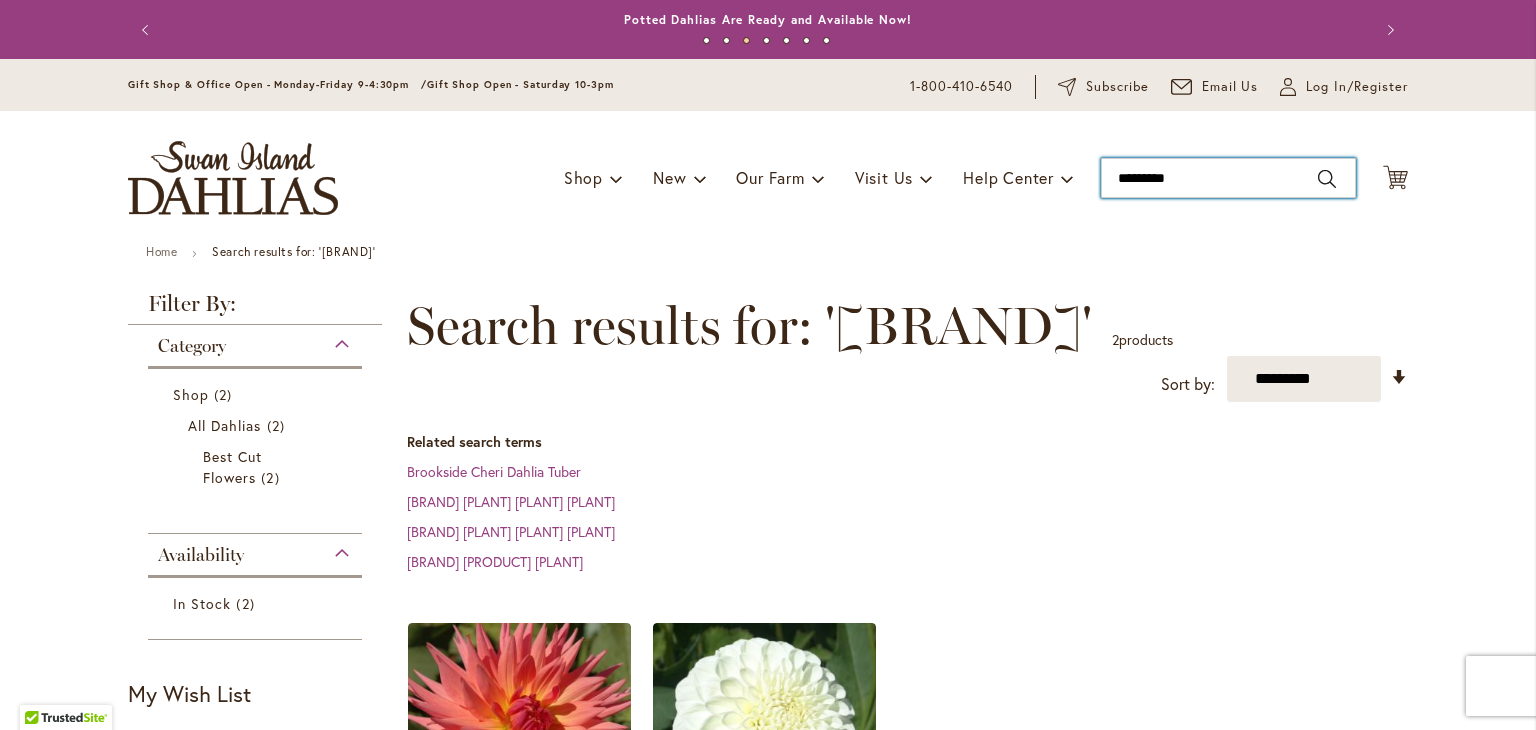 click on "*********" at bounding box center (1228, 178) 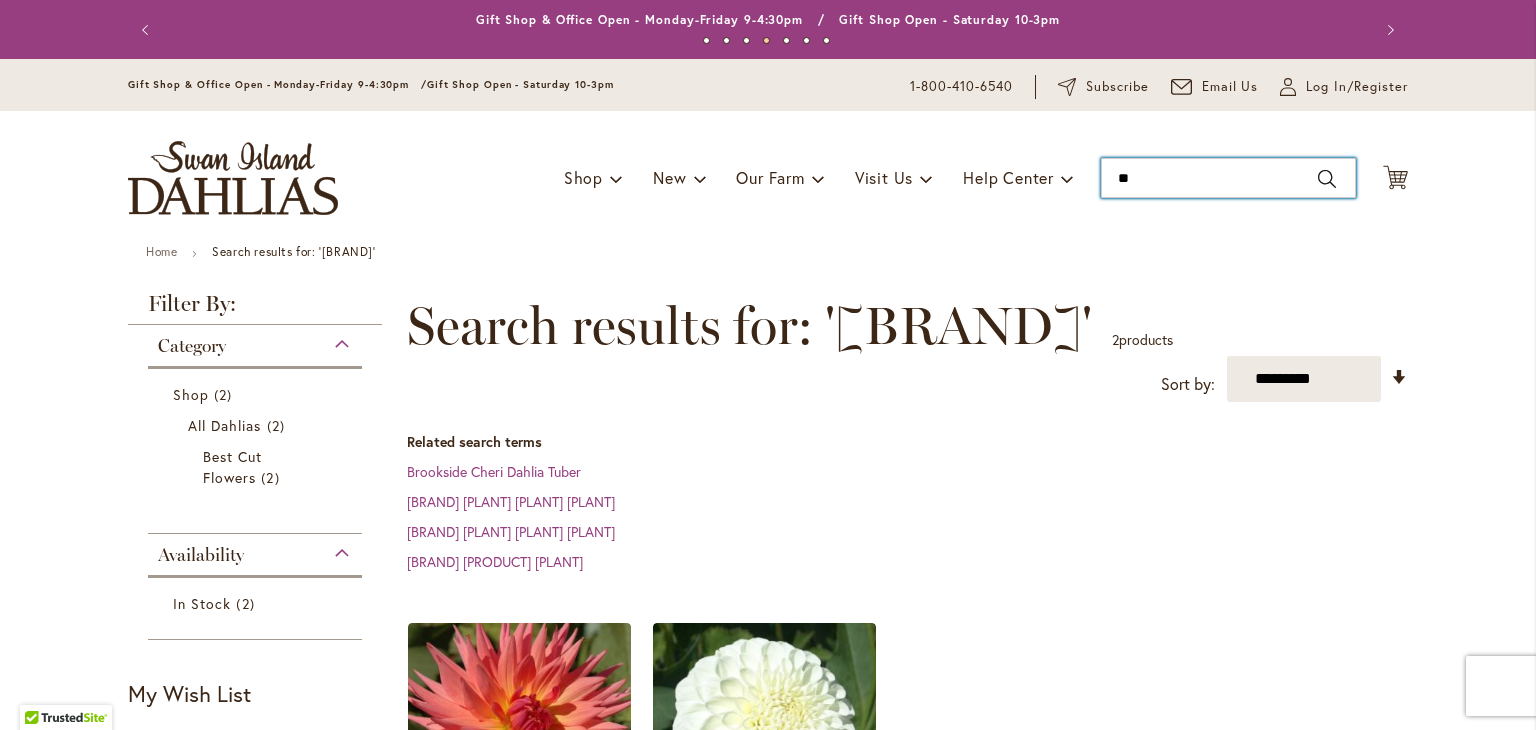 type on "*" 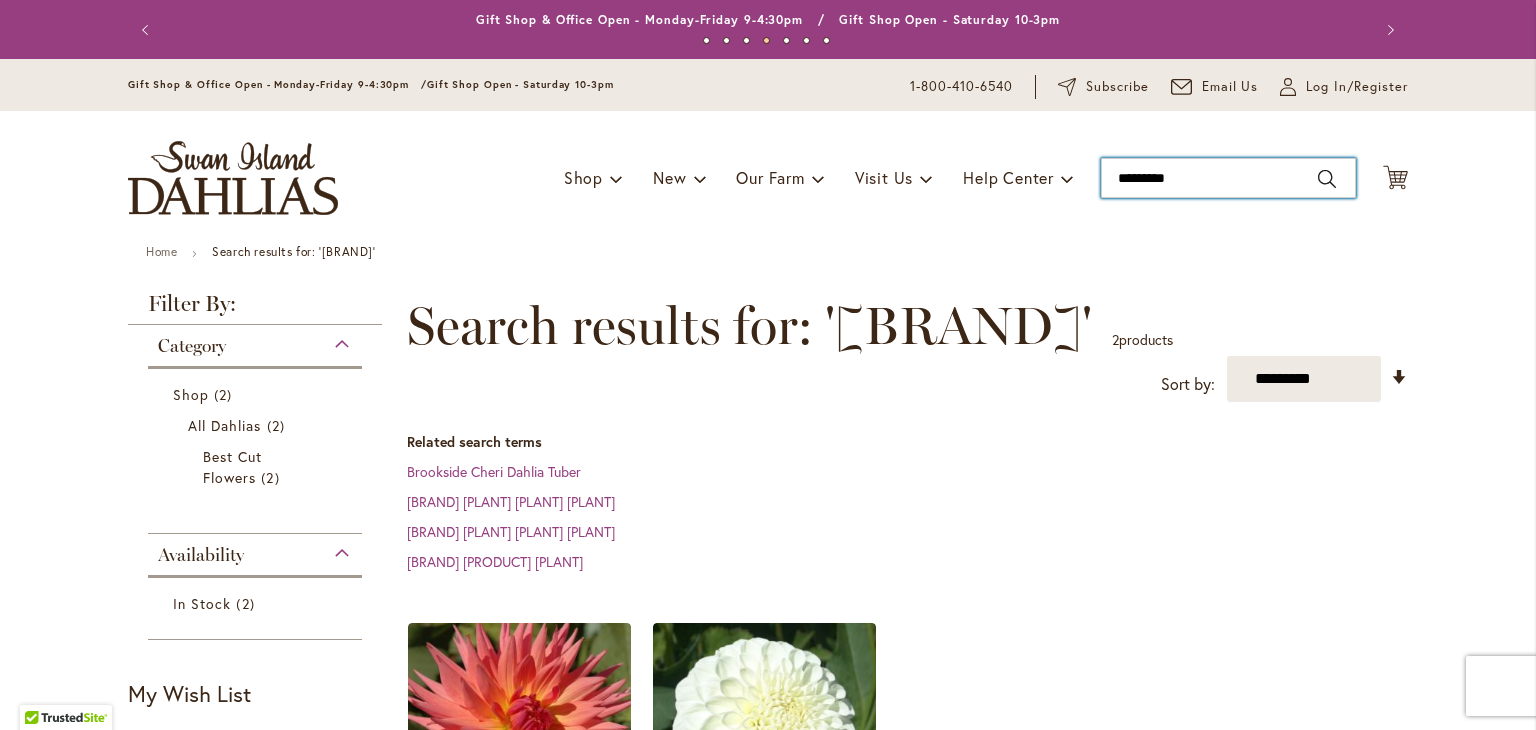 type on "**********" 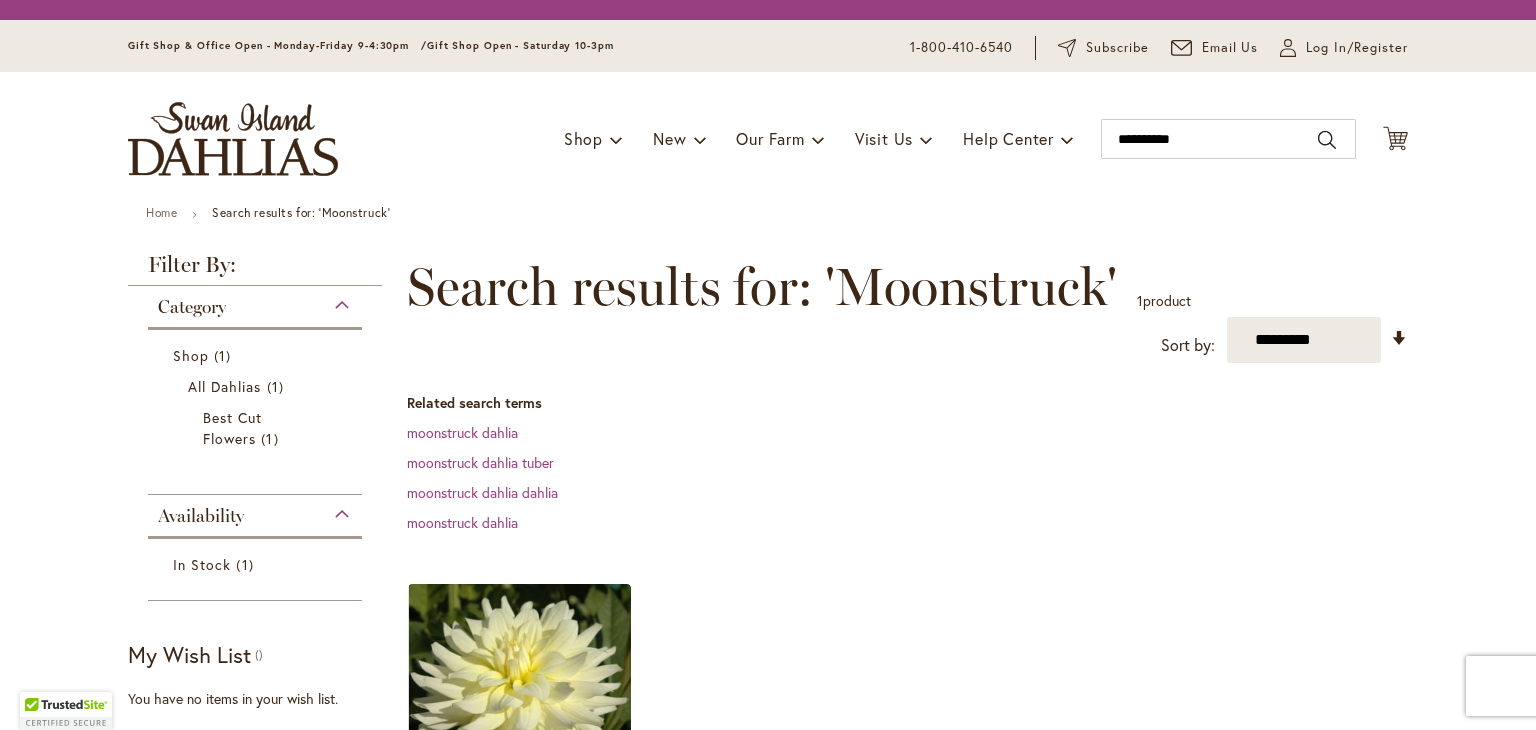 scroll, scrollTop: 0, scrollLeft: 0, axis: both 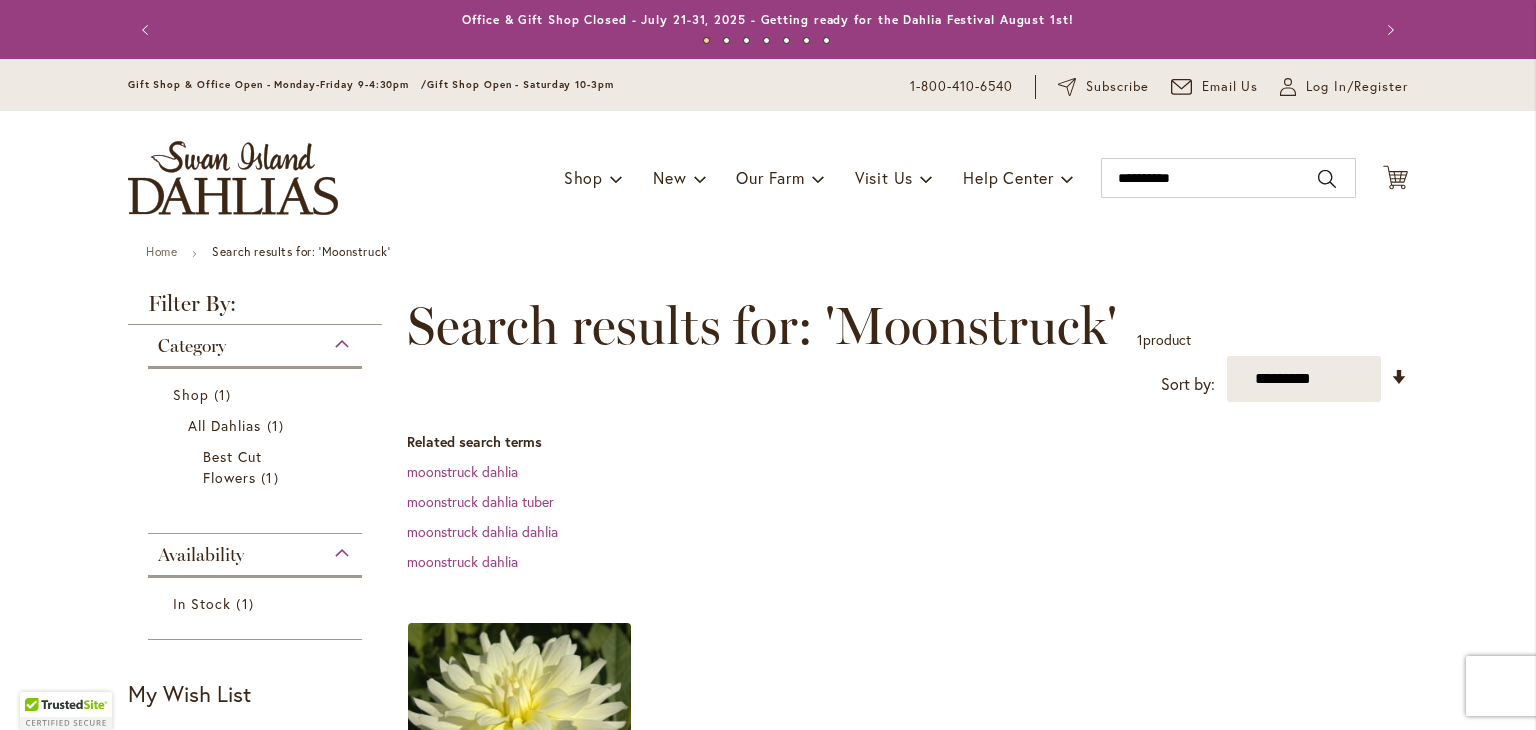 click at bounding box center [520, 735] 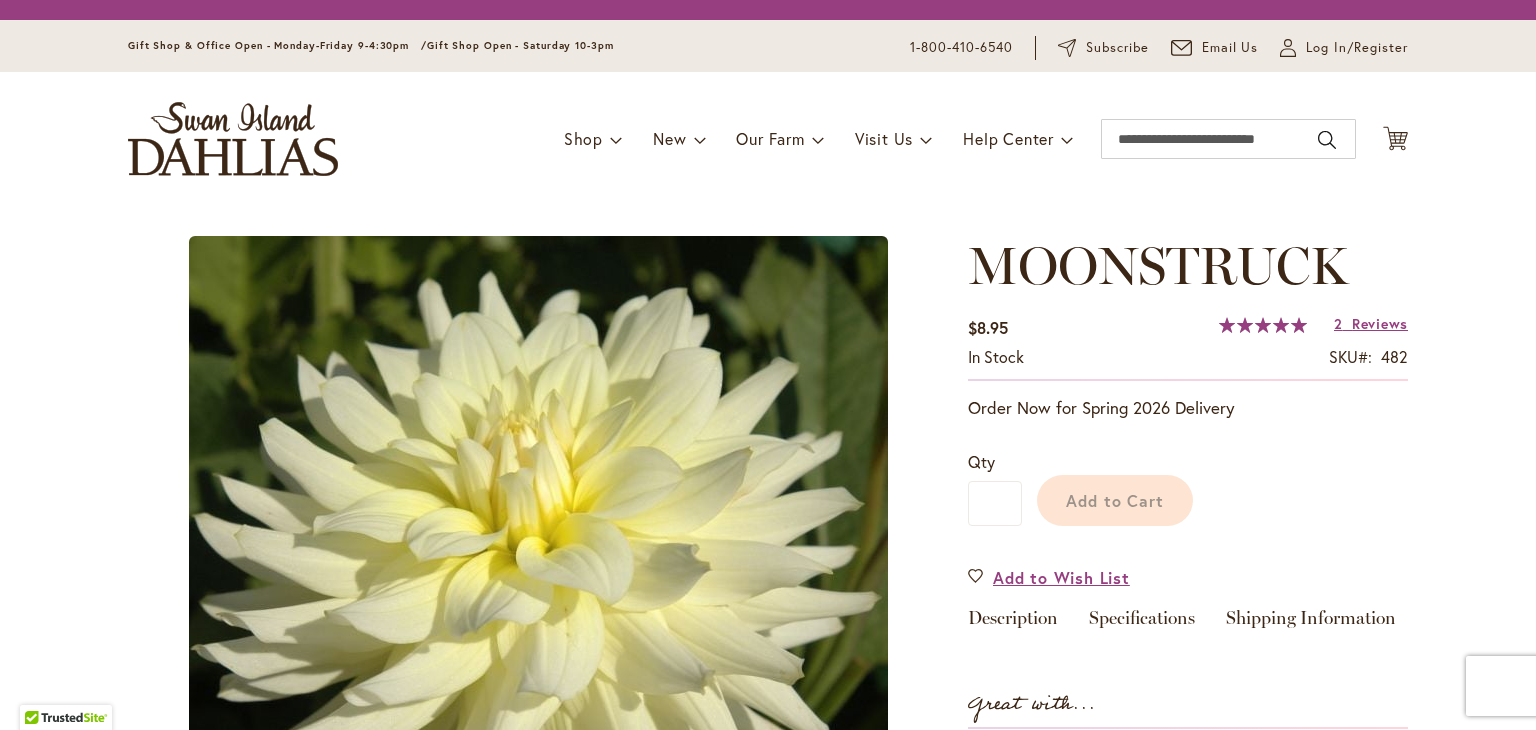 scroll, scrollTop: 0, scrollLeft: 0, axis: both 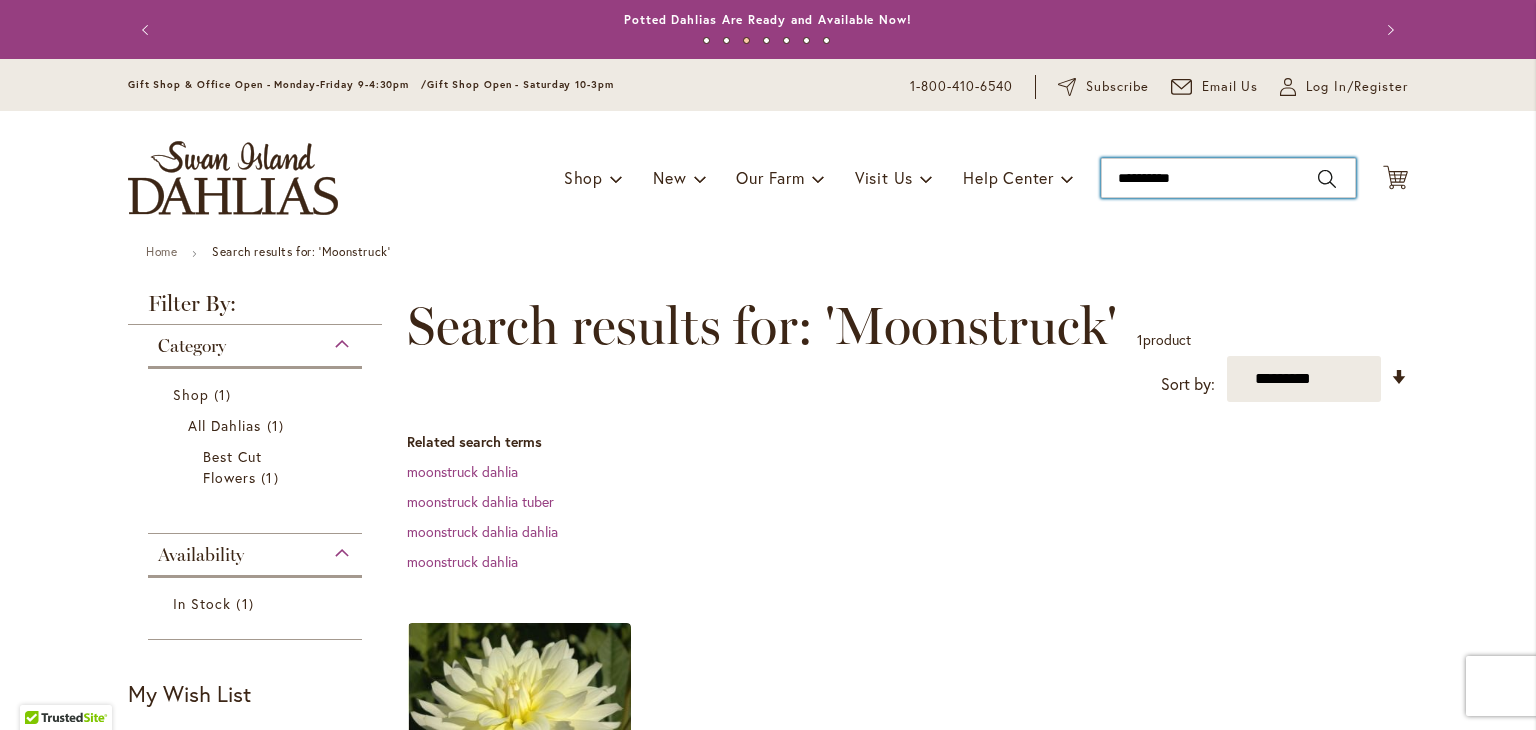 click on "**********" at bounding box center [1228, 178] 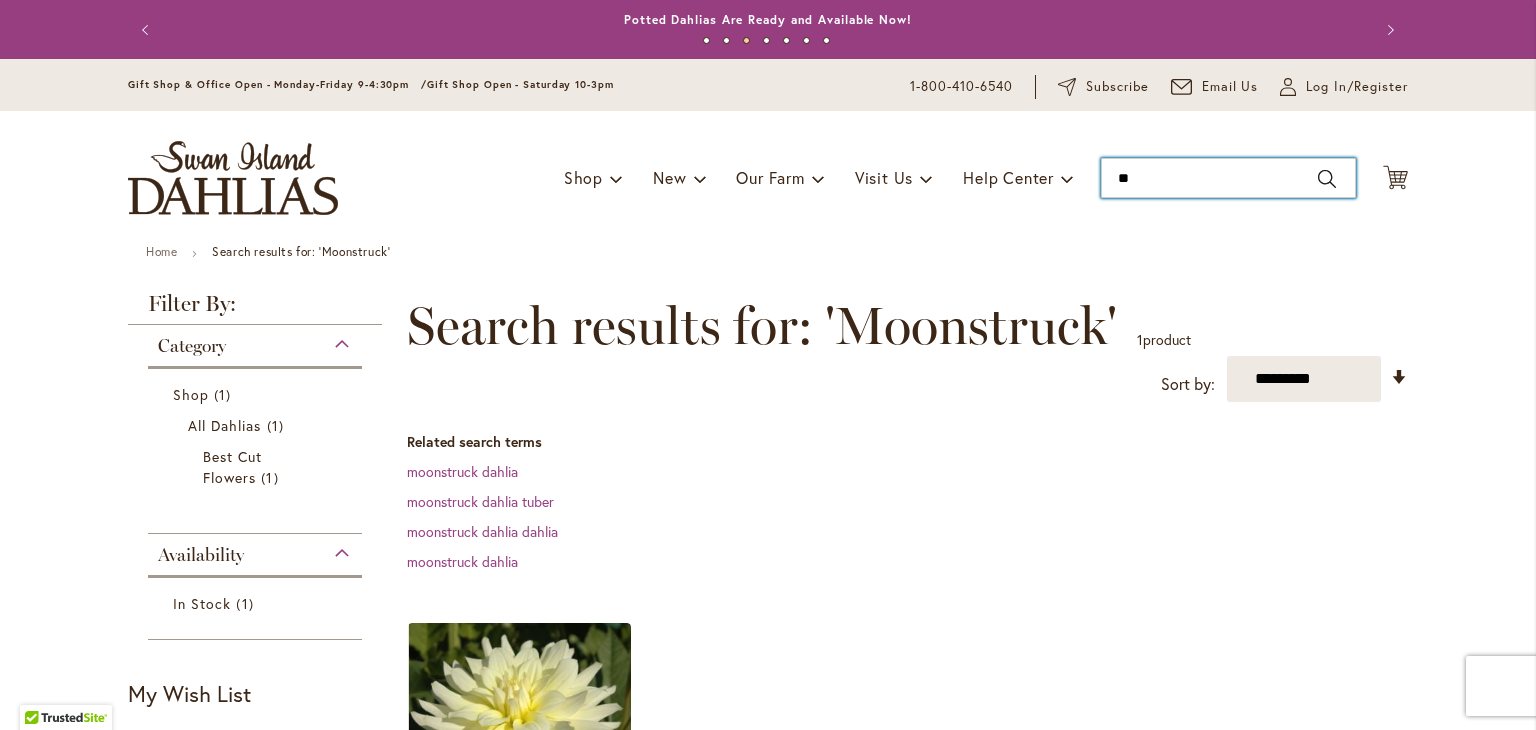type on "*" 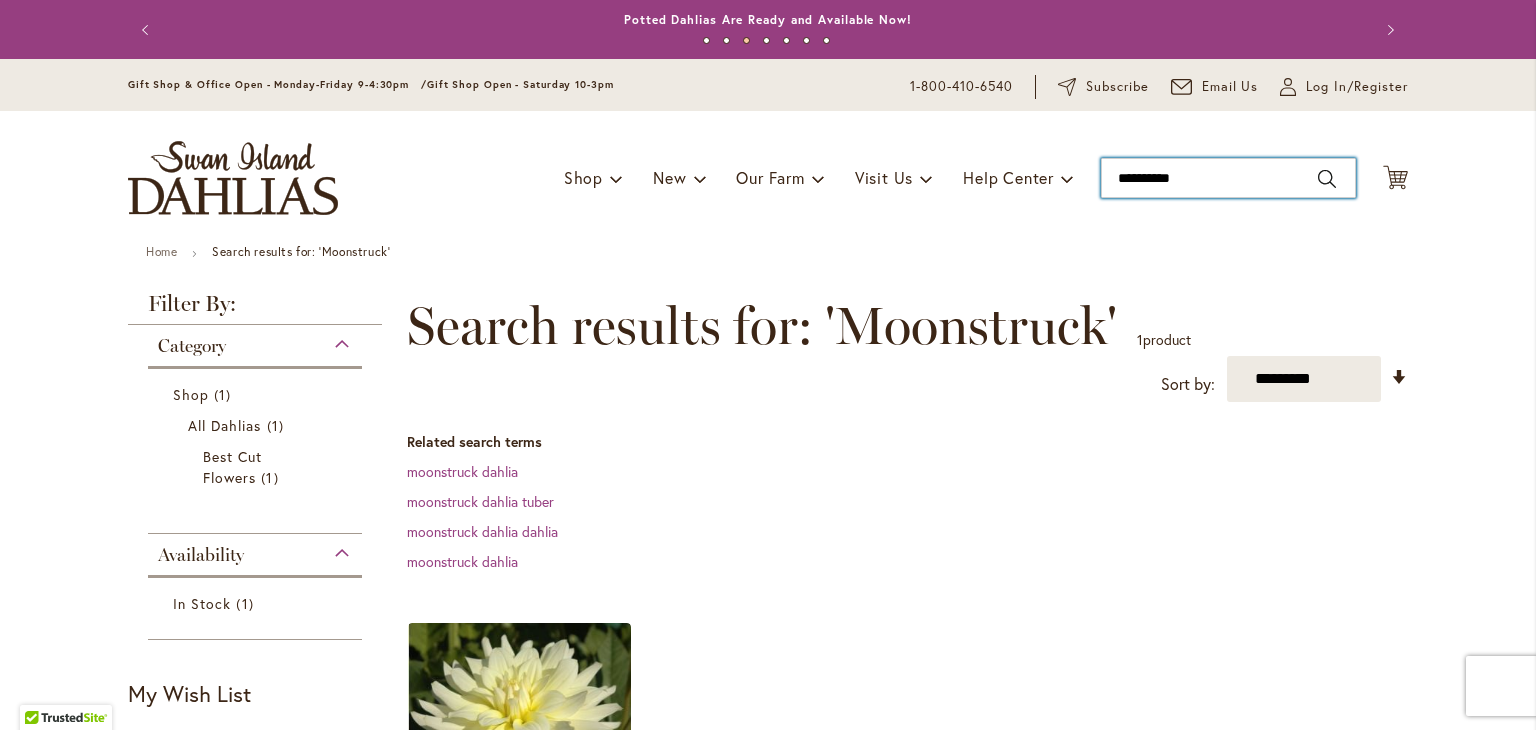 type on "**********" 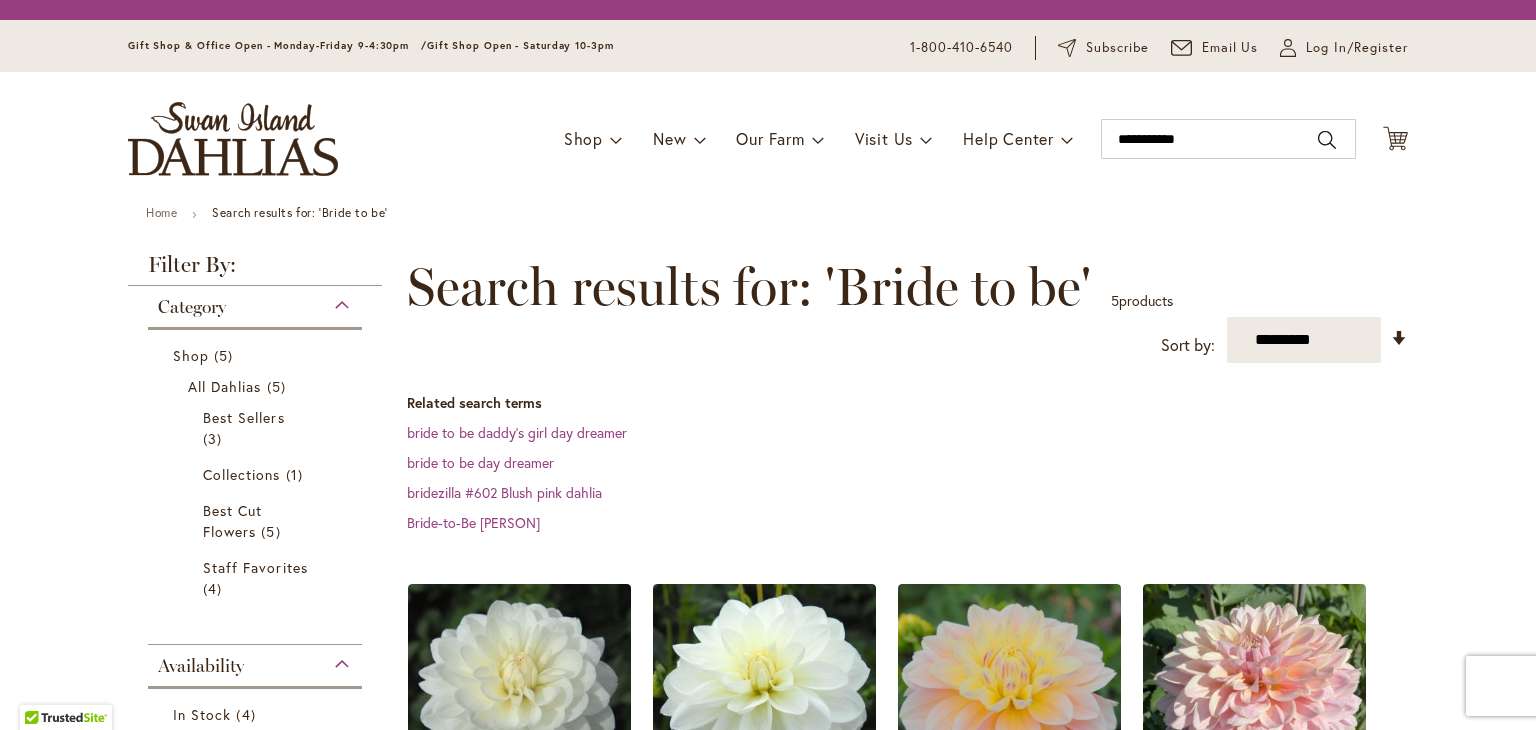 scroll, scrollTop: 0, scrollLeft: 0, axis: both 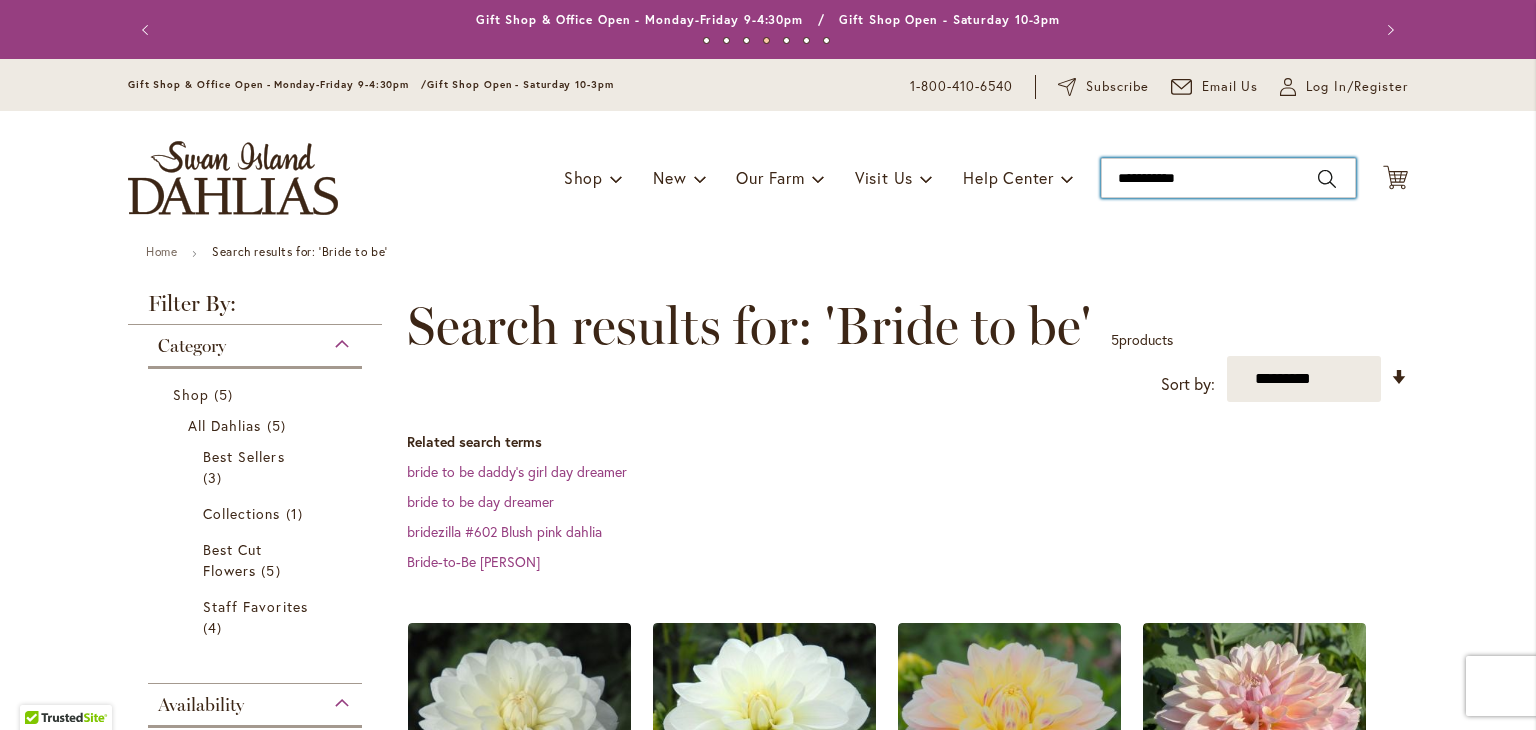 click on "**********" at bounding box center [1228, 178] 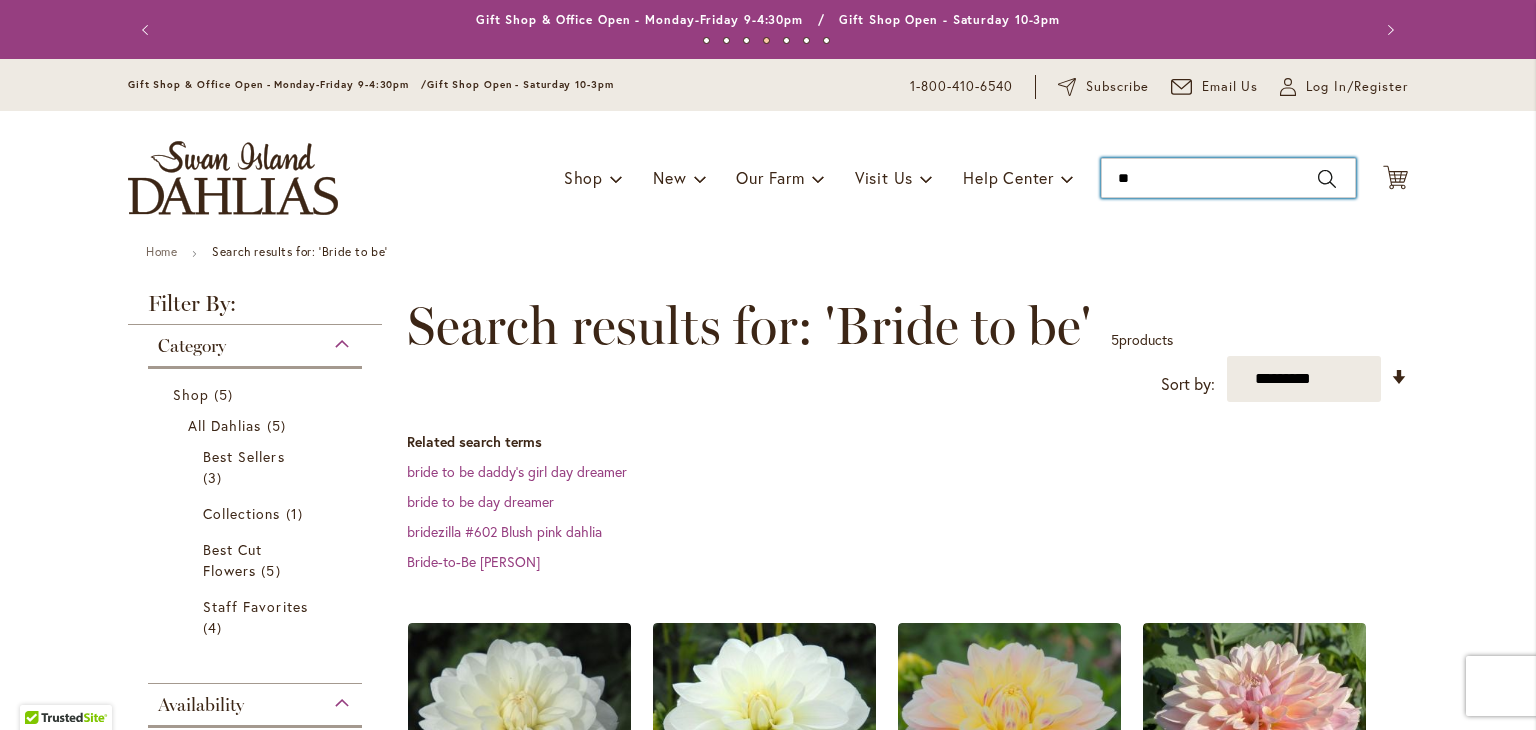 type on "*" 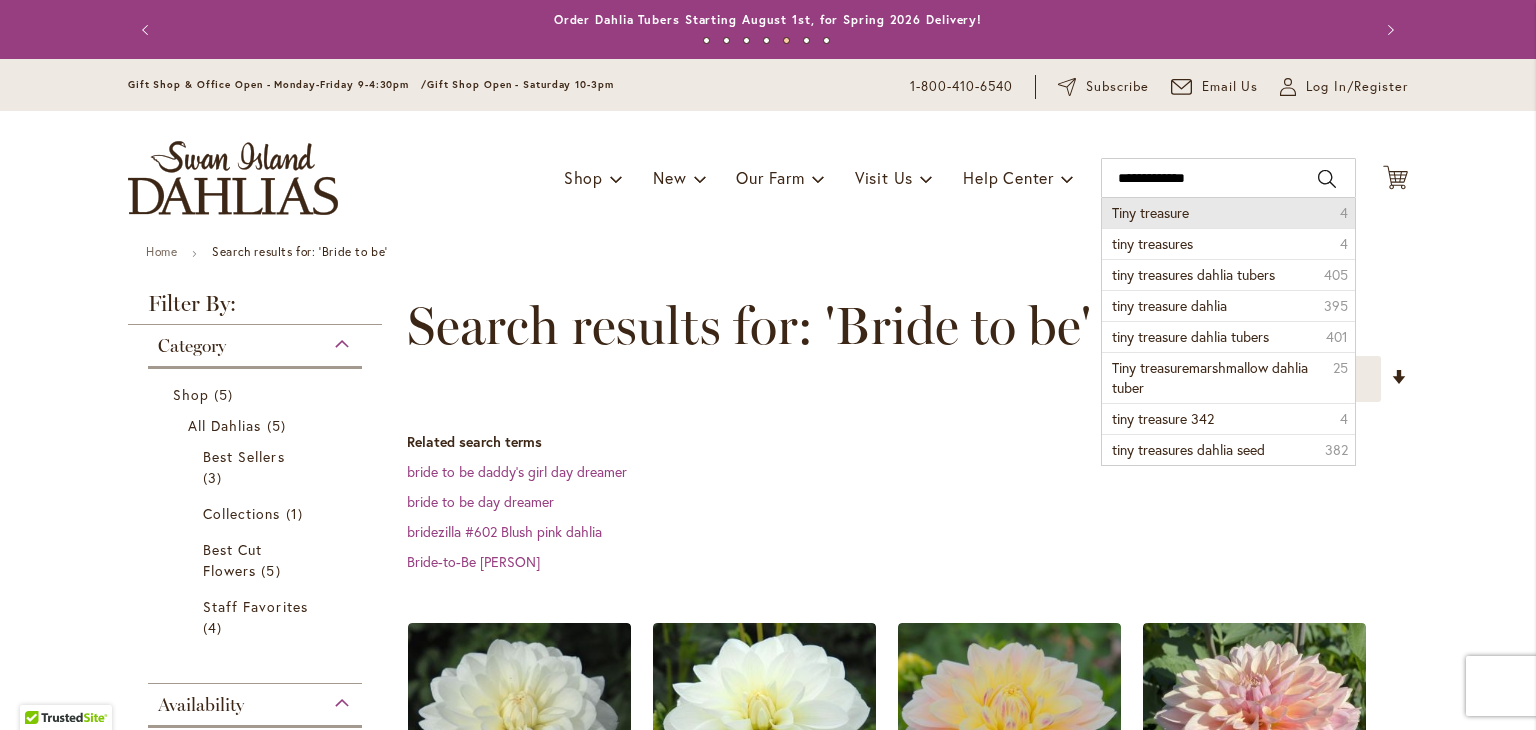 click on "Tiny treasure 4" at bounding box center [1228, 213] 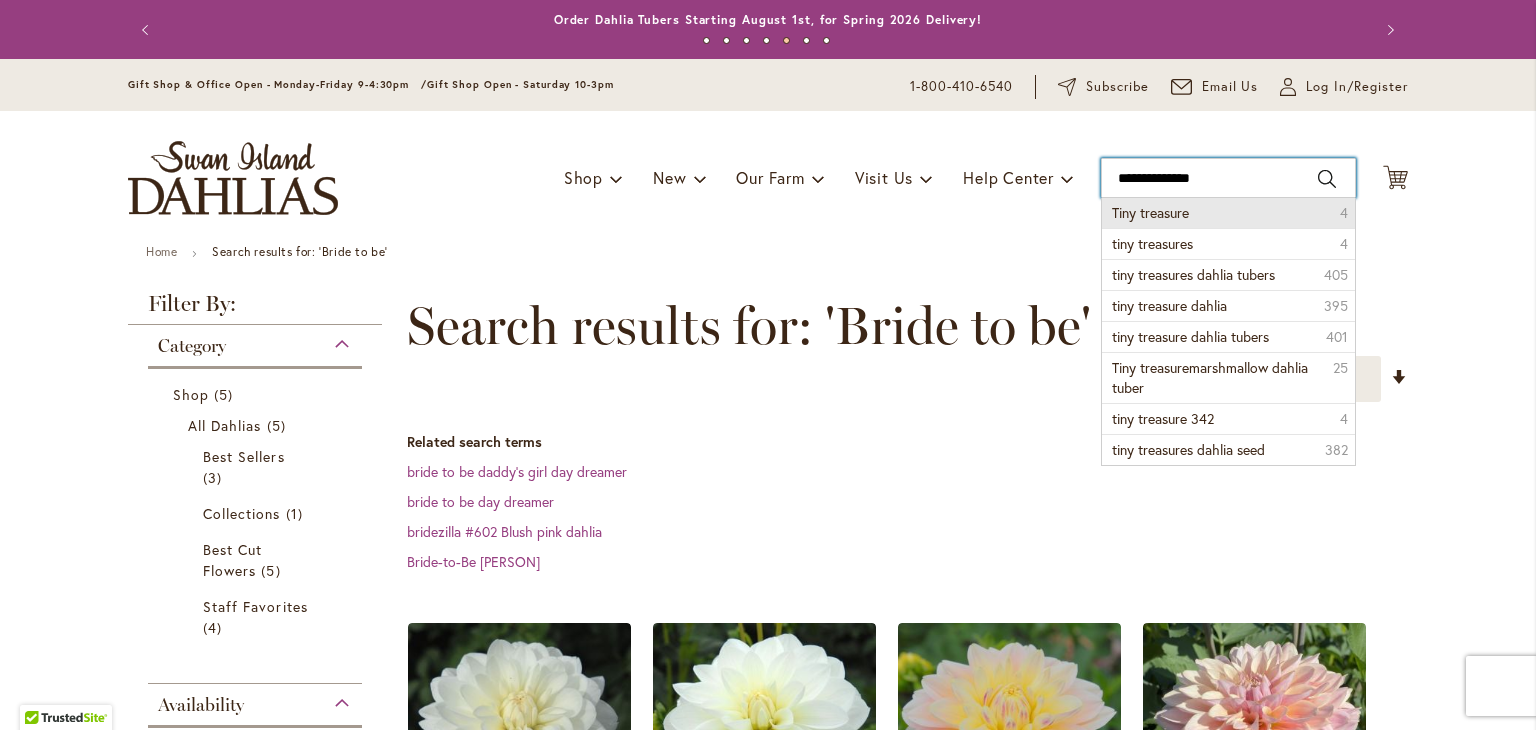 type on "**********" 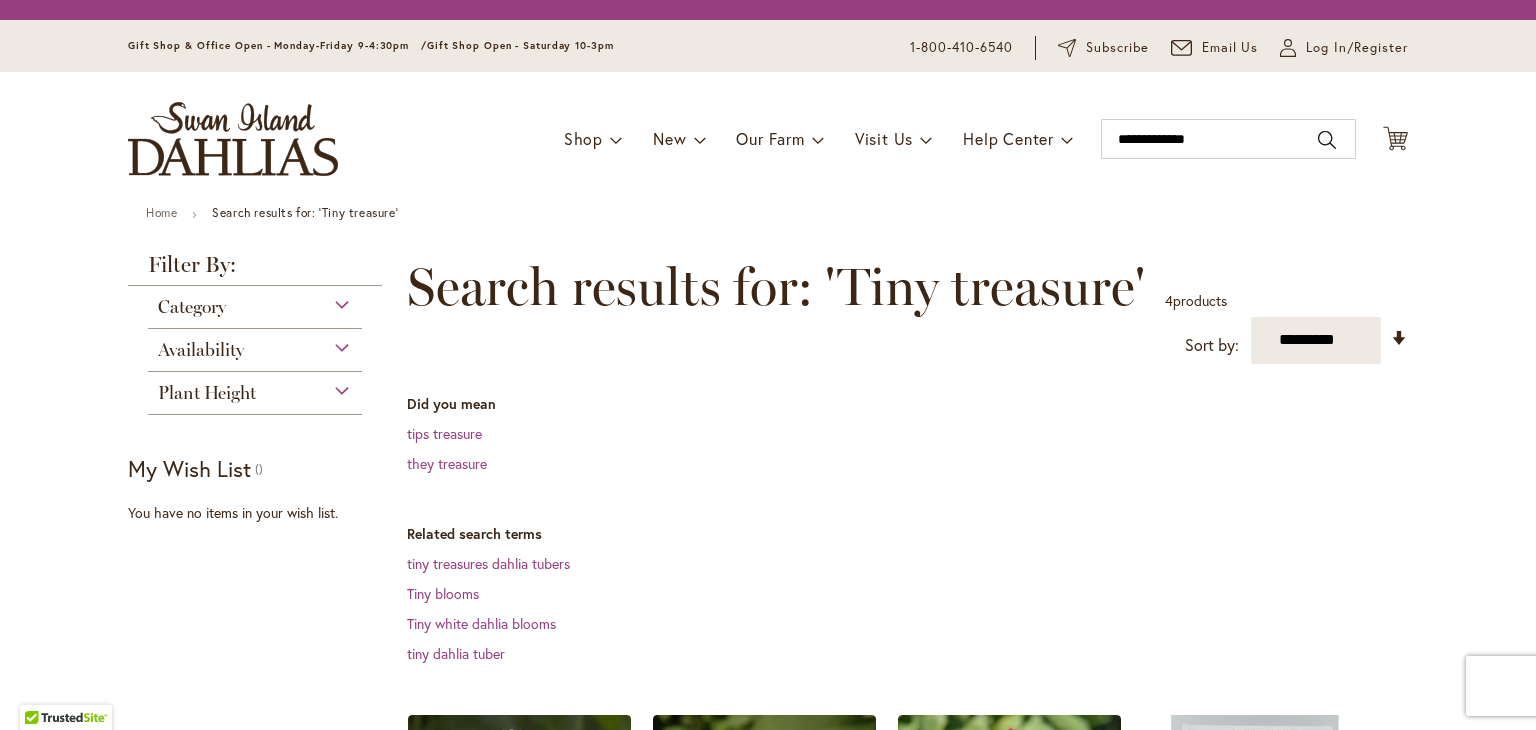 scroll, scrollTop: 0, scrollLeft: 0, axis: both 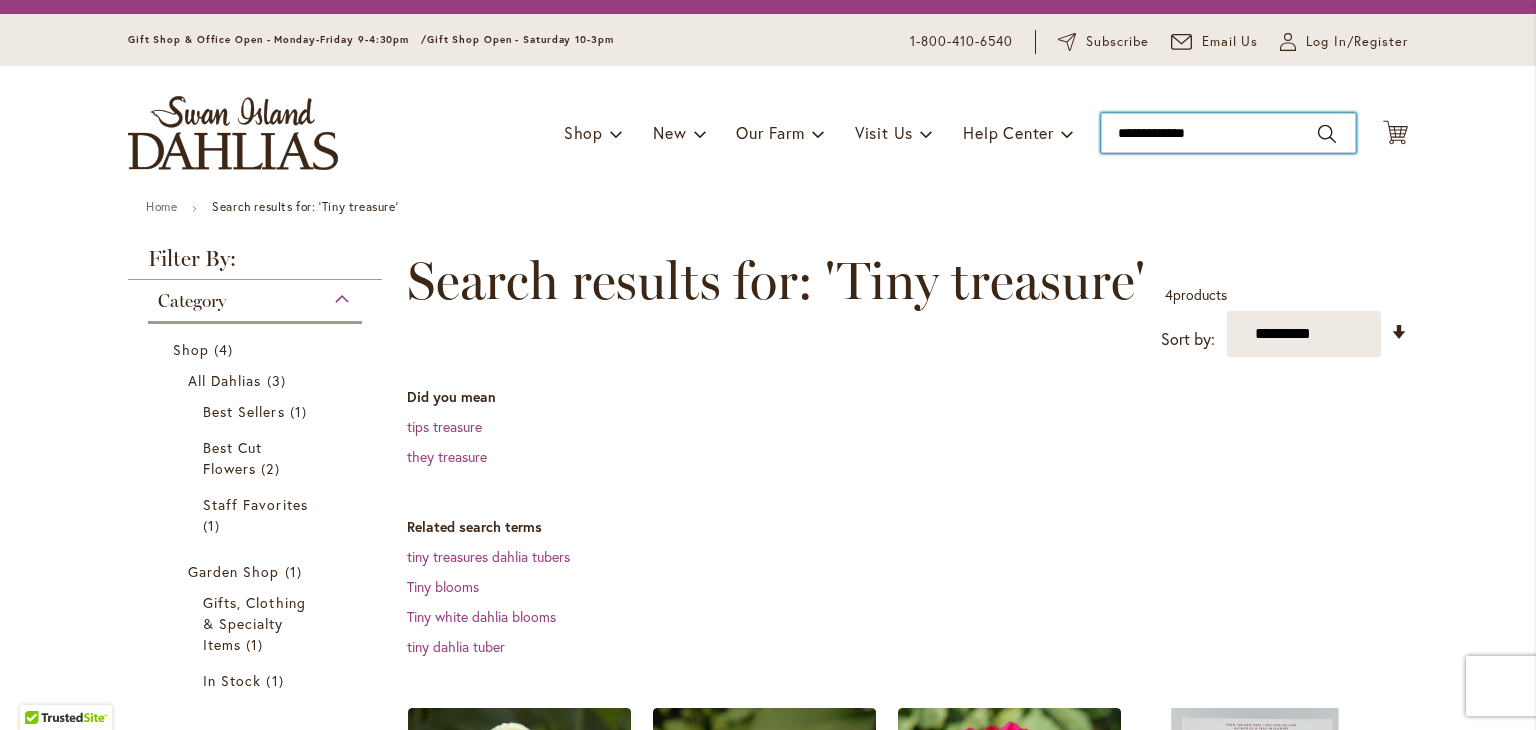 click on "**********" at bounding box center [1228, 133] 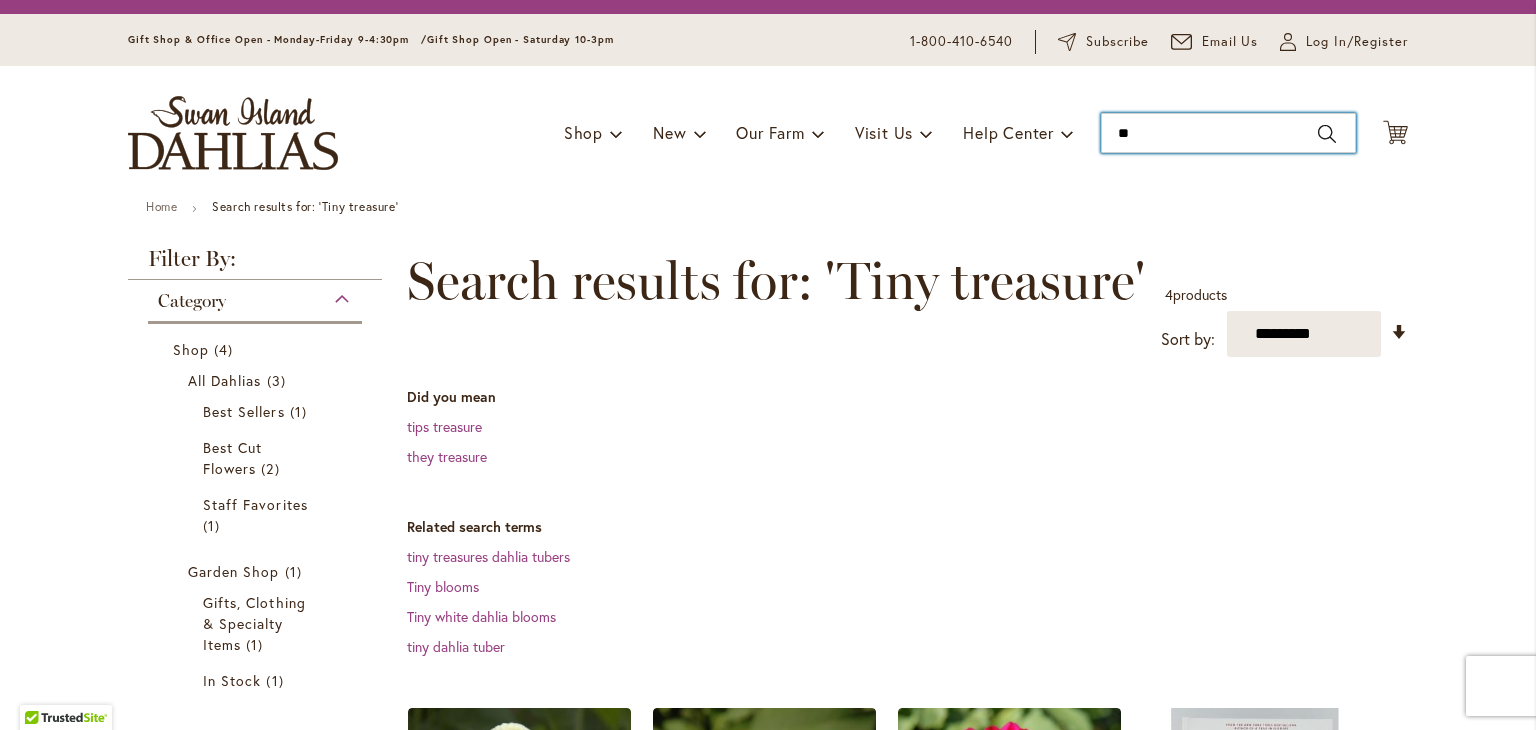 type on "*" 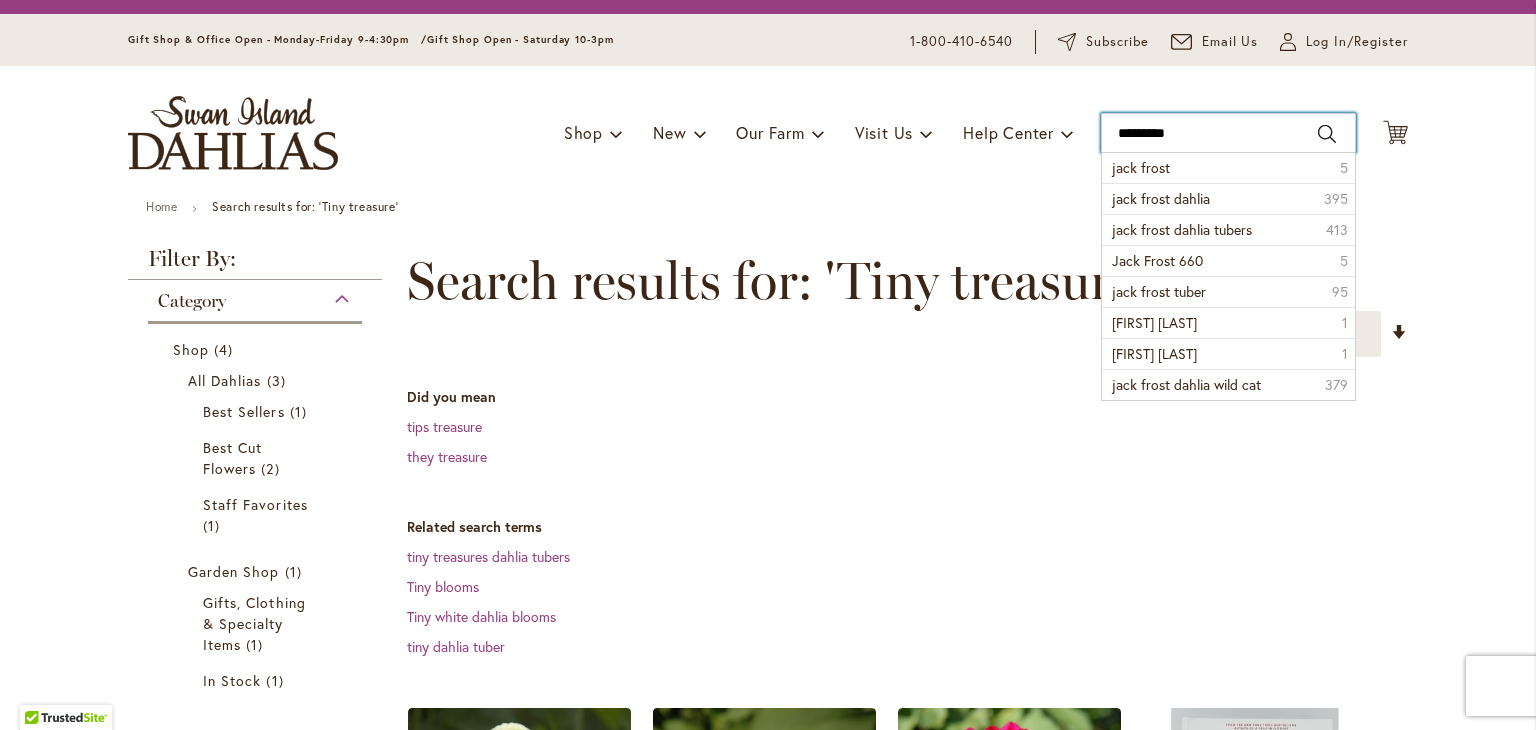 type on "**********" 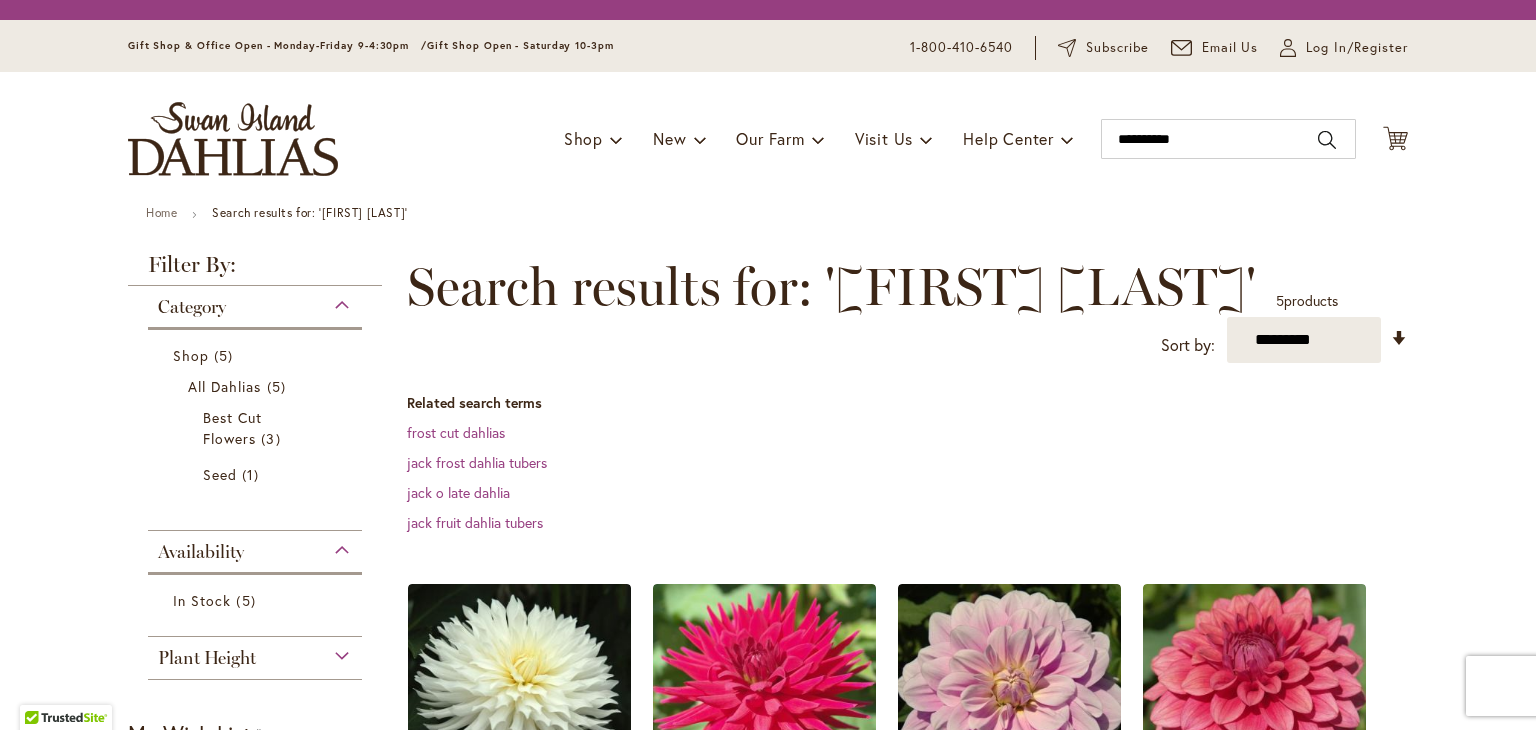 scroll, scrollTop: 0, scrollLeft: 0, axis: both 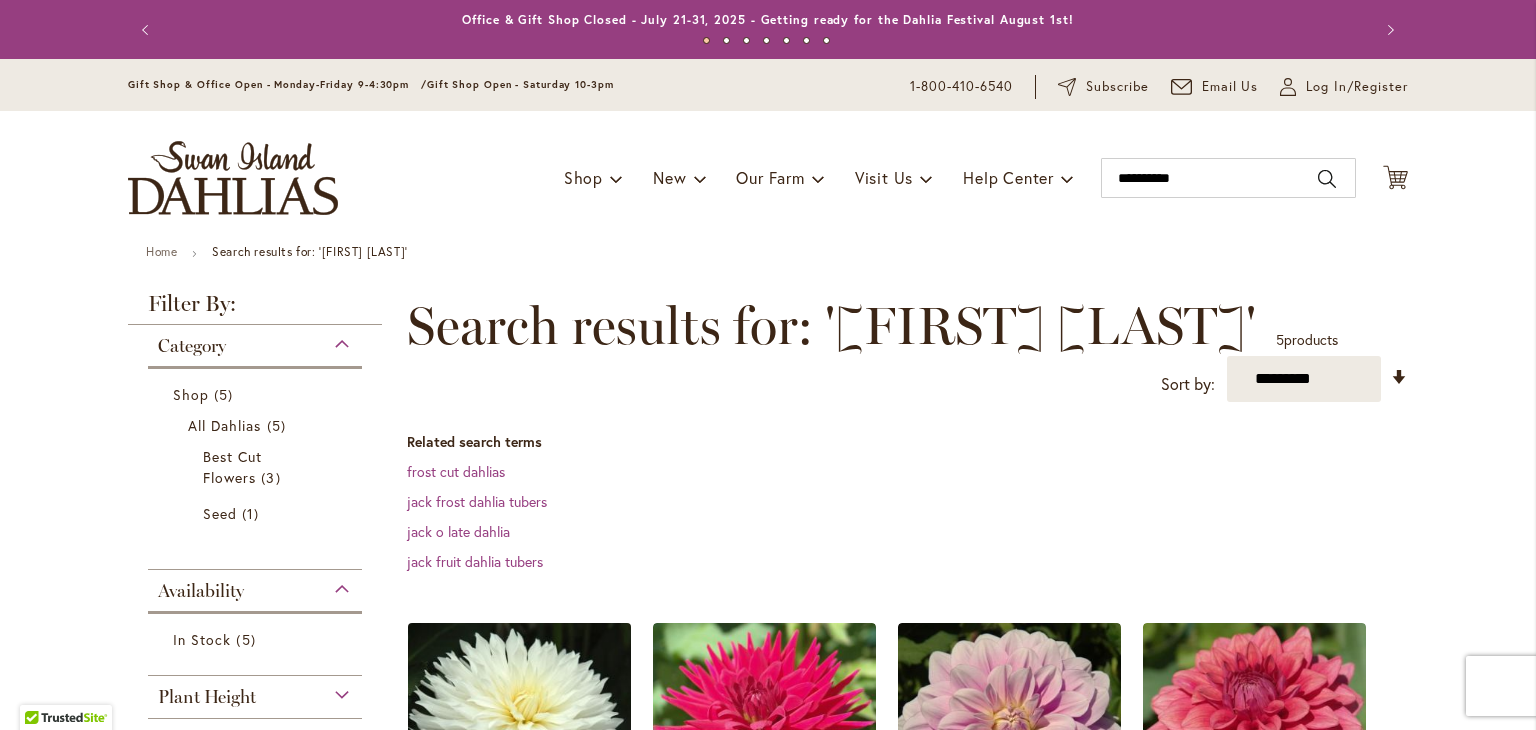 click at bounding box center (520, 735) 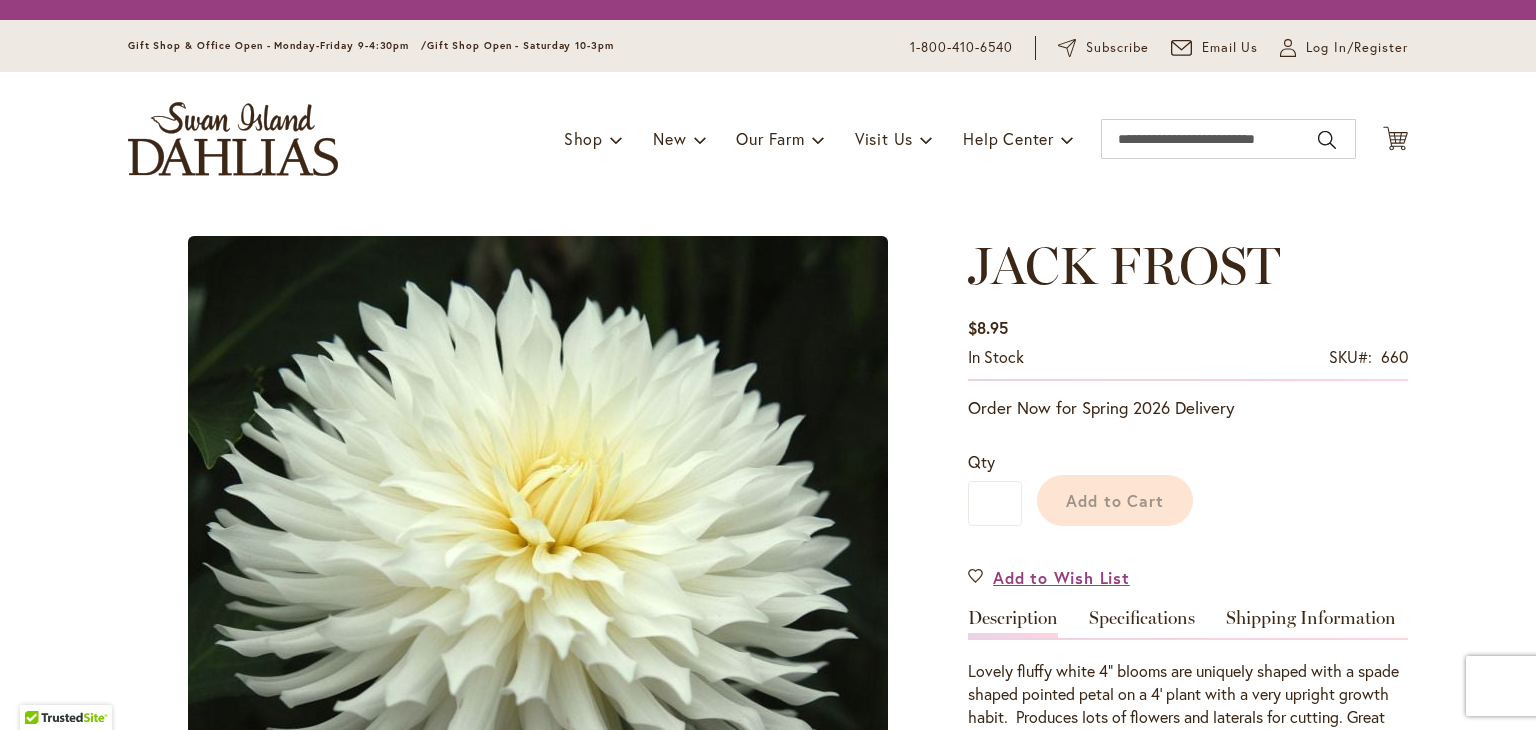 scroll, scrollTop: 0, scrollLeft: 0, axis: both 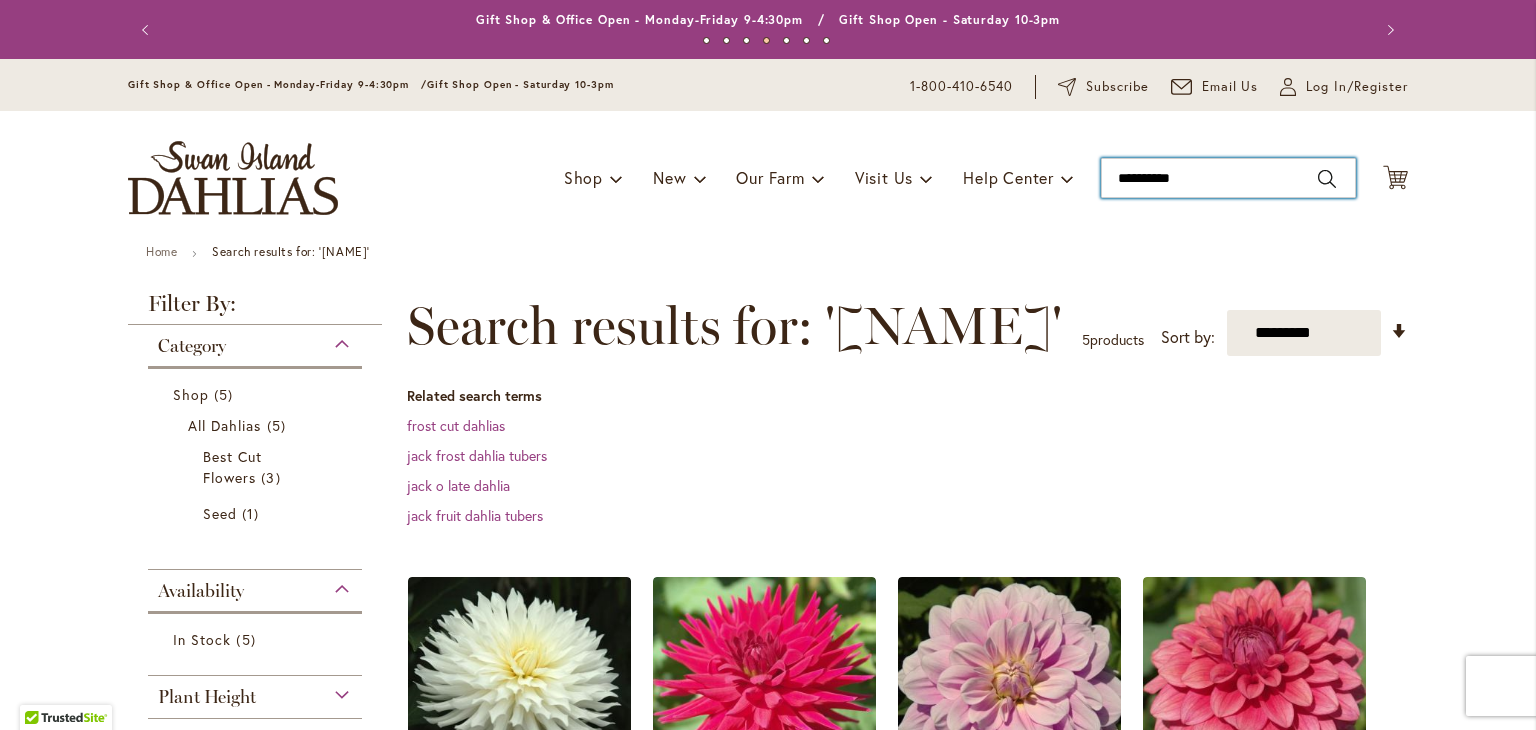 click on "**********" at bounding box center (1228, 178) 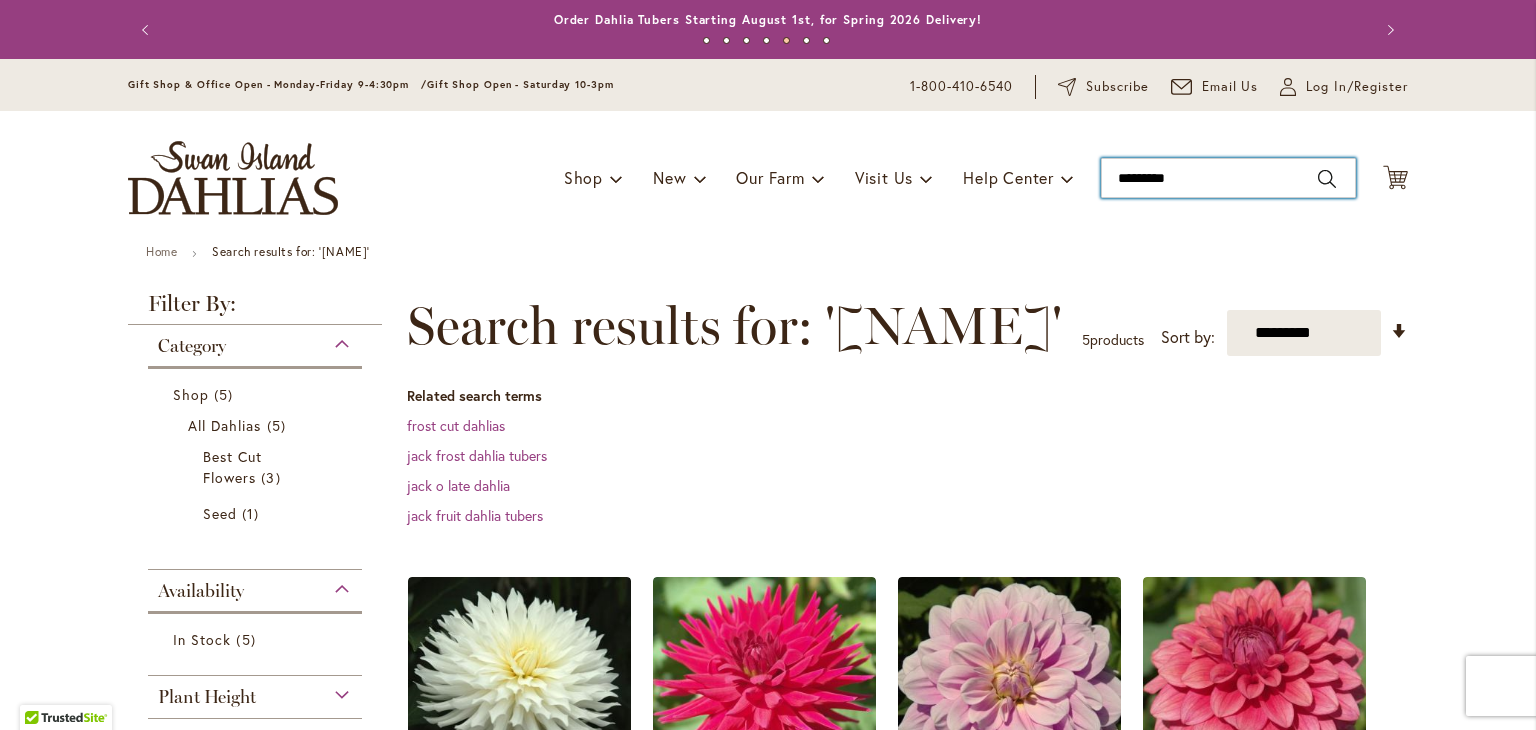click on "*********" at bounding box center [1228, 178] 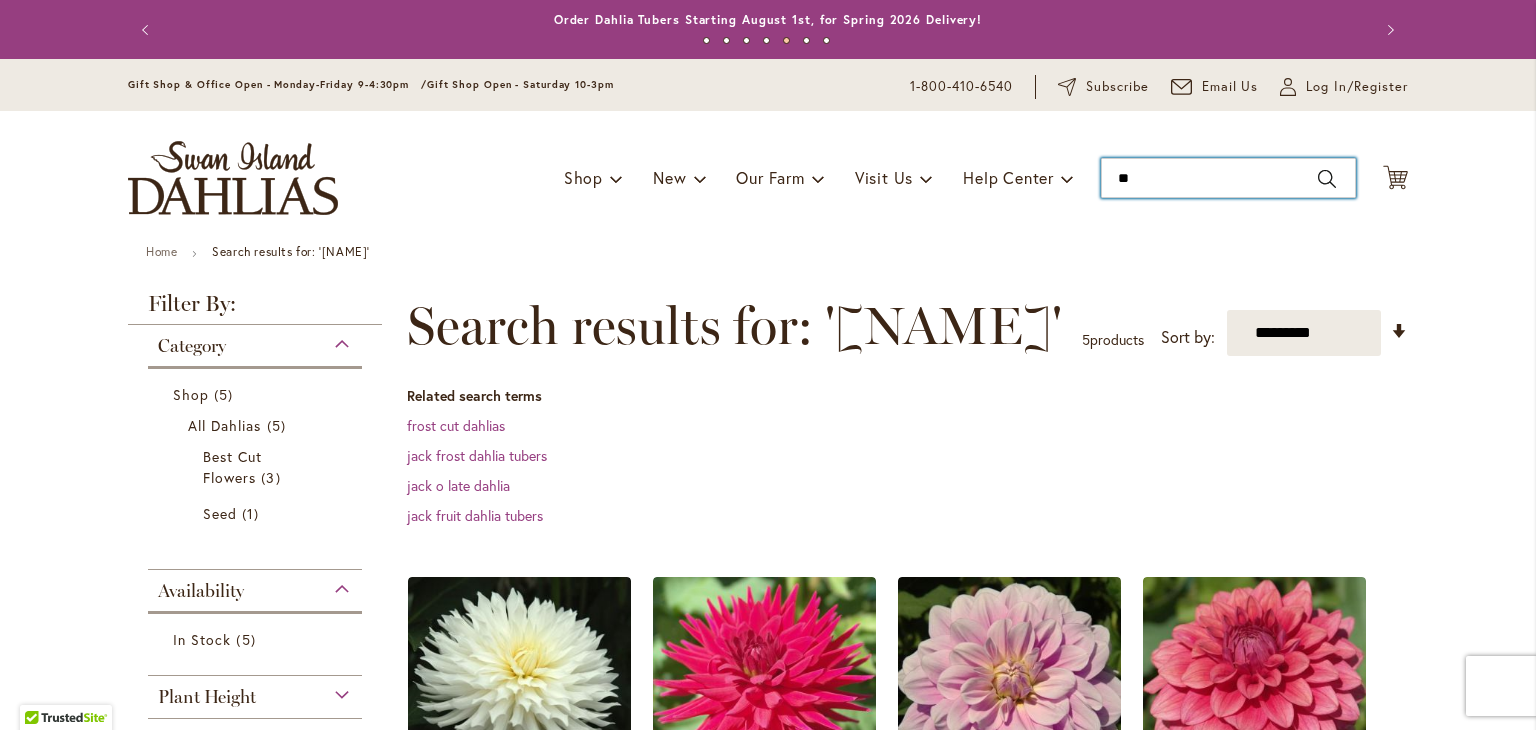 type on "*" 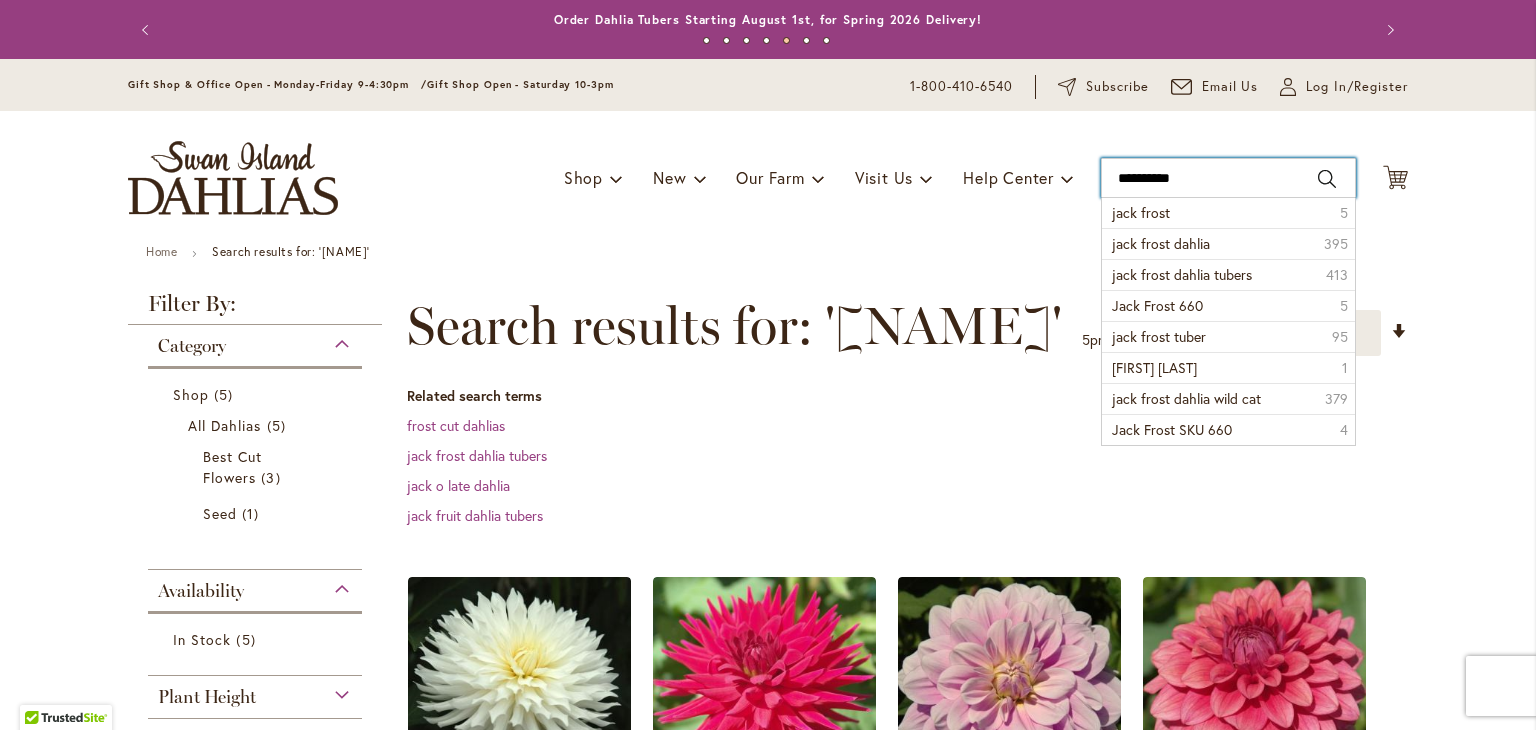 type on "**********" 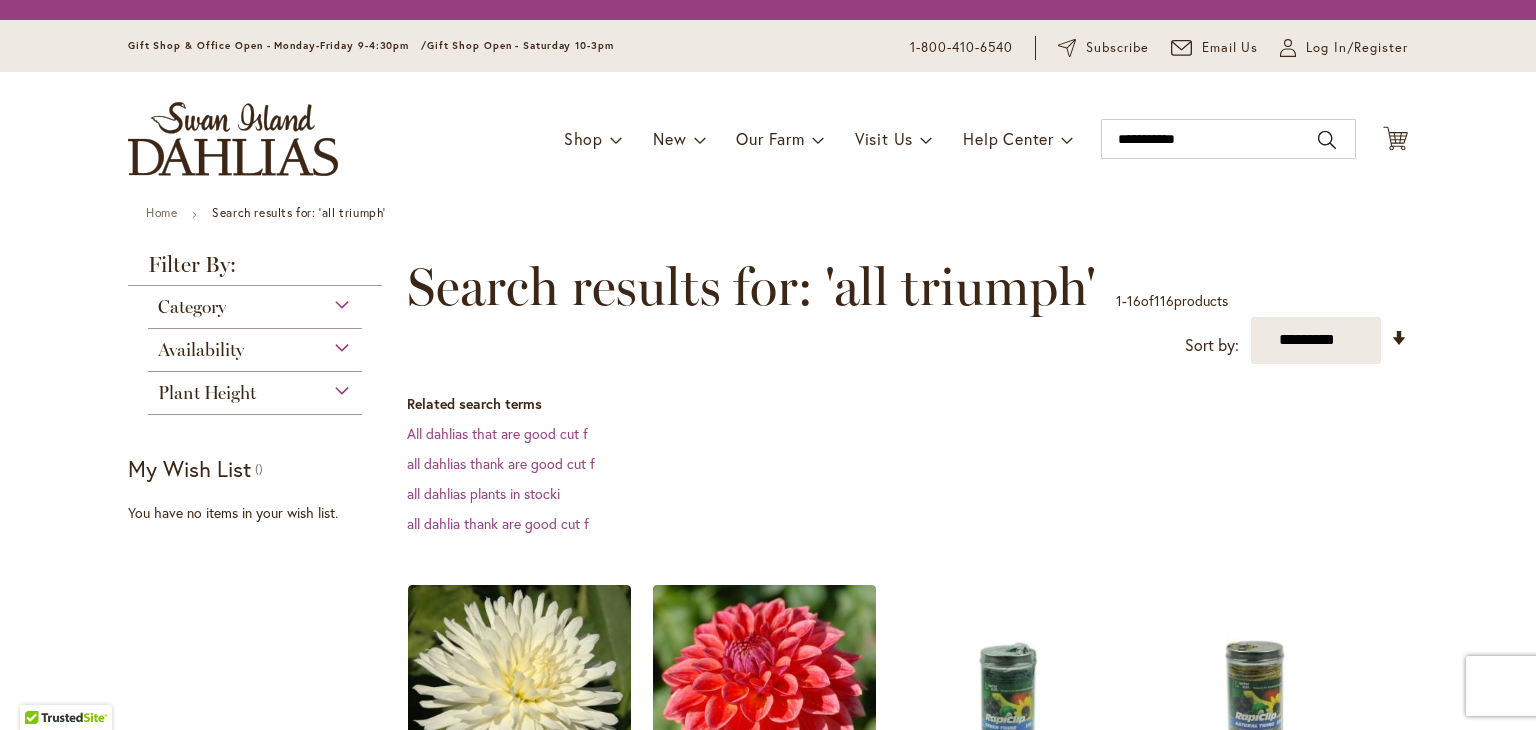 scroll, scrollTop: 0, scrollLeft: 0, axis: both 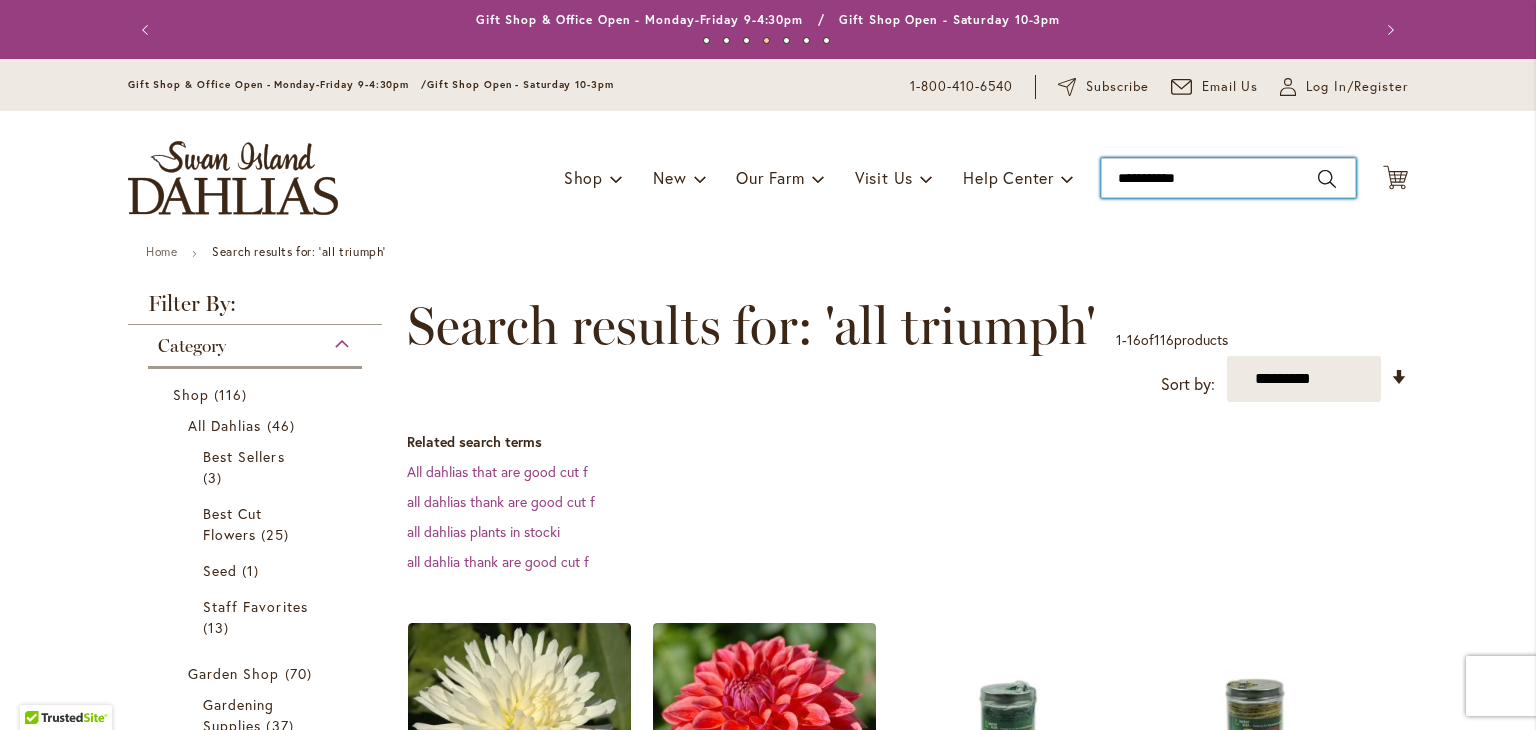 click on "**********" at bounding box center [1228, 178] 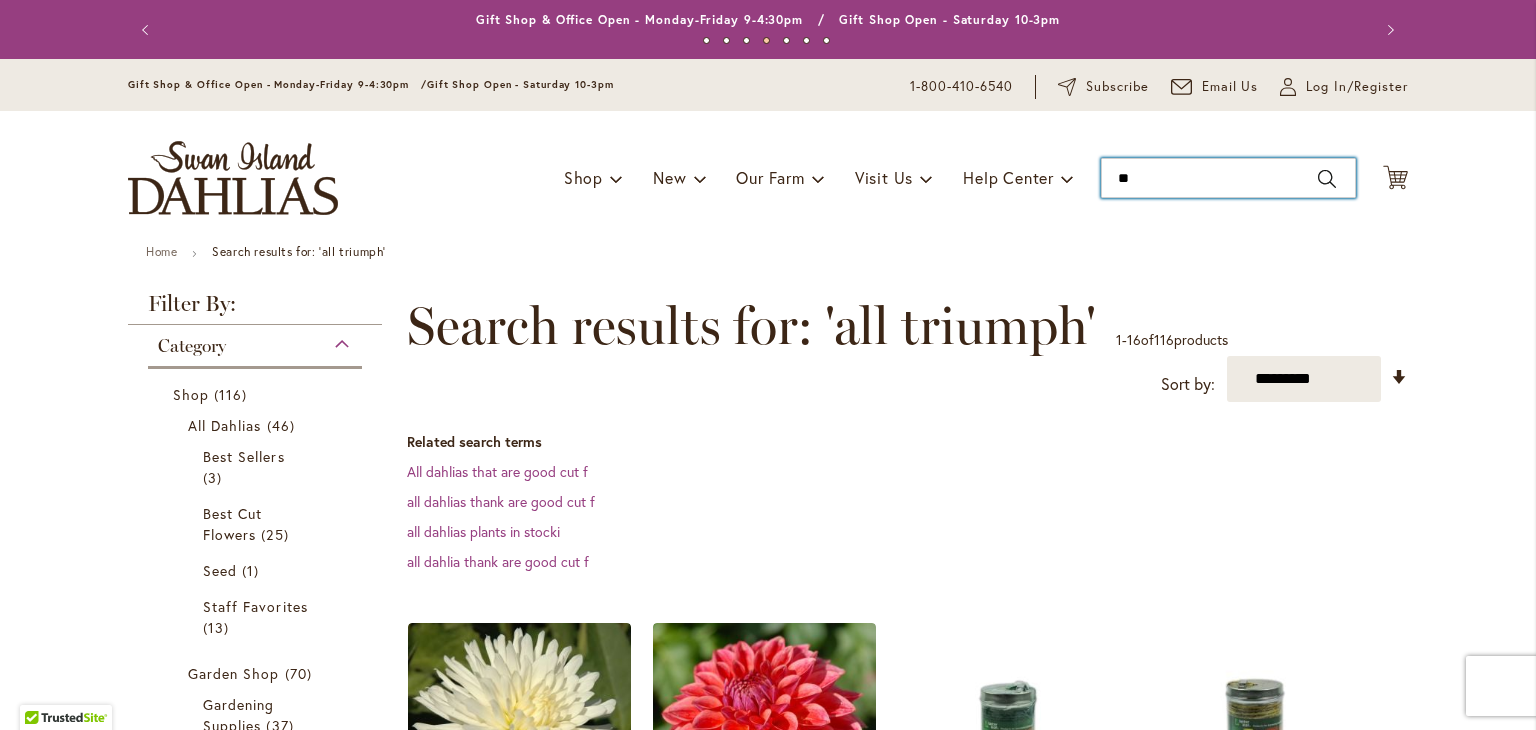 type on "*" 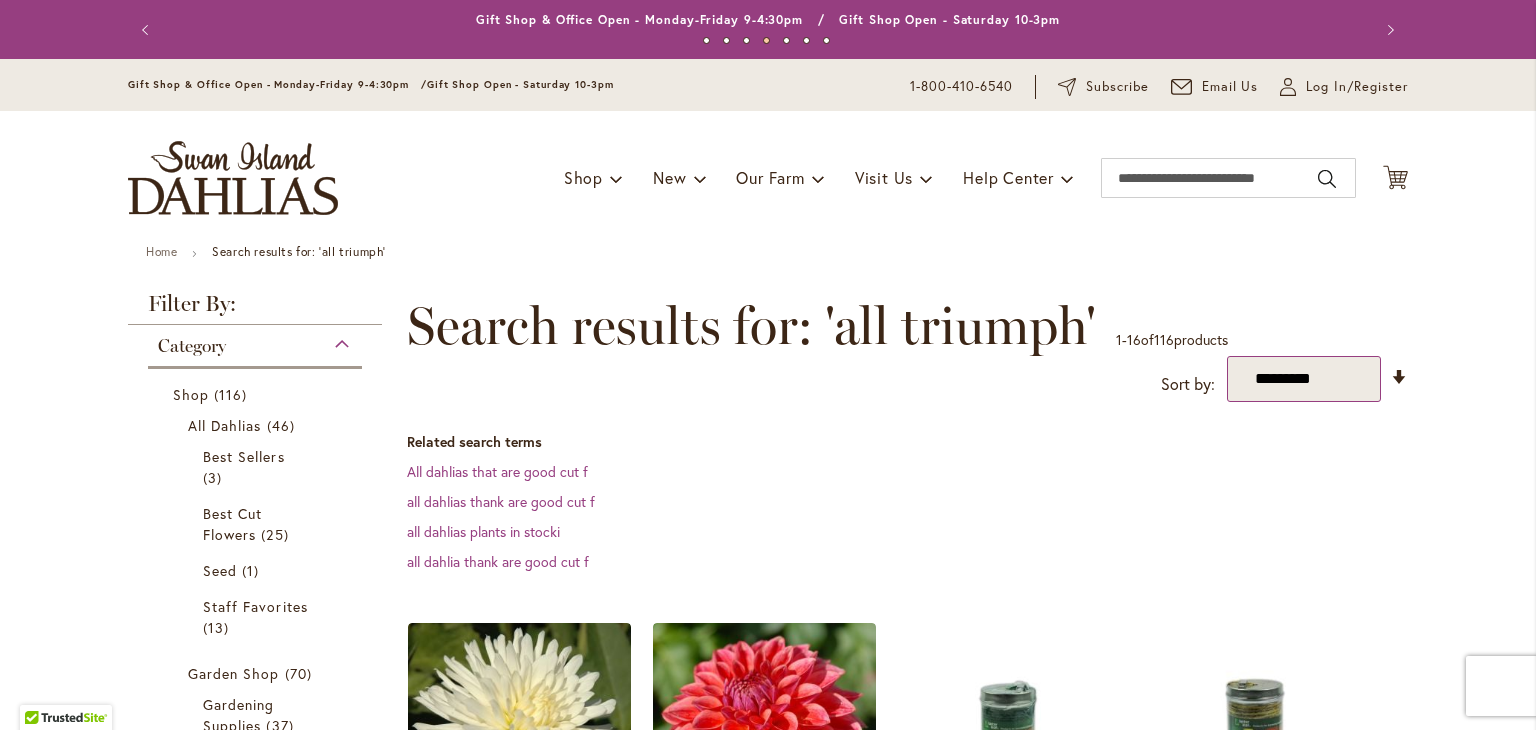 click on "**********" at bounding box center [1304, 379] 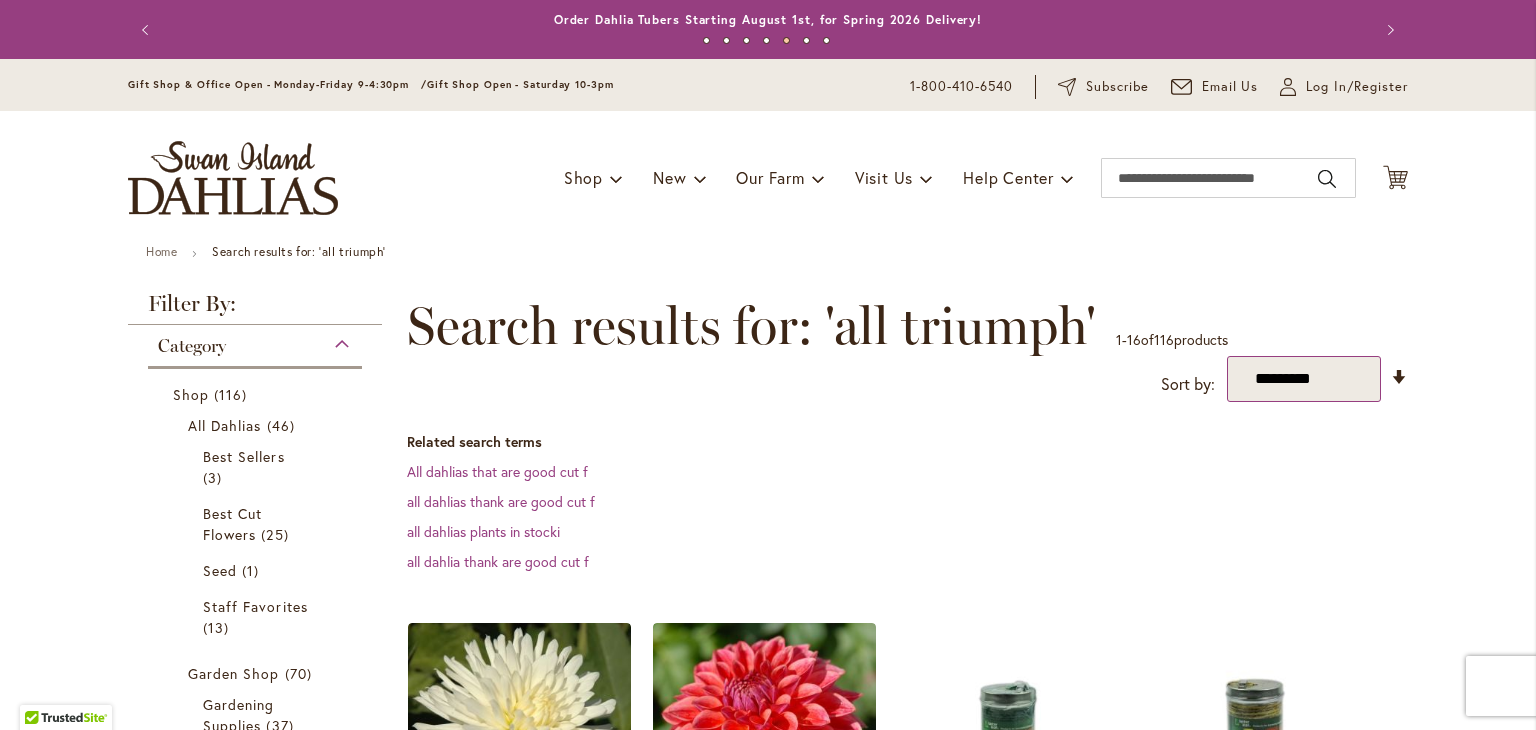 click on "**********" at bounding box center [1304, 379] 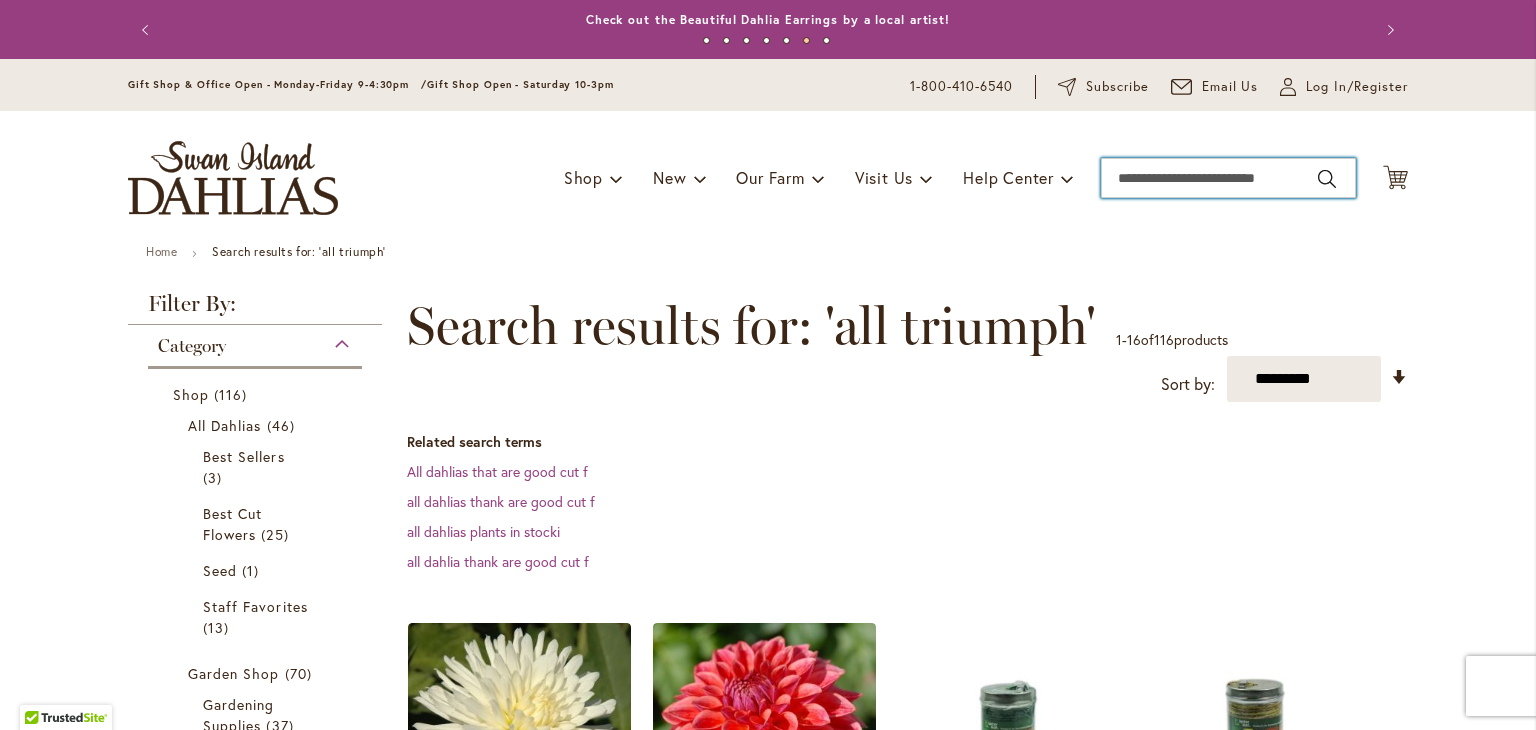 click on "Search" at bounding box center [1228, 178] 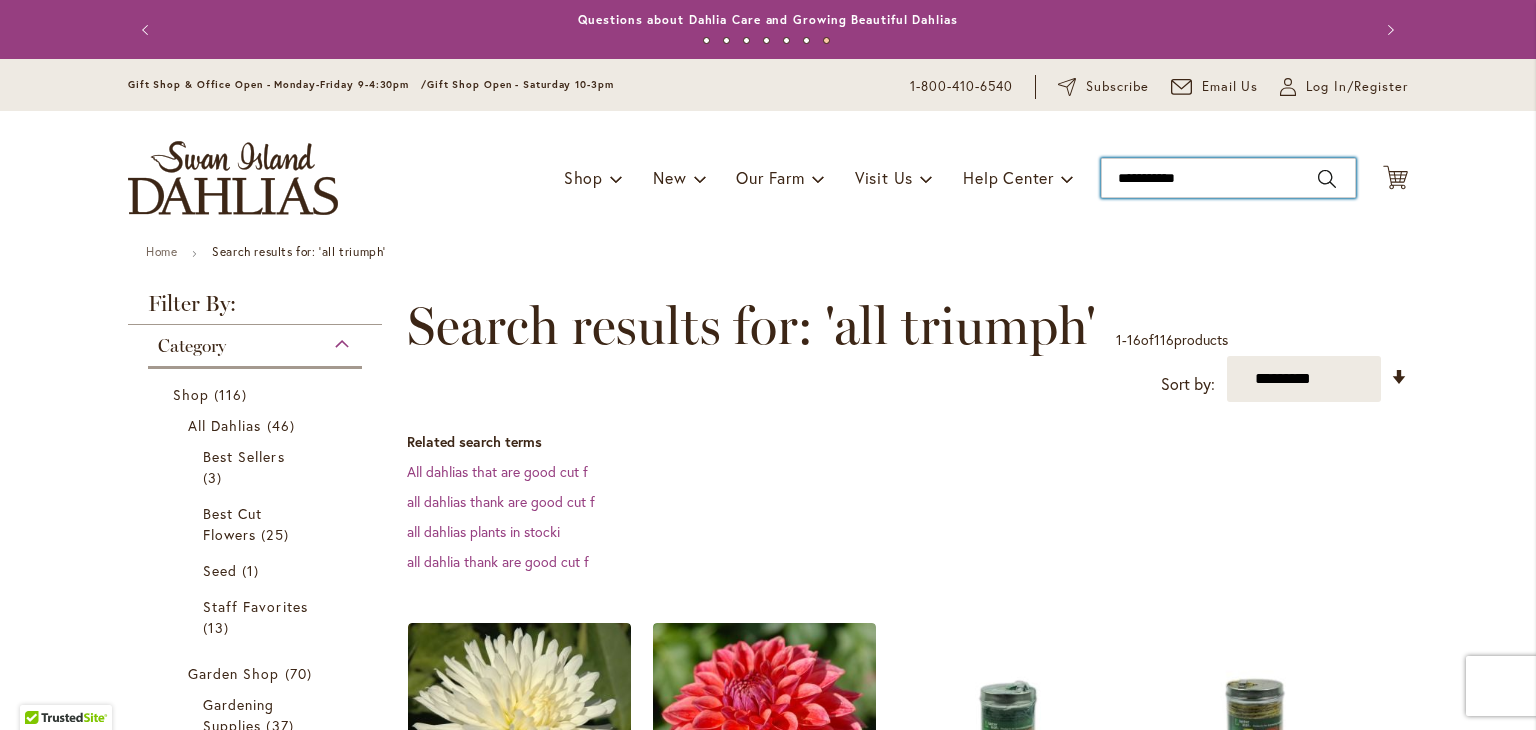 type on "**********" 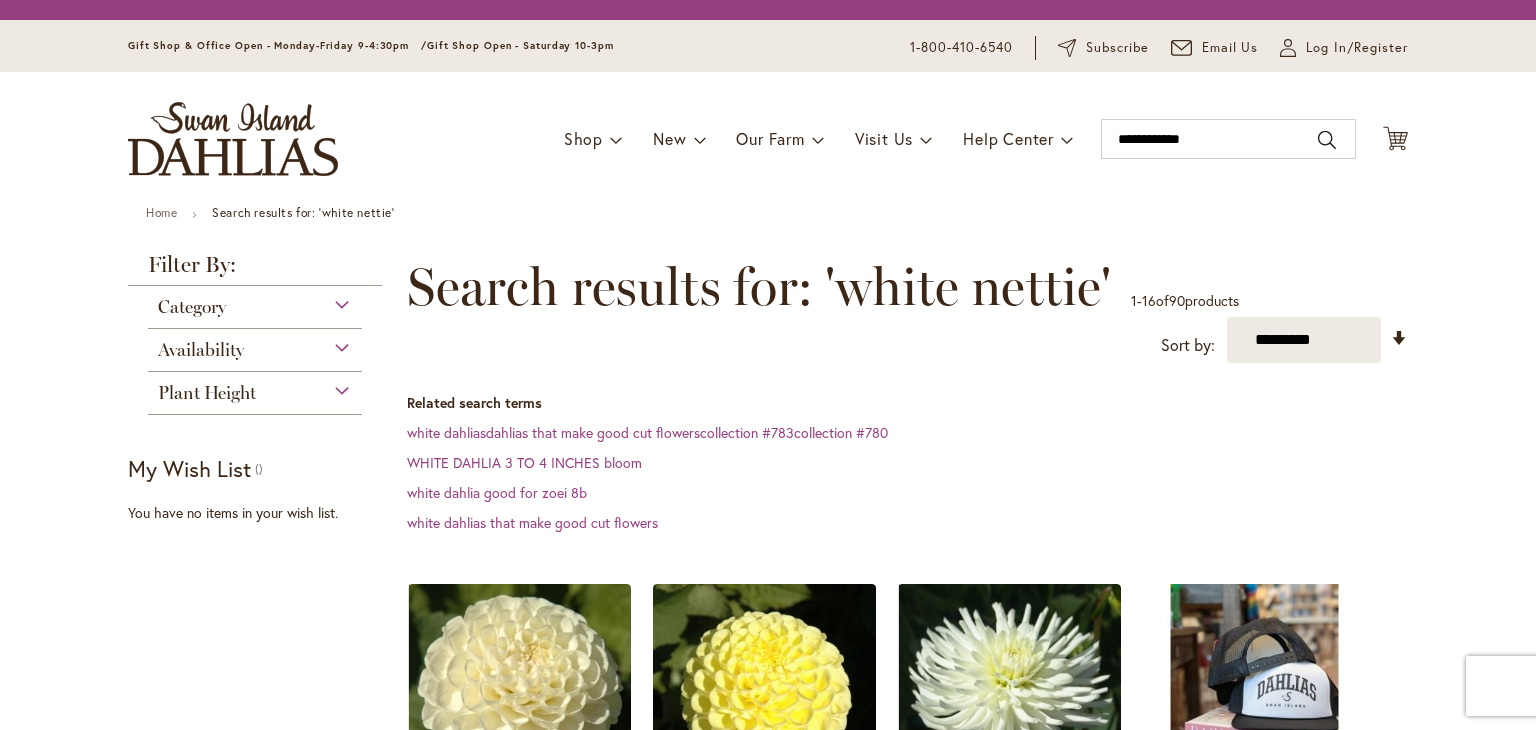 scroll, scrollTop: 0, scrollLeft: 0, axis: both 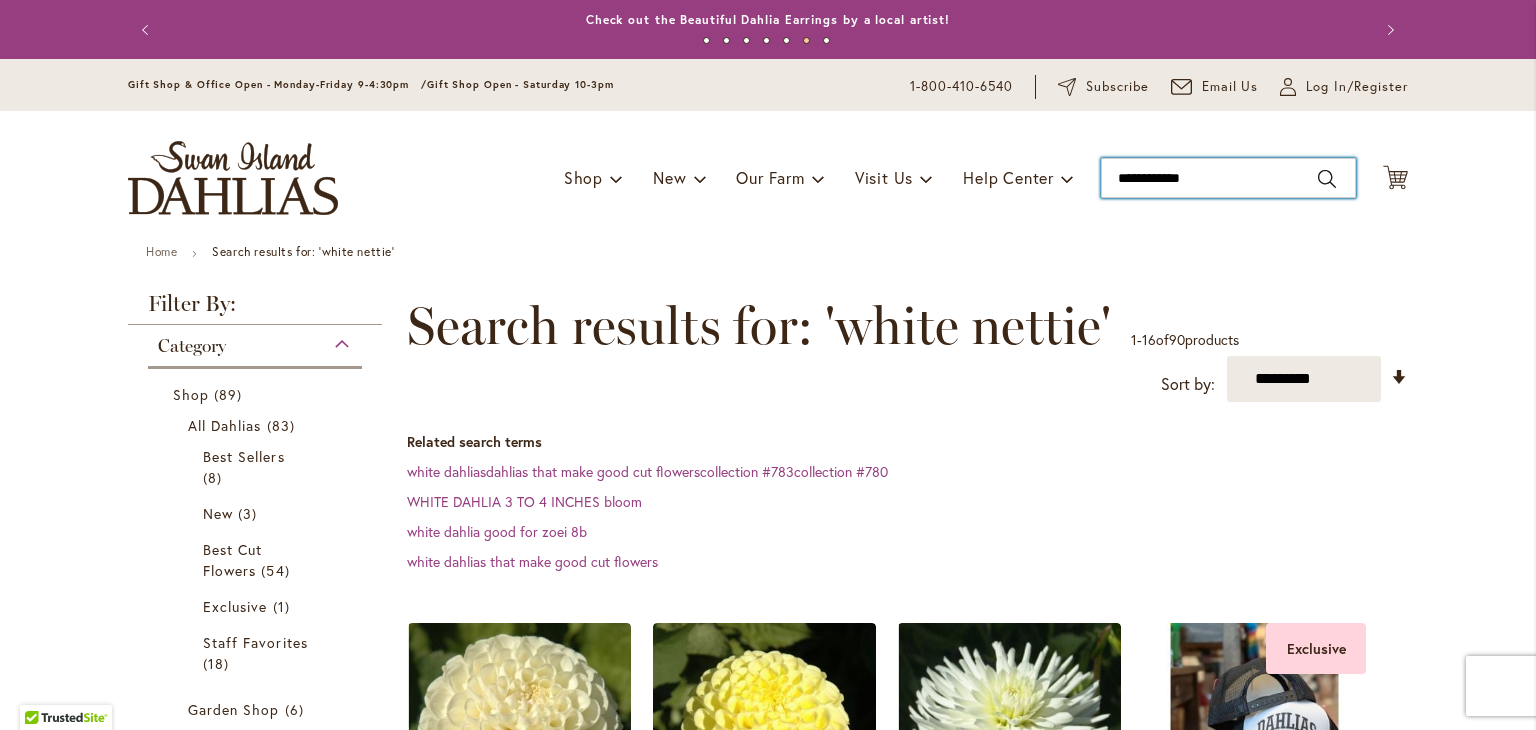 click on "**********" at bounding box center (1228, 178) 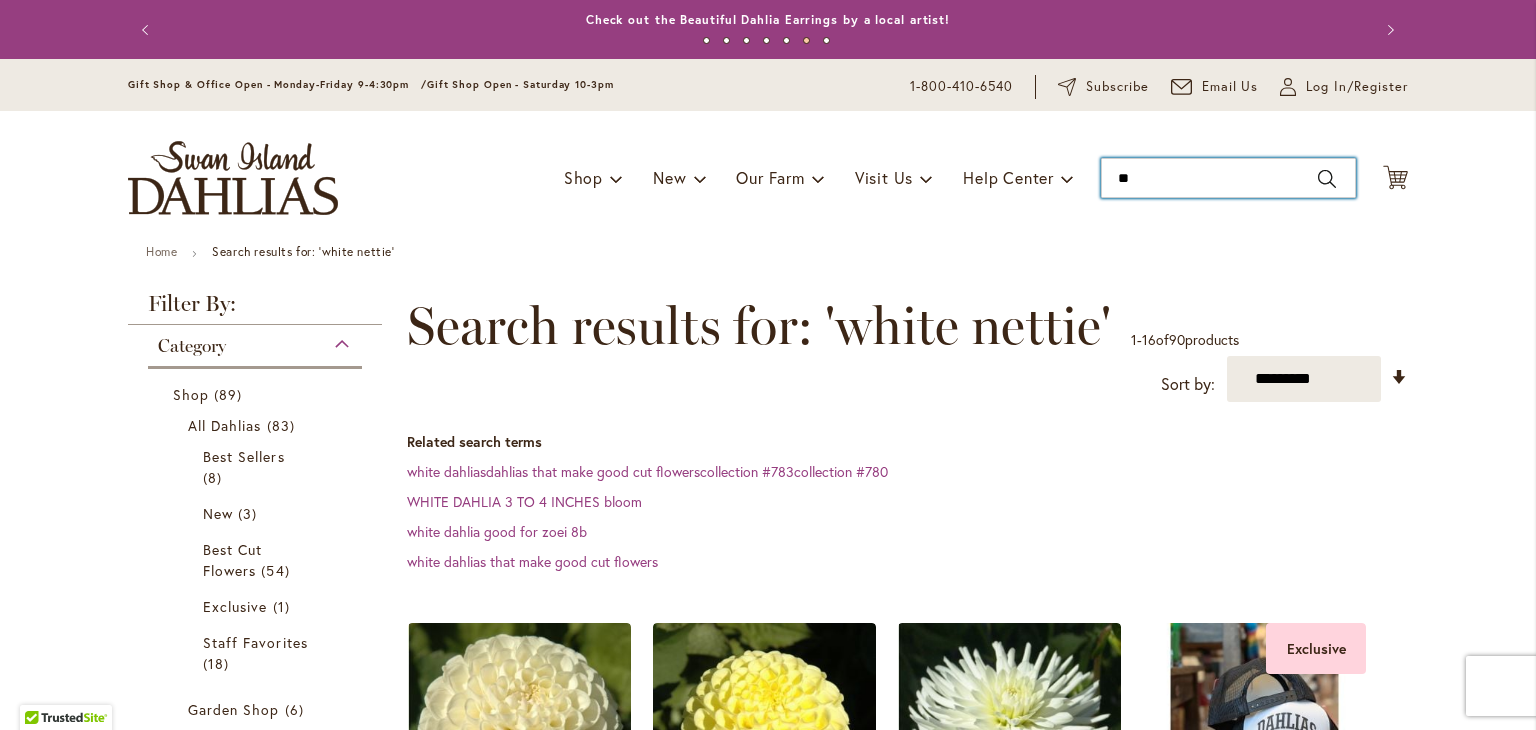 type on "*" 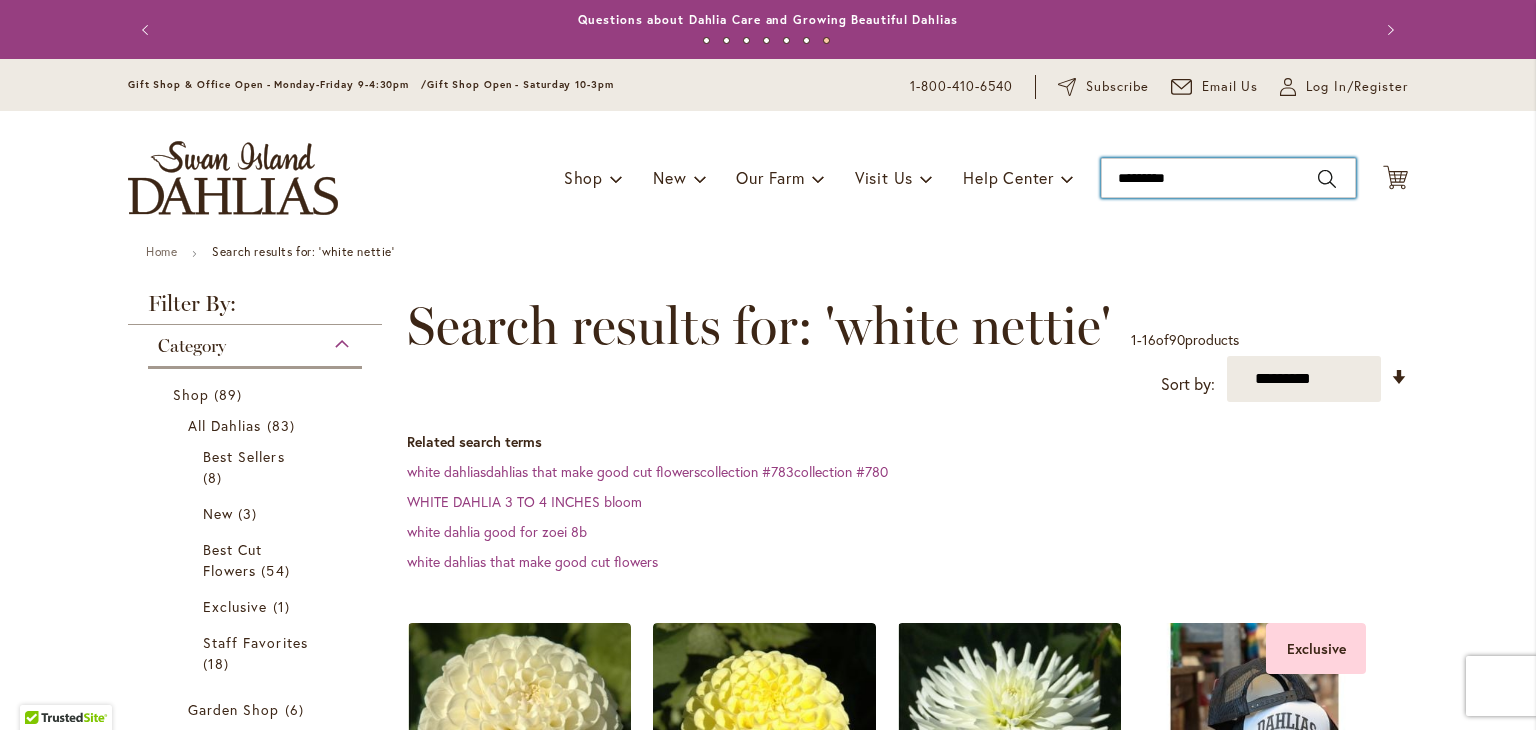 type on "**********" 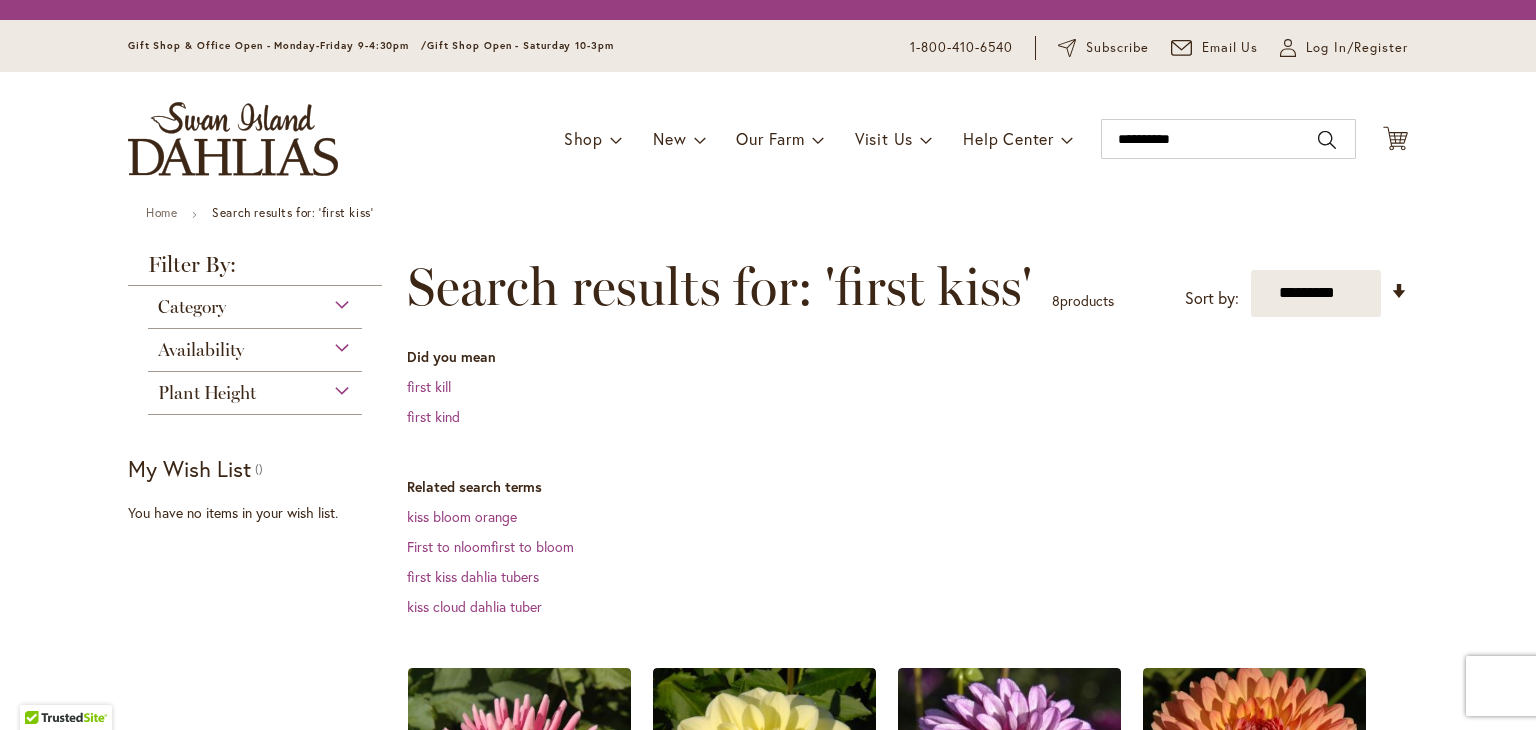scroll, scrollTop: 0, scrollLeft: 0, axis: both 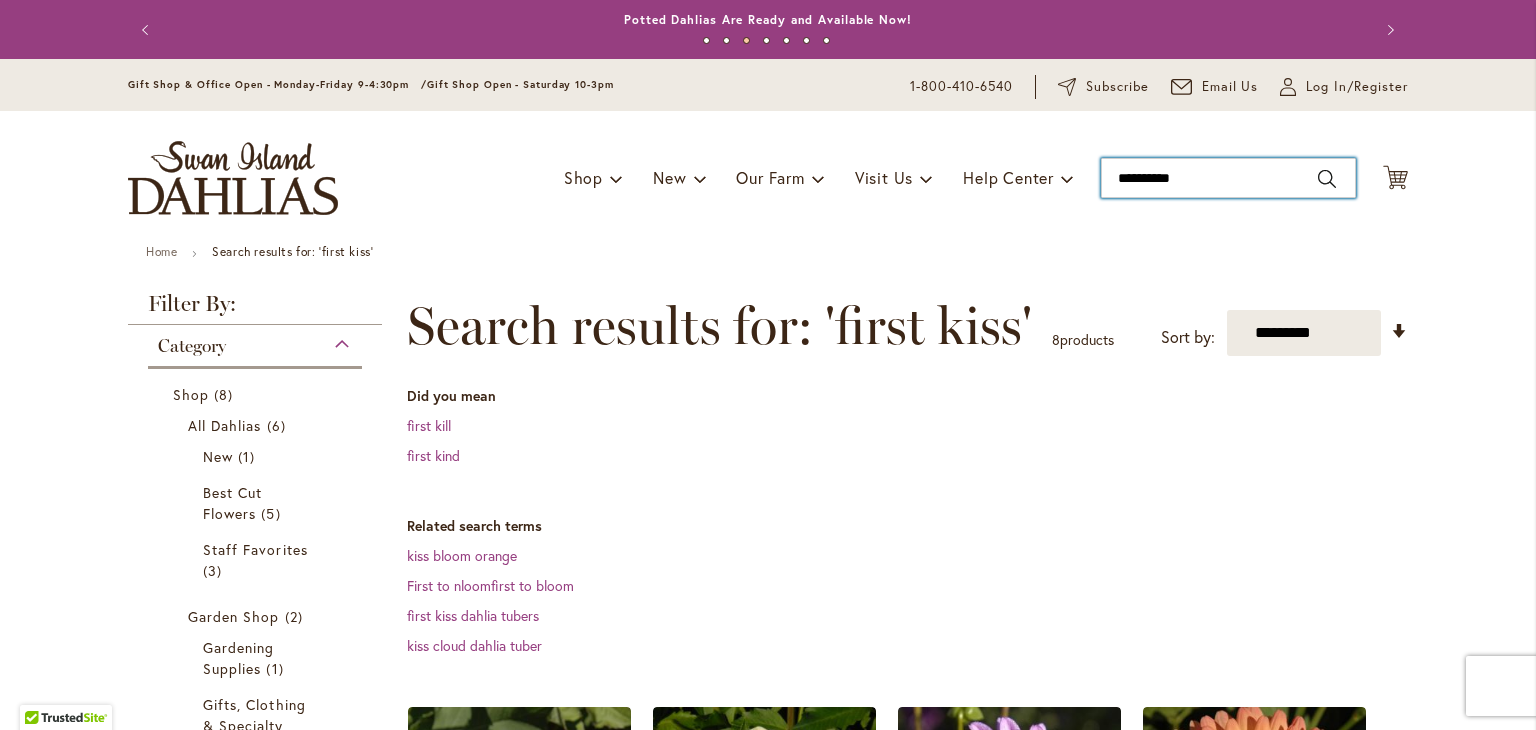 click on "**********" at bounding box center (1228, 178) 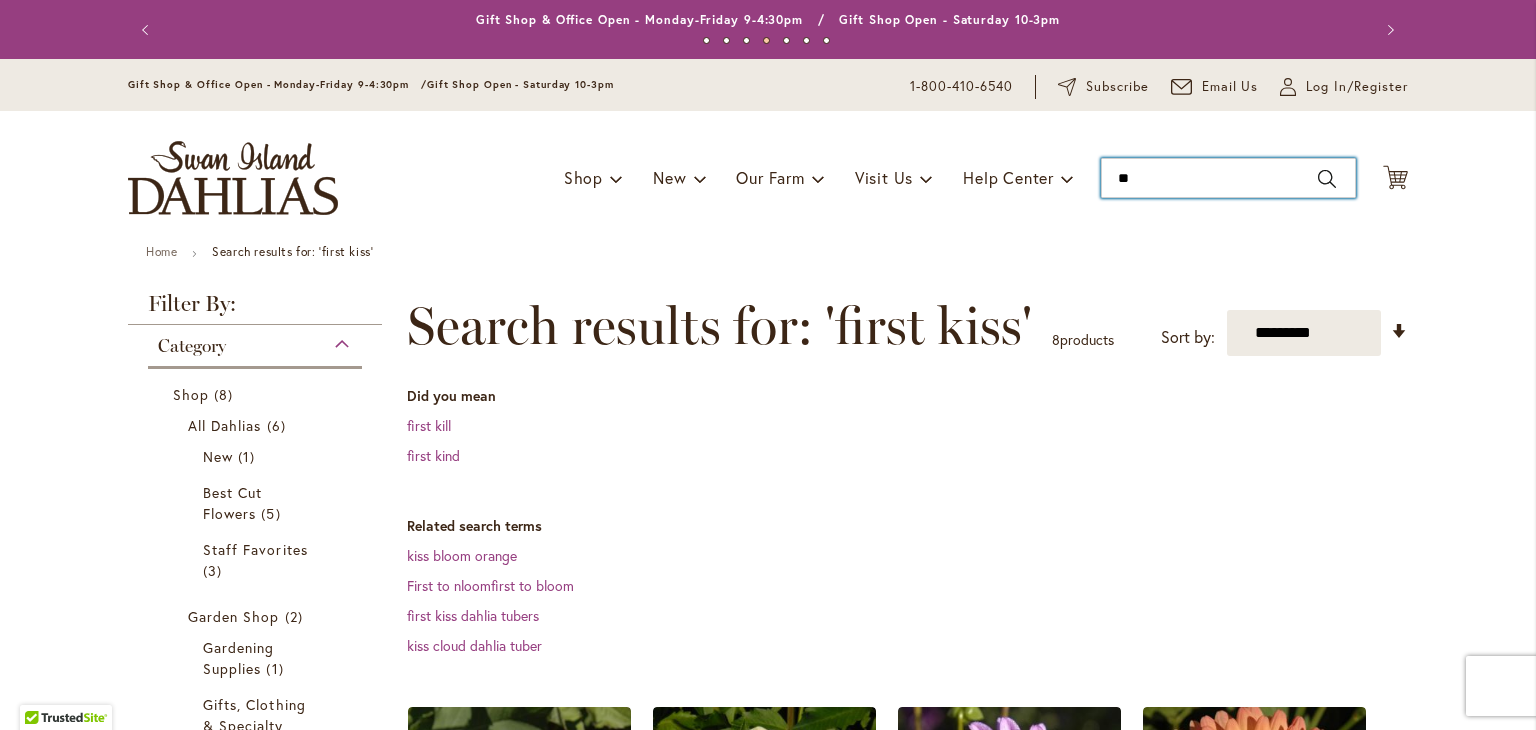 type on "*" 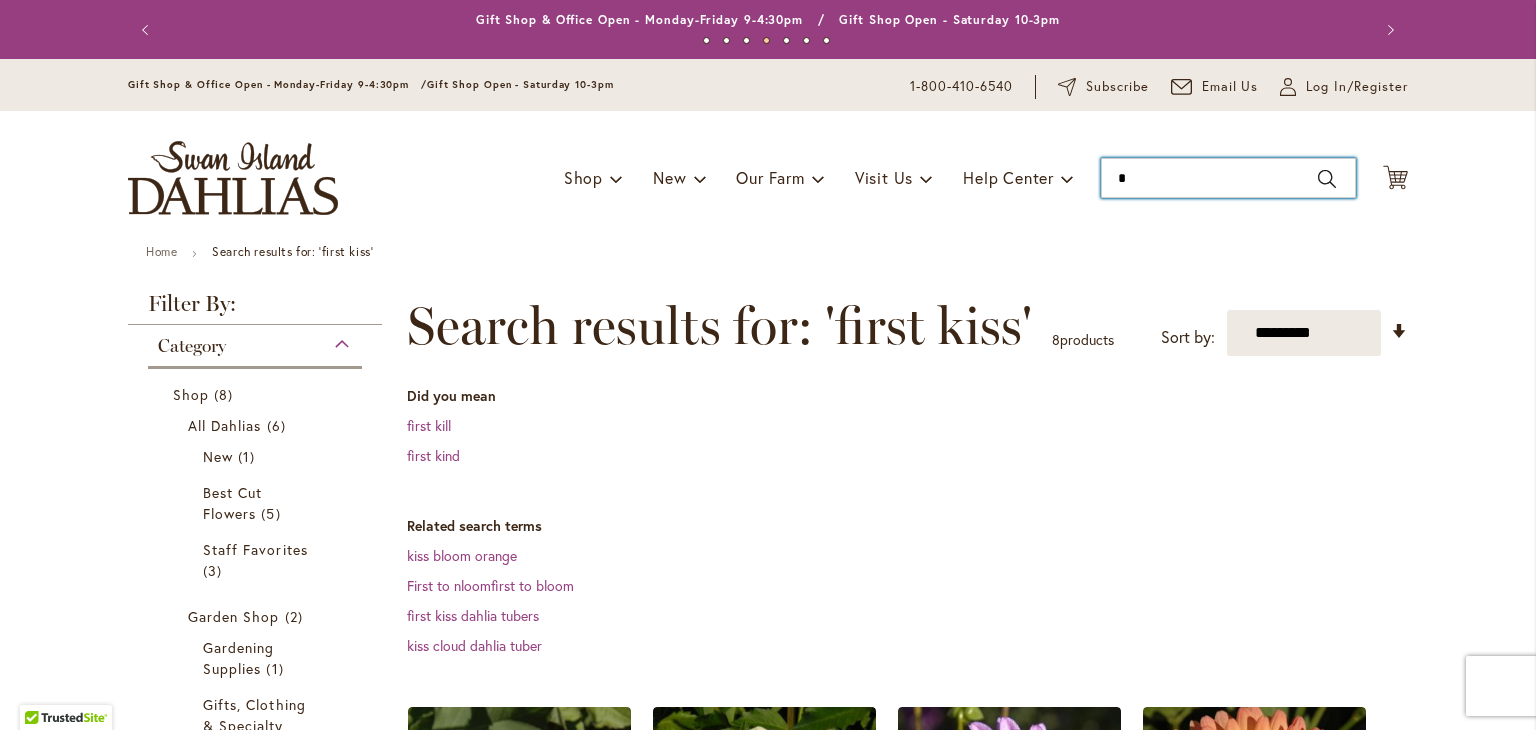 click on "*" at bounding box center [1228, 178] 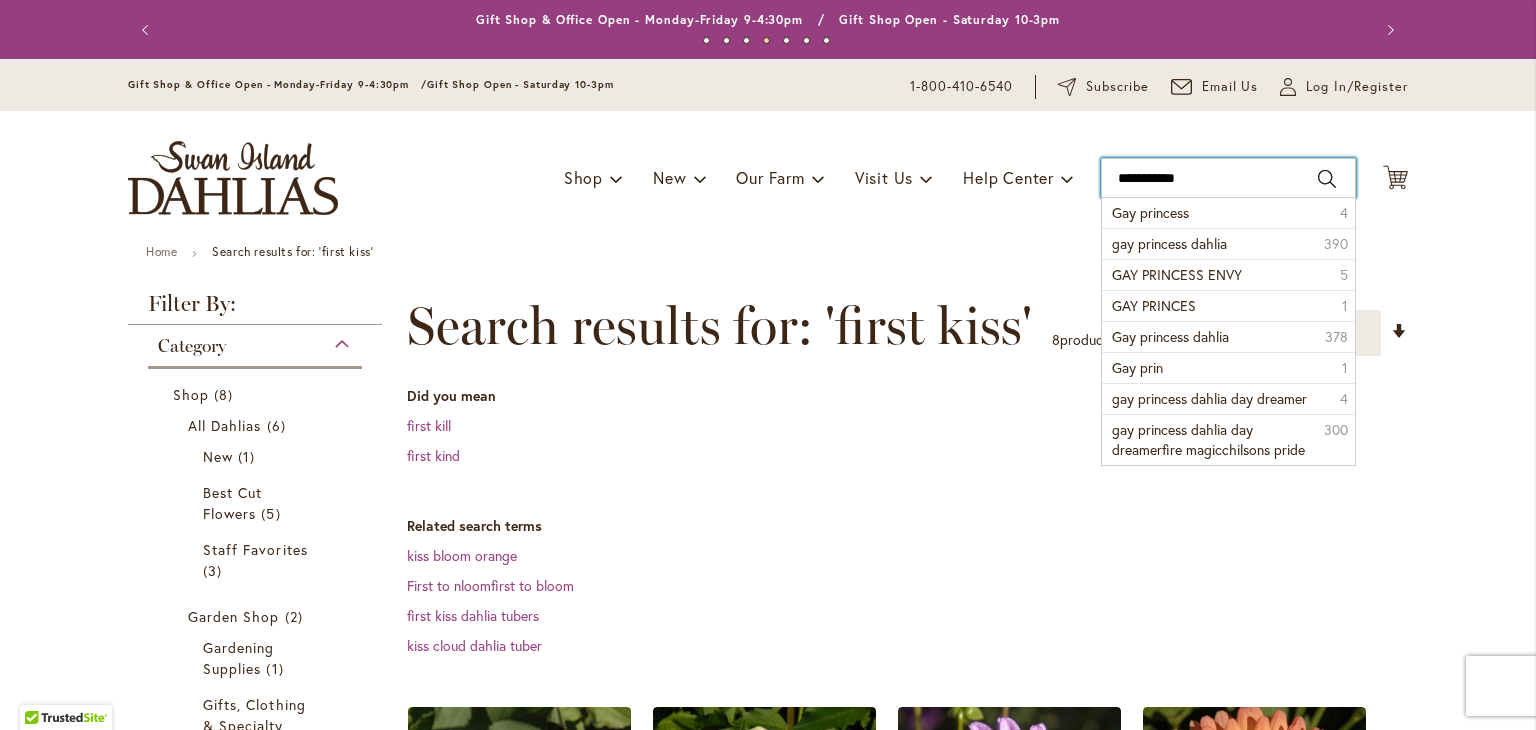 type on "**********" 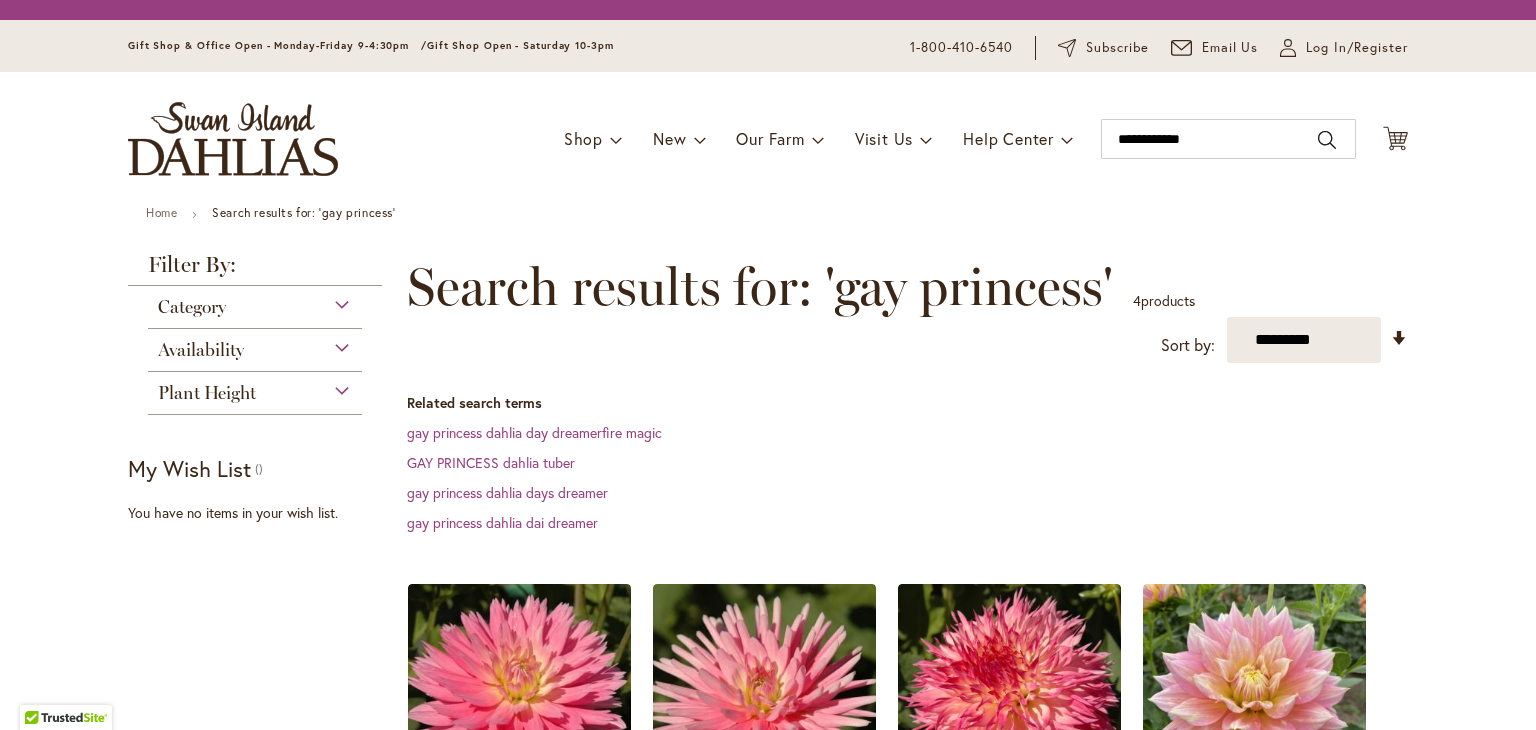 scroll, scrollTop: 0, scrollLeft: 0, axis: both 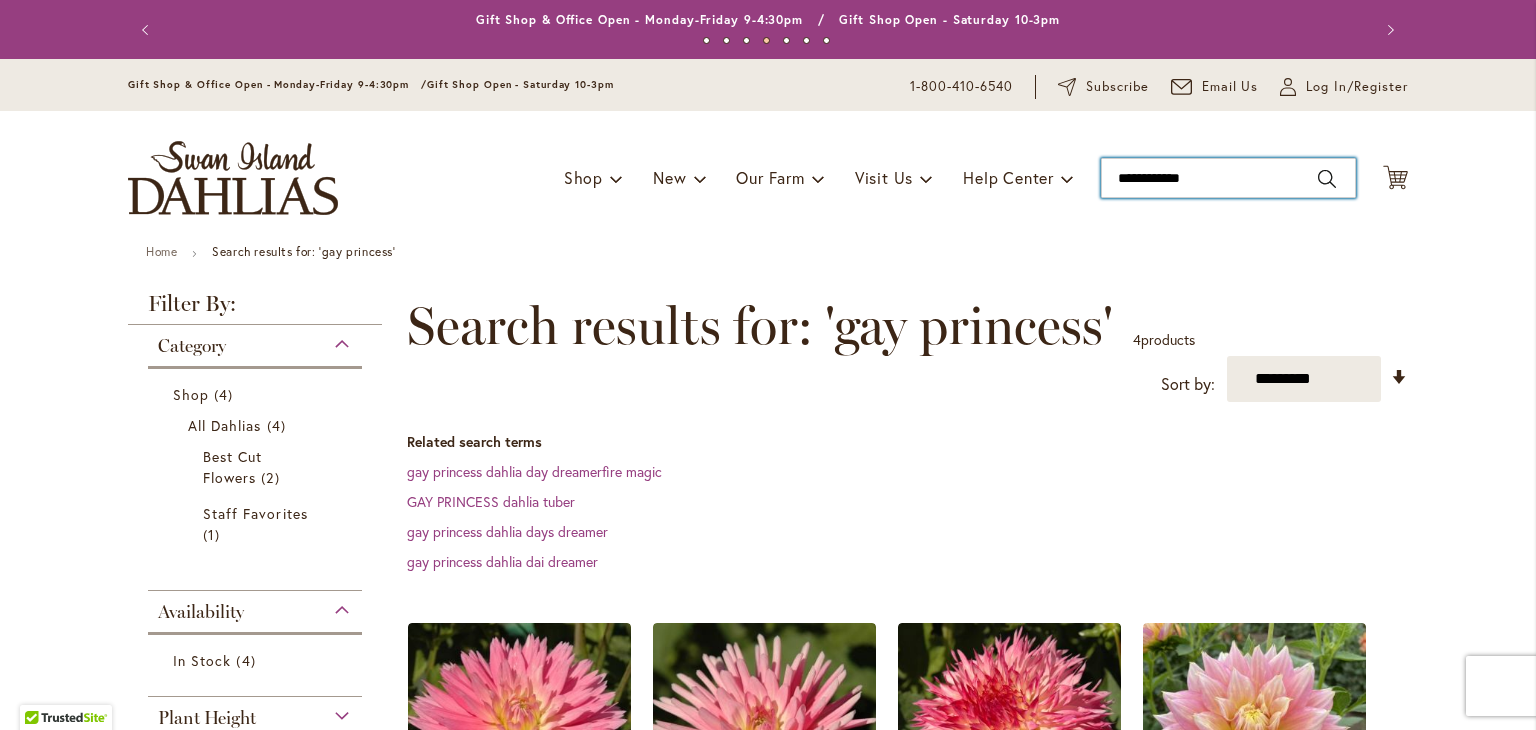 click on "**********" at bounding box center (1228, 178) 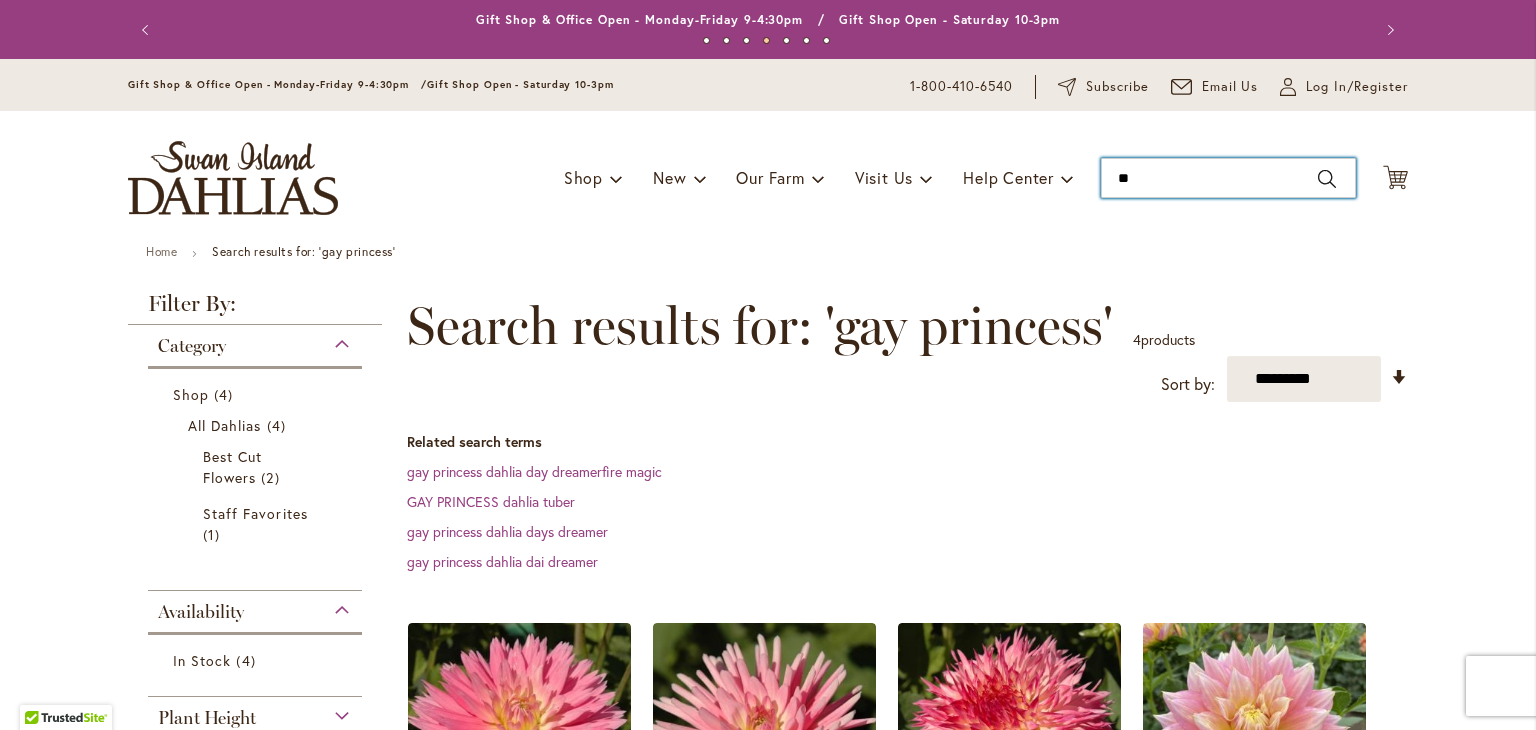 type on "*" 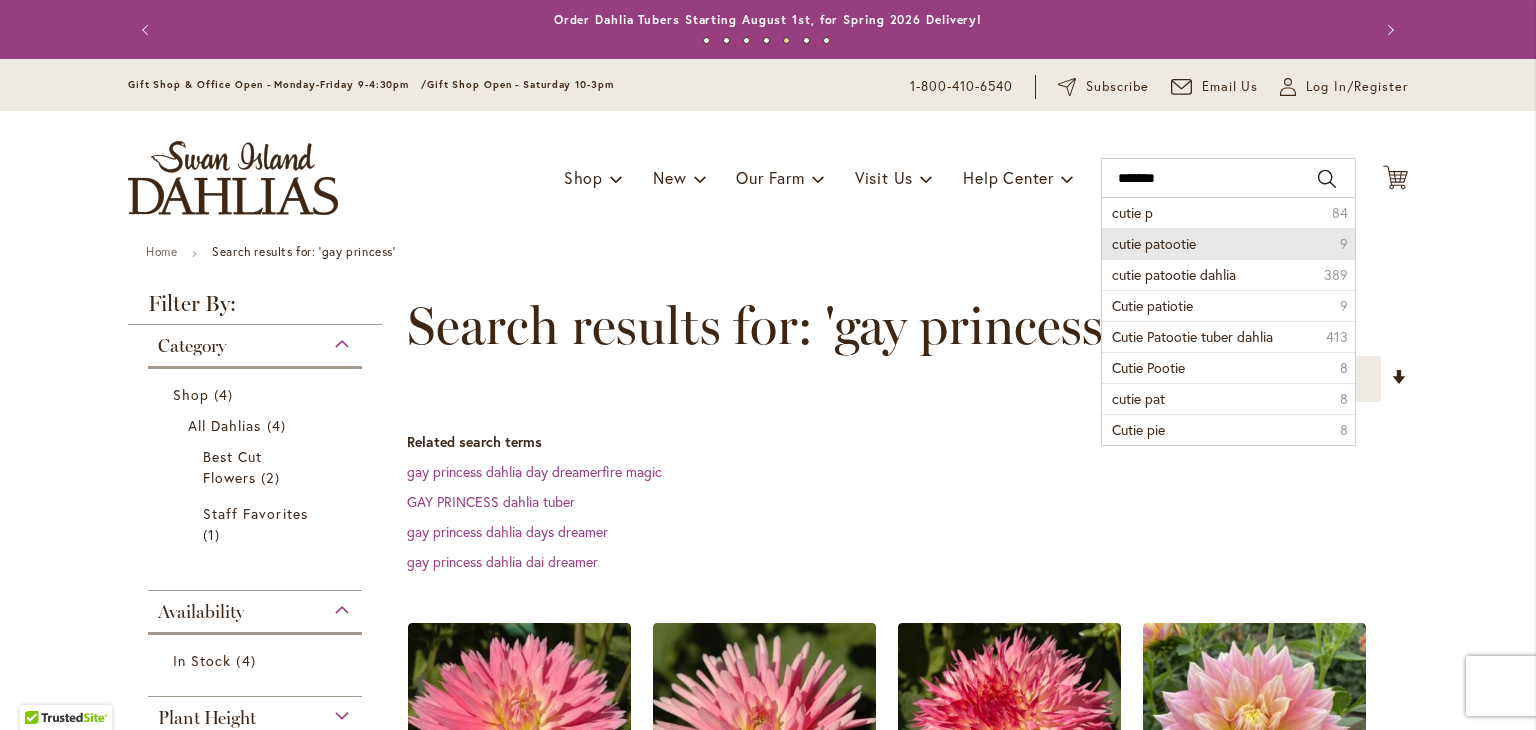 click on "cutie patootie" at bounding box center [1154, 243] 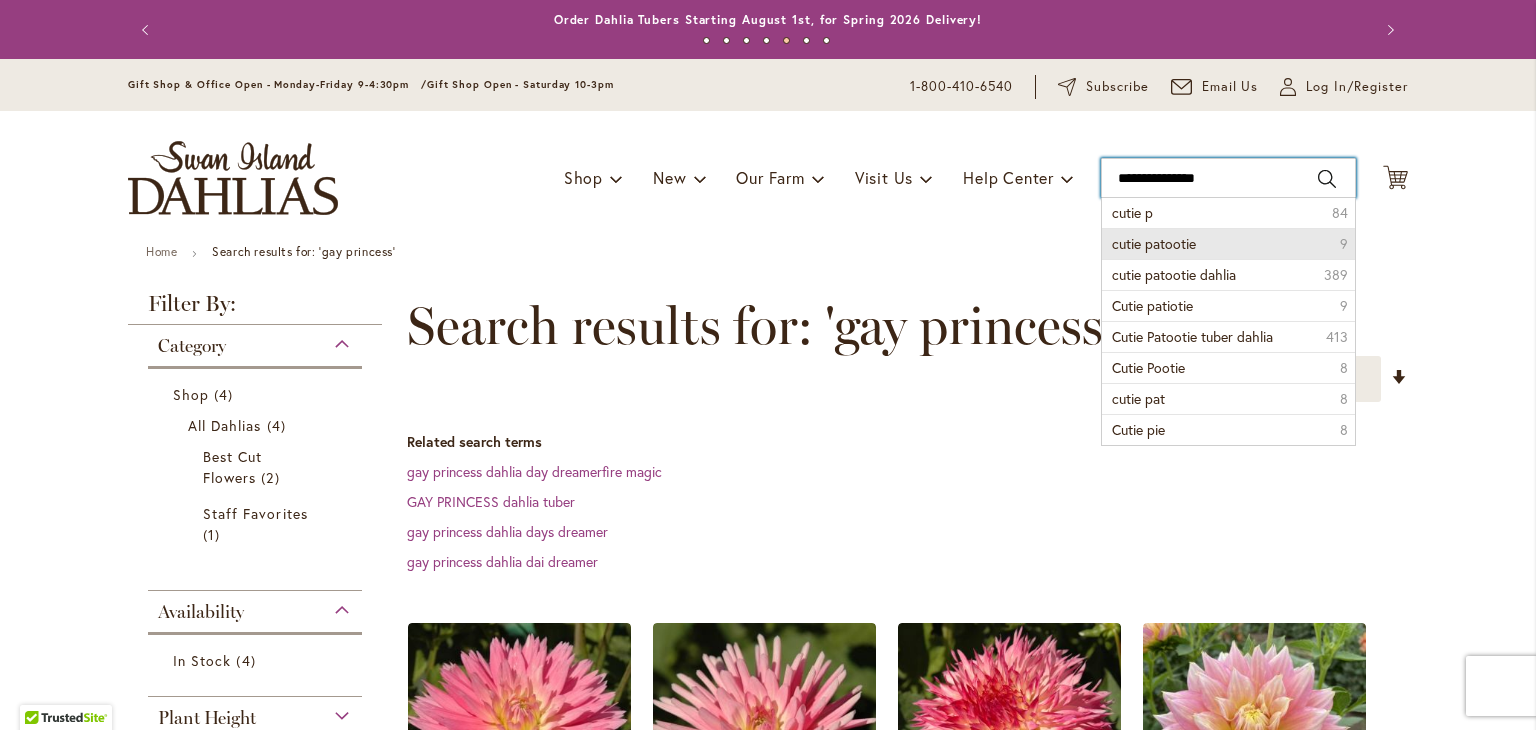 type on "**********" 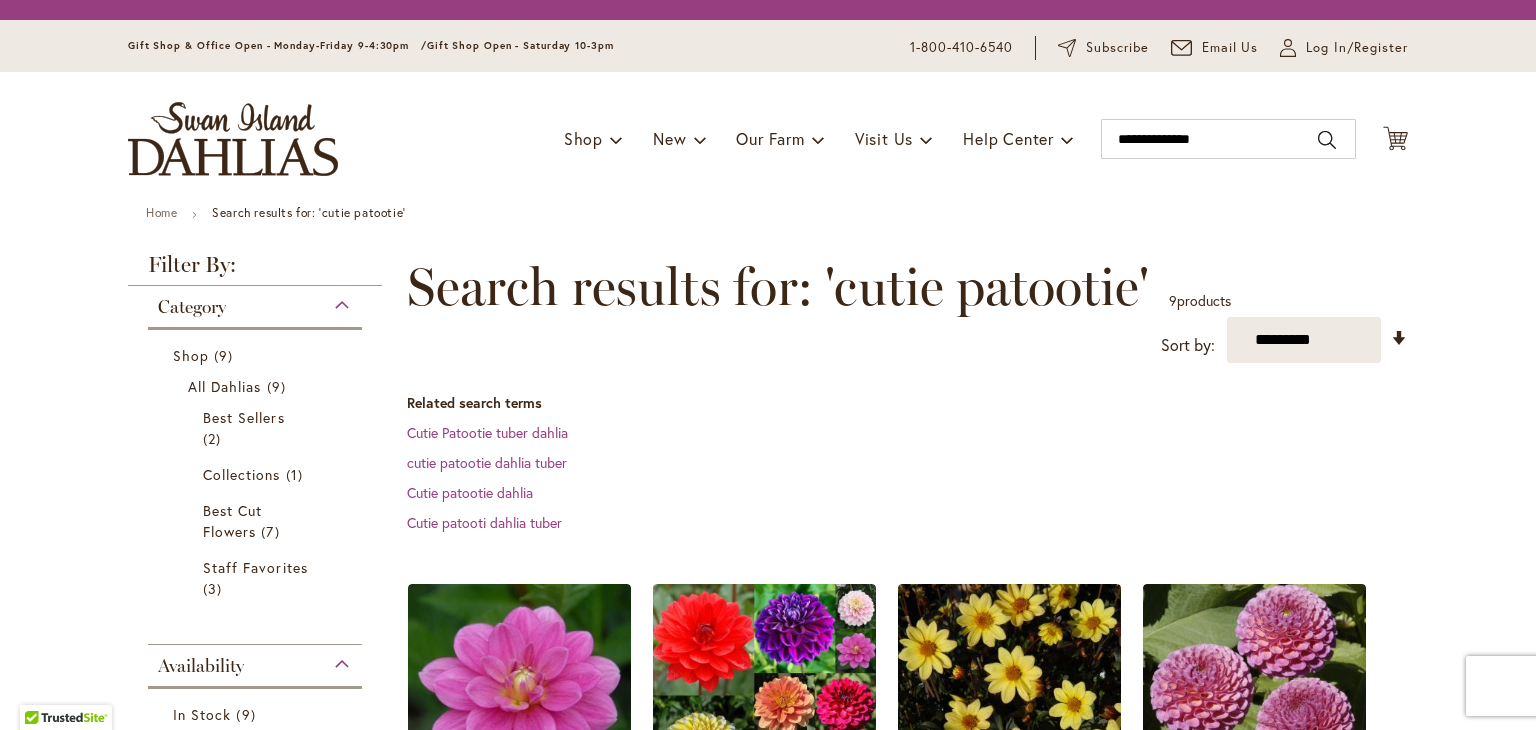 scroll, scrollTop: 0, scrollLeft: 0, axis: both 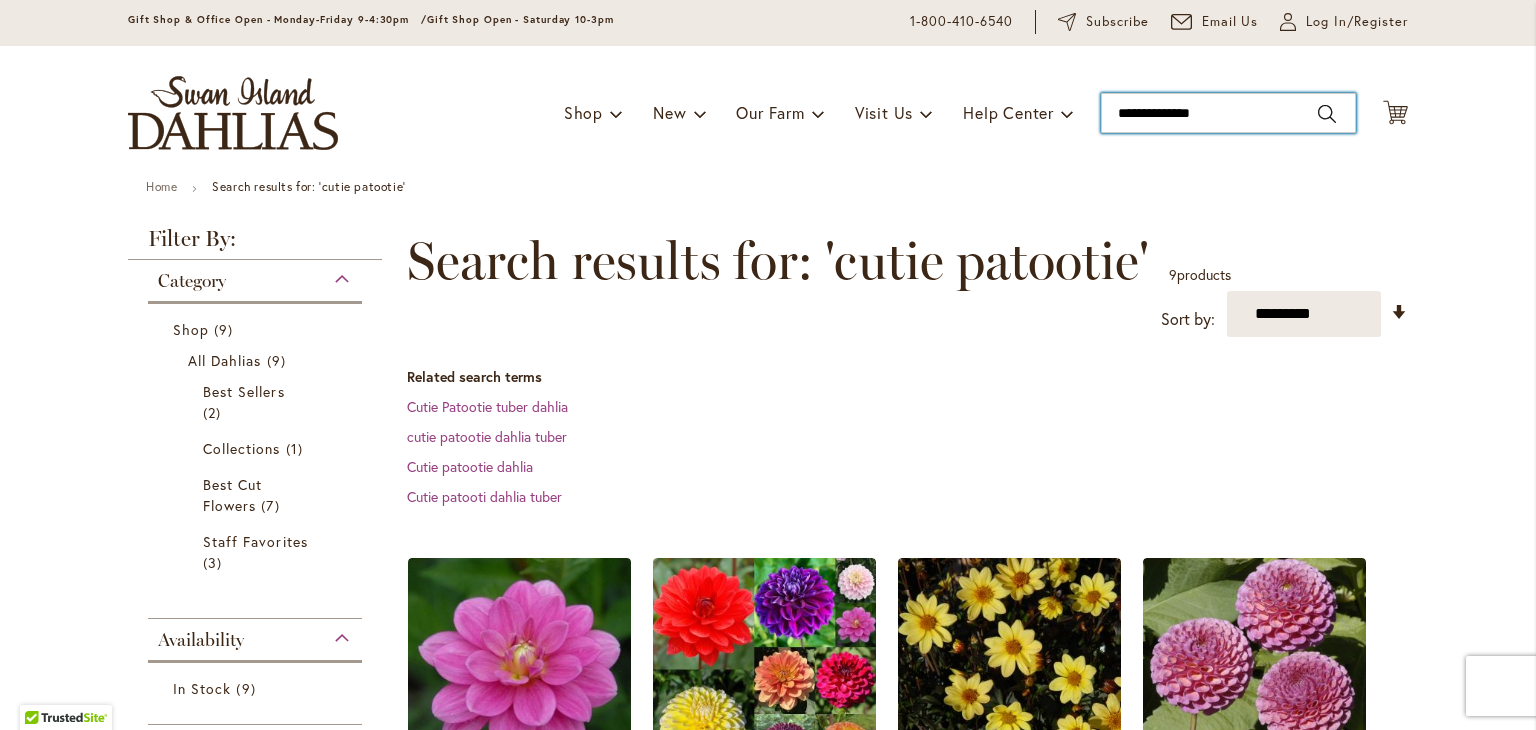 click on "**********" at bounding box center [1228, 113] 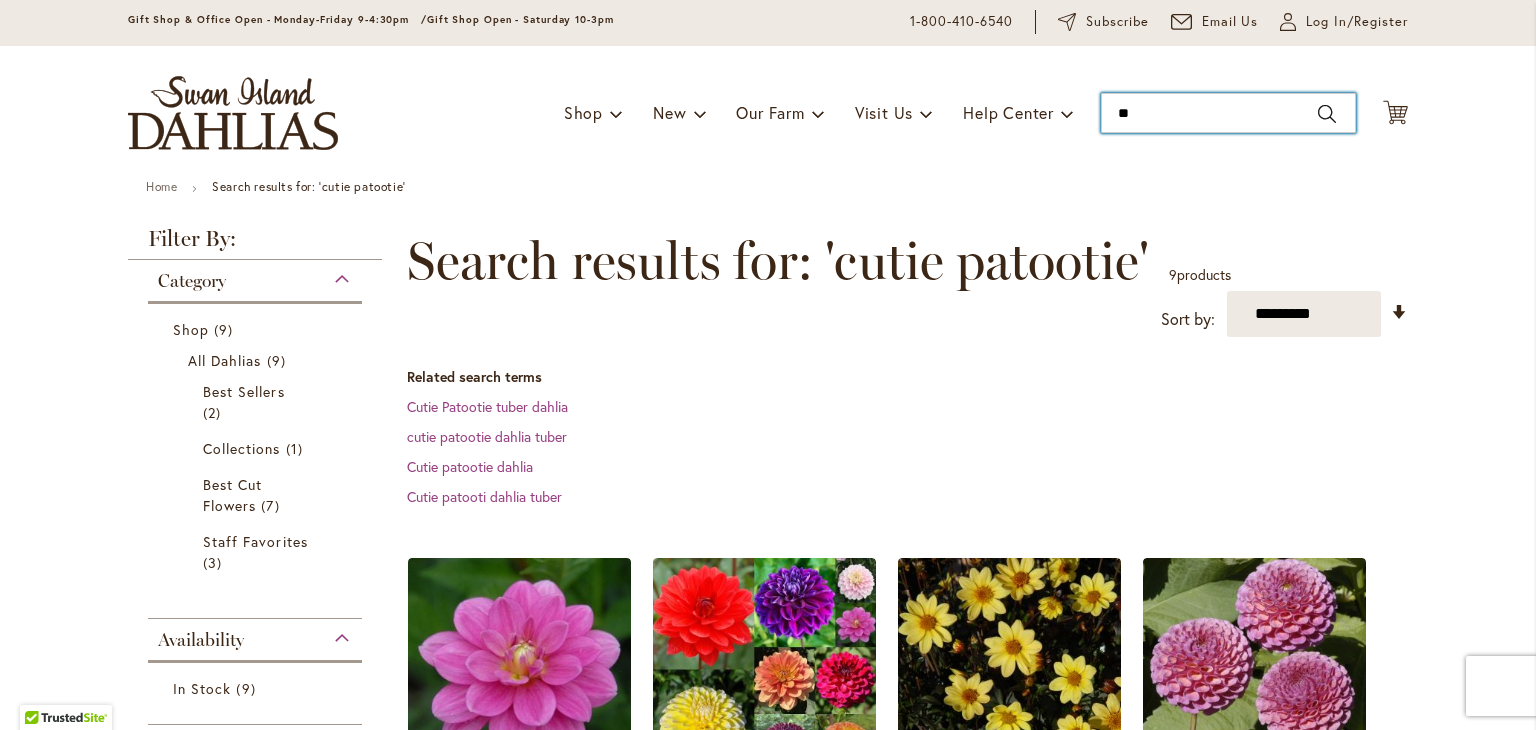 type on "*" 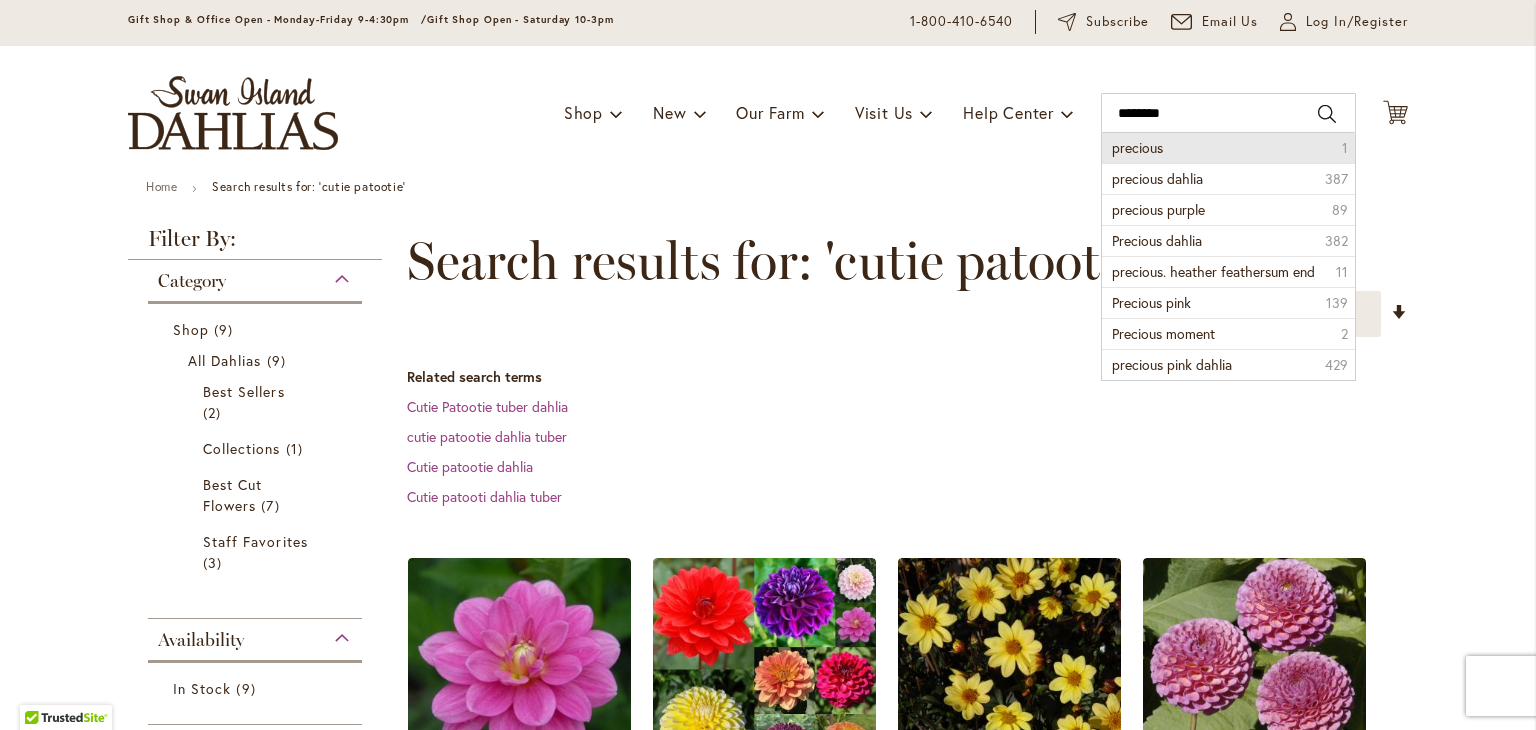 click on "precious" at bounding box center [1137, 147] 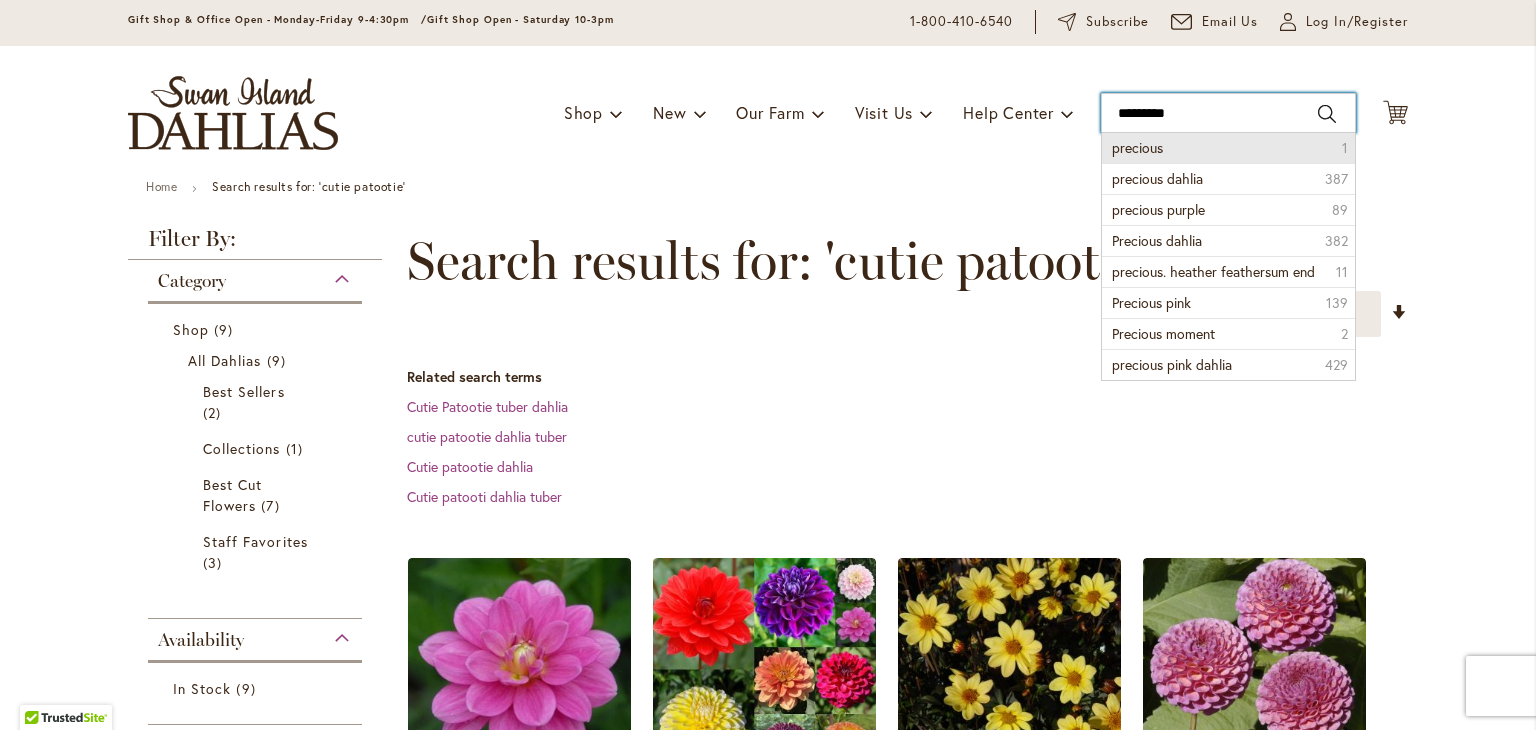 type on "********" 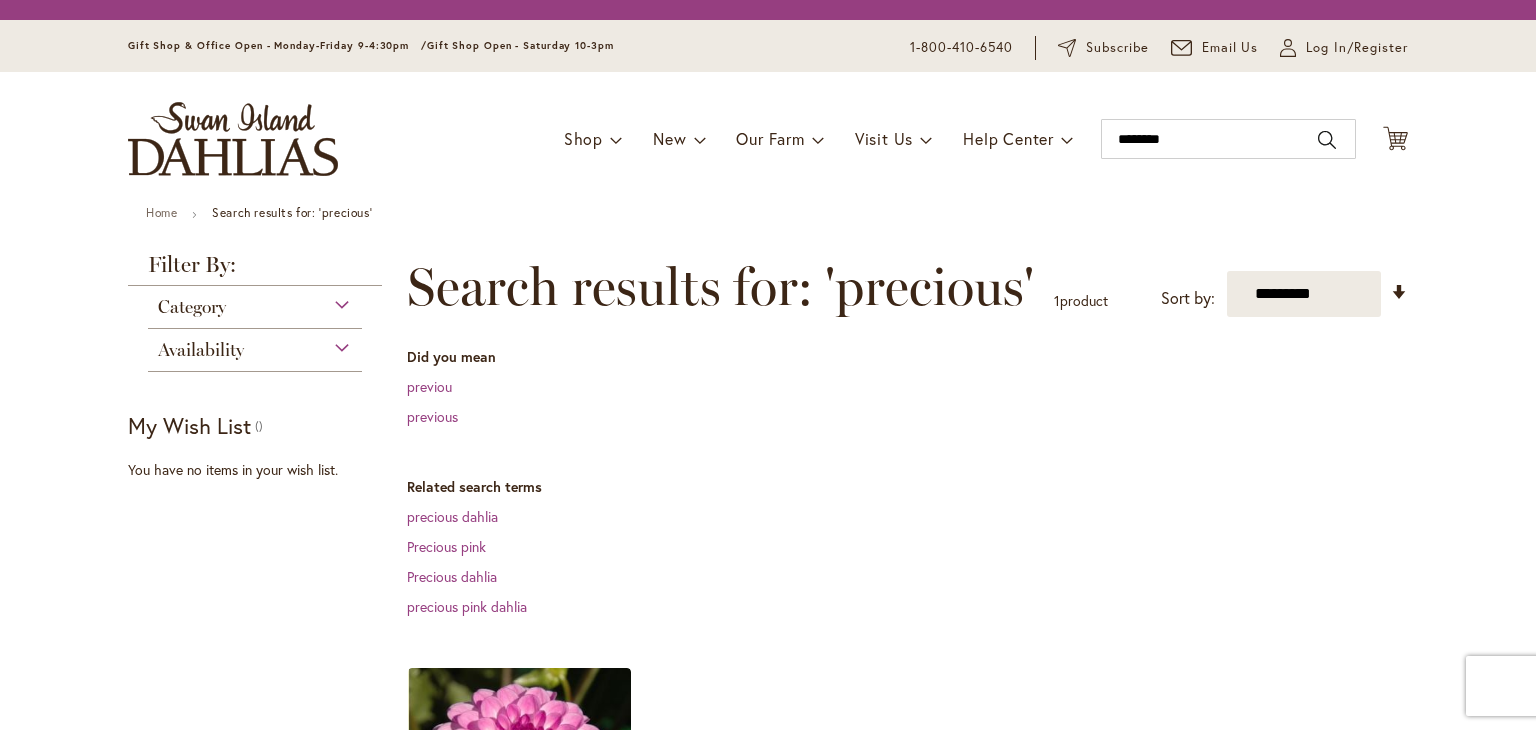 scroll, scrollTop: 0, scrollLeft: 0, axis: both 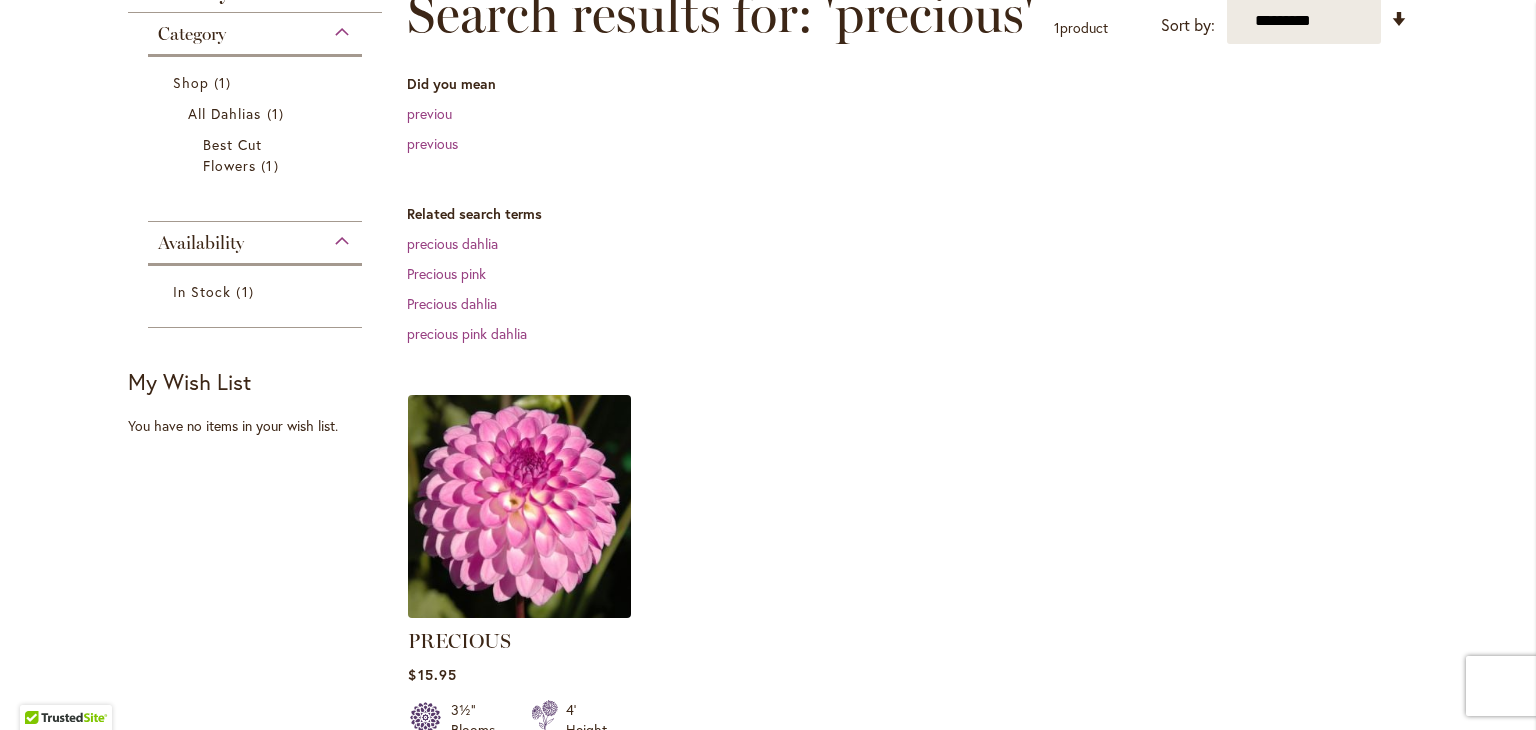 click at bounding box center [520, 506] 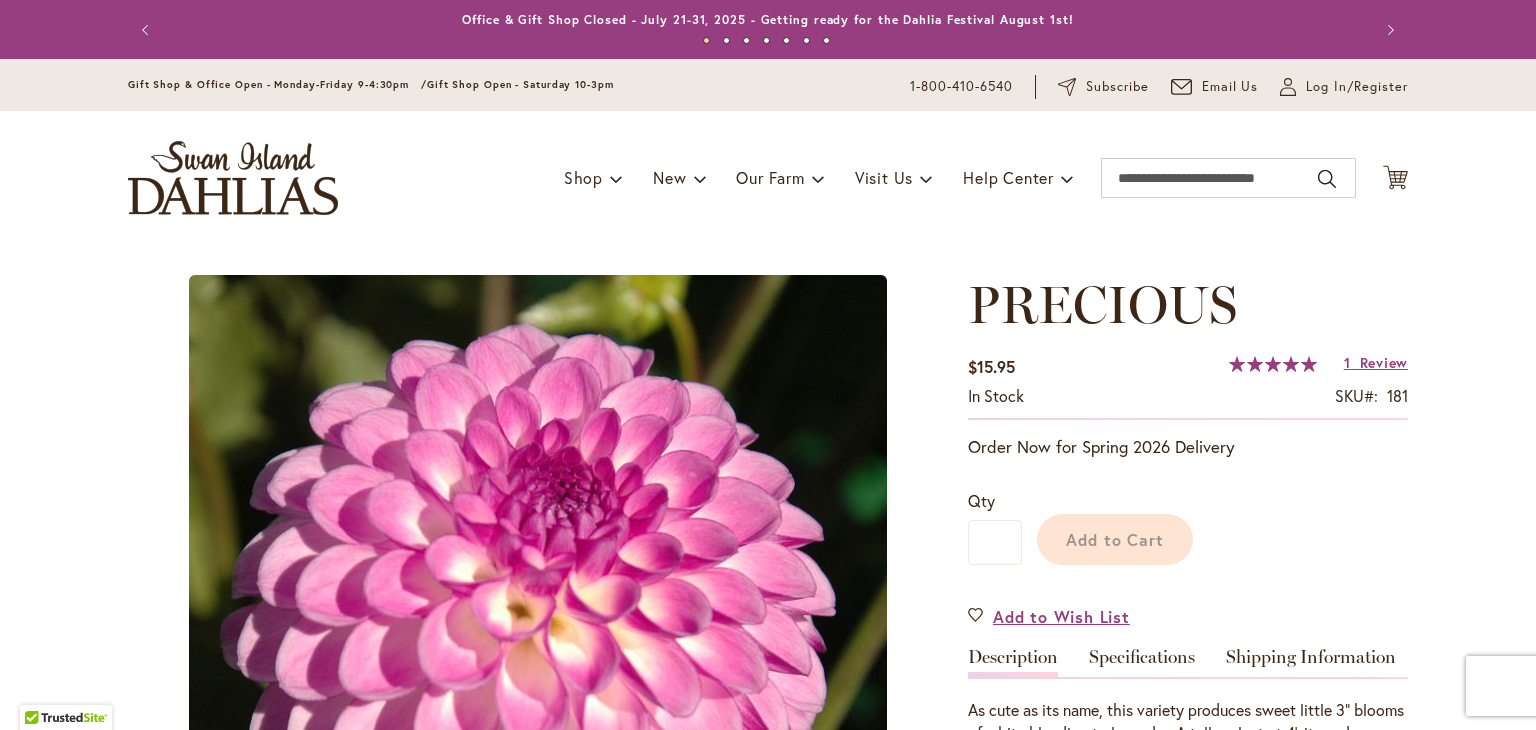 scroll, scrollTop: 0, scrollLeft: 0, axis: both 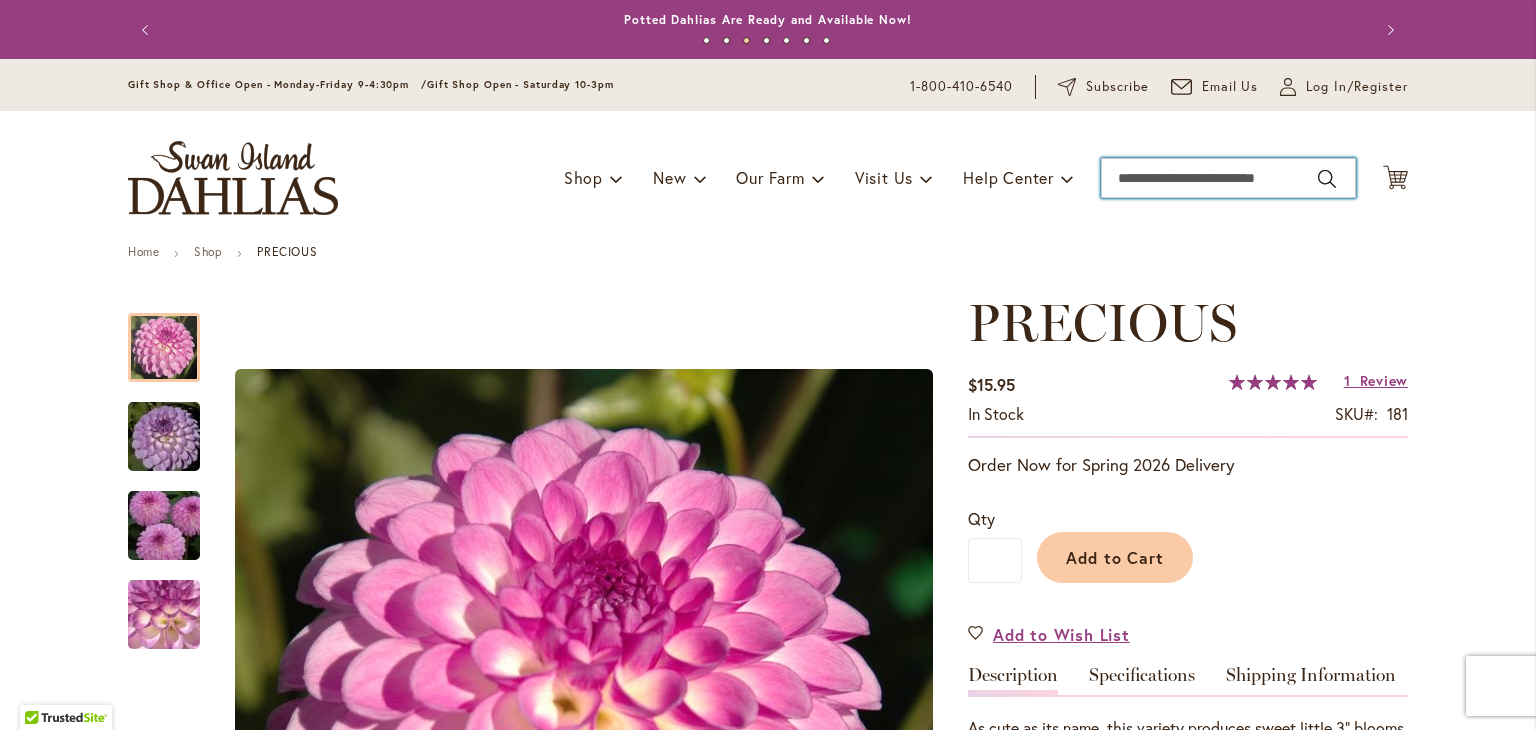 click on "Search" at bounding box center [1228, 178] 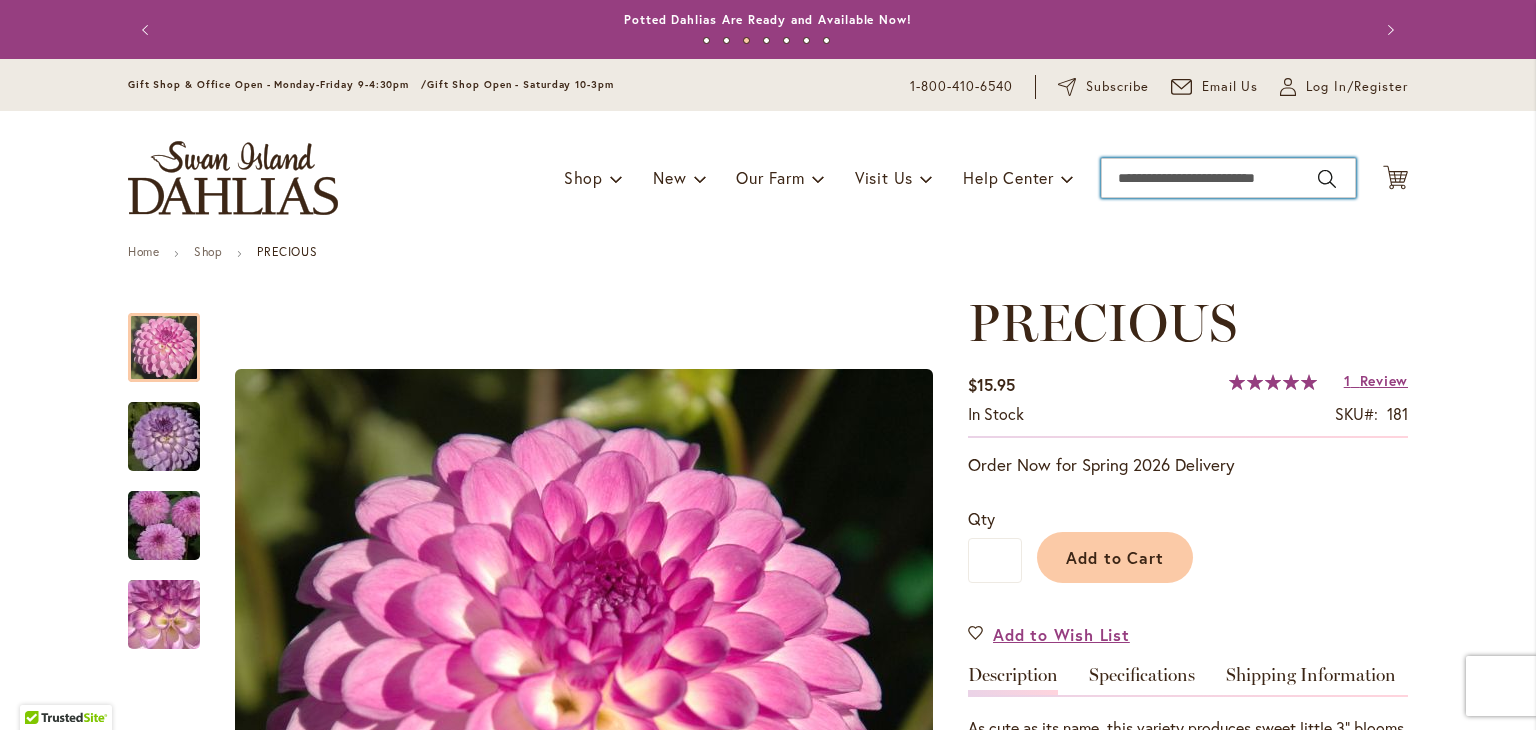 paste on "**********" 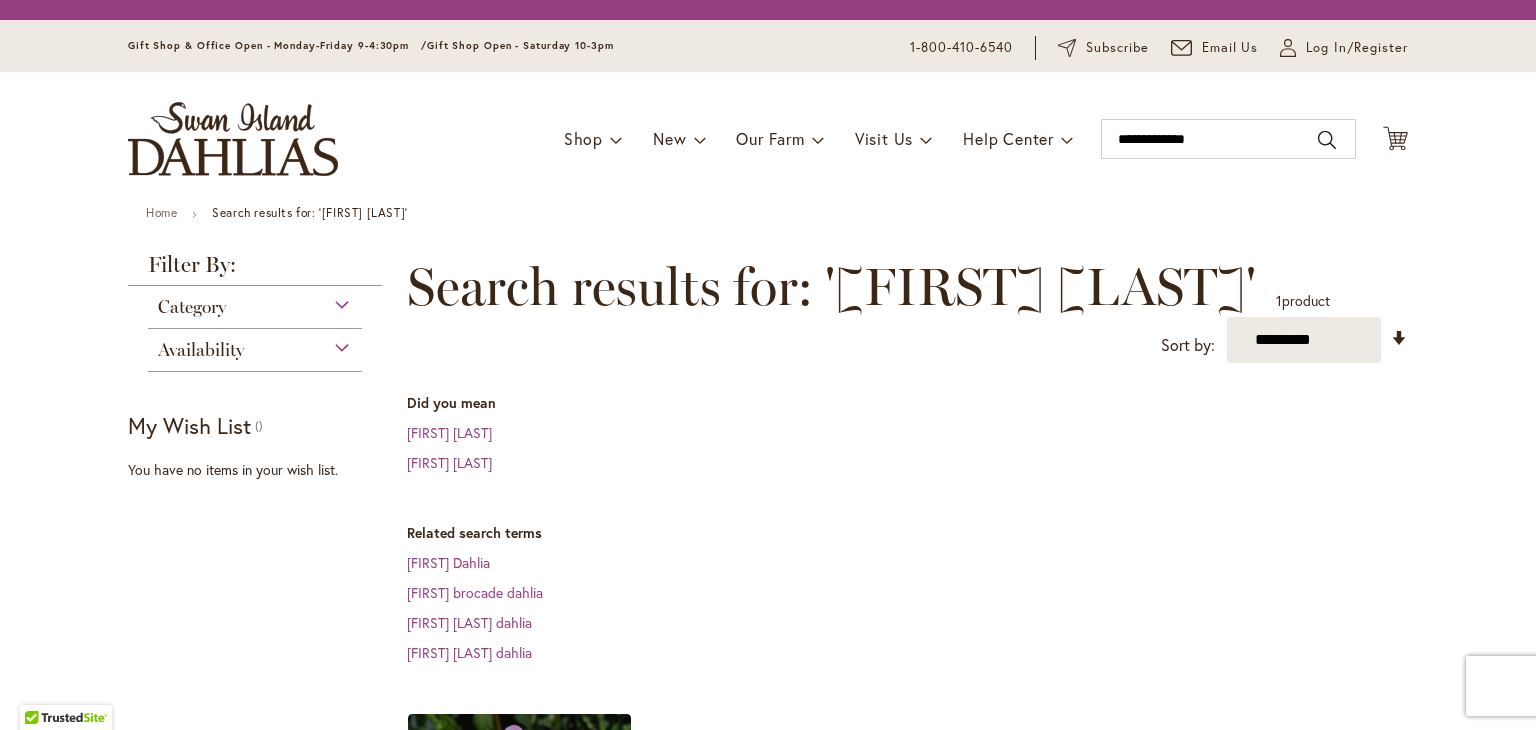 scroll, scrollTop: 0, scrollLeft: 0, axis: both 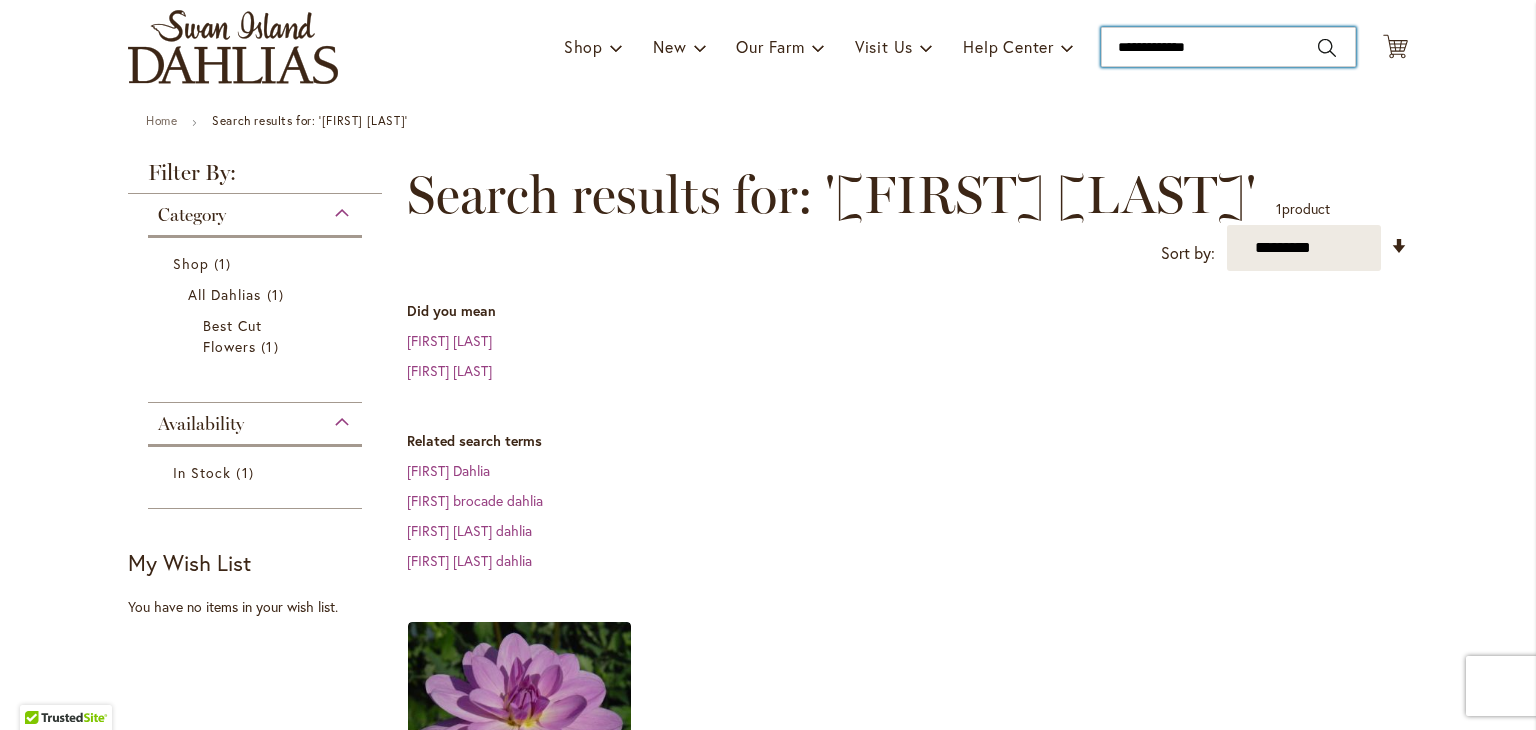 click on "**********" at bounding box center [1228, 47] 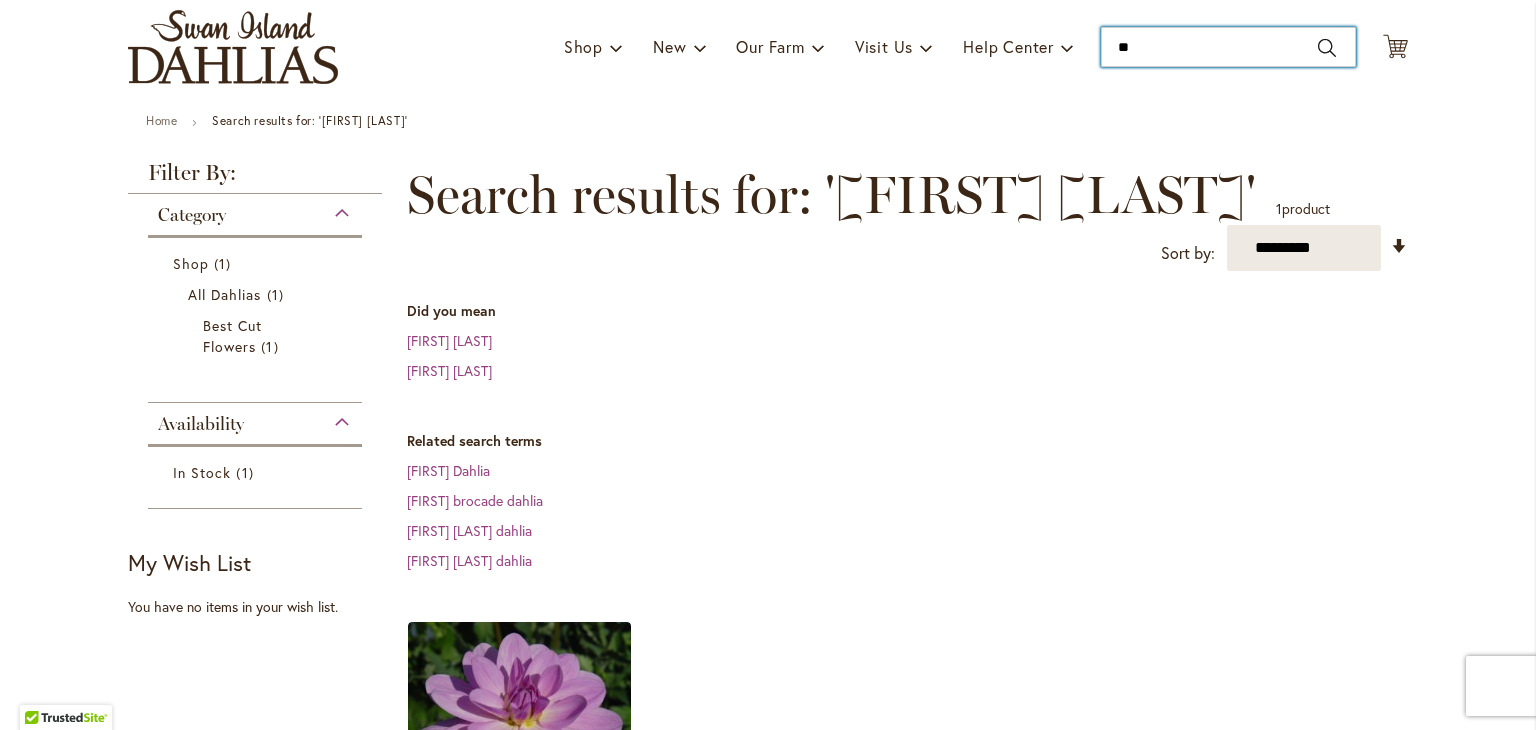 type on "*" 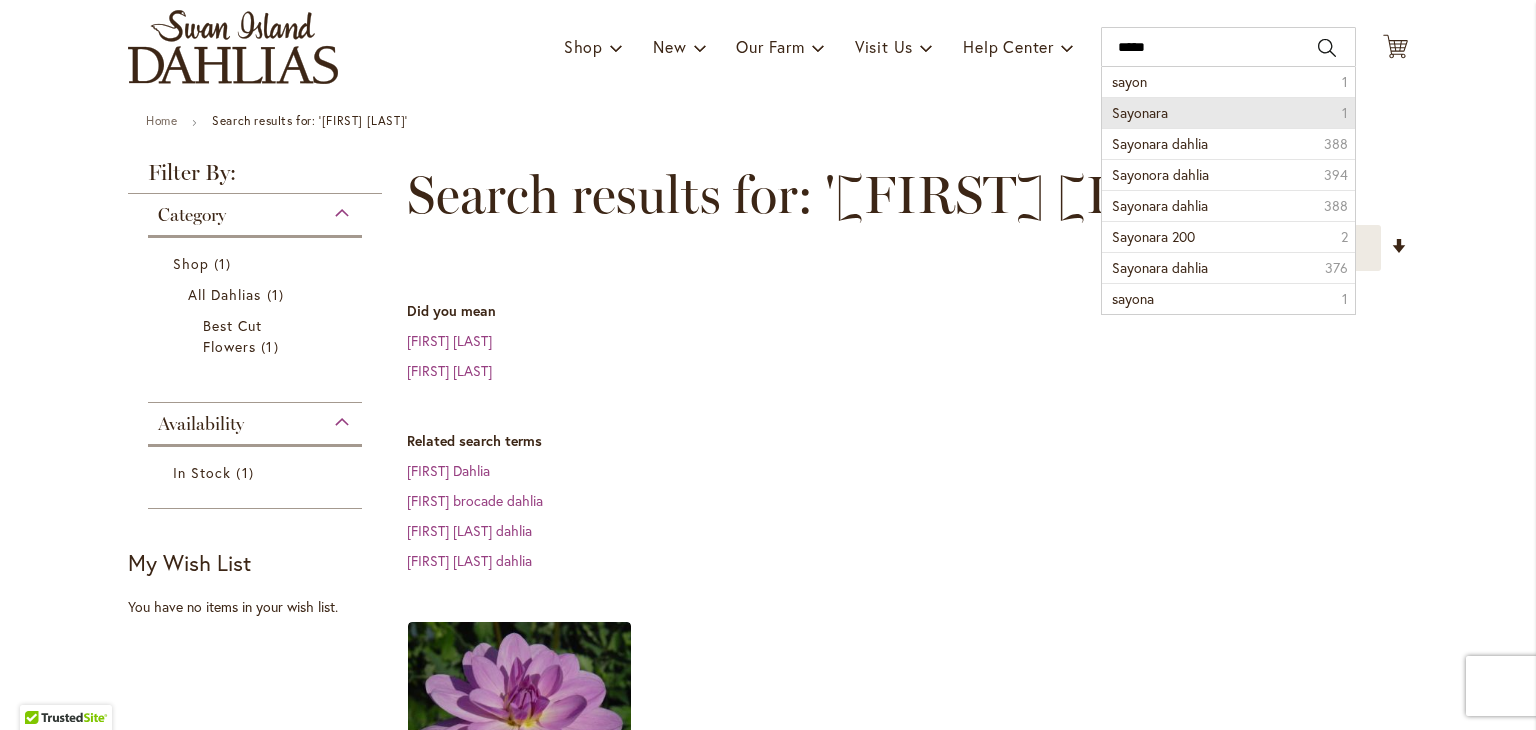 click on "Sayonara" at bounding box center [1140, 112] 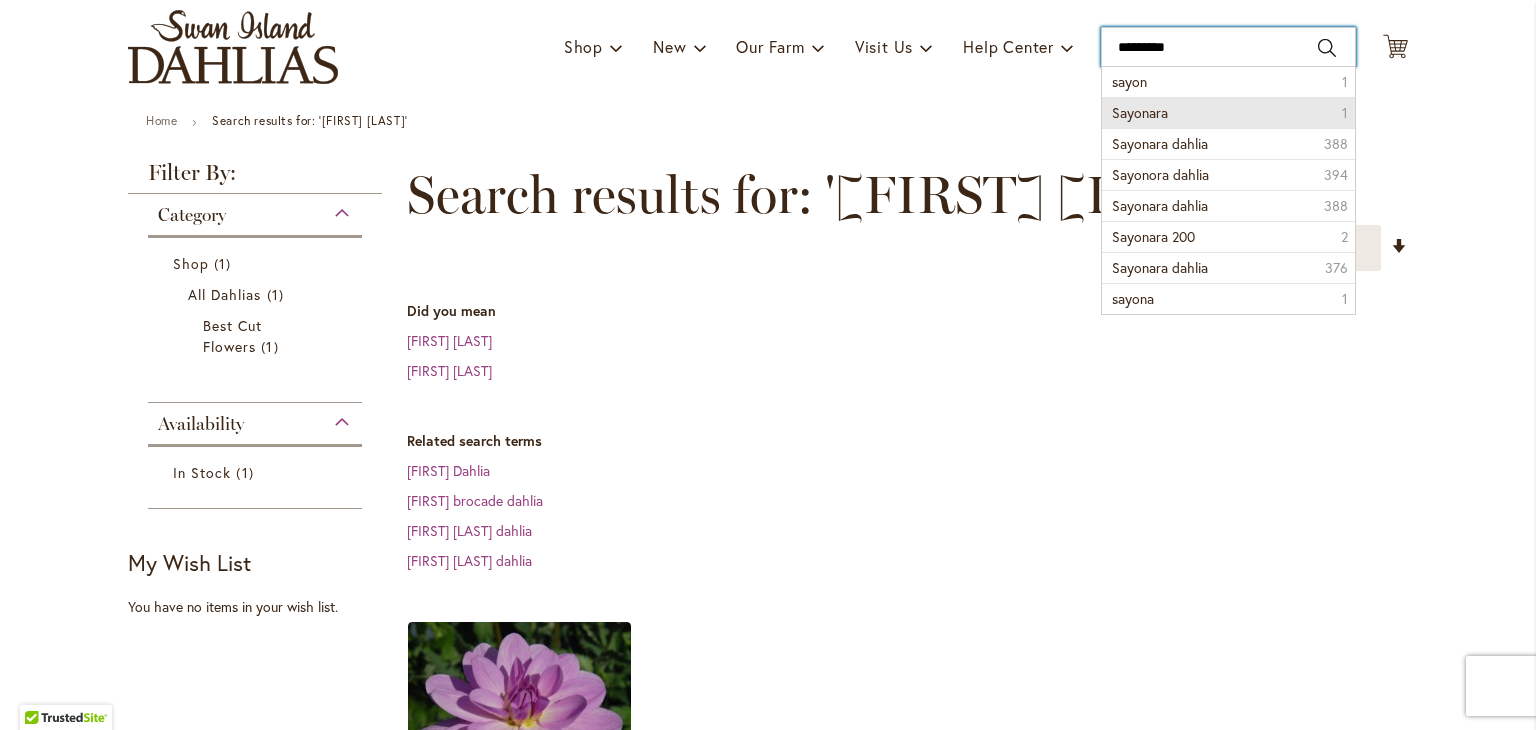 type on "********" 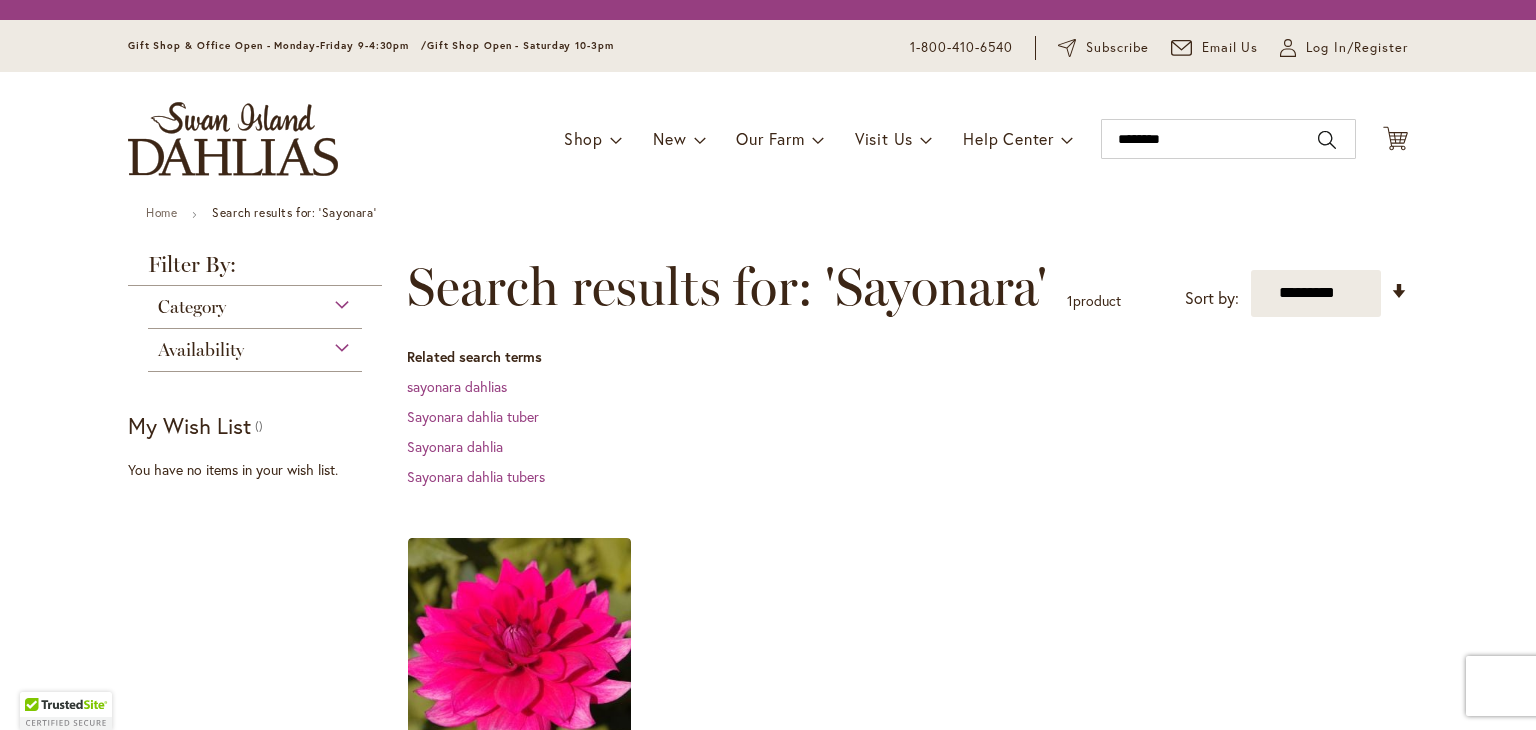 scroll, scrollTop: 0, scrollLeft: 0, axis: both 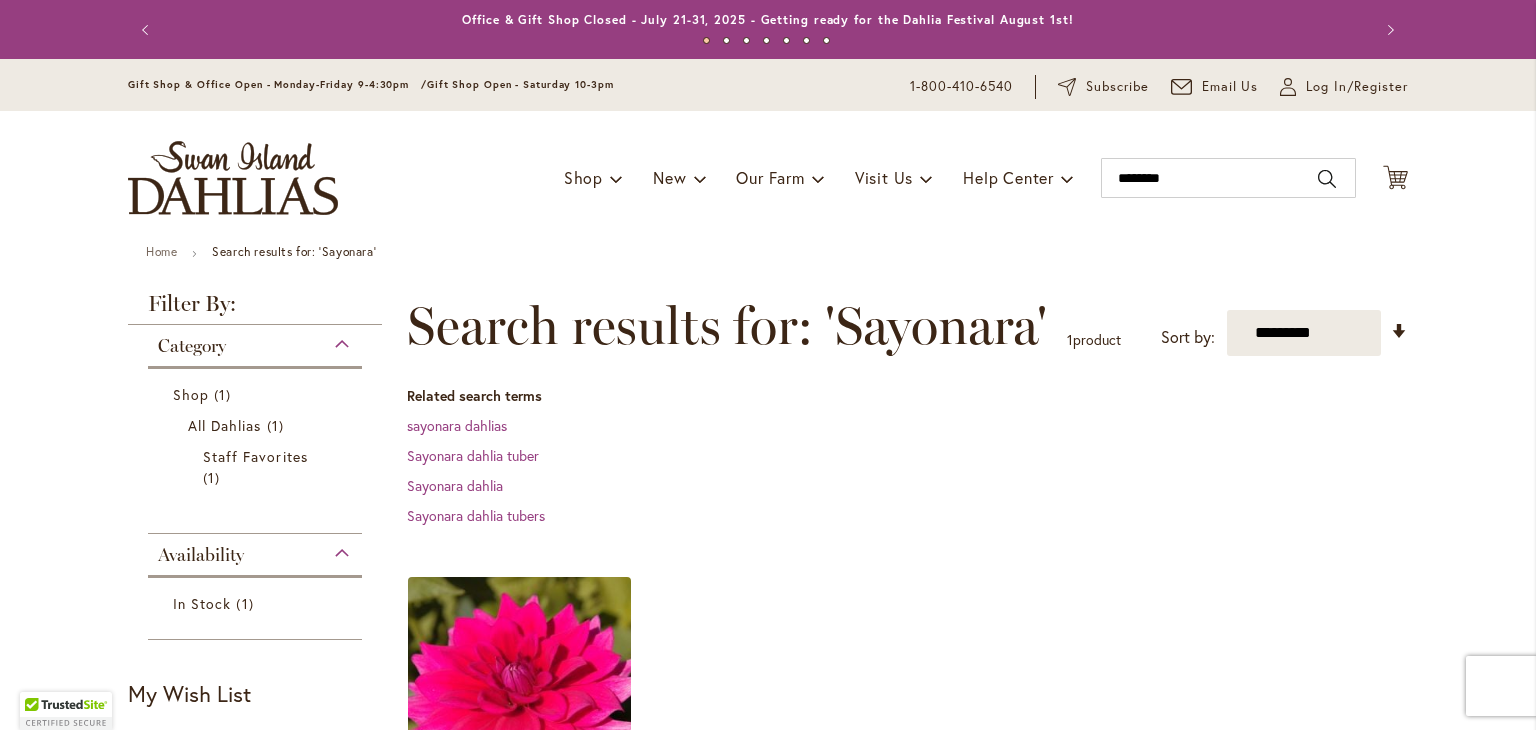 click at bounding box center [520, 688] 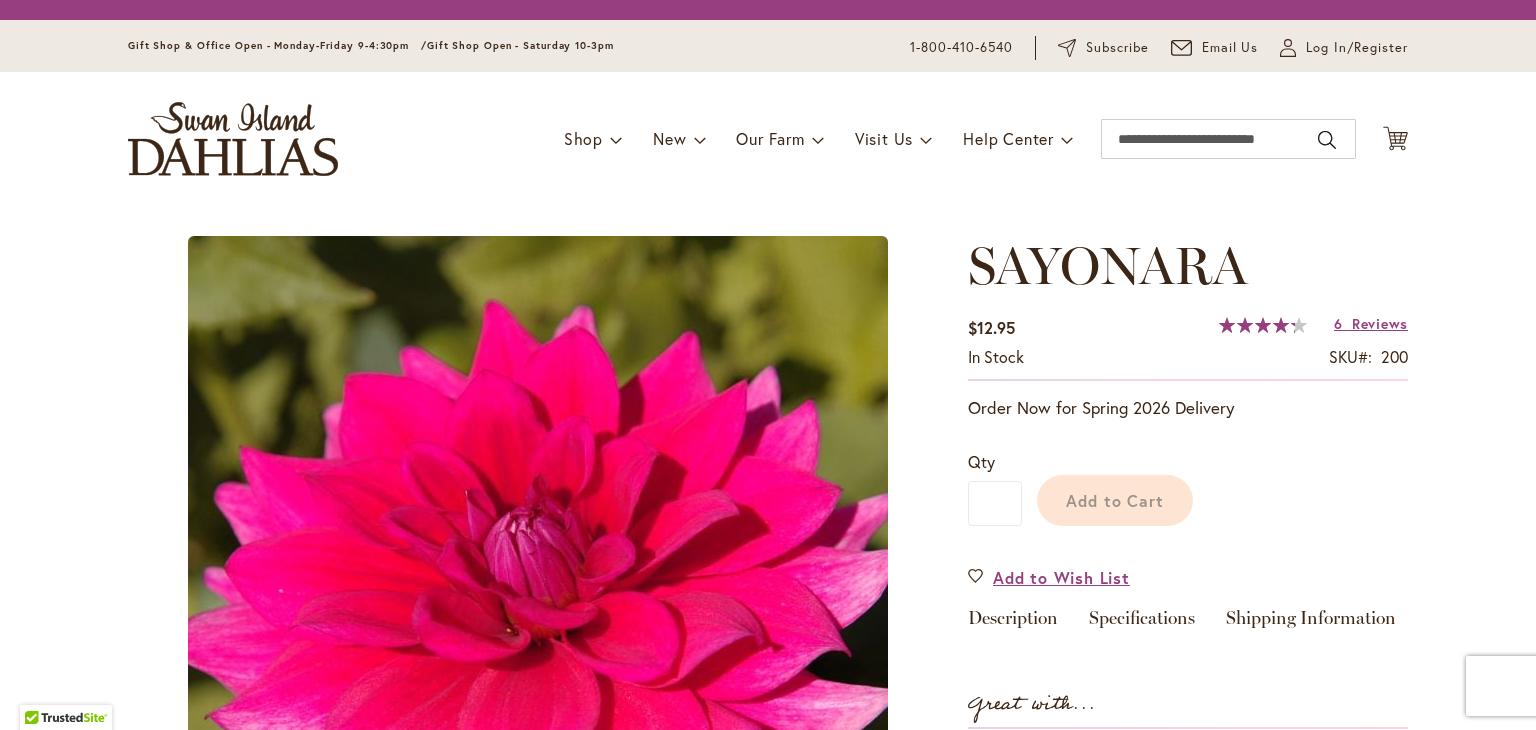 scroll, scrollTop: 0, scrollLeft: 0, axis: both 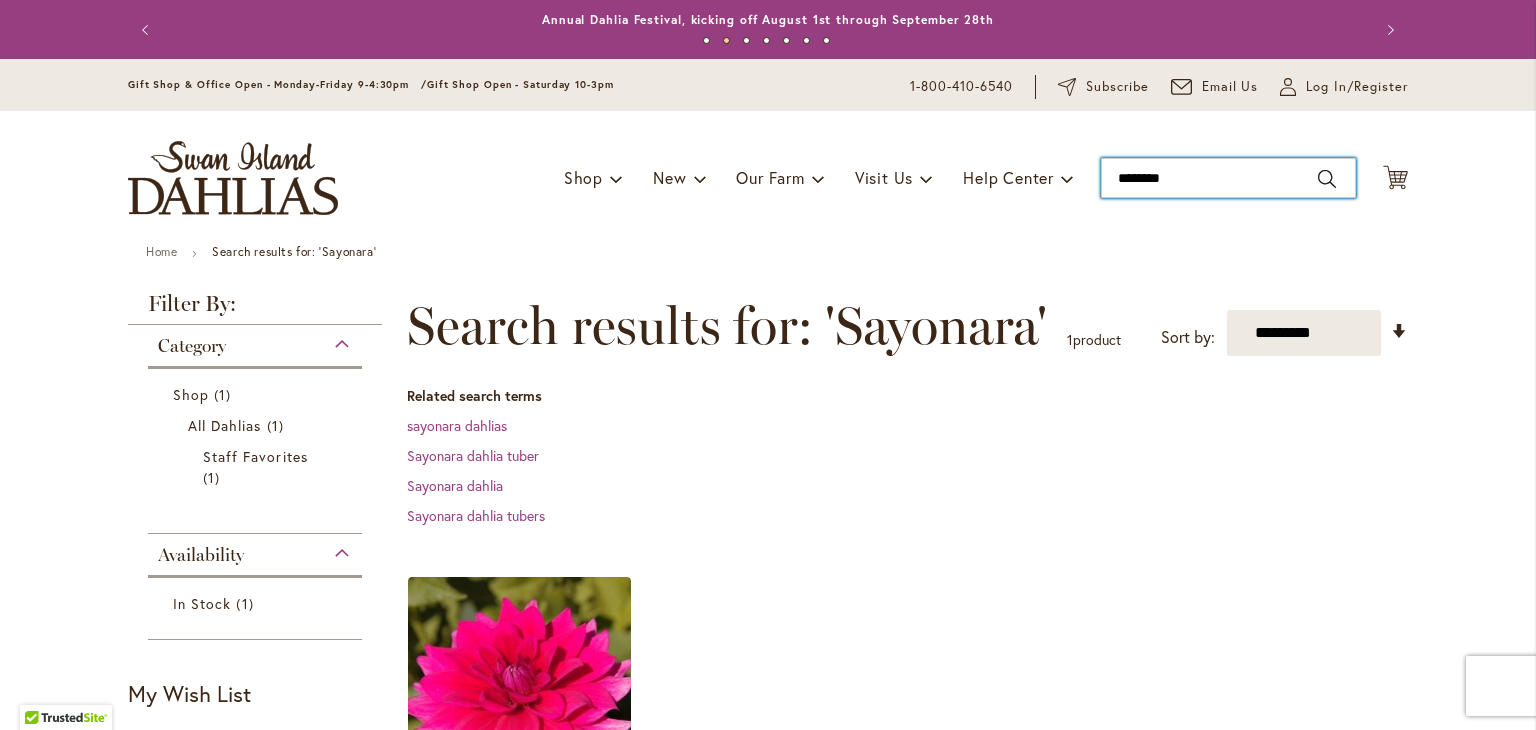 click on "********" at bounding box center [1228, 178] 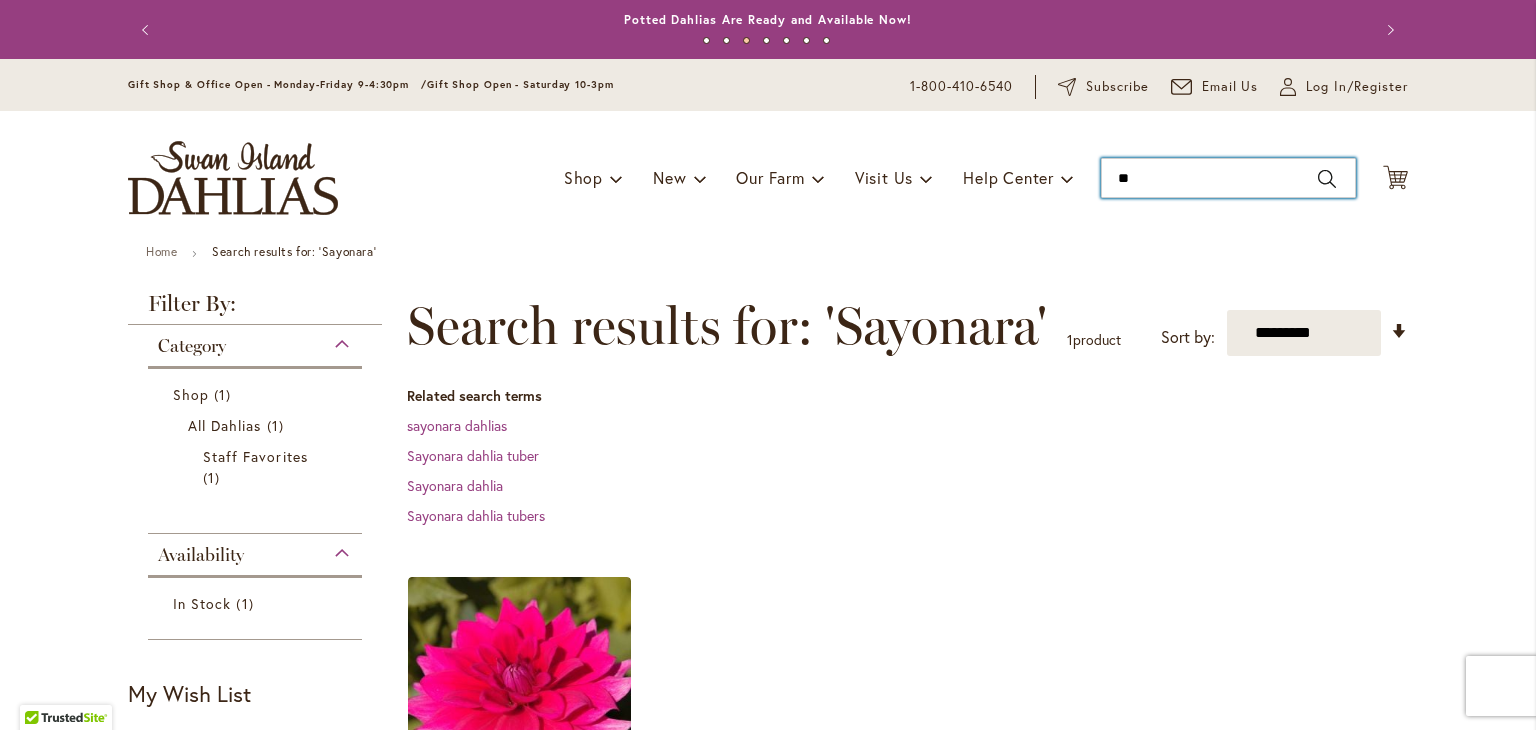 type on "*" 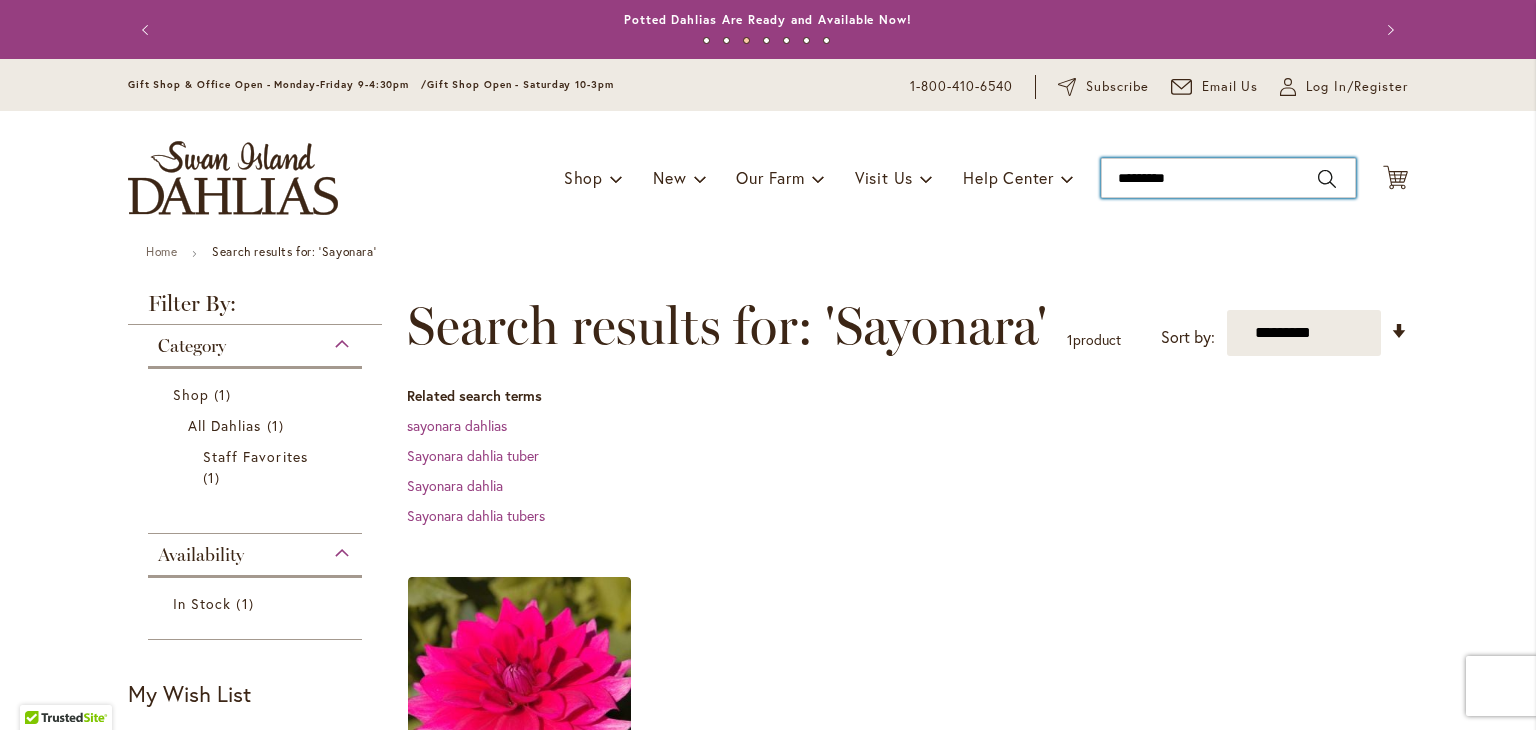 type on "**********" 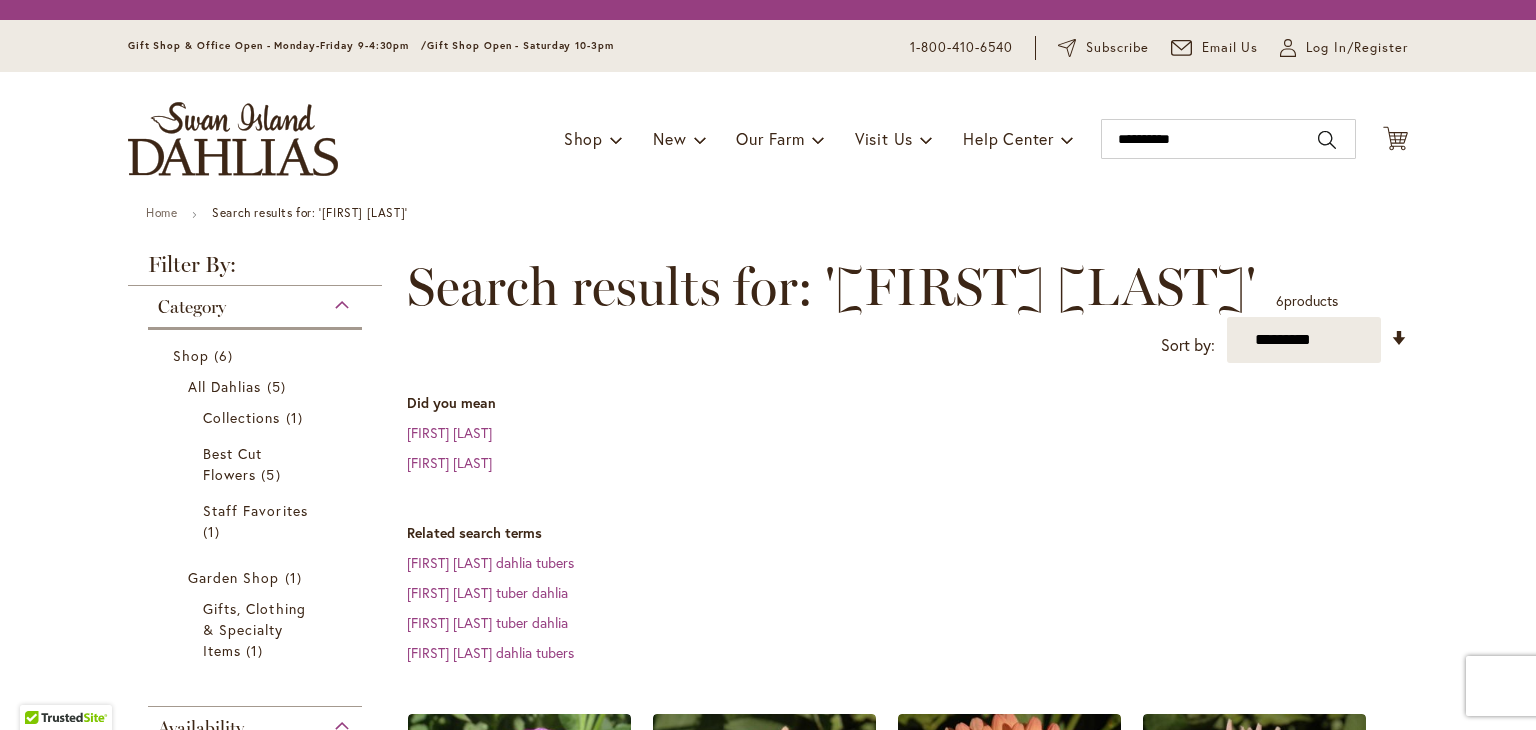 scroll, scrollTop: 0, scrollLeft: 0, axis: both 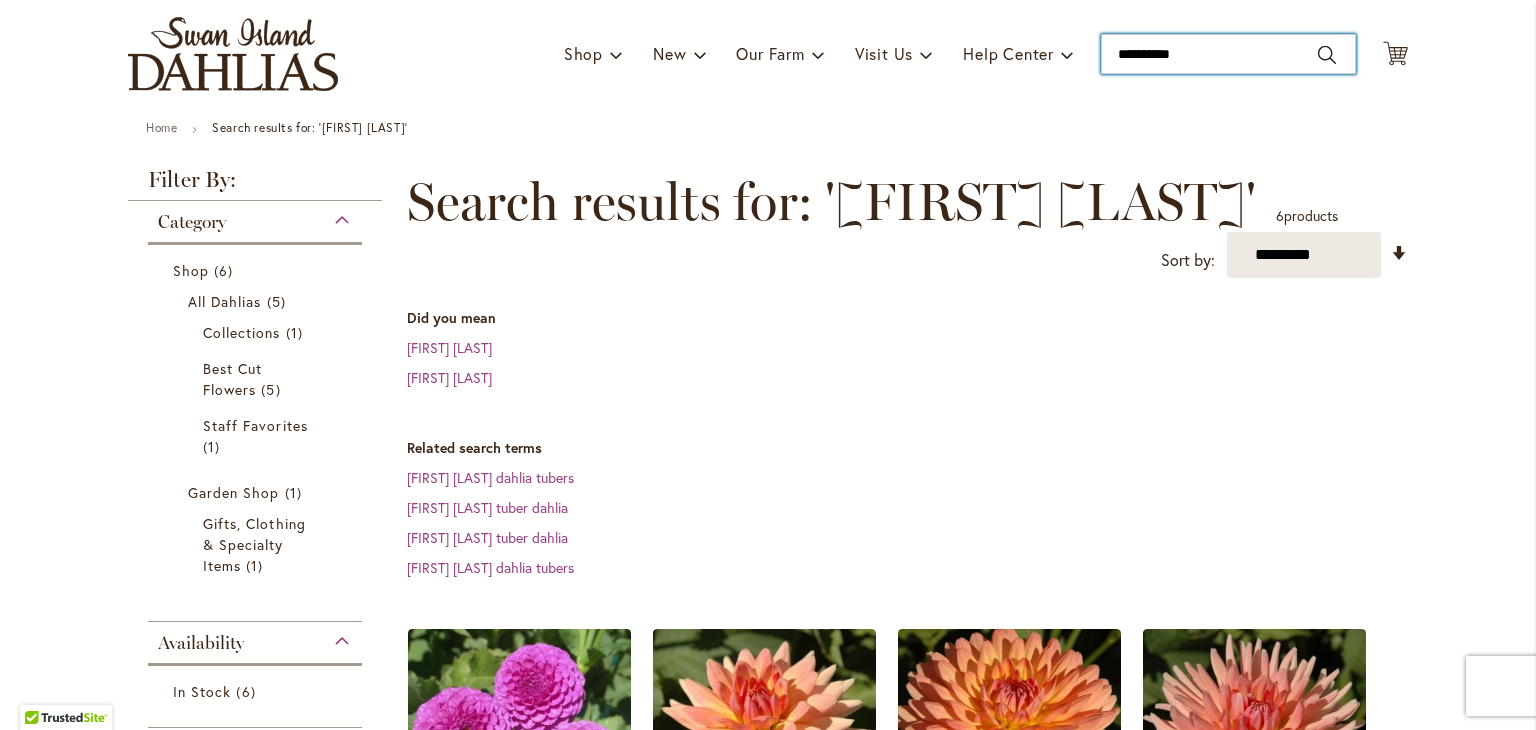 click on "**********" at bounding box center [1228, 54] 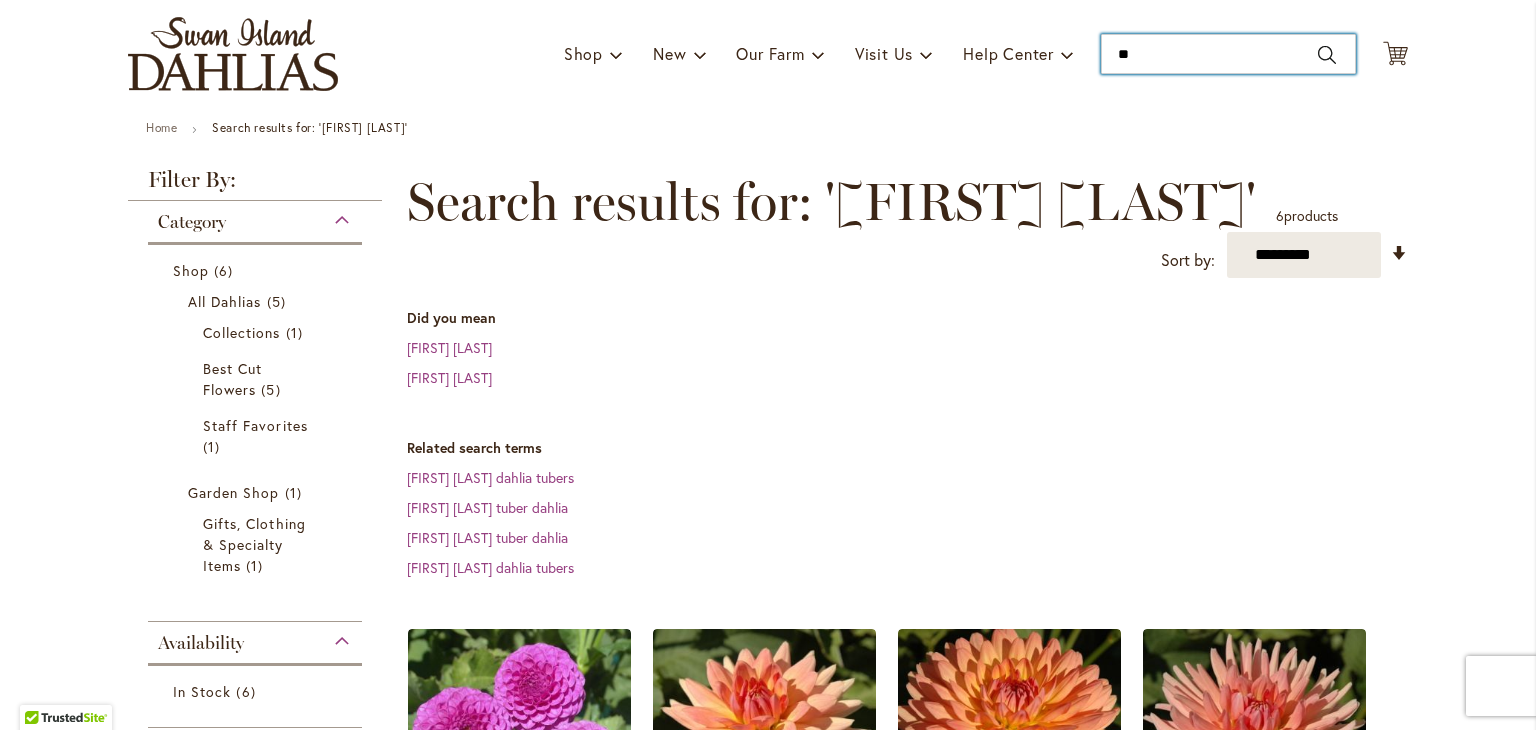 type on "*" 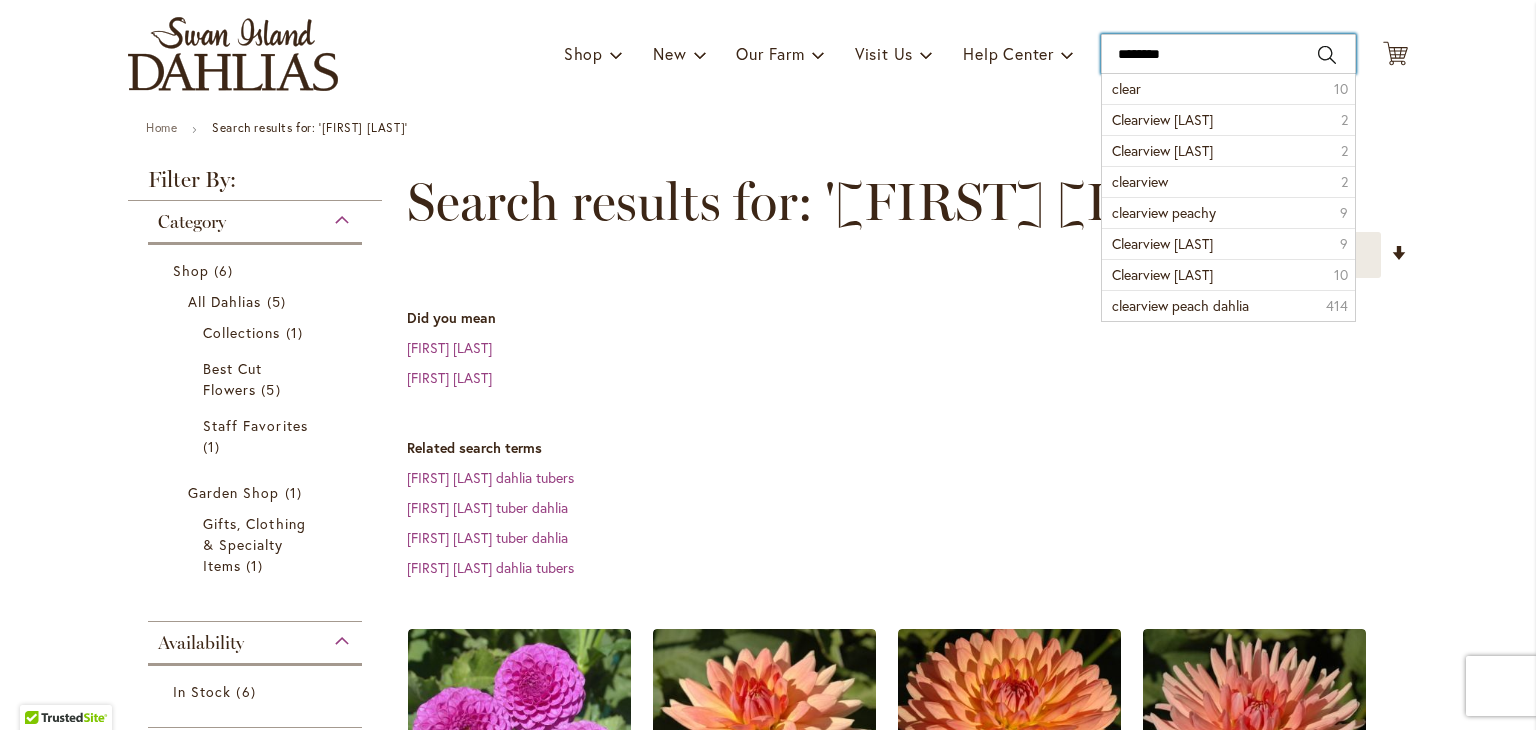 type on "*********" 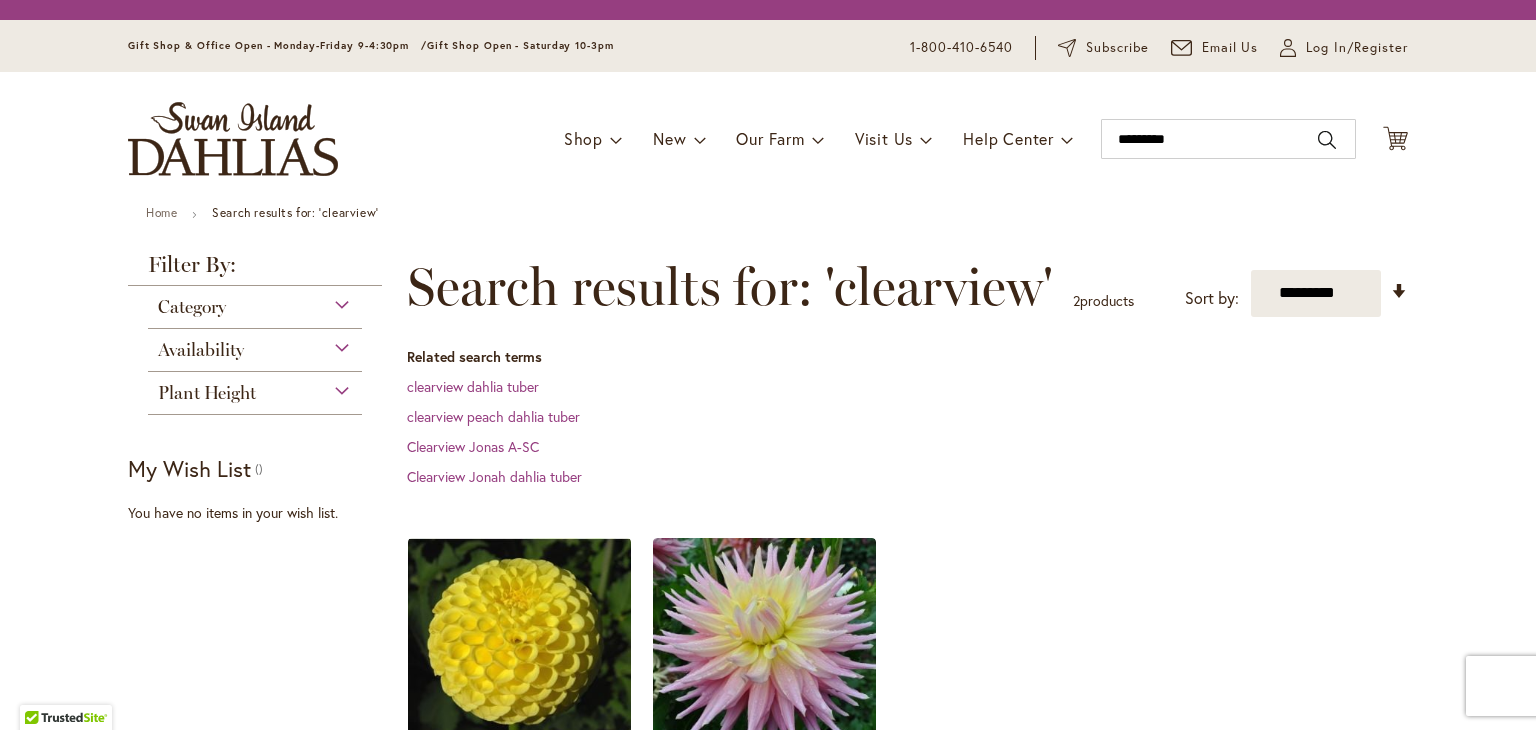scroll, scrollTop: 0, scrollLeft: 0, axis: both 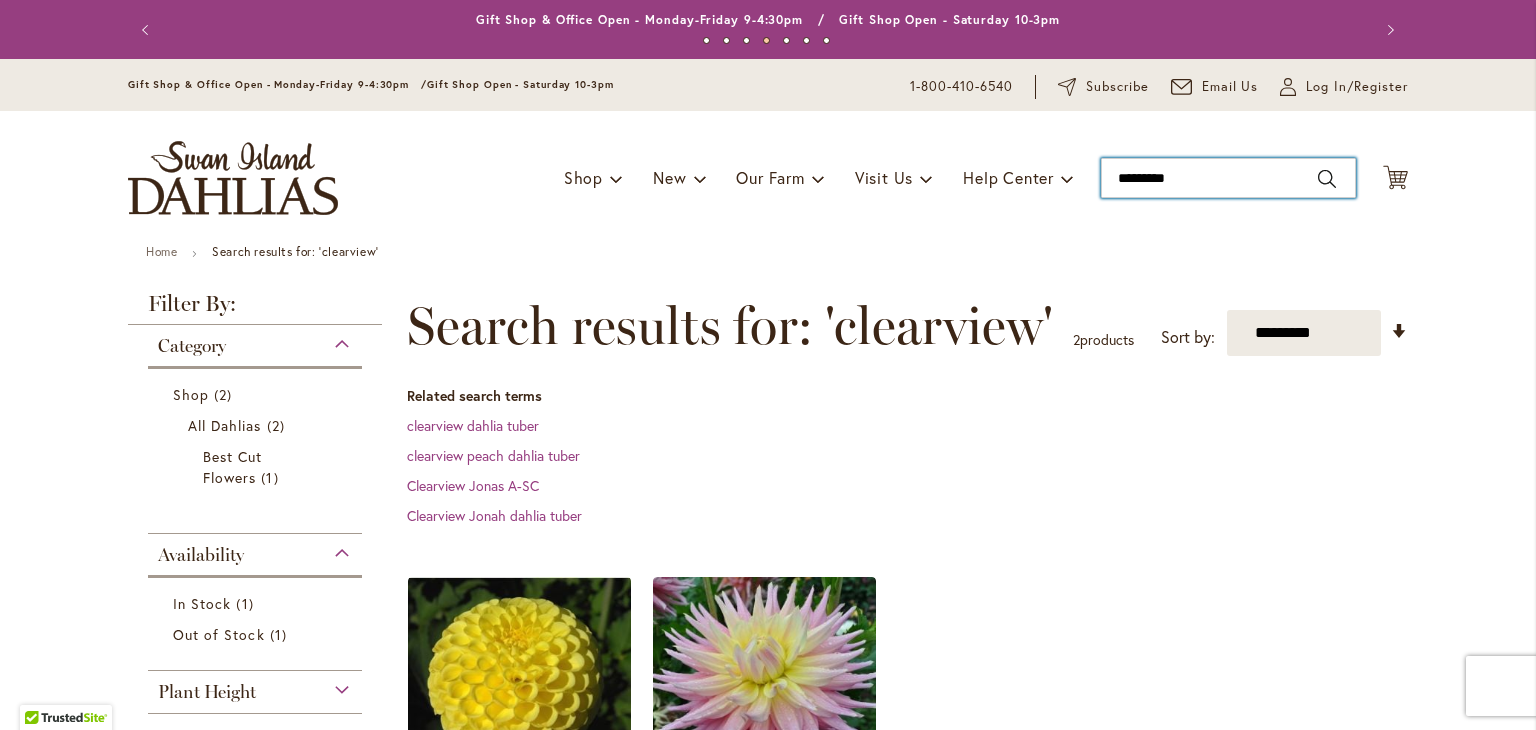 click on "*********" at bounding box center [1228, 178] 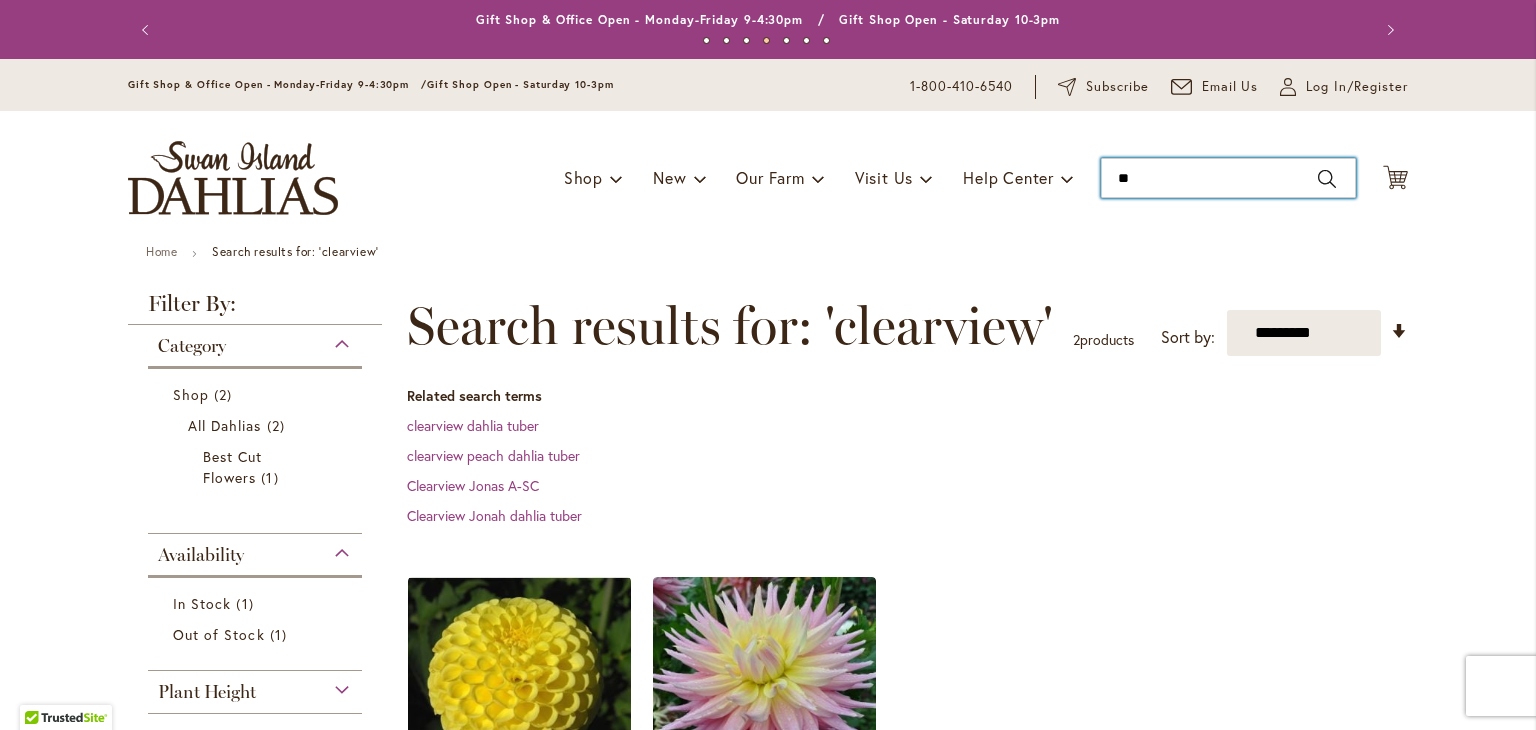 type on "*" 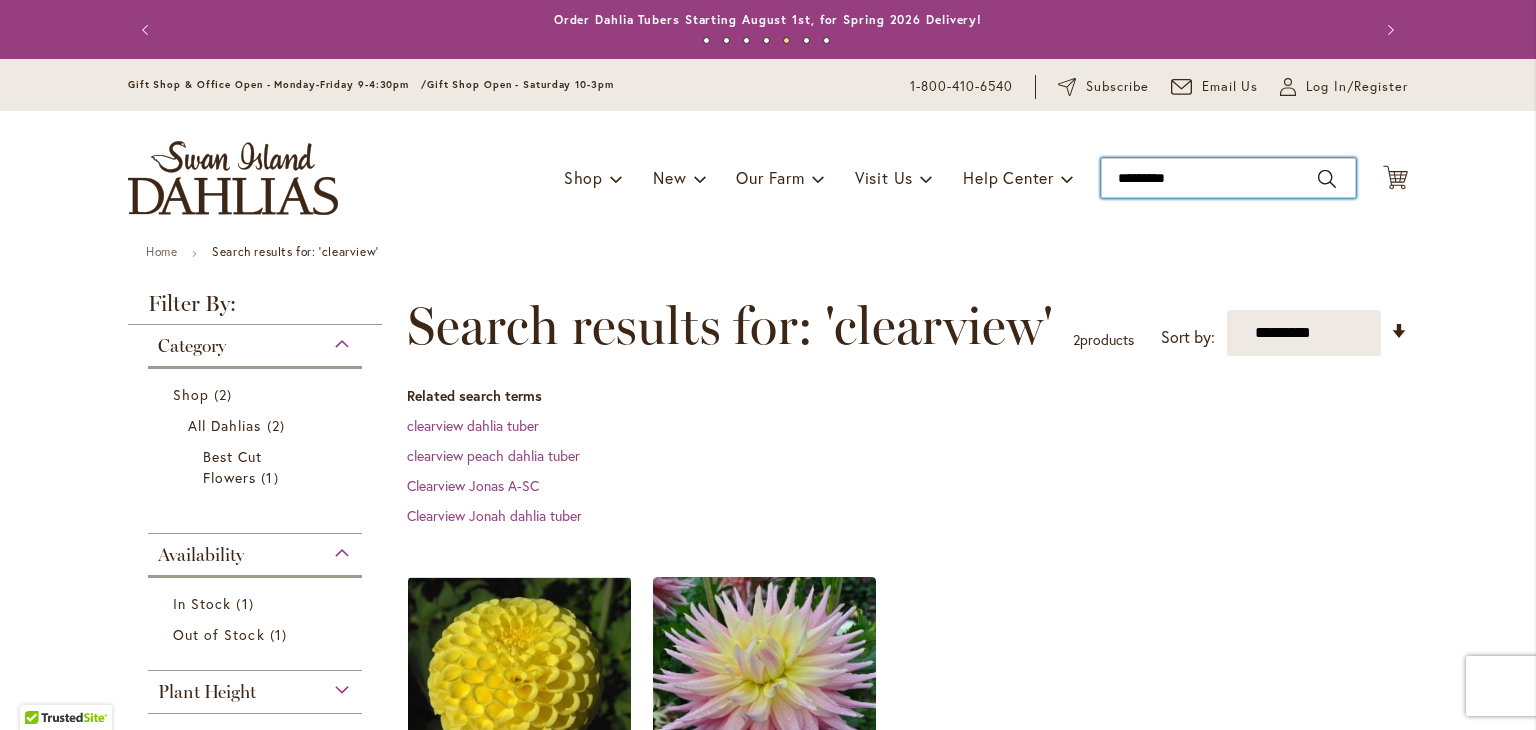 type on "**********" 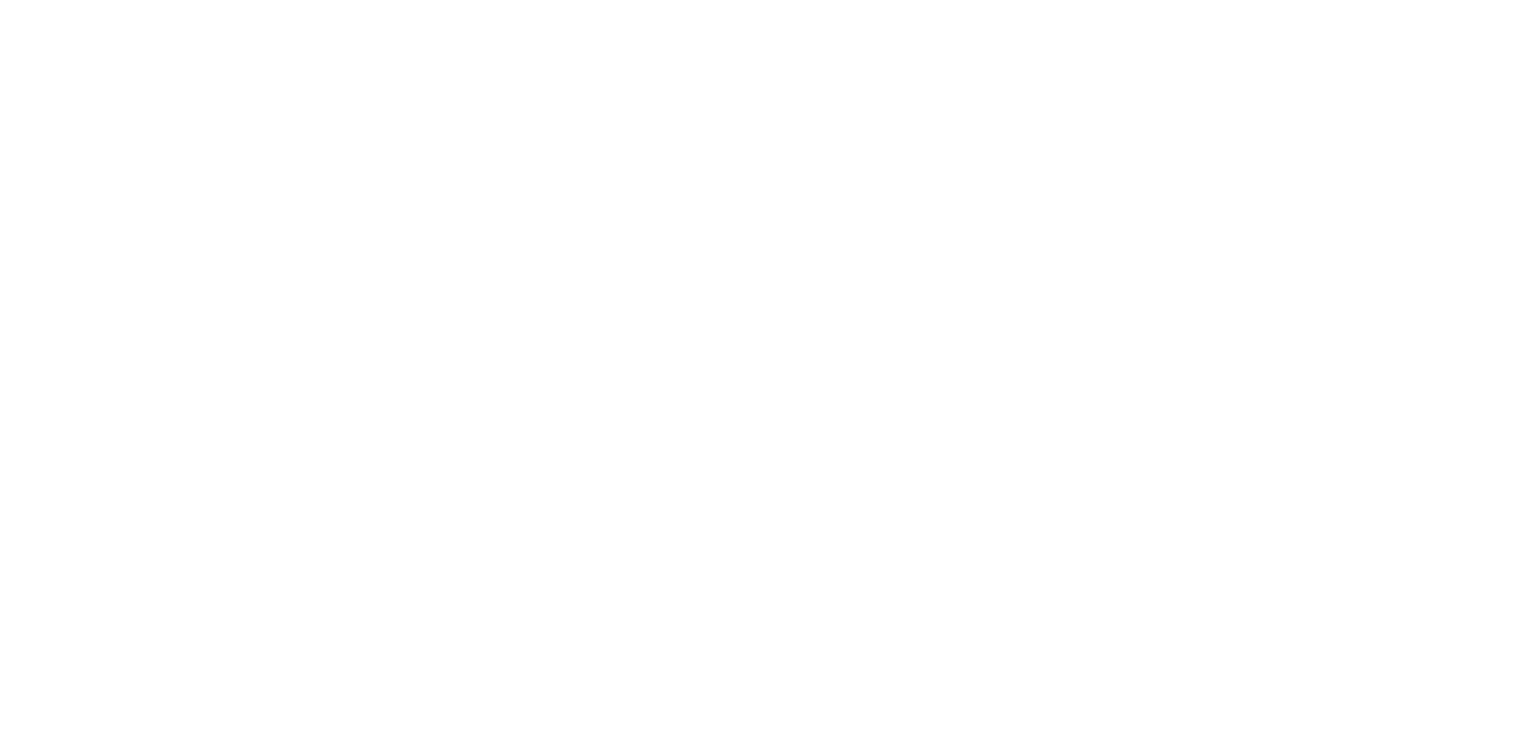 scroll, scrollTop: 0, scrollLeft: 0, axis: both 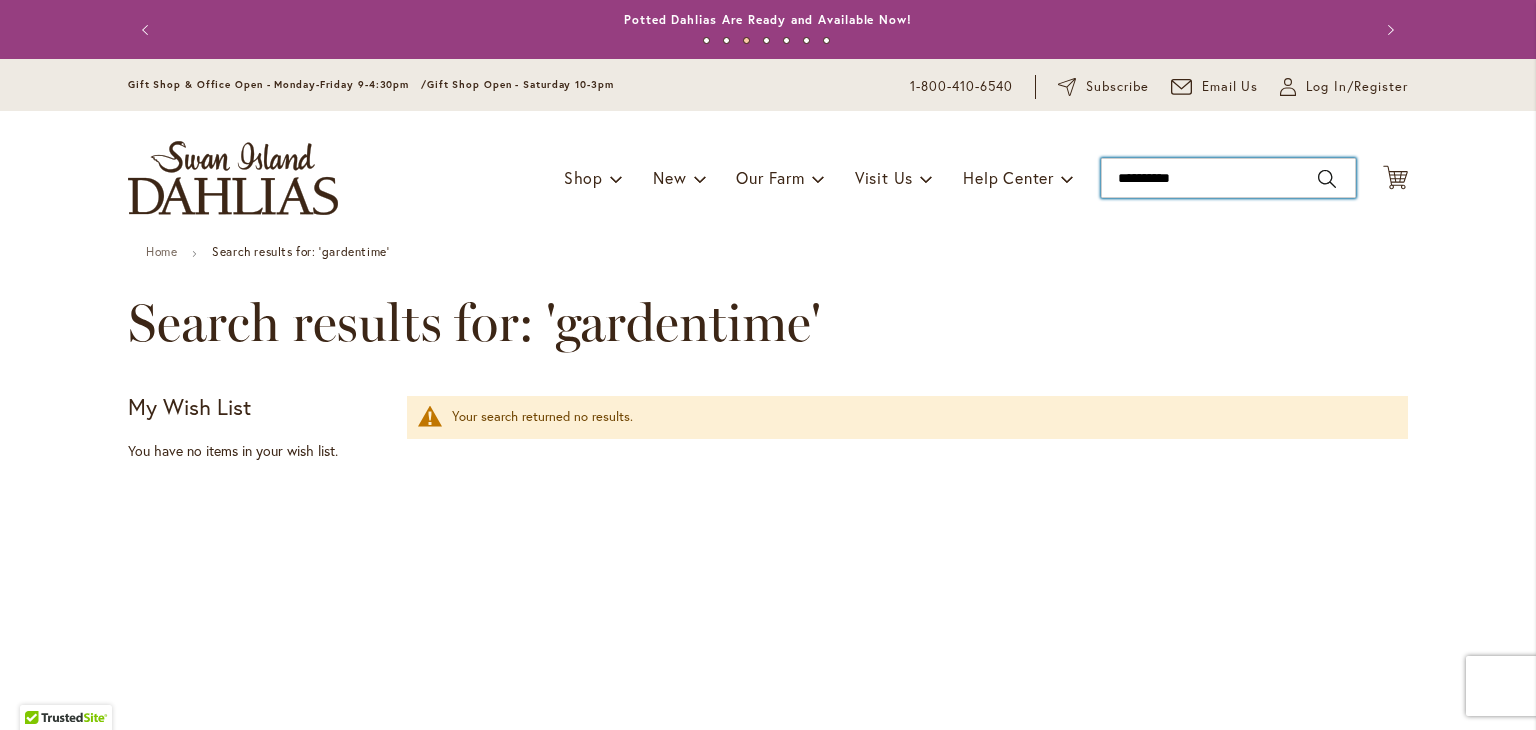 click on "**********" at bounding box center (1228, 178) 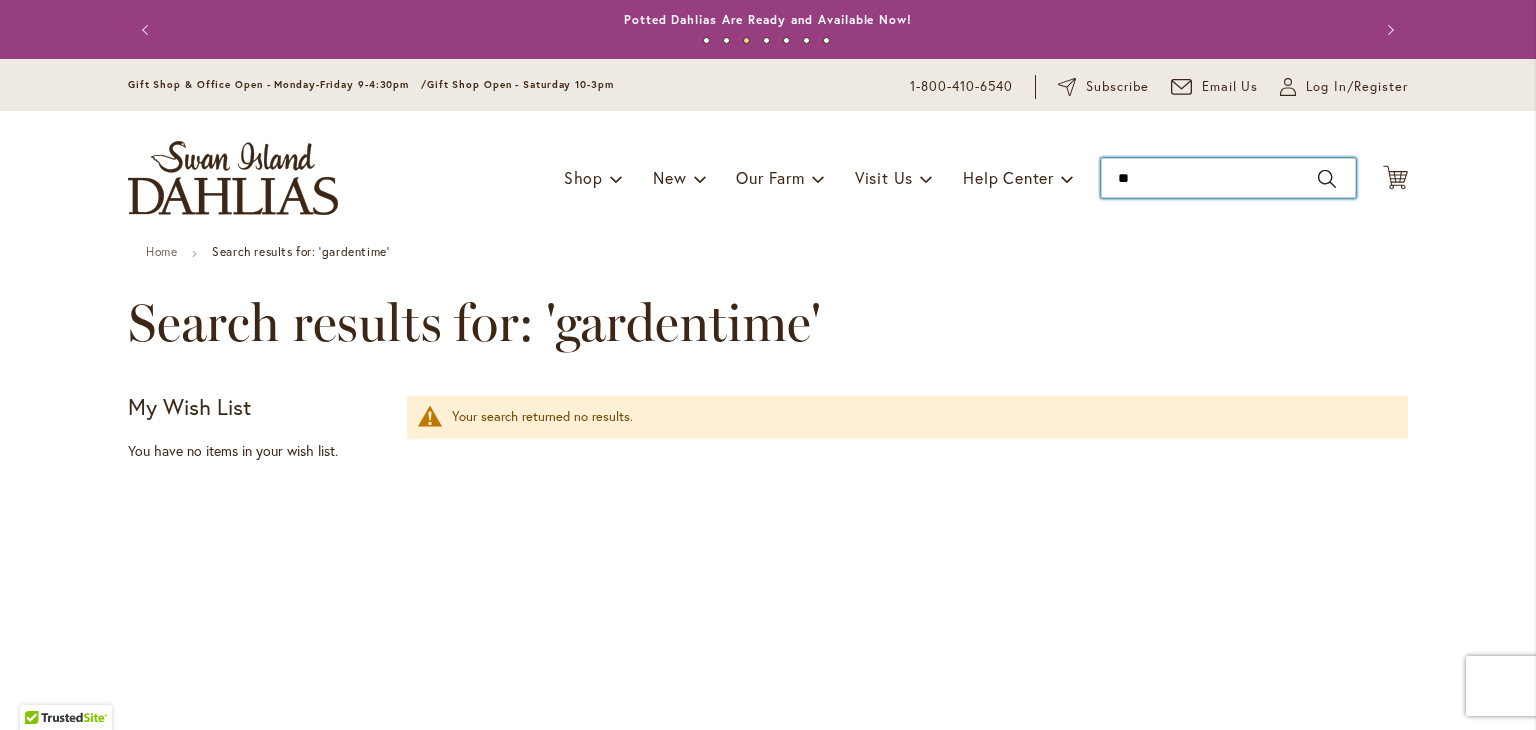 type on "*" 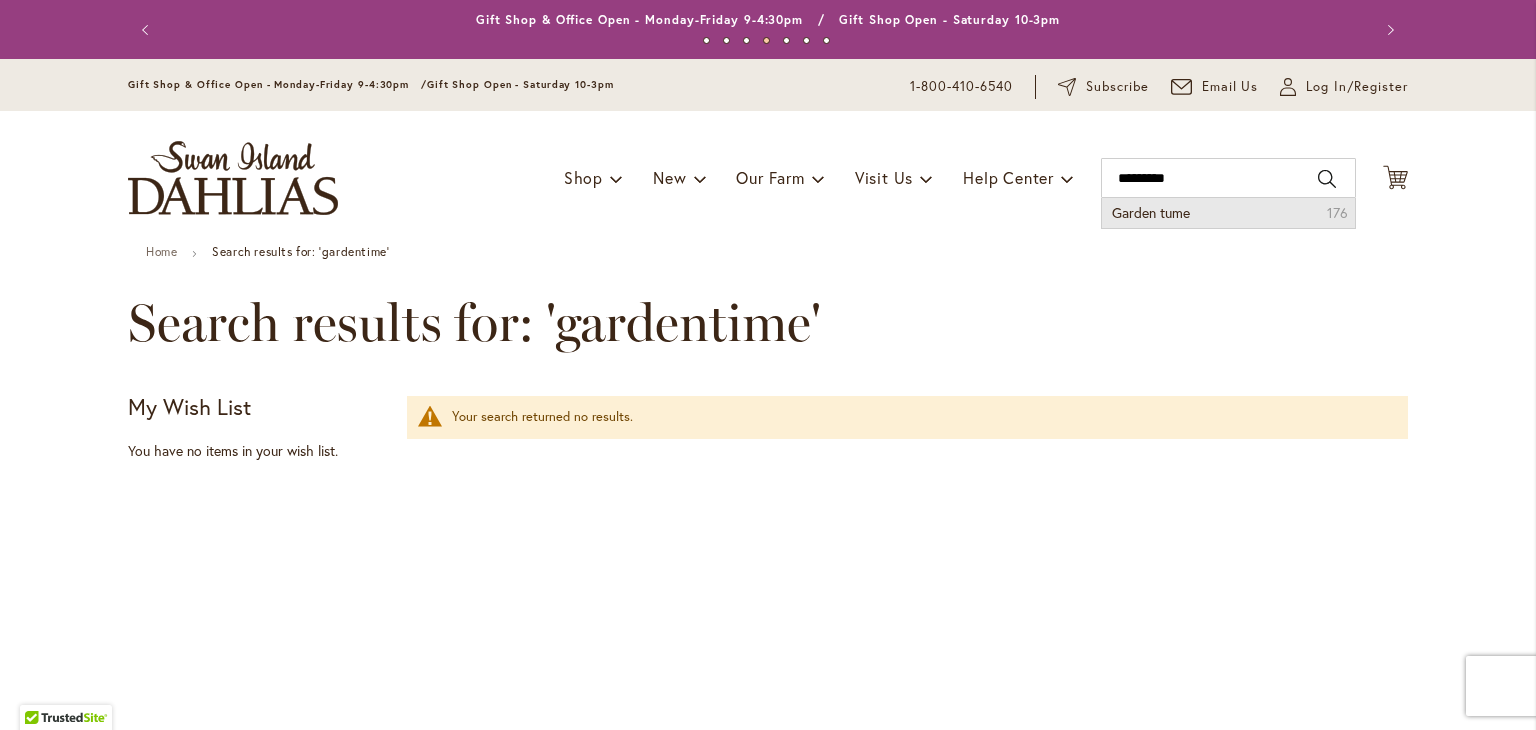 click on "Garden tume" at bounding box center (1151, 212) 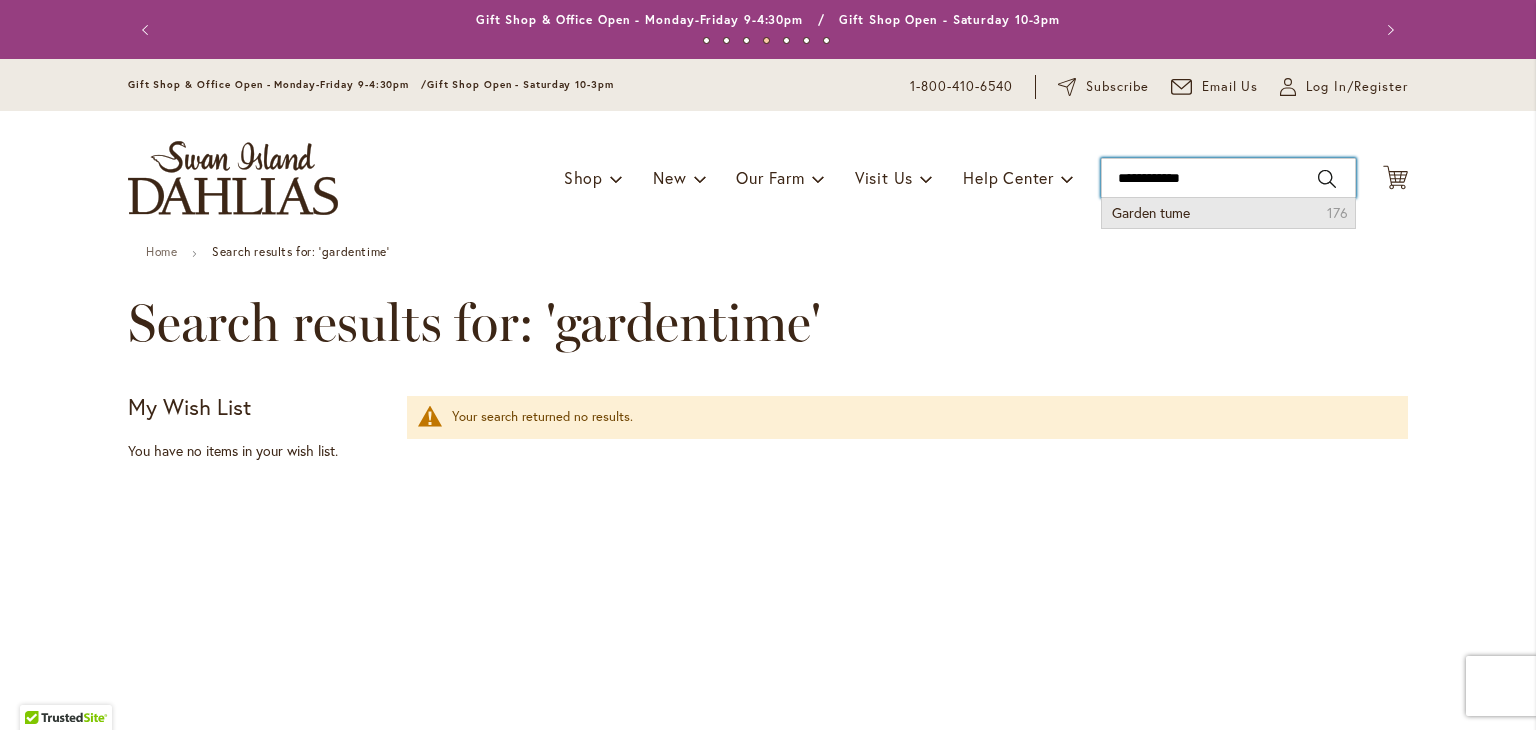 type on "**********" 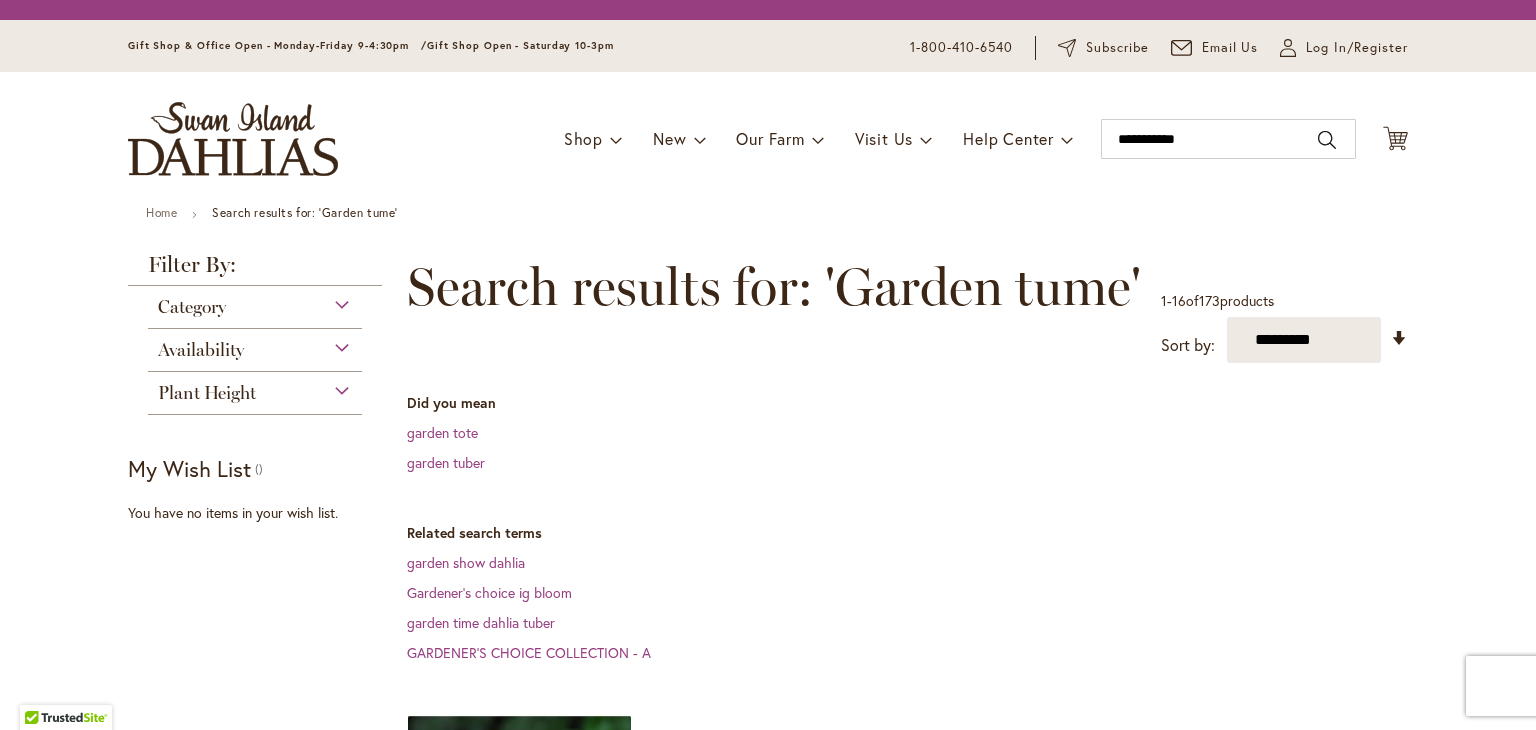 scroll, scrollTop: 0, scrollLeft: 0, axis: both 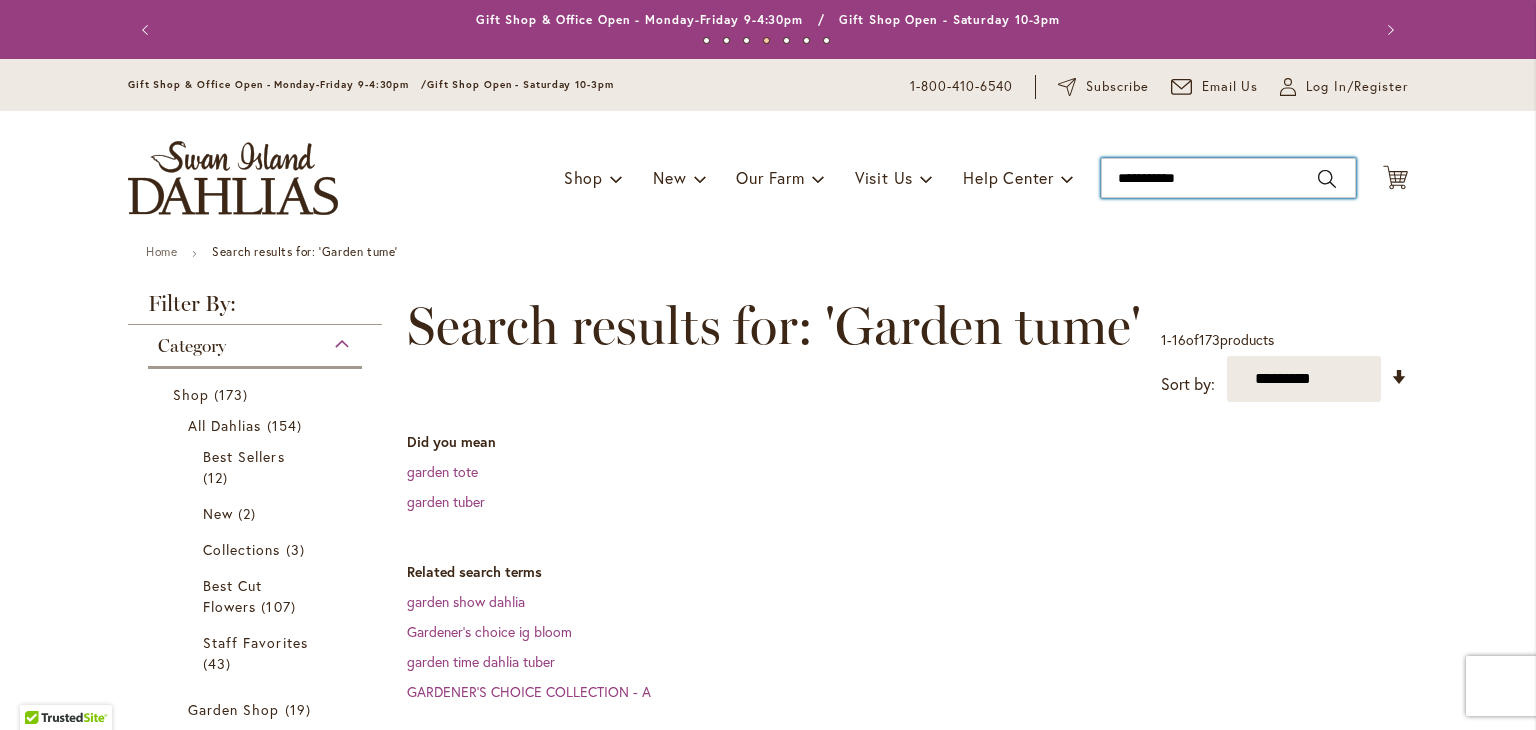 click on "**********" at bounding box center (1228, 178) 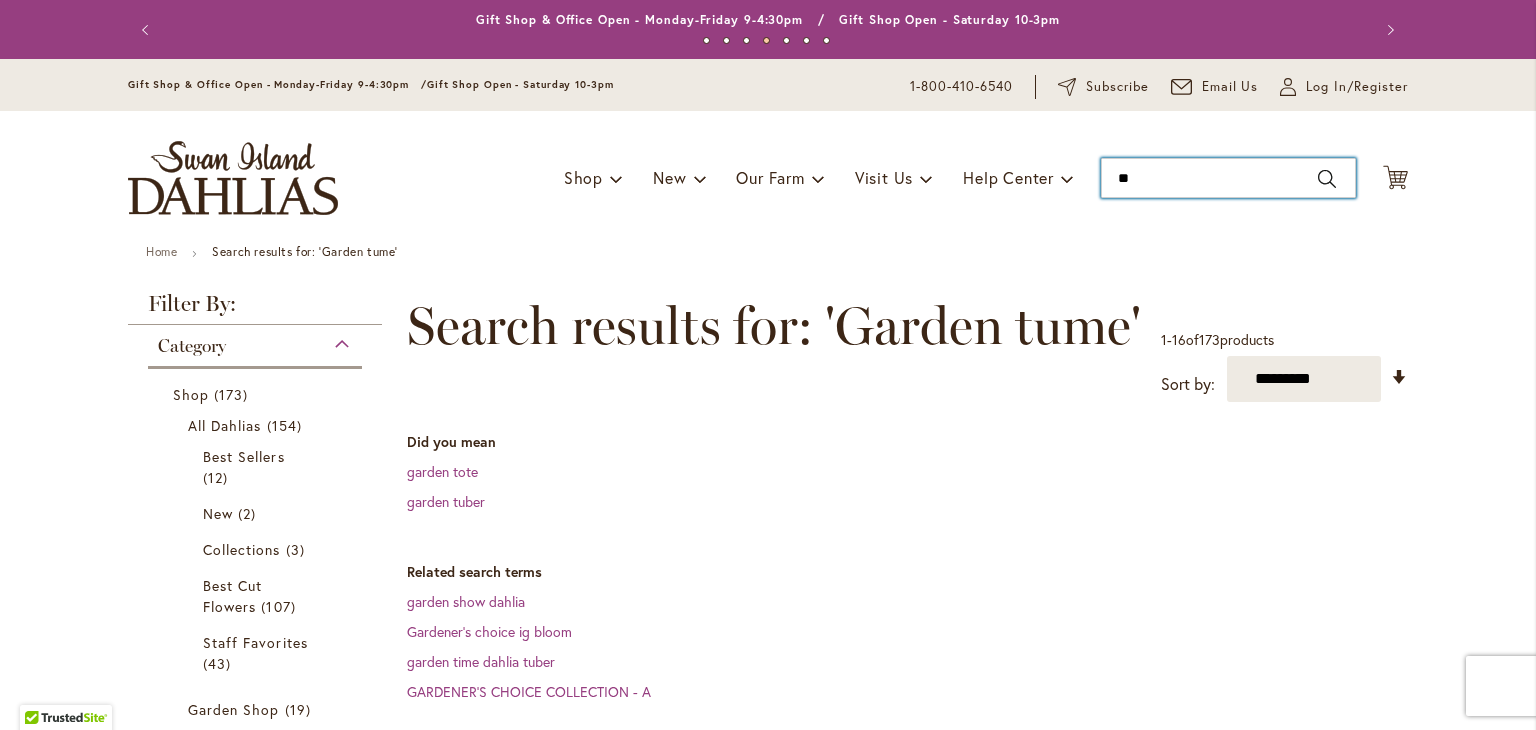 type on "*" 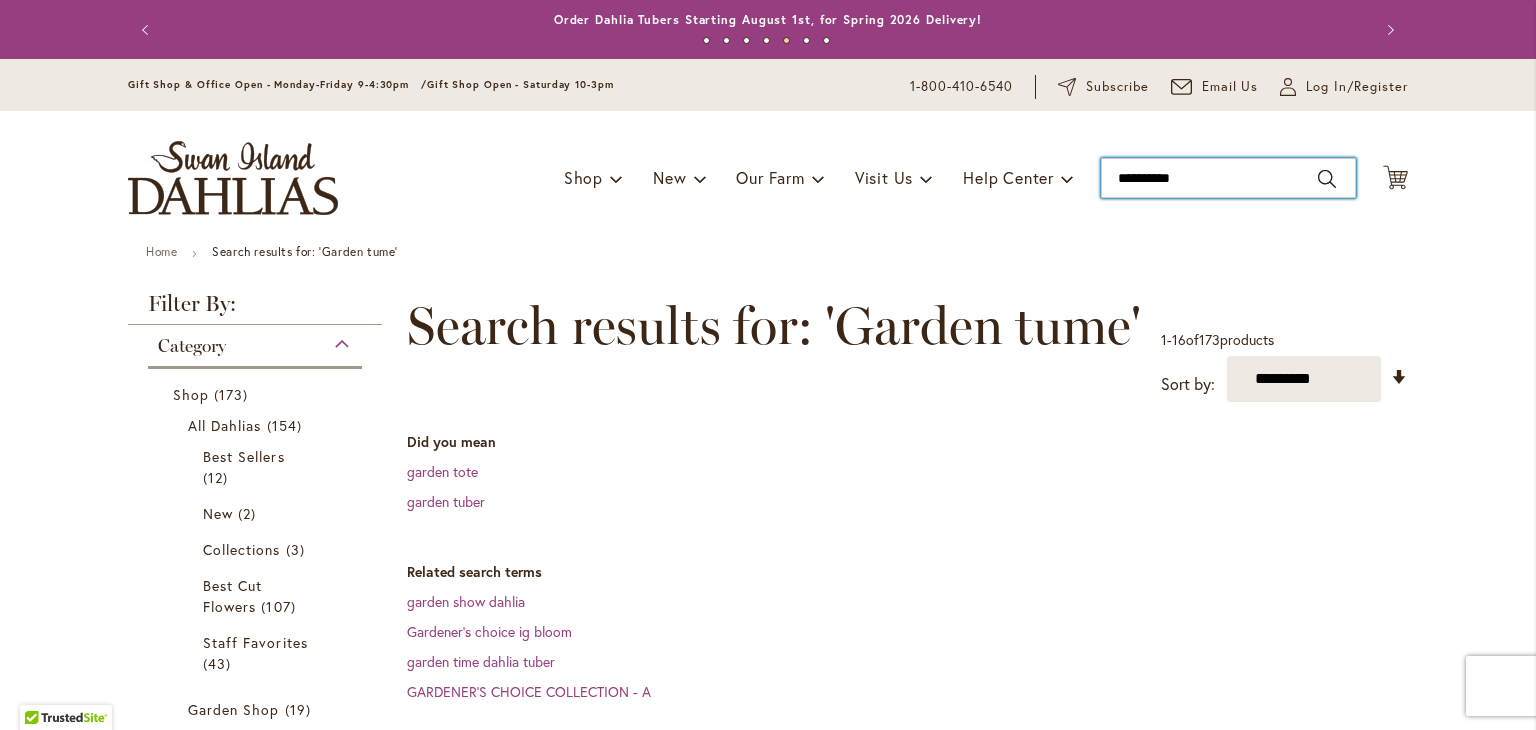 type on "**********" 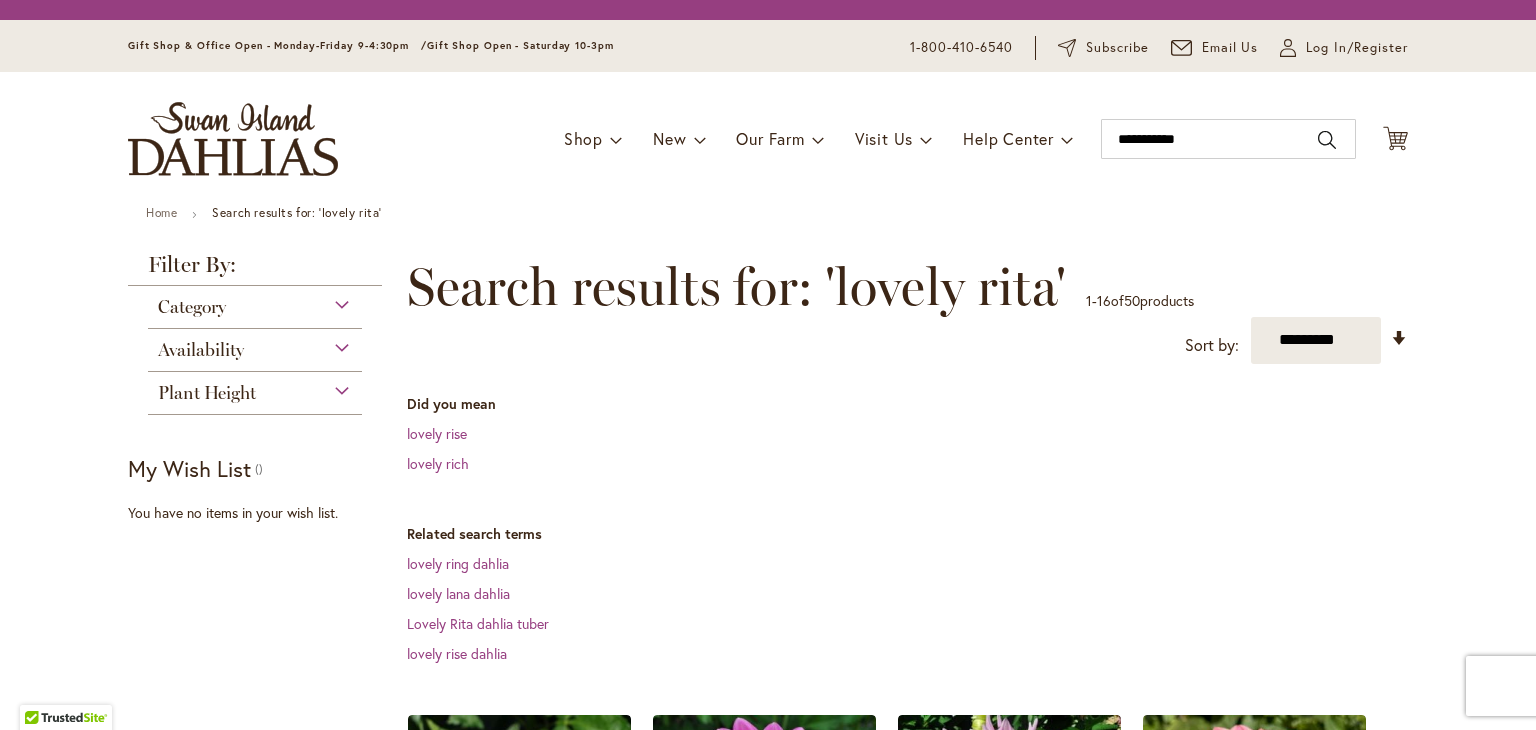 scroll, scrollTop: 0, scrollLeft: 0, axis: both 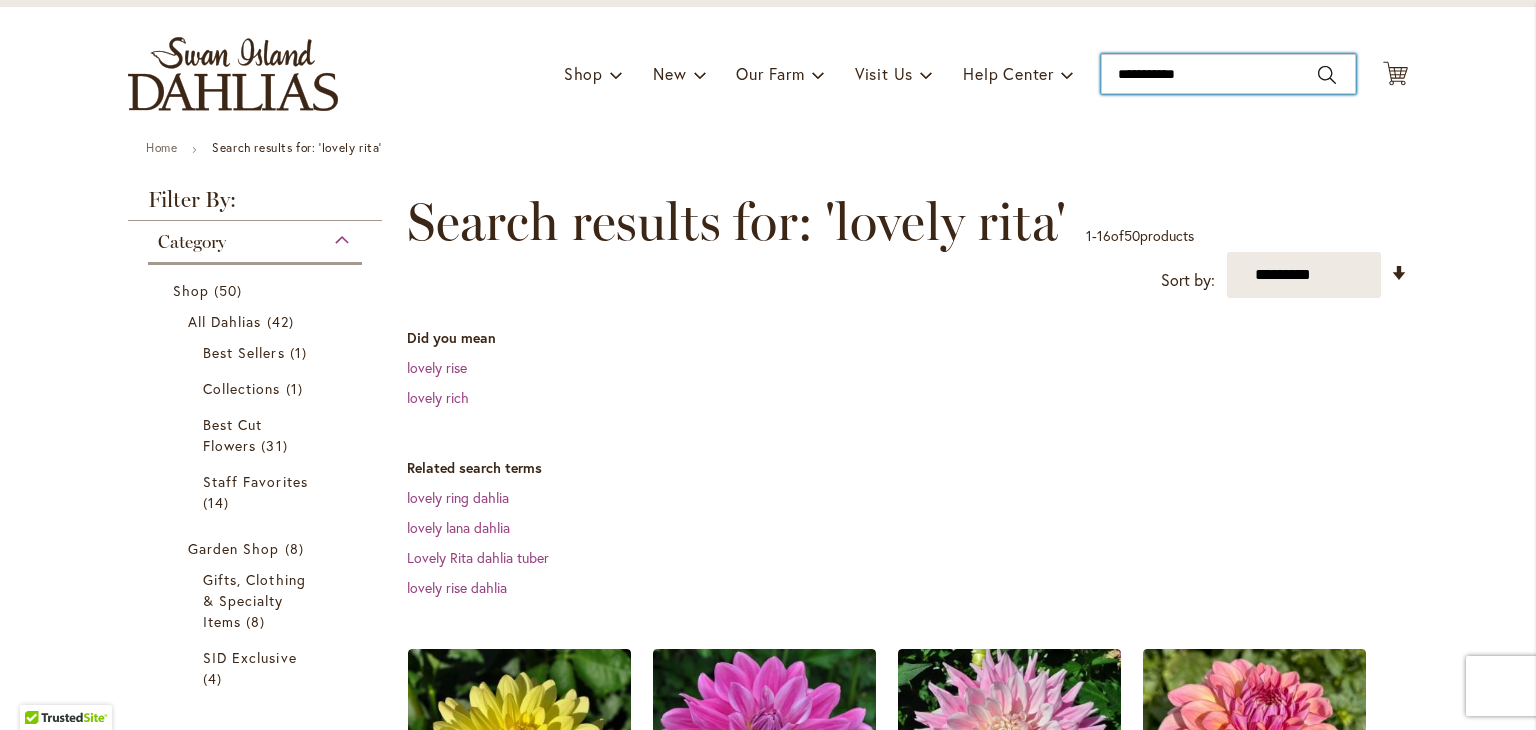 click on "**********" at bounding box center (1228, 74) 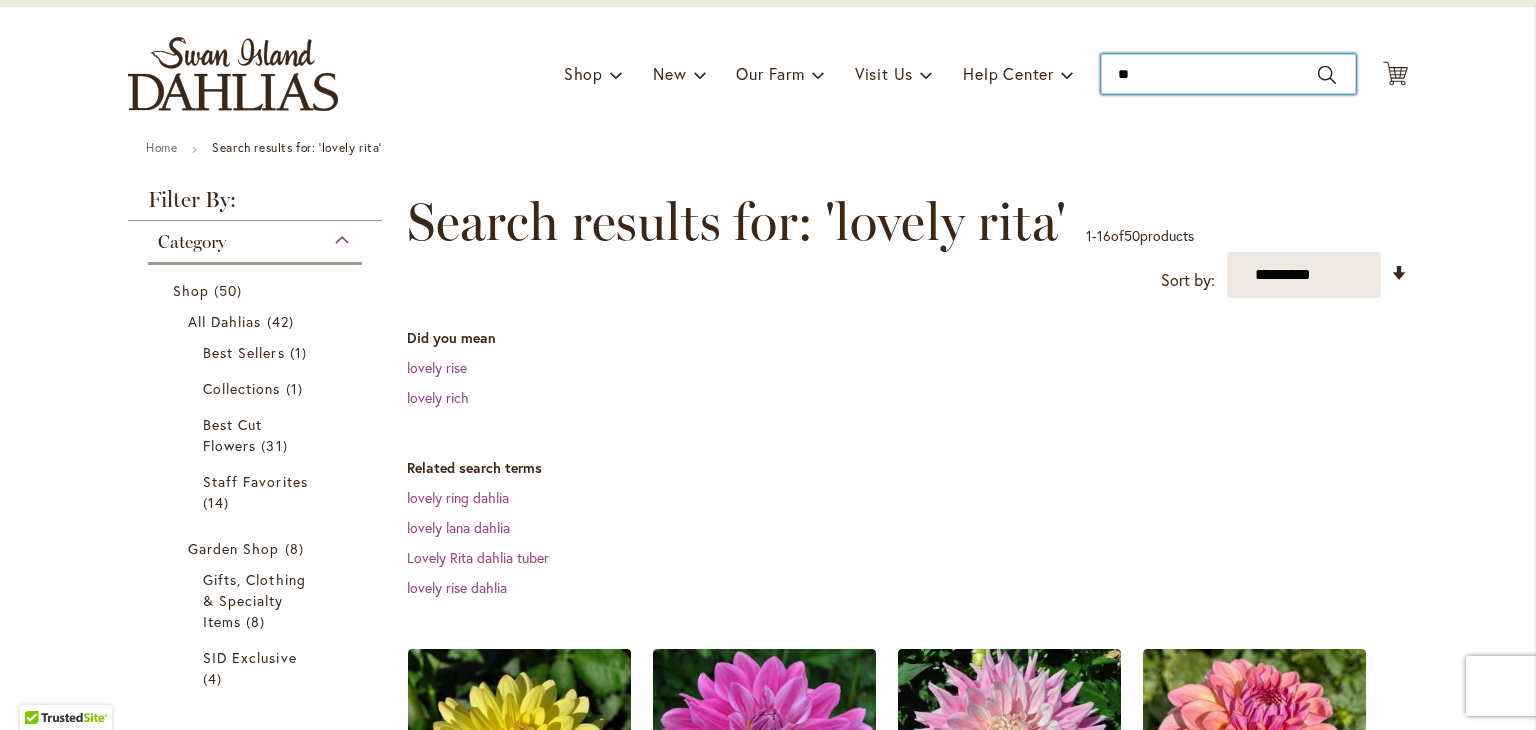 type on "*" 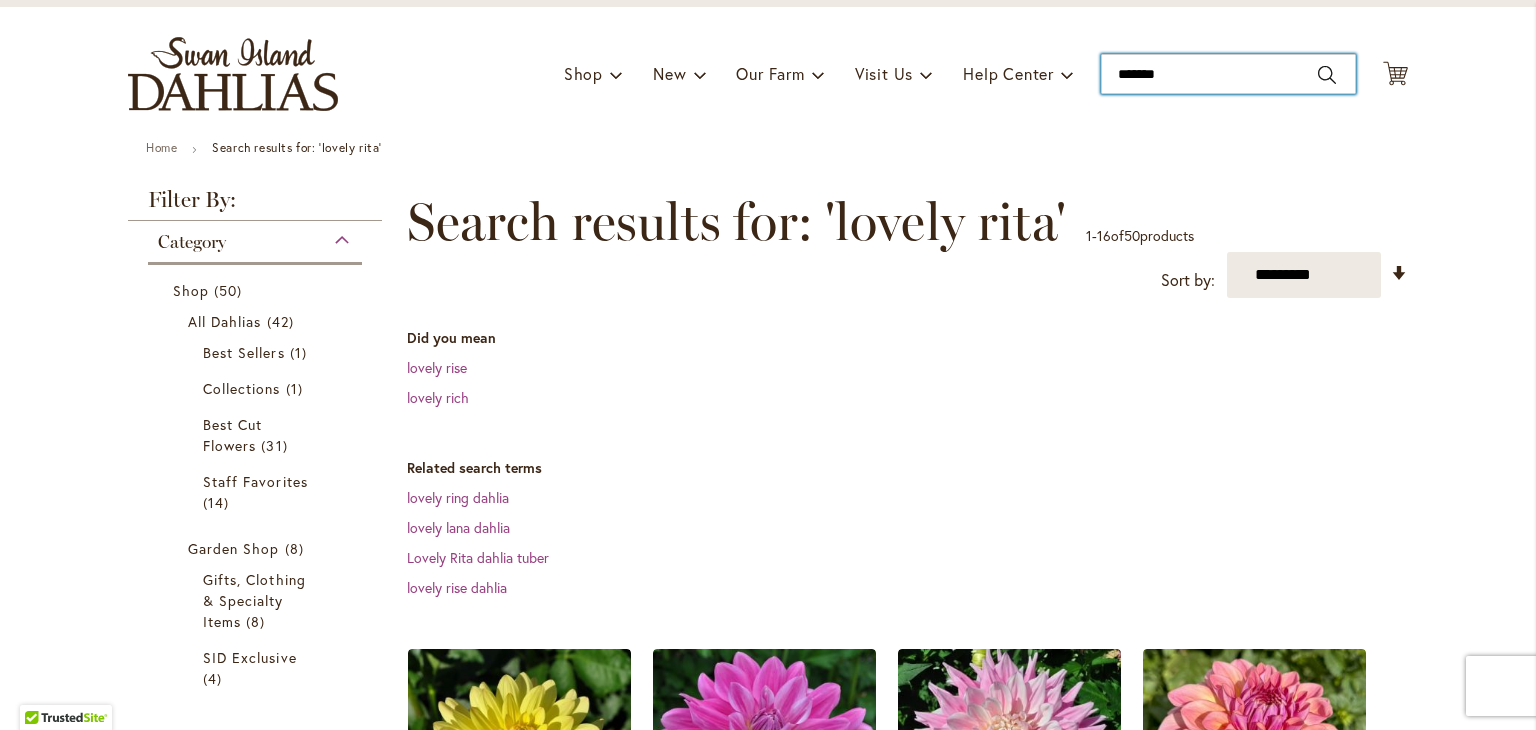 type on "********" 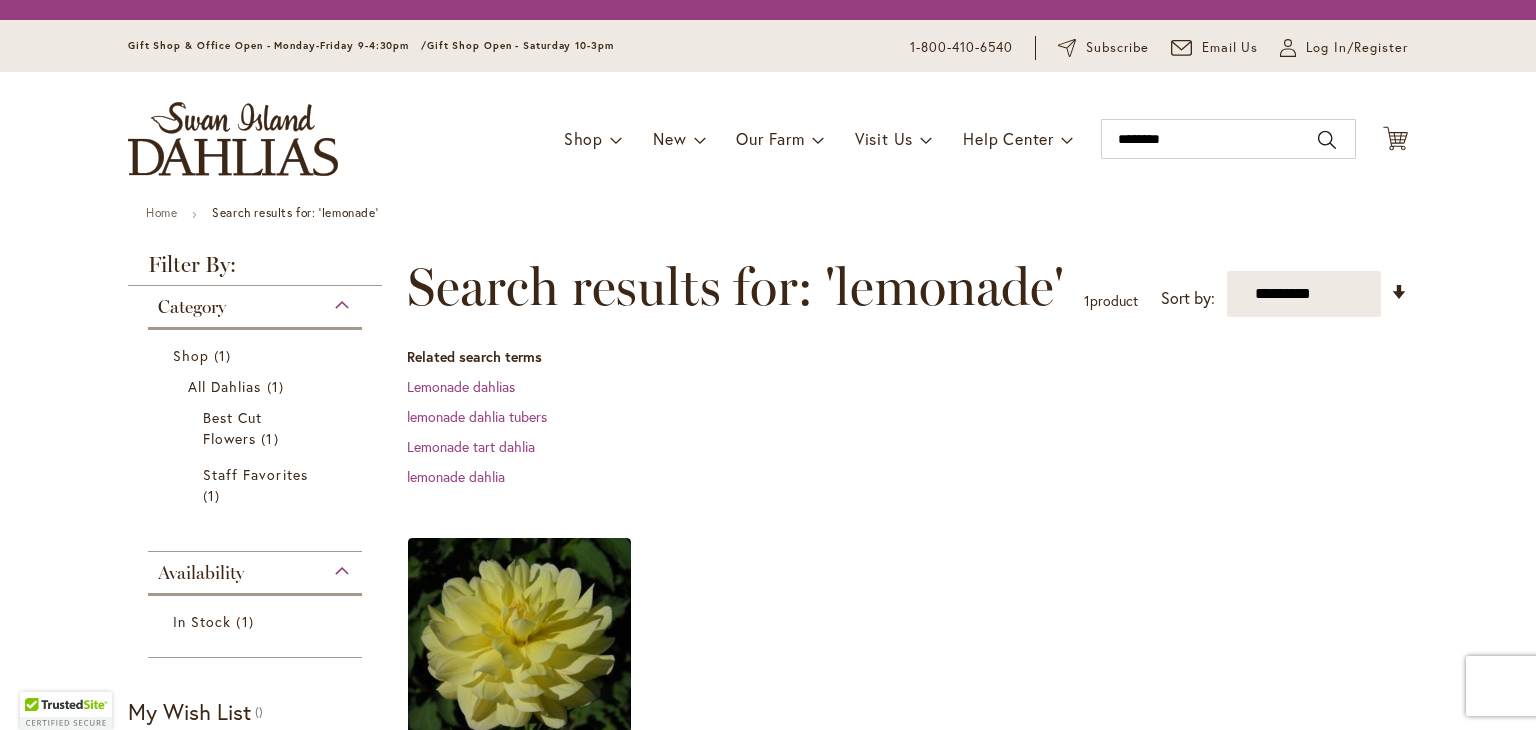 scroll, scrollTop: 0, scrollLeft: 0, axis: both 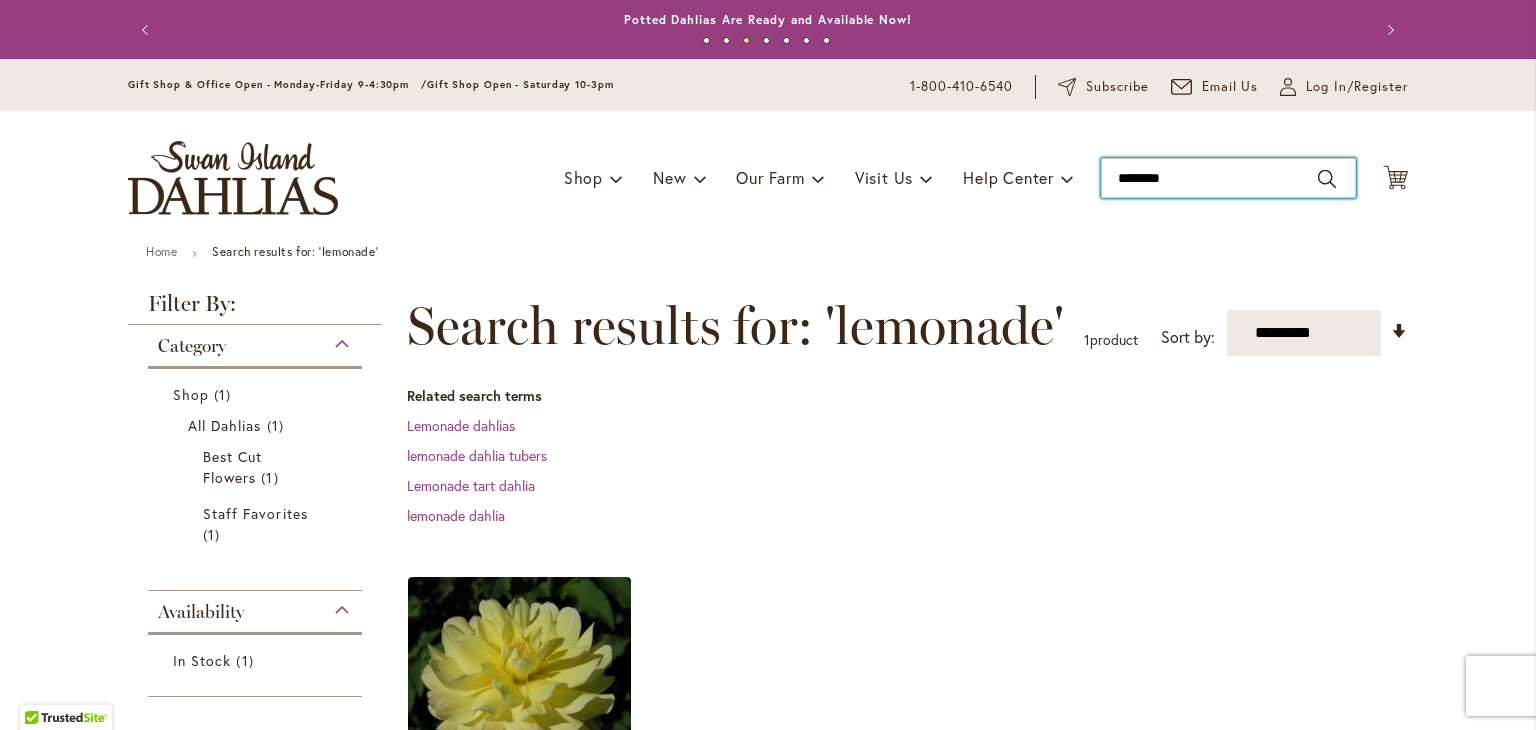 click on "********" at bounding box center (1228, 178) 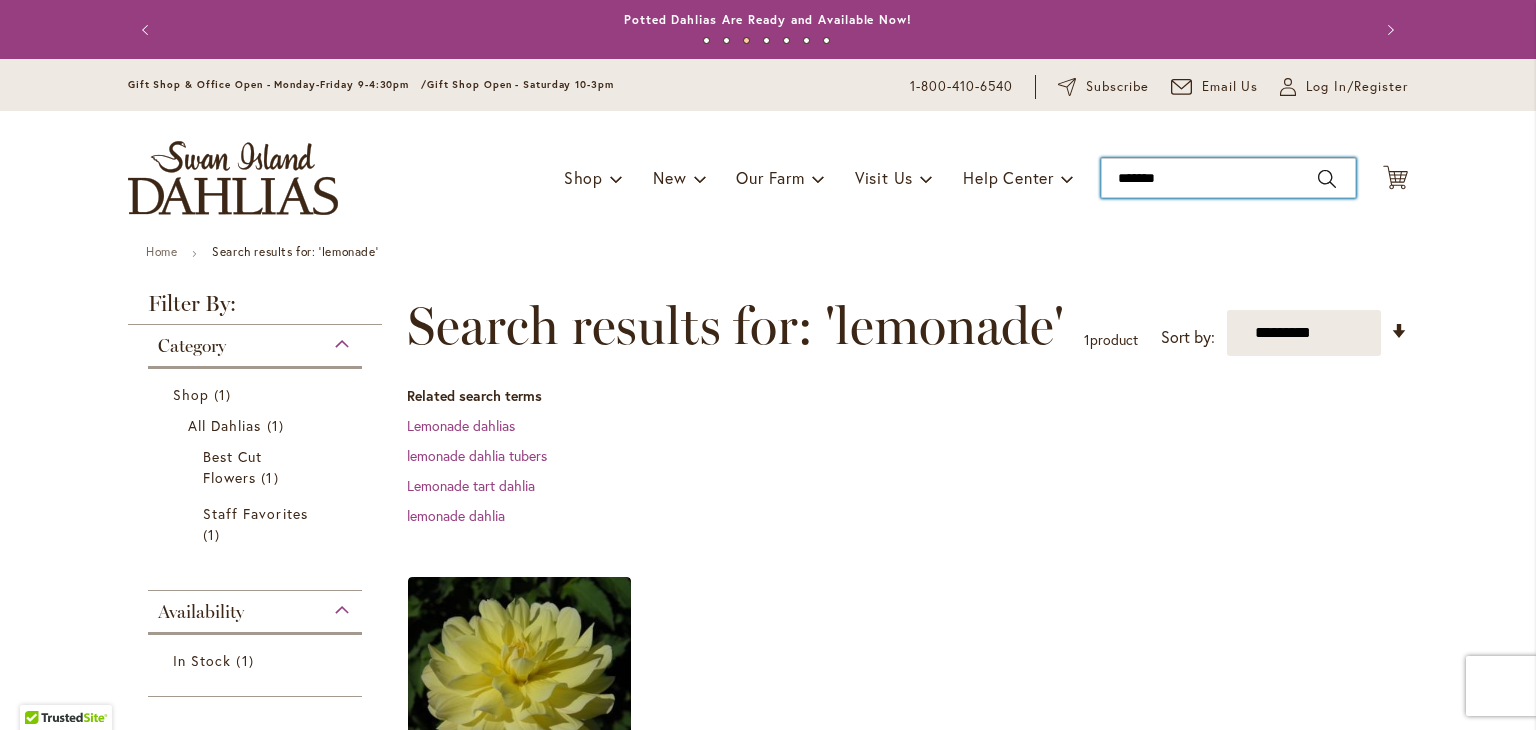 click on "*******" at bounding box center (1228, 178) 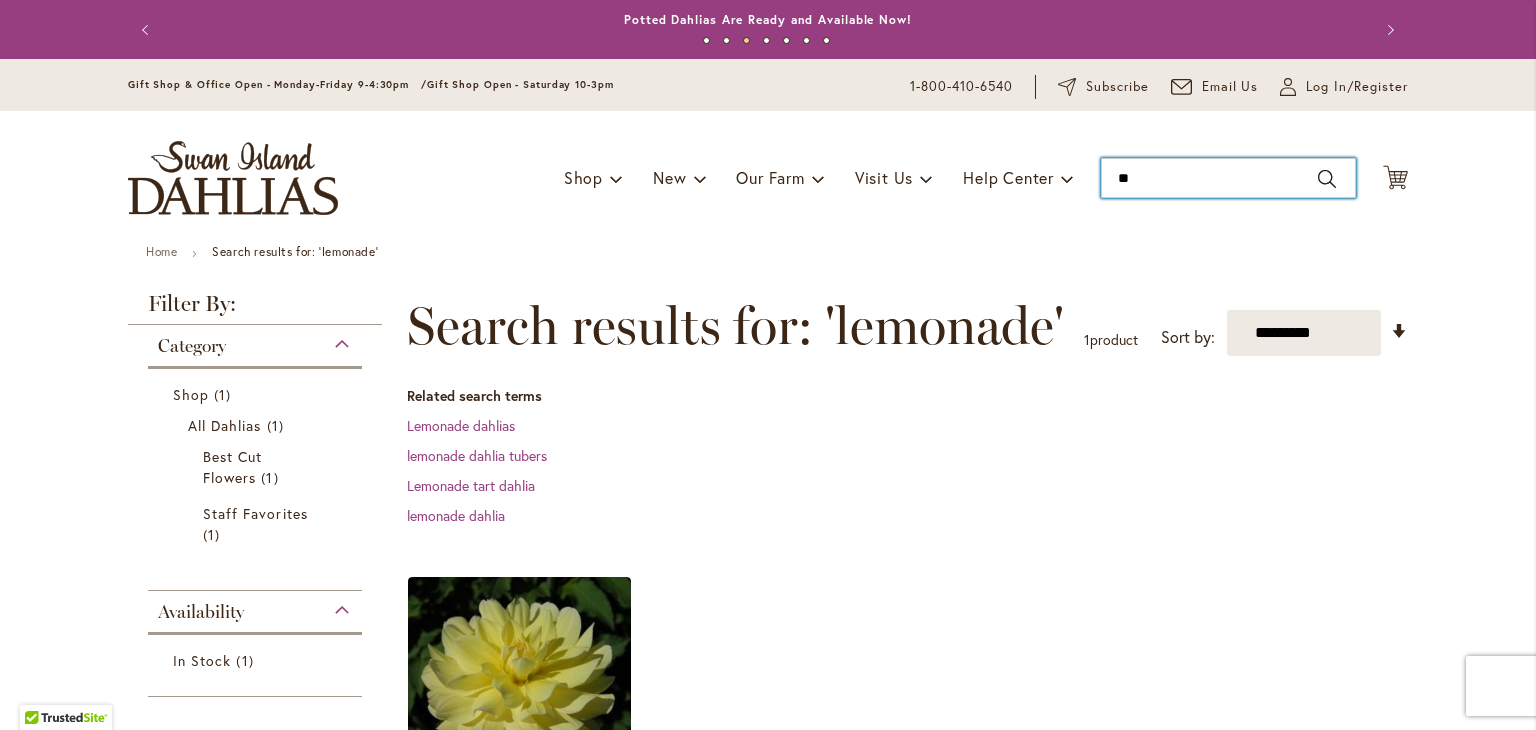 type on "*" 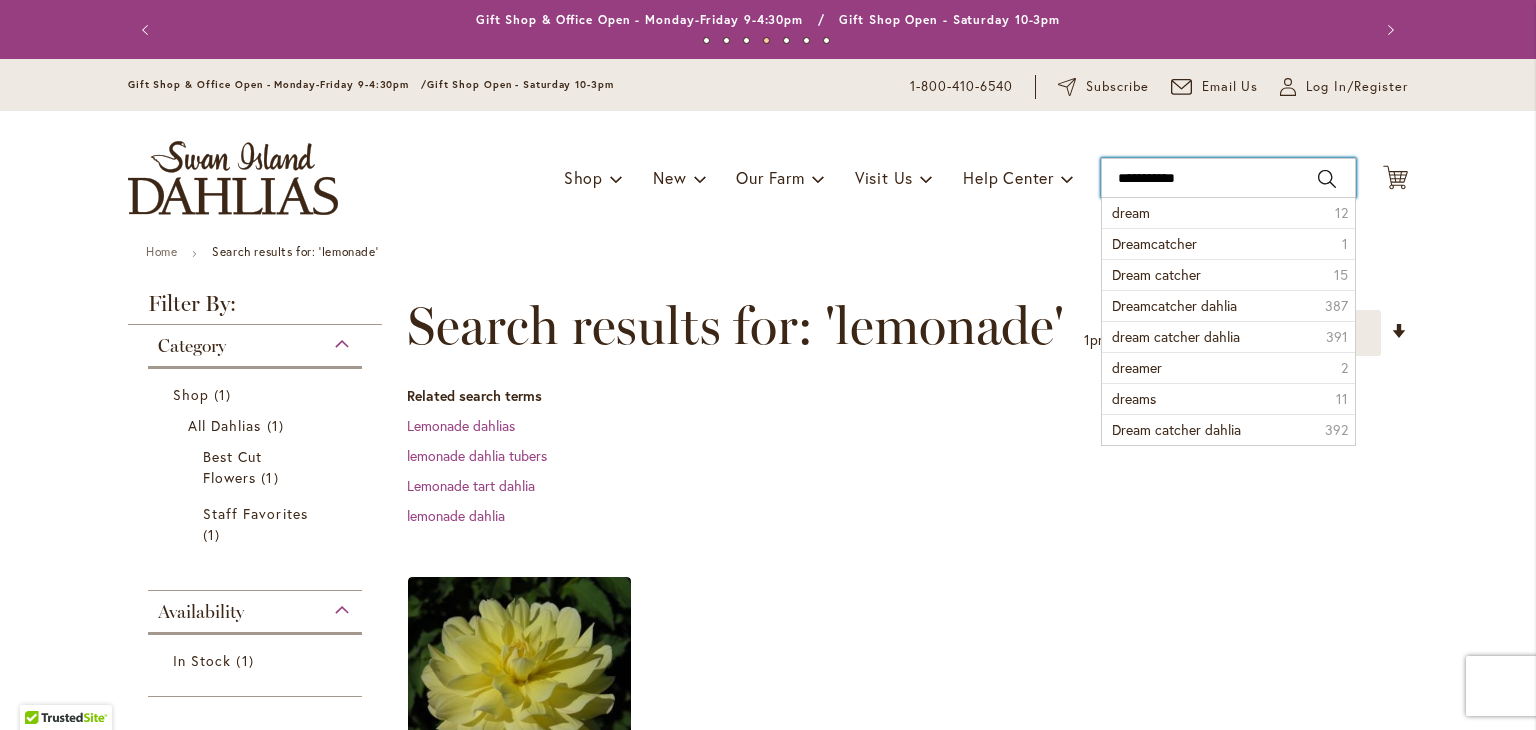 type on "**********" 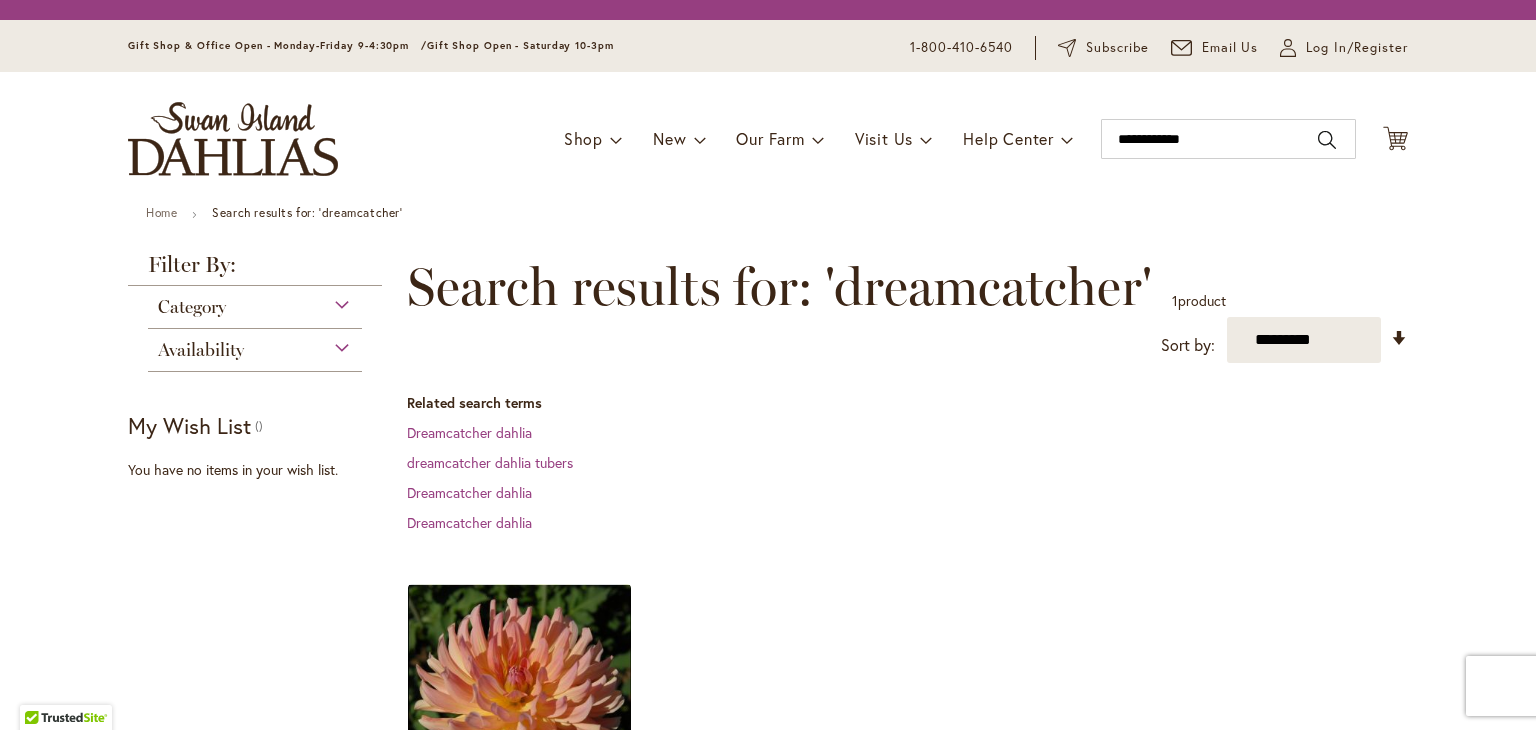 scroll, scrollTop: 0, scrollLeft: 0, axis: both 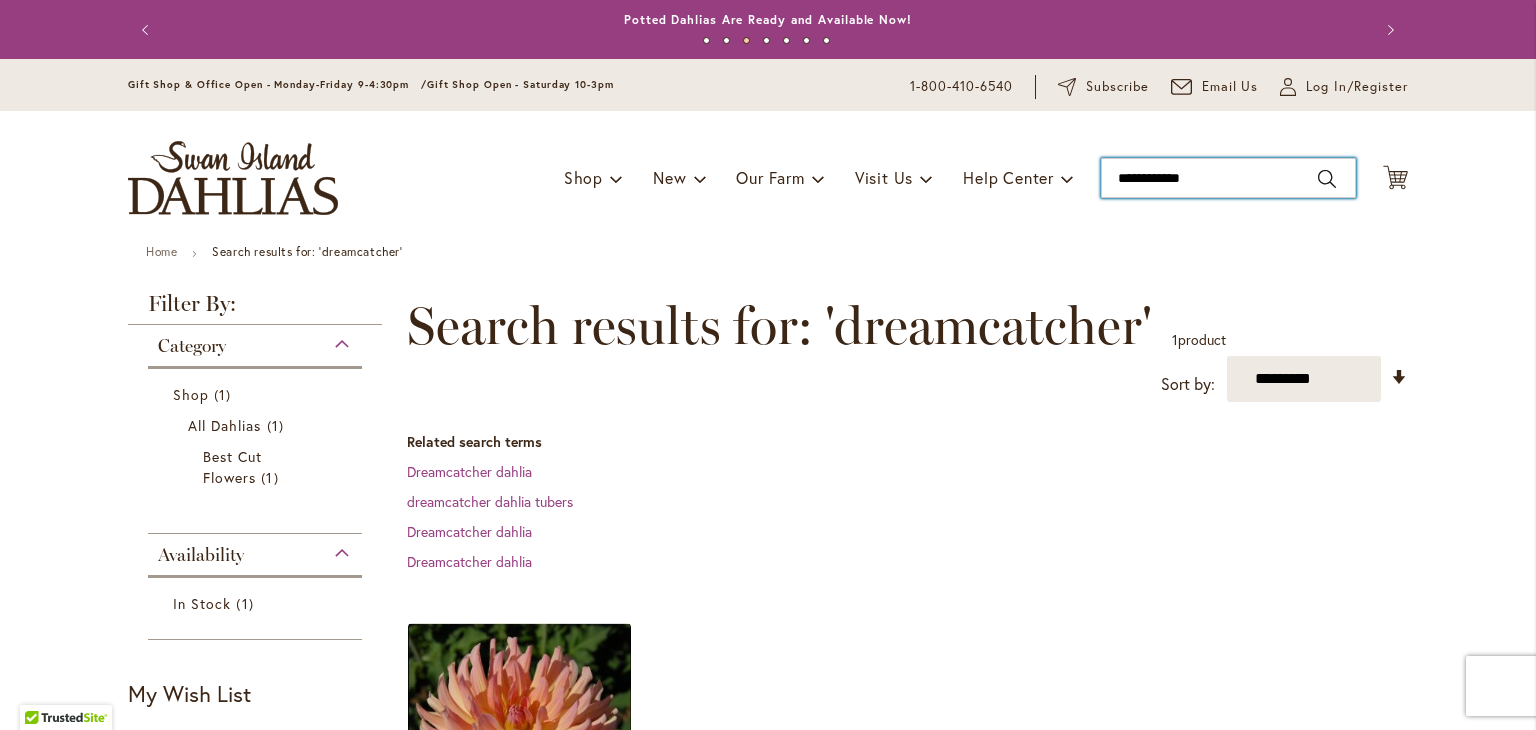 click on "**********" at bounding box center [1228, 178] 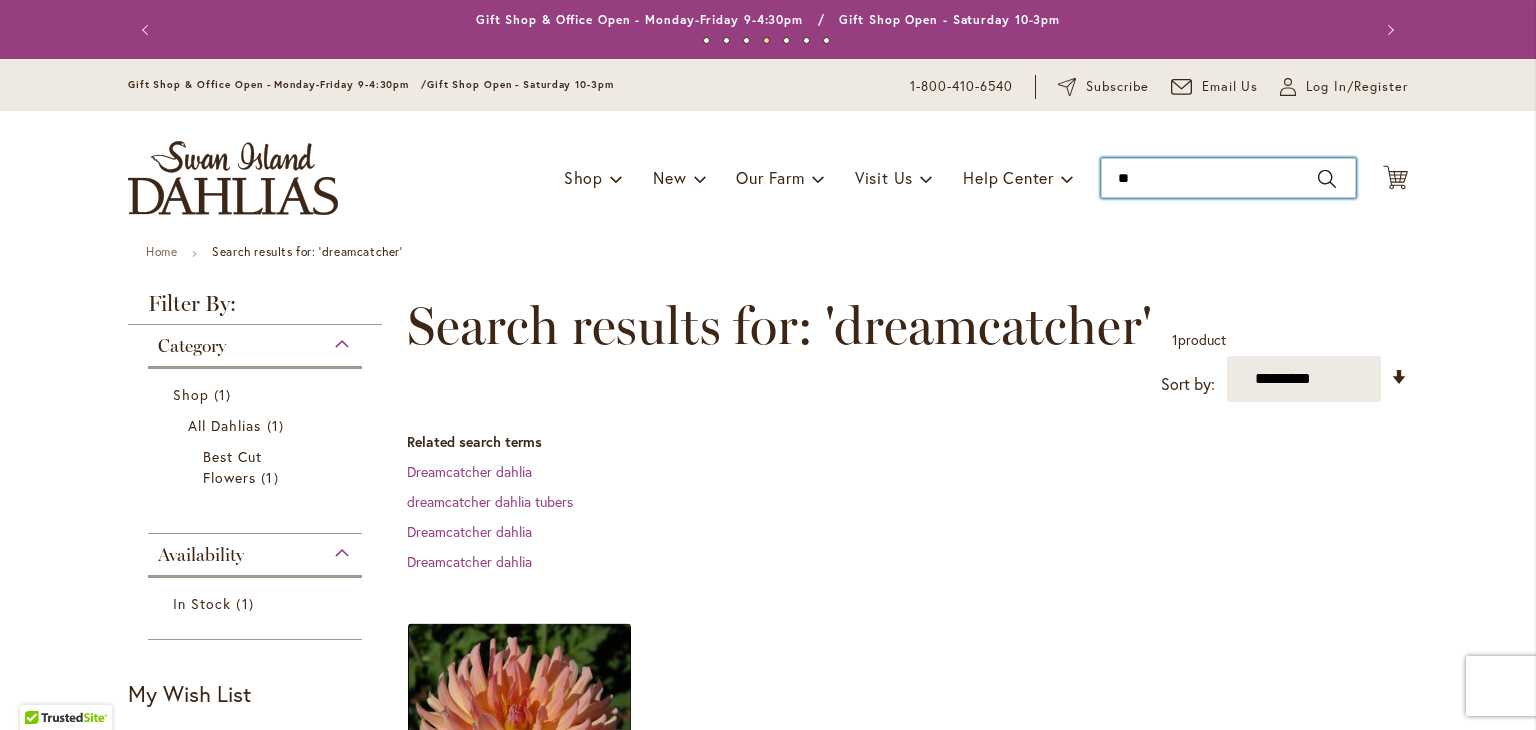 type on "*" 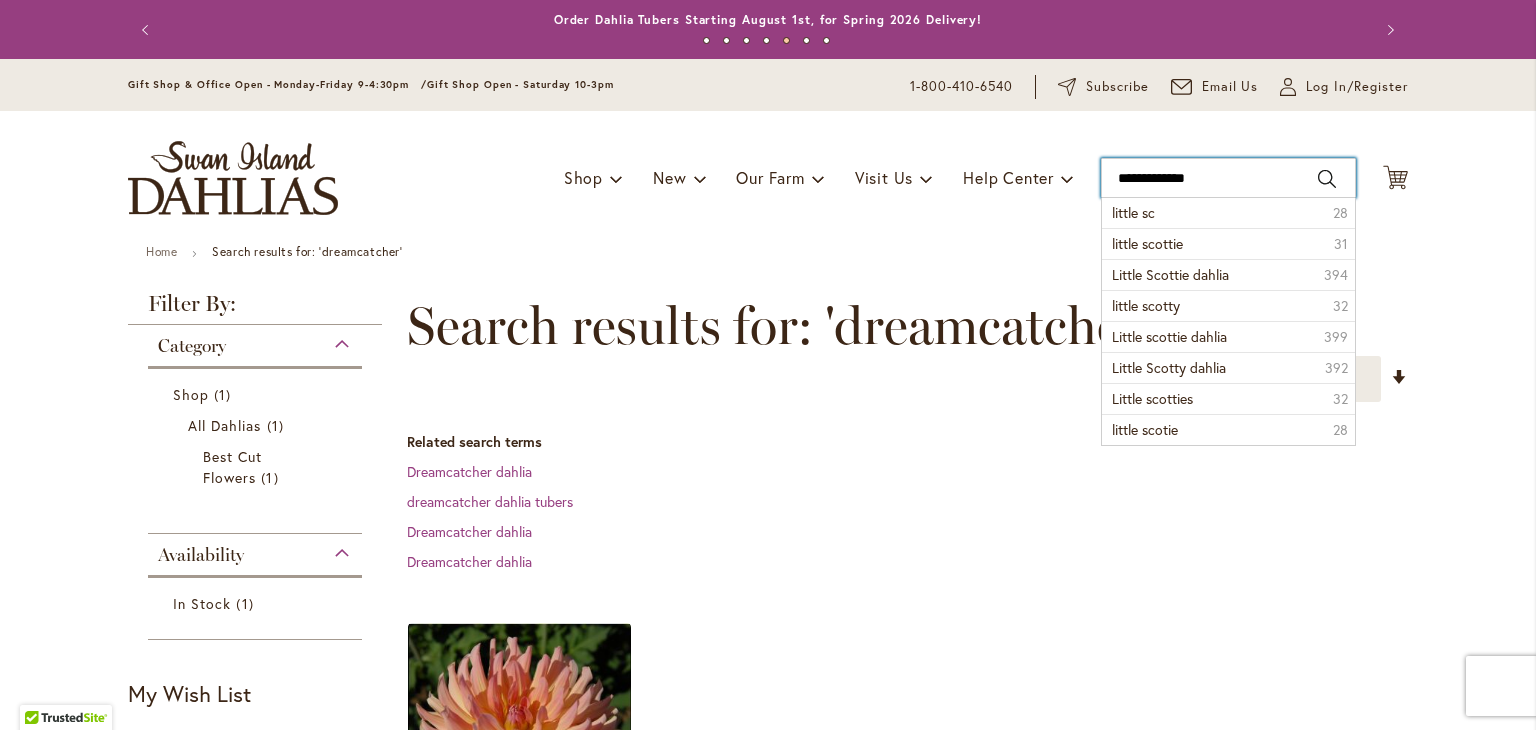 type on "**********" 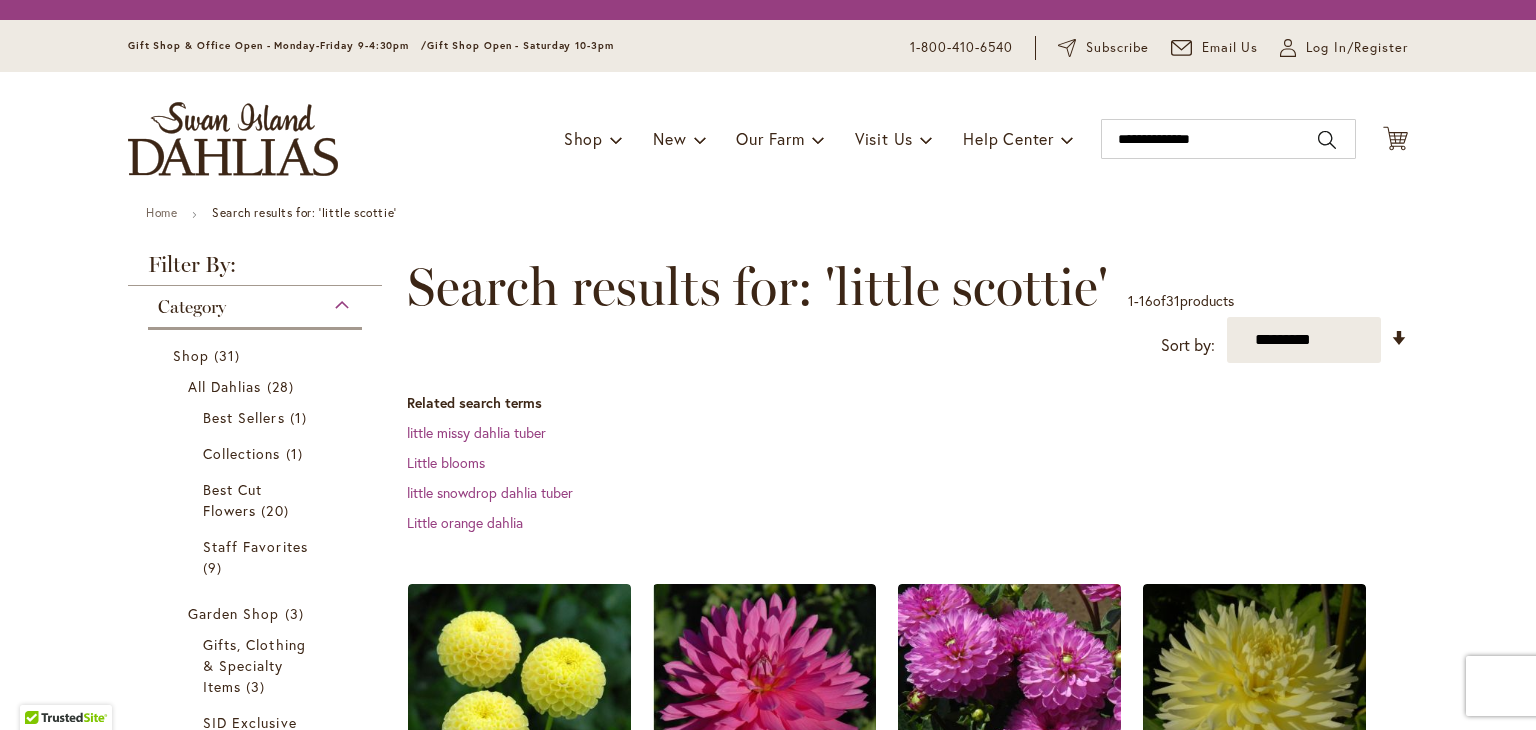 scroll, scrollTop: 0, scrollLeft: 0, axis: both 